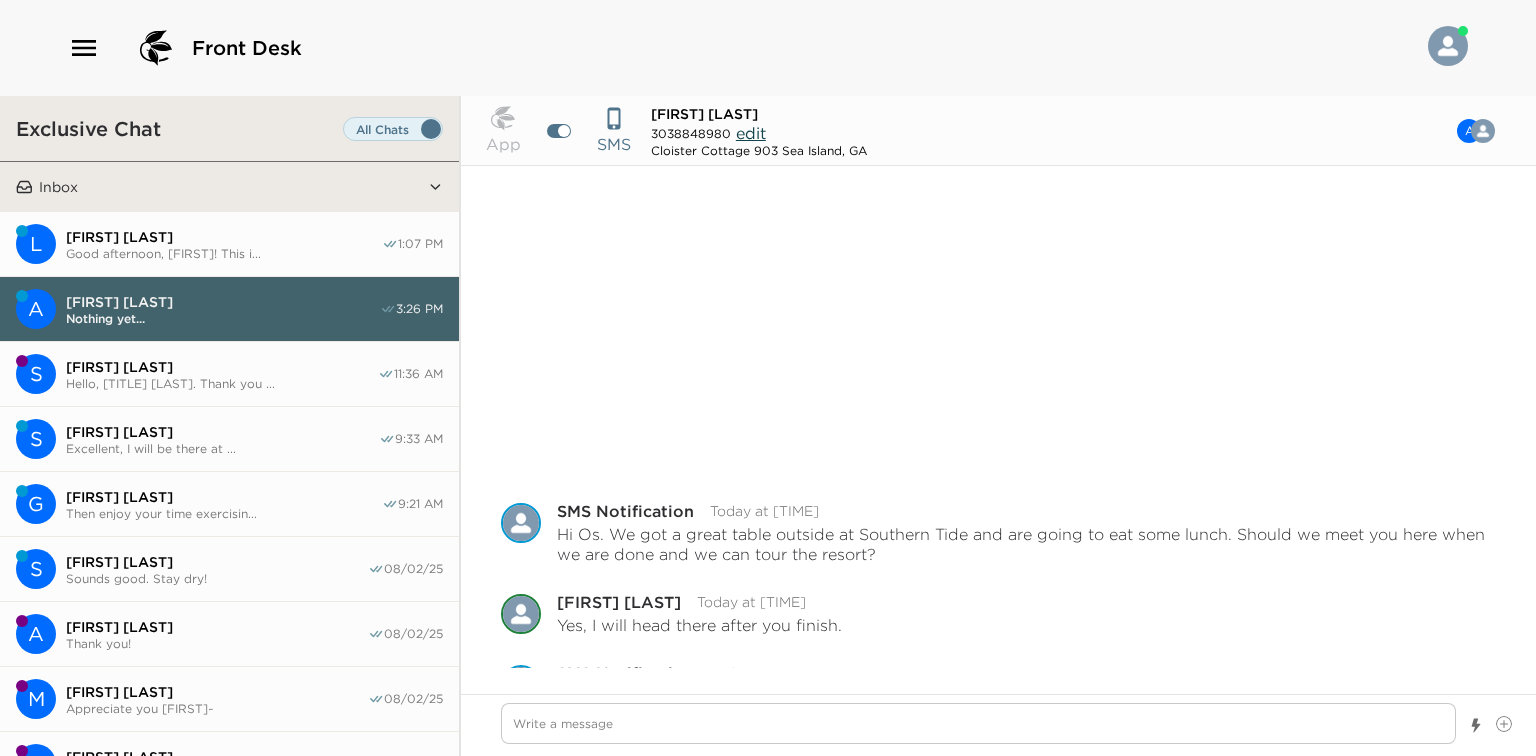 scroll, scrollTop: 0, scrollLeft: 0, axis: both 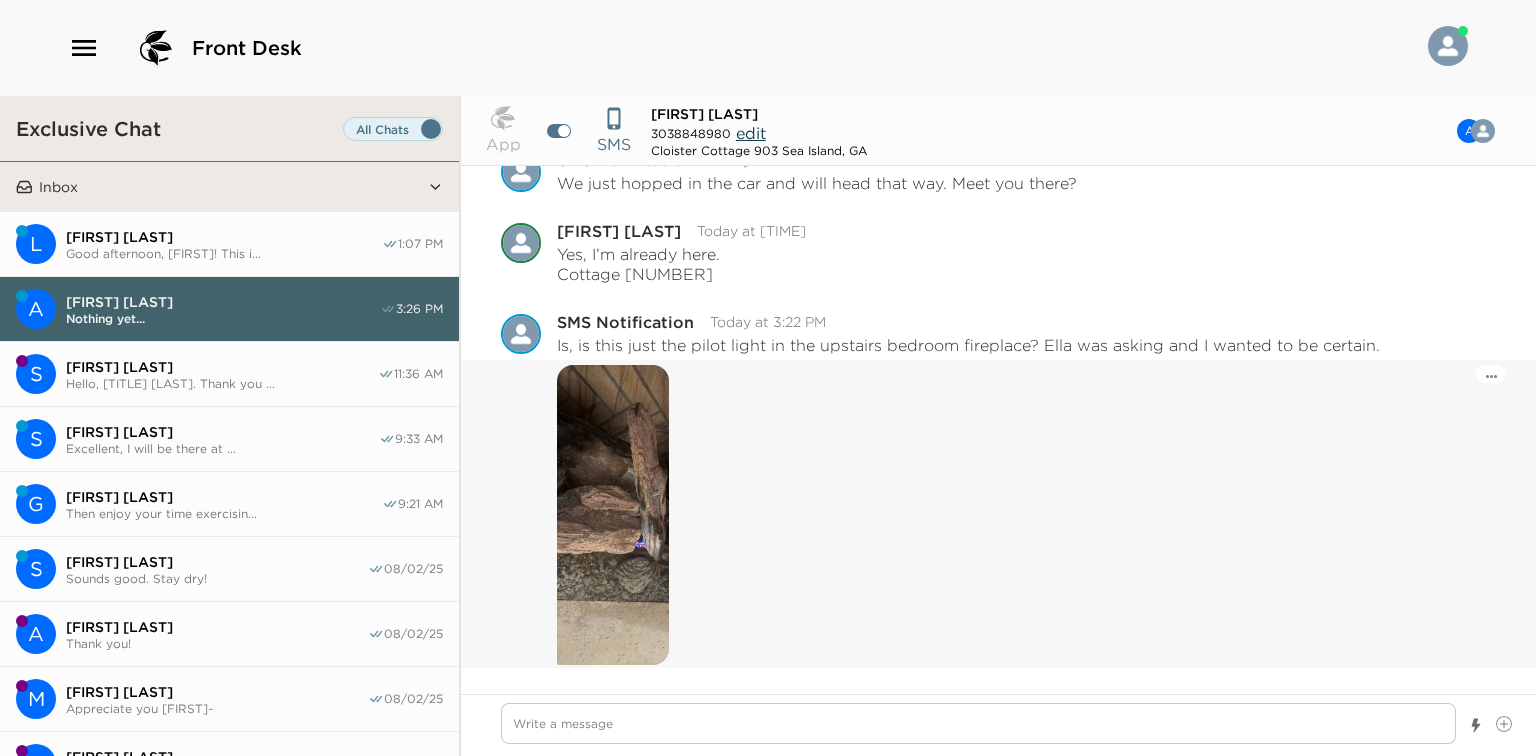 click at bounding box center [613, 515] 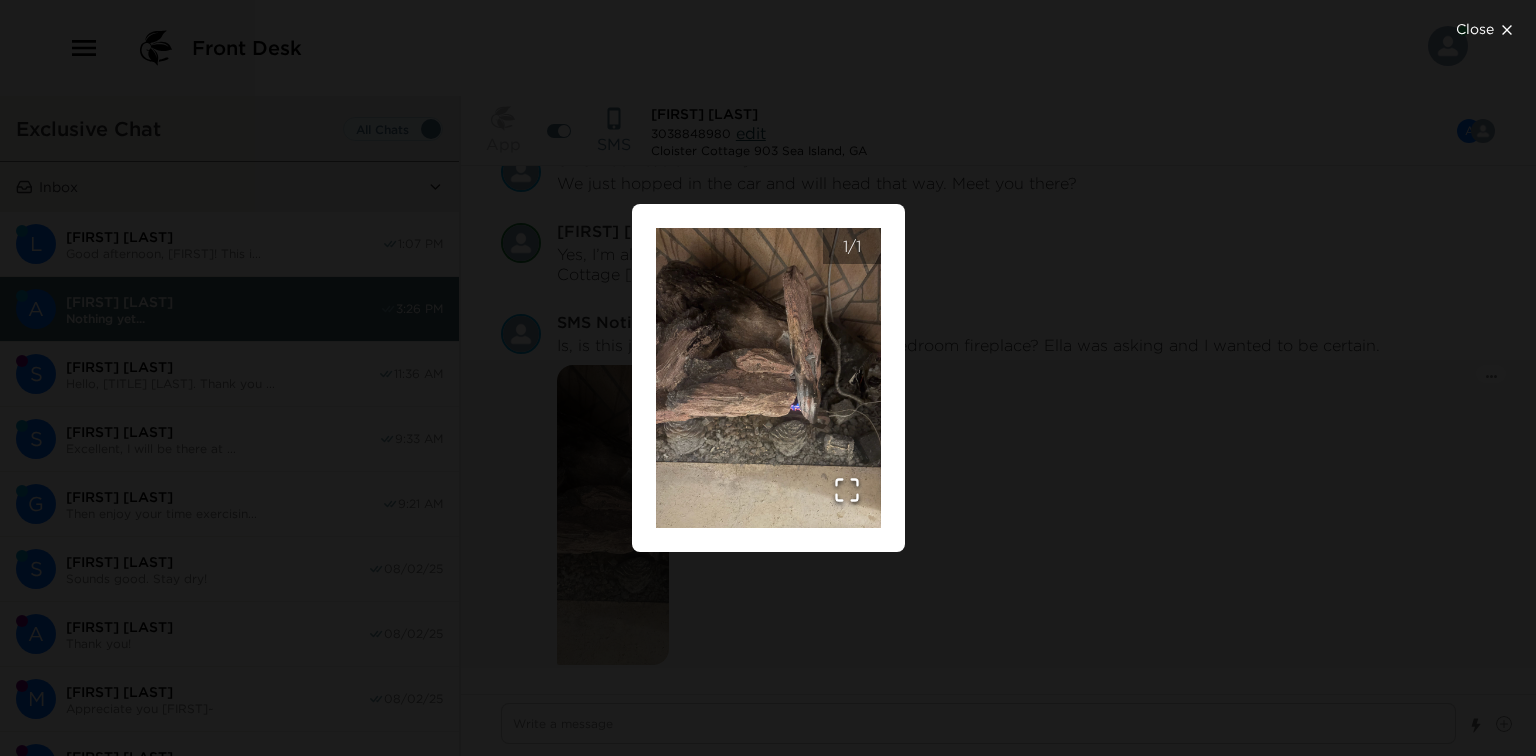 click on "Close 1  /  1" at bounding box center [768, 378] 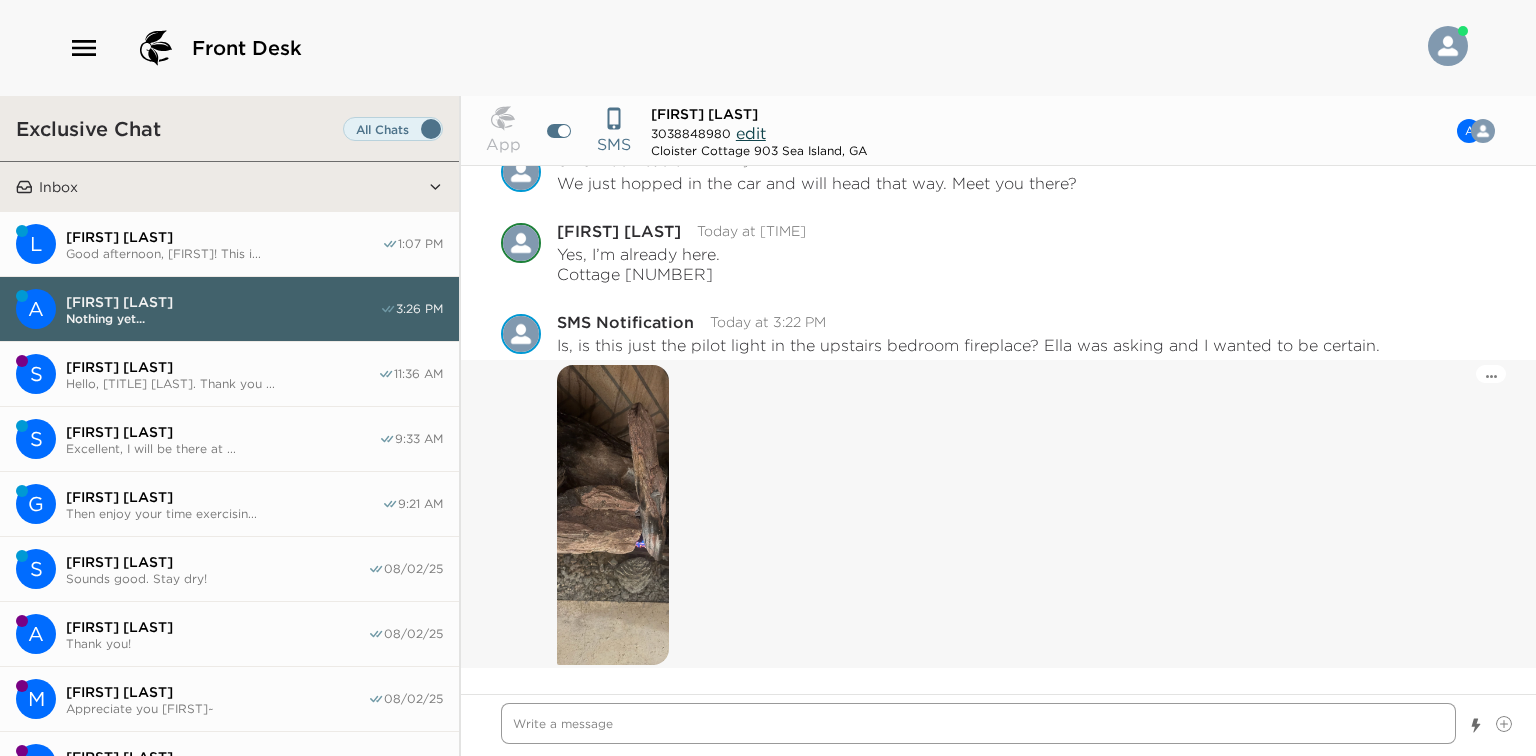 click at bounding box center [978, 723] 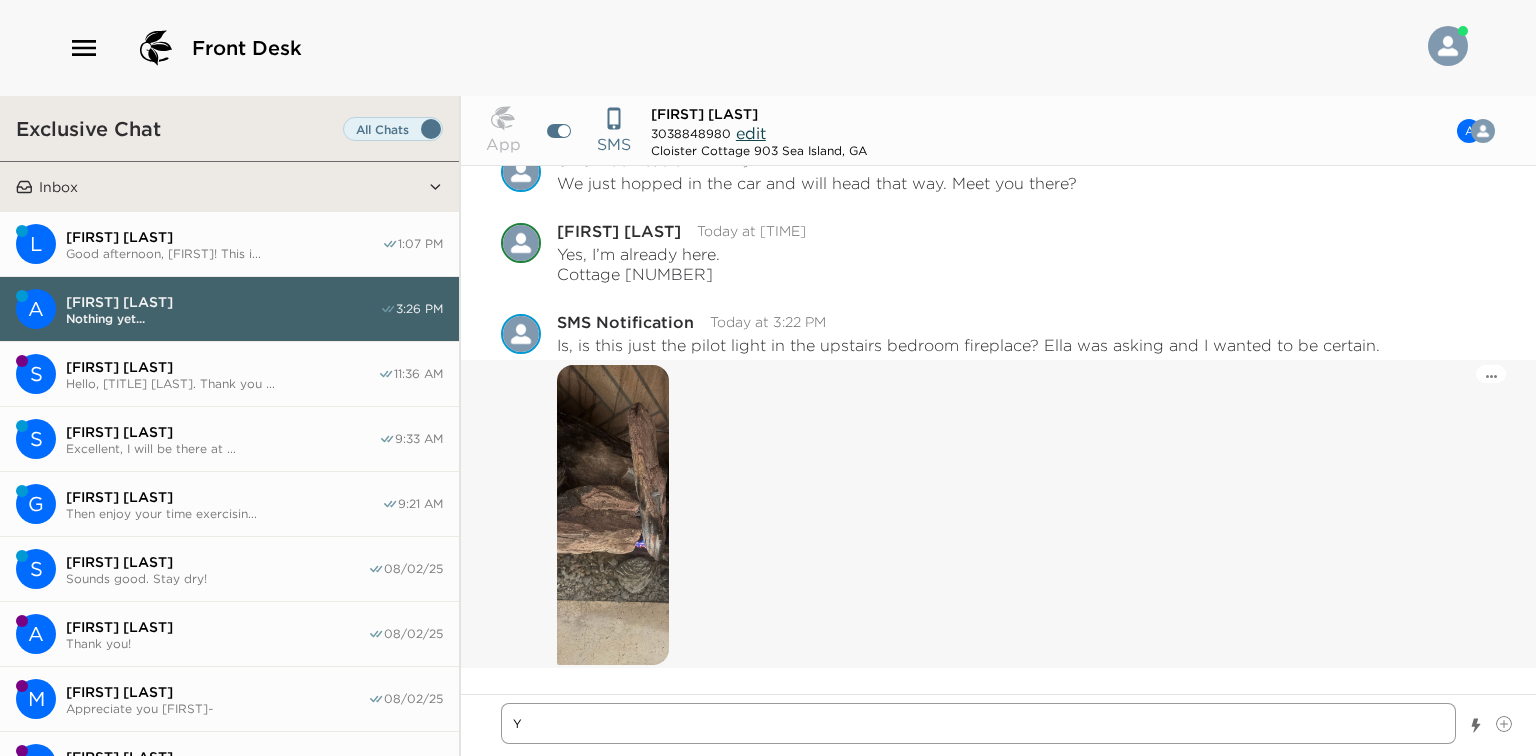 type on "x" 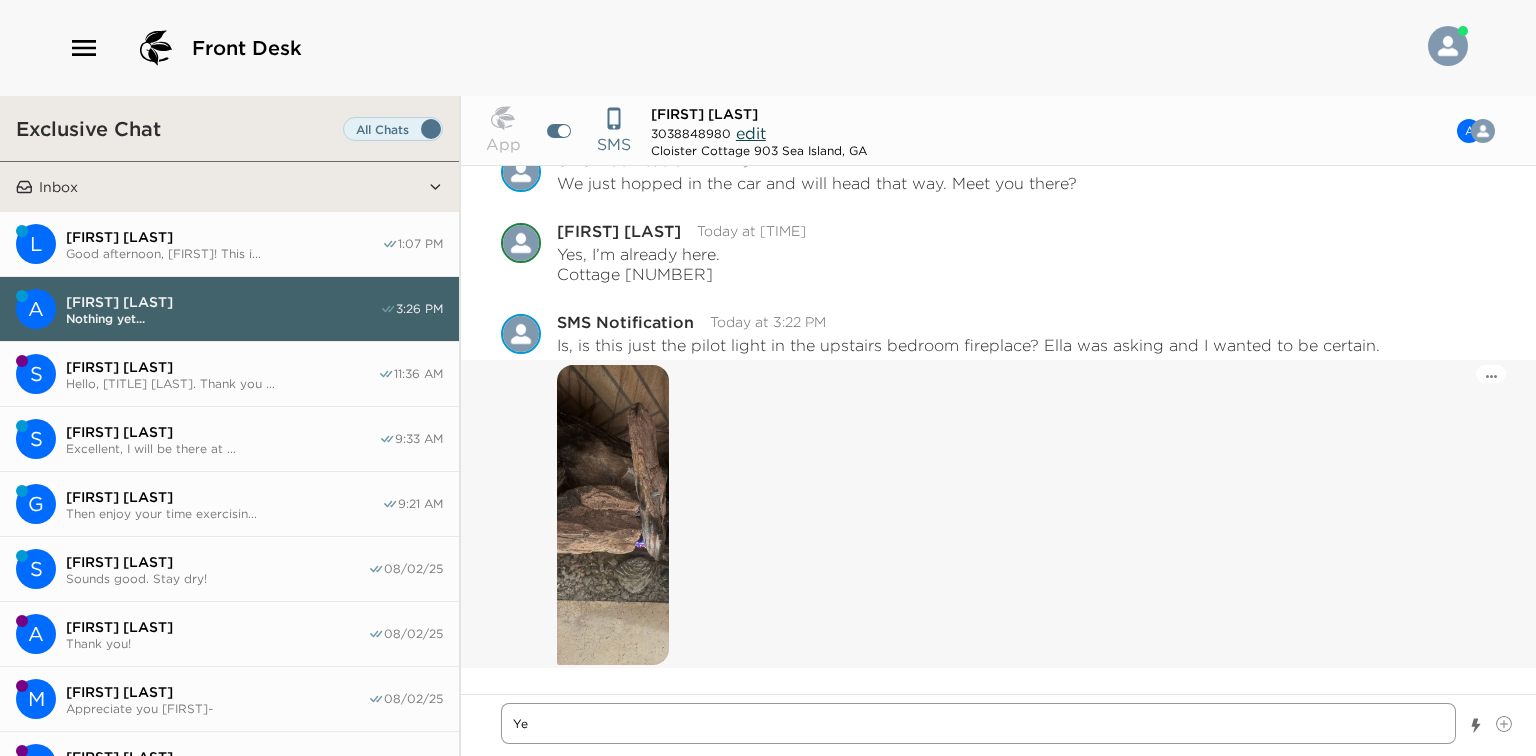 type on "Yes" 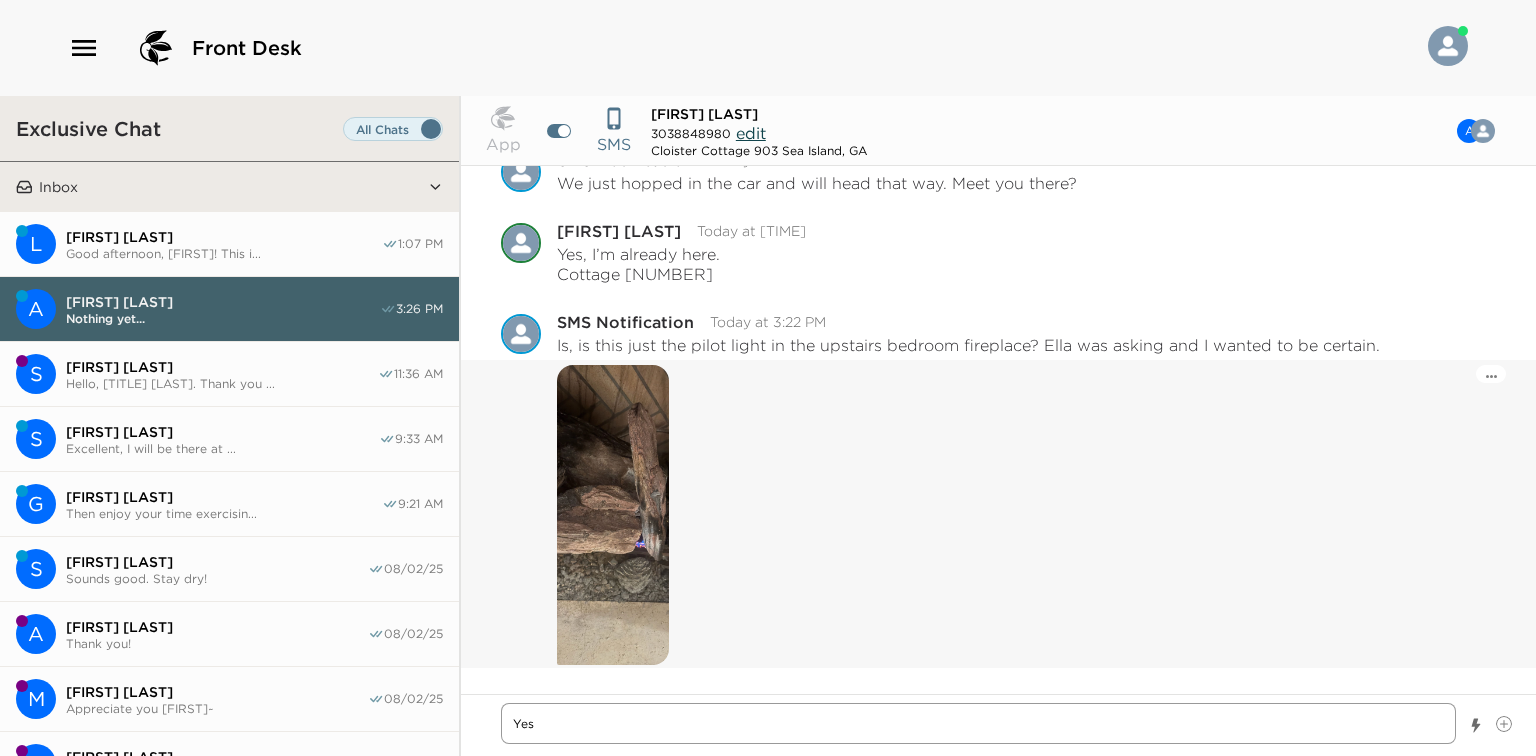 type on "Yes," 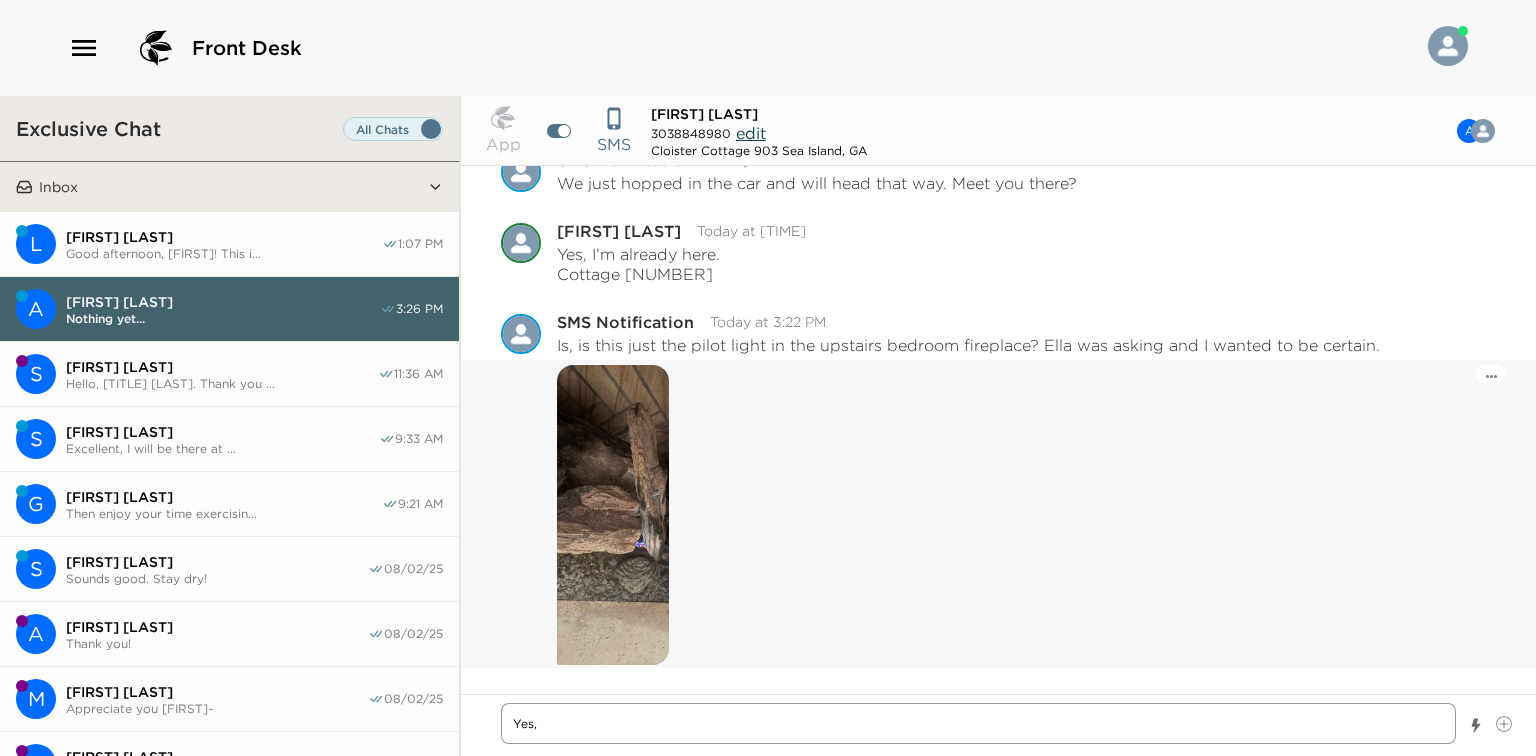 type on "Yes," 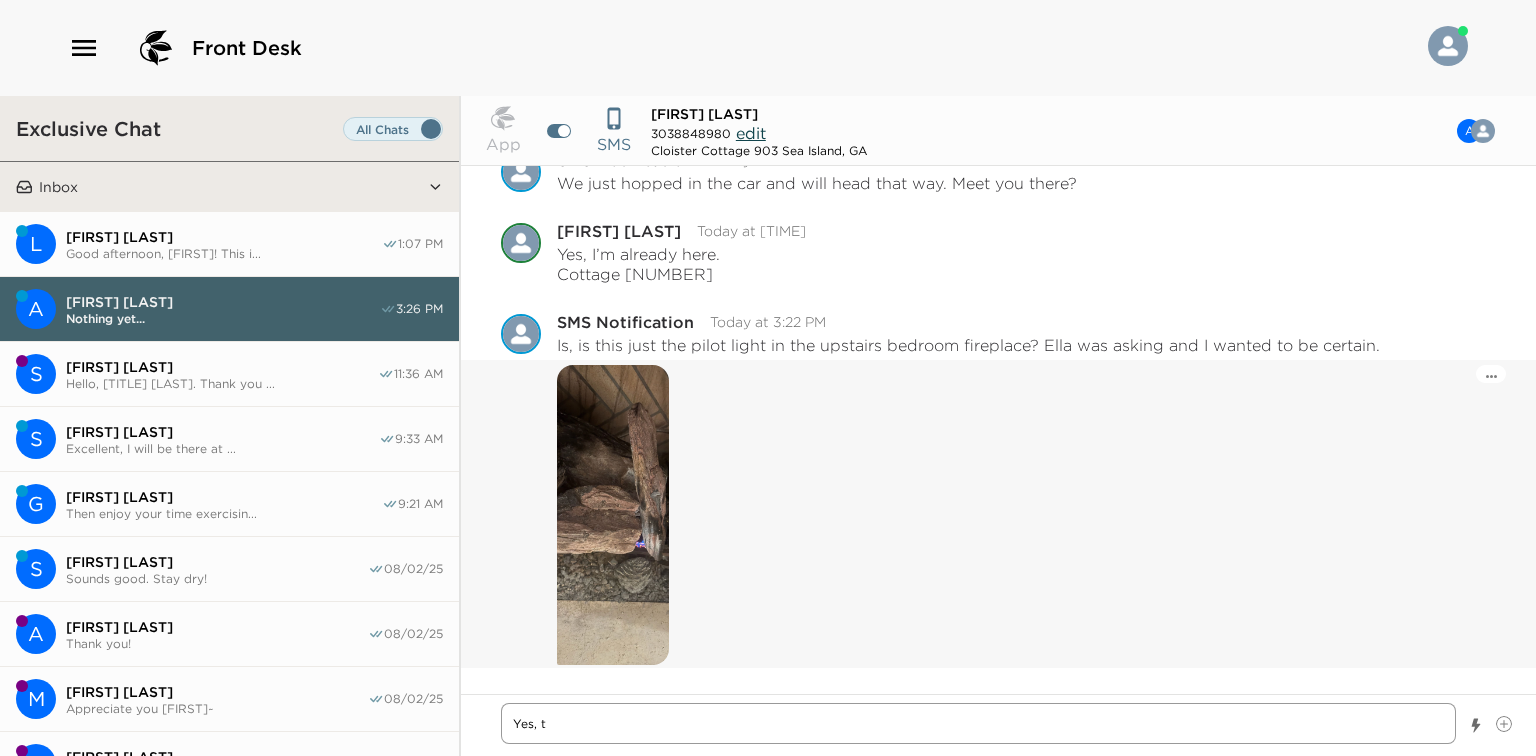 type on "Yes, th" 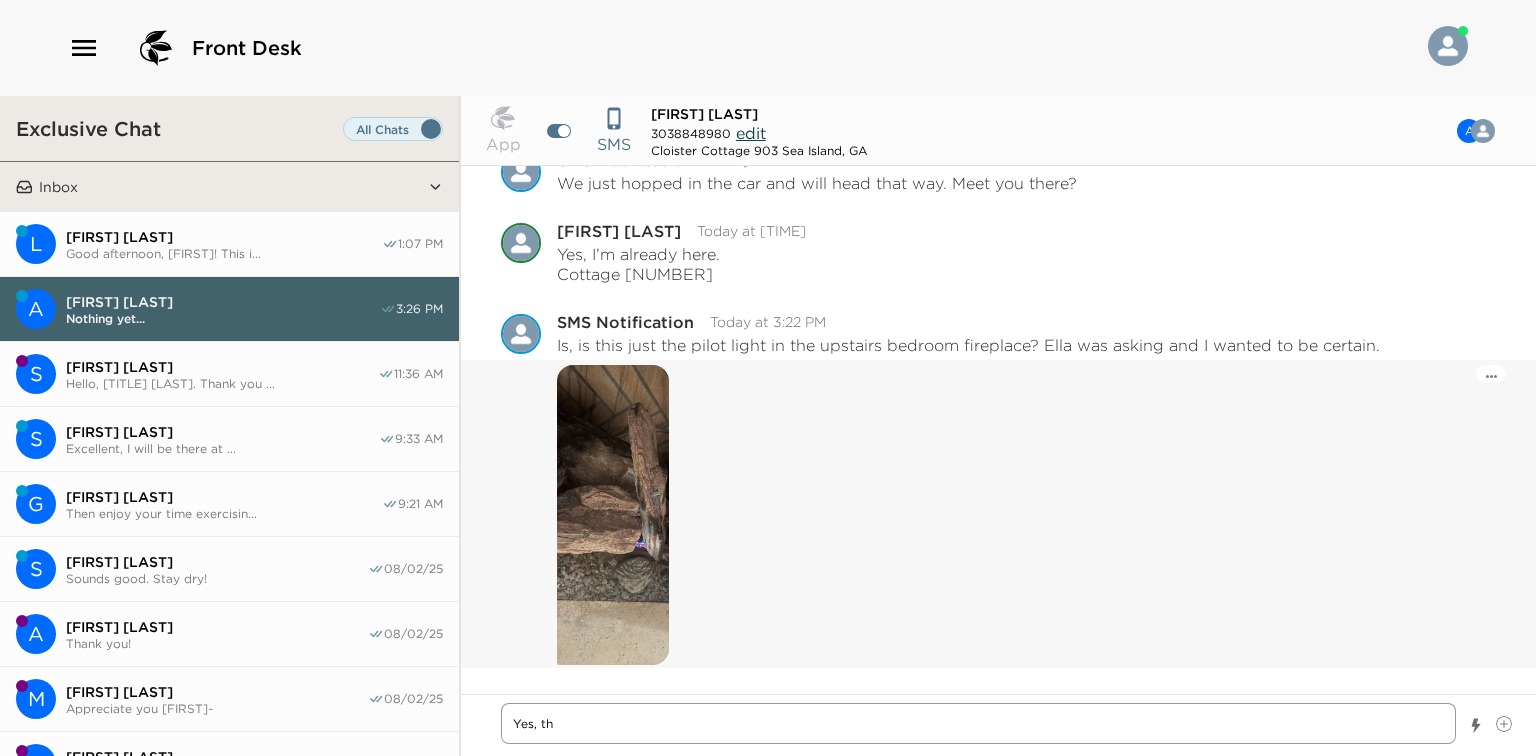 type on "Yes, tha" 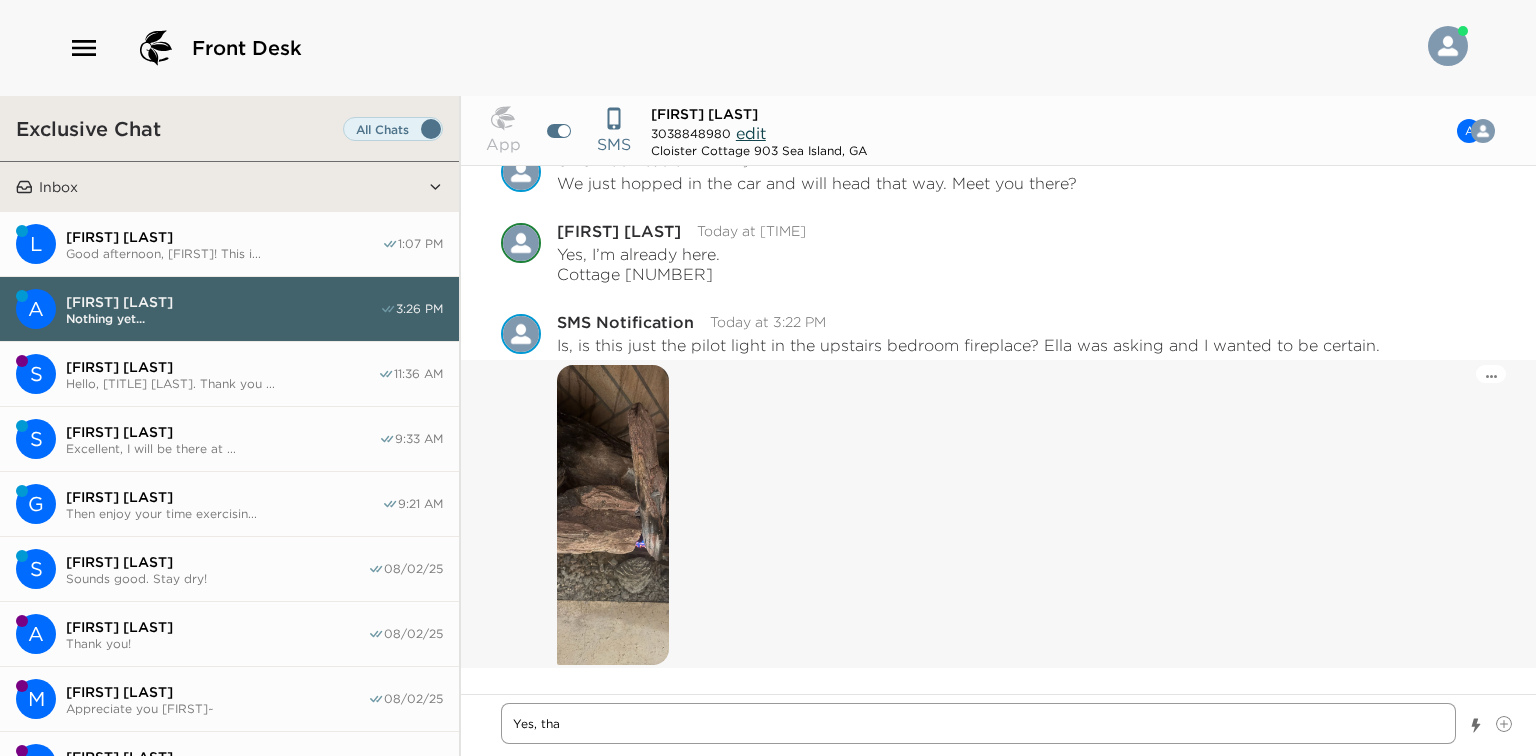 type on "Yes, that" 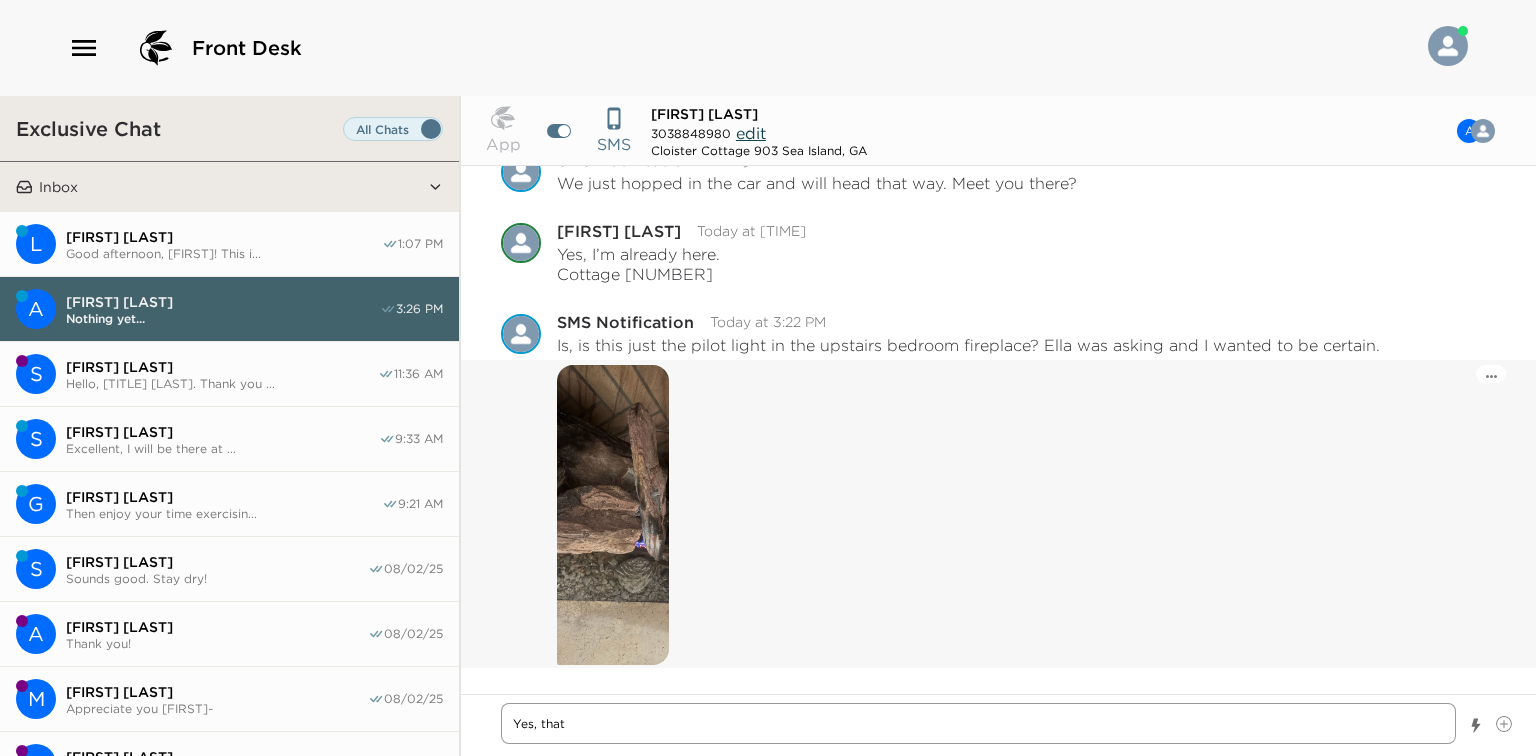 type on "Yes, that" 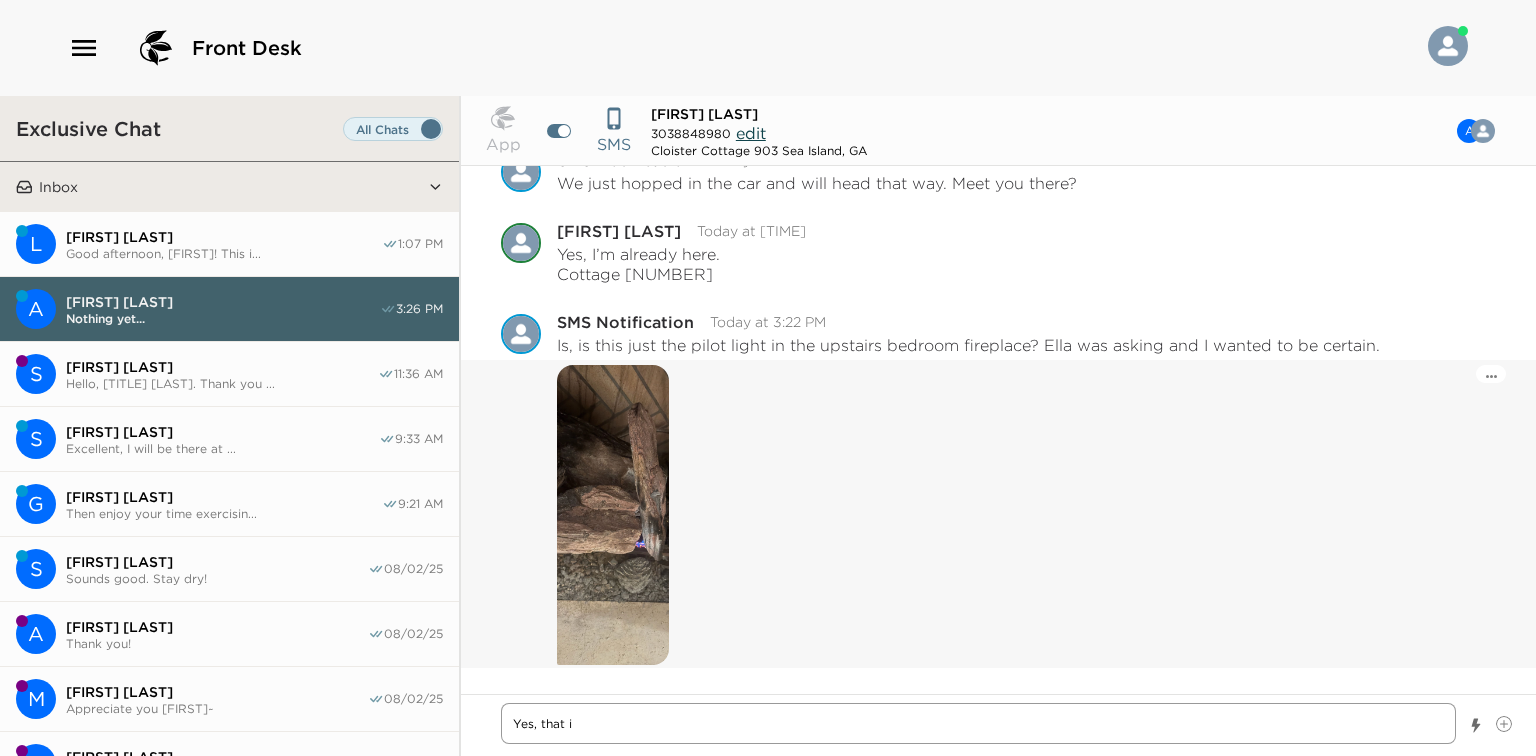 type on "Yes, that is" 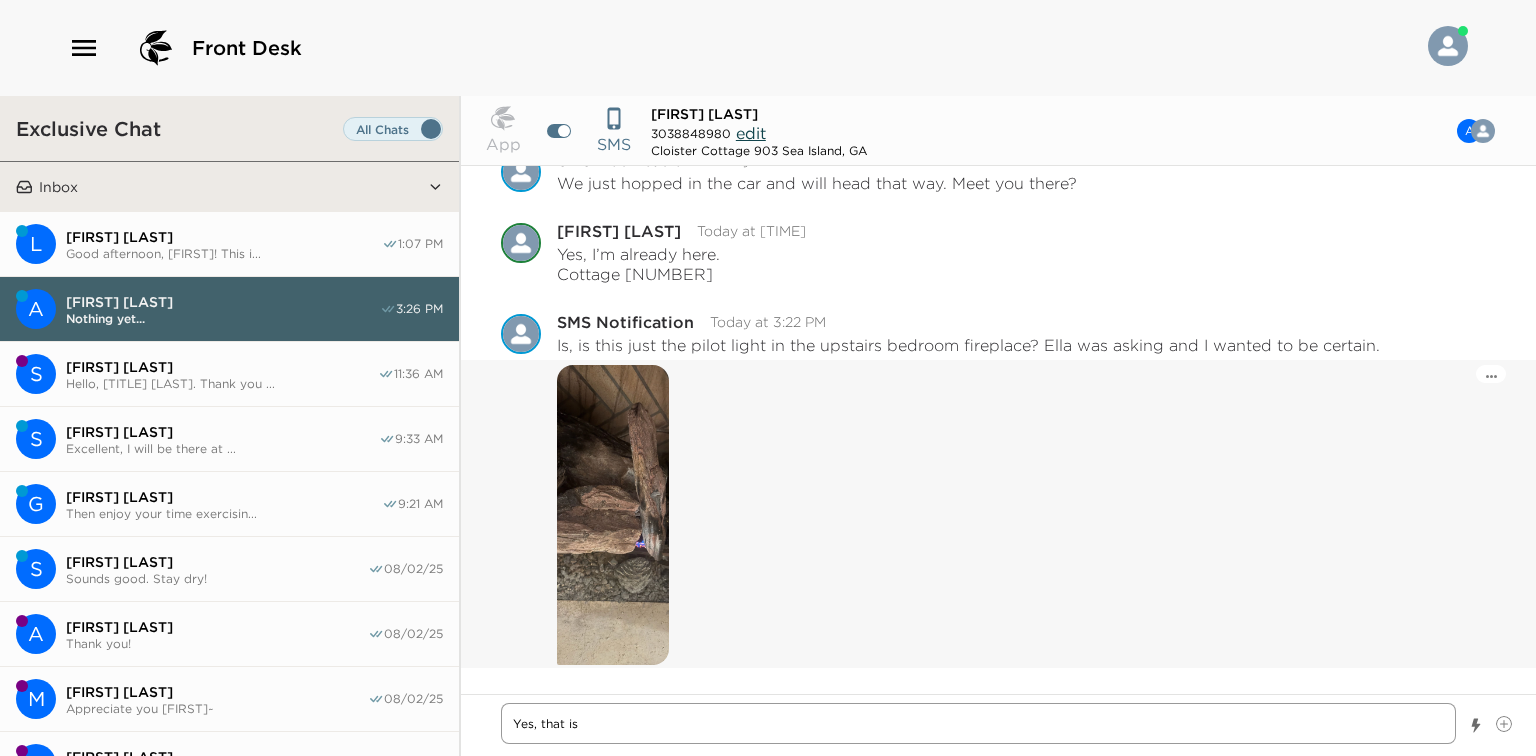 type on "Yes, that is" 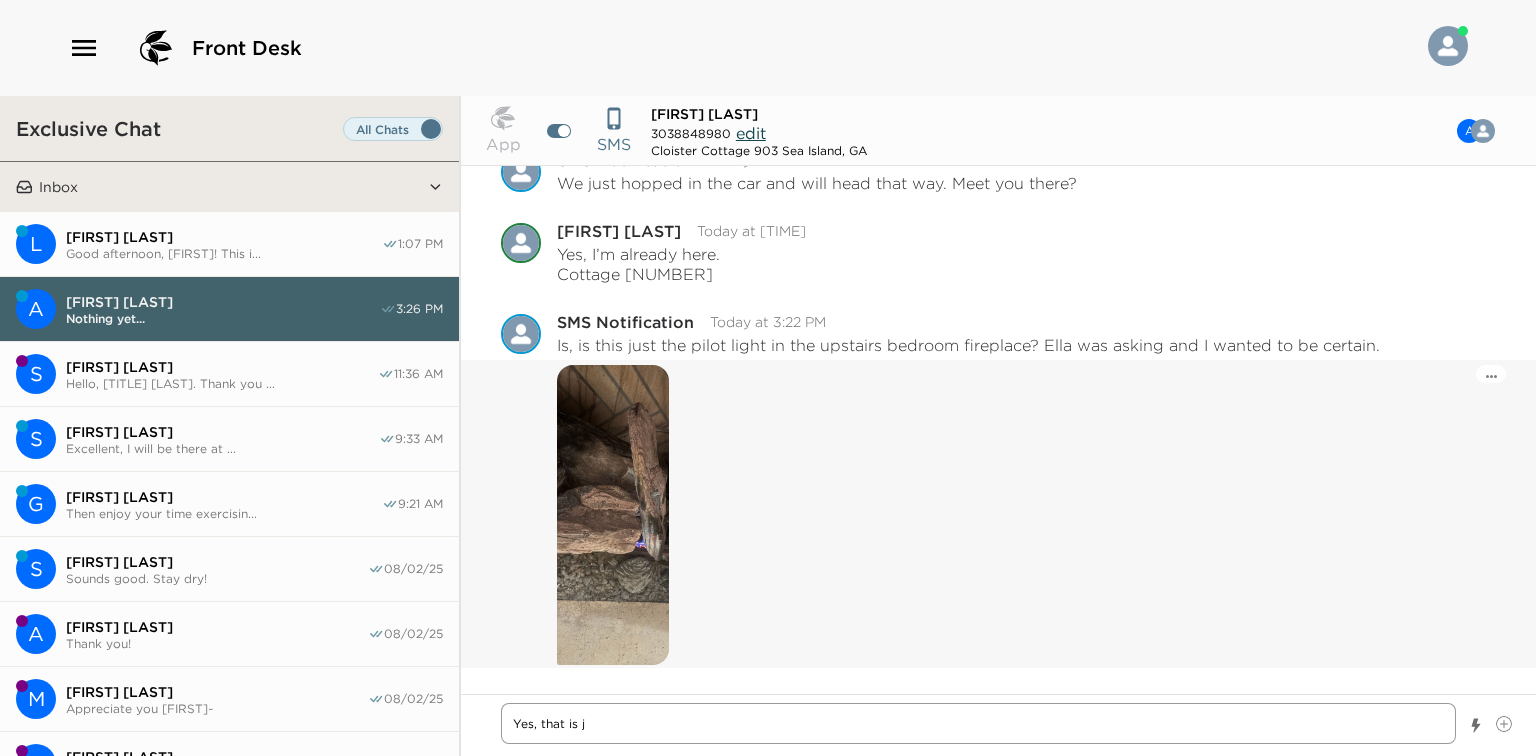 type on "Yes, that is ju" 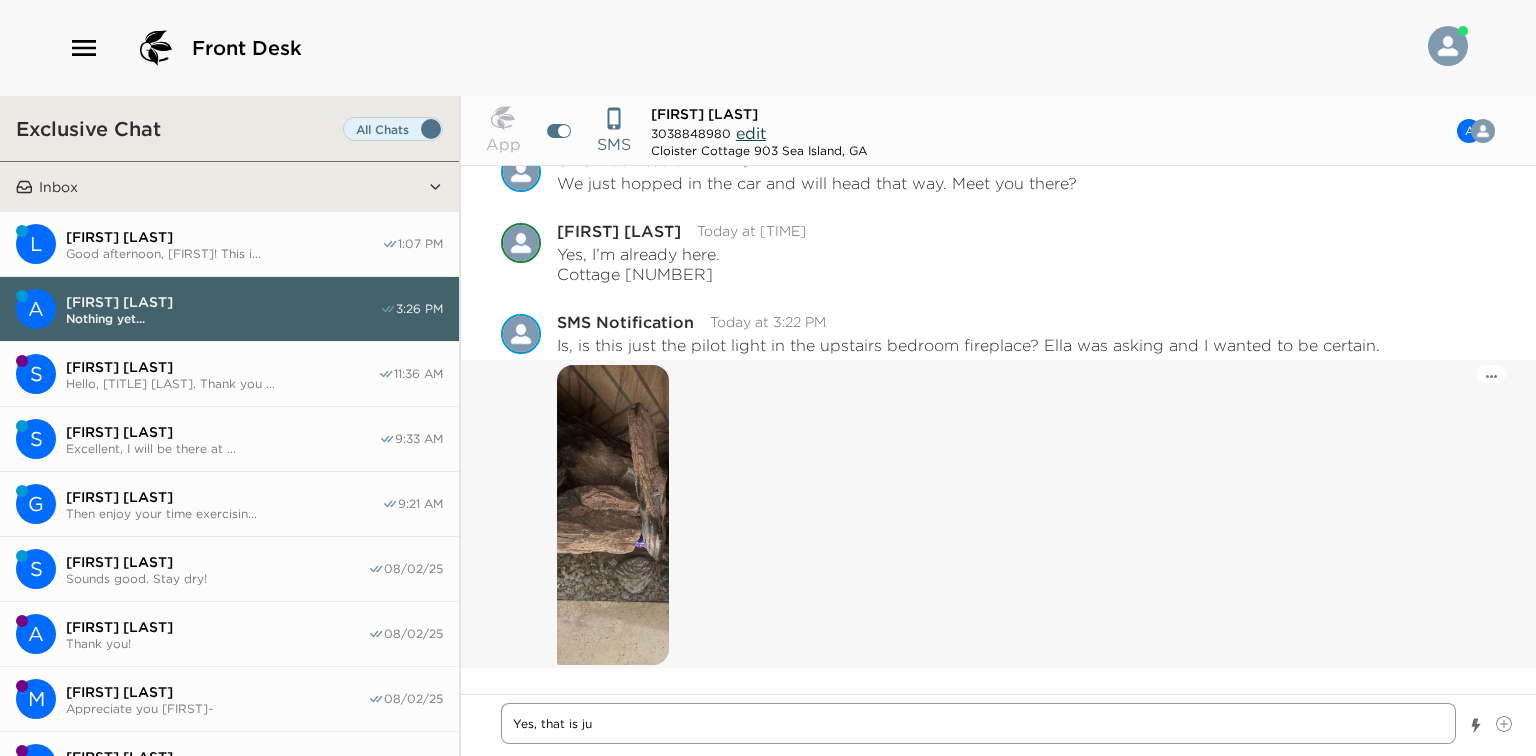 type on "Yes, that is j" 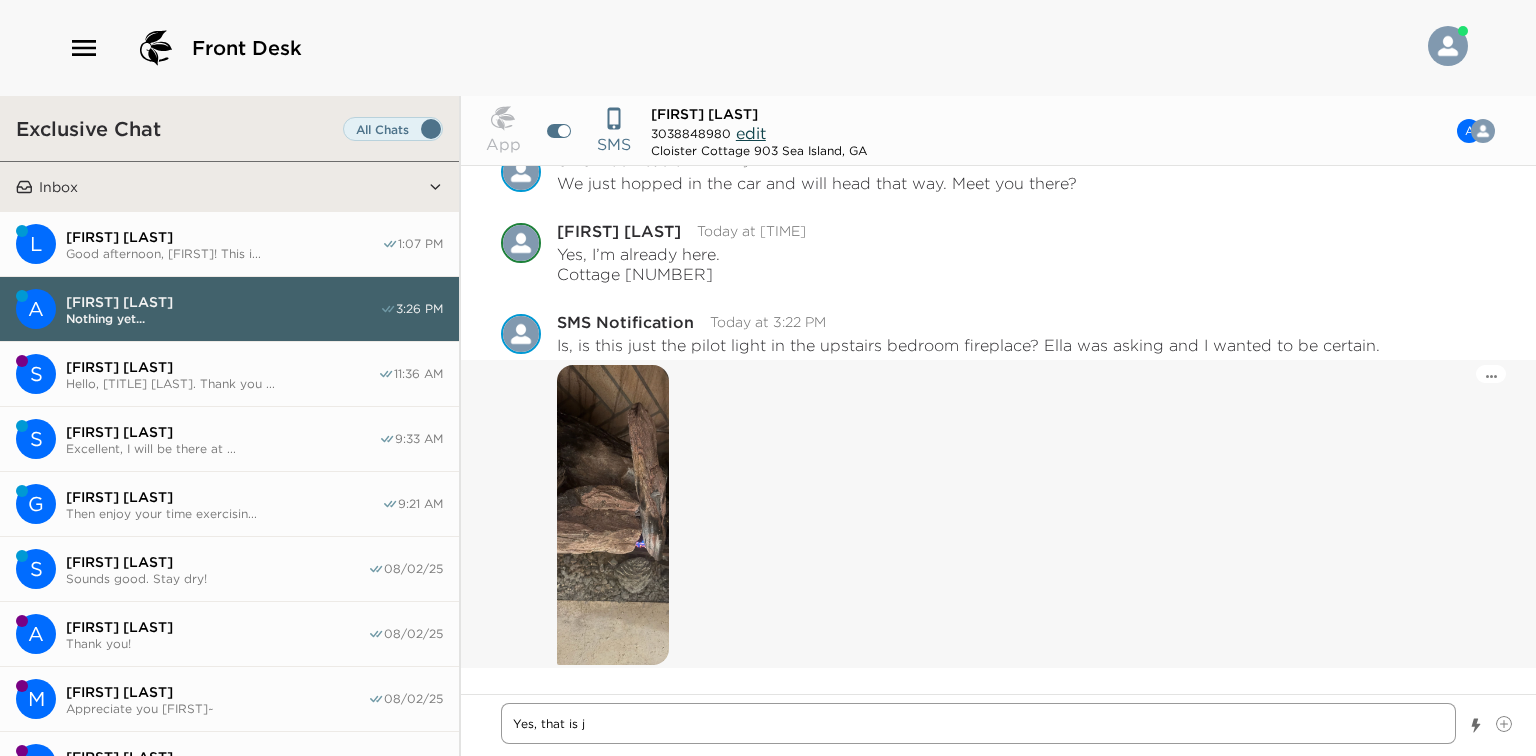 type on "Yes, that is ju" 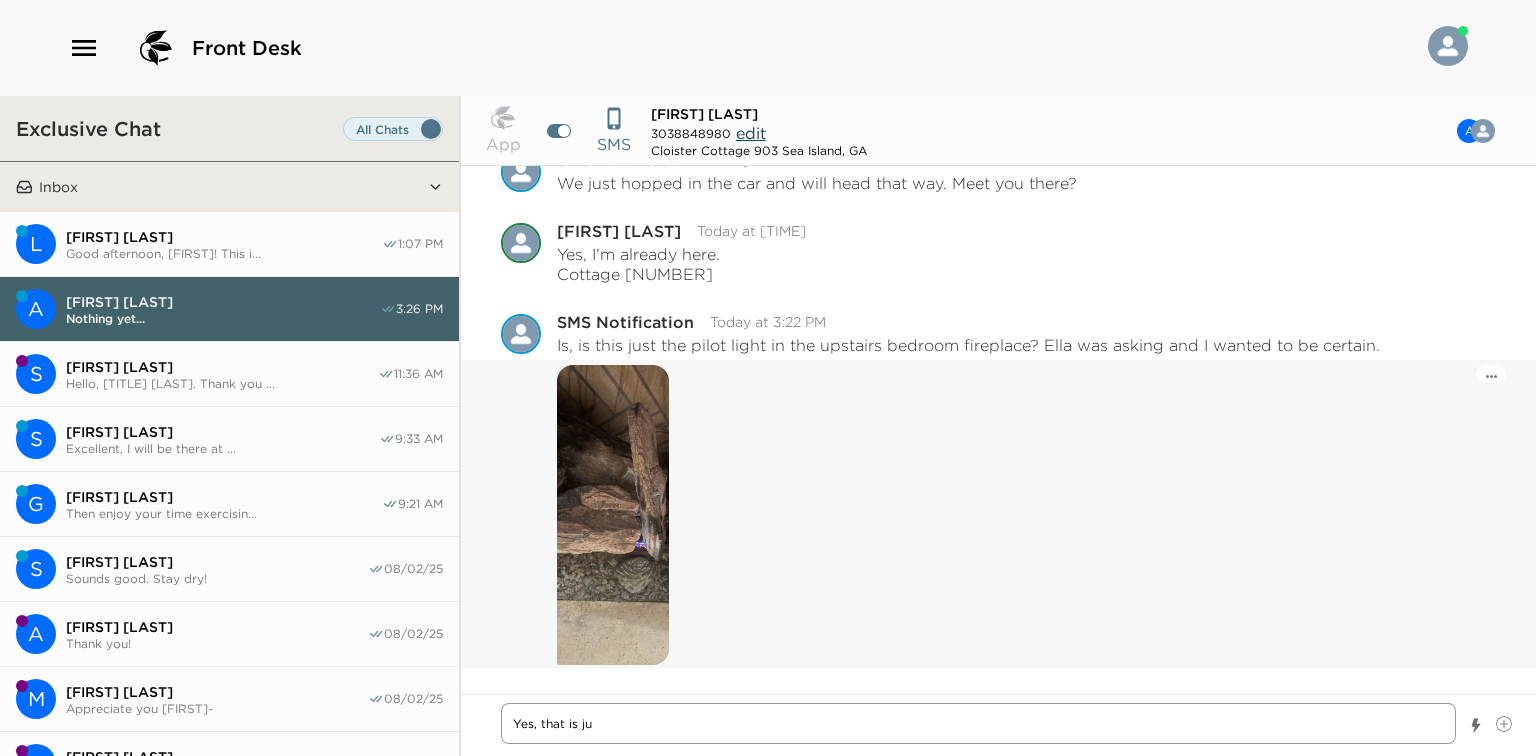 type on "Yes, that is jus" 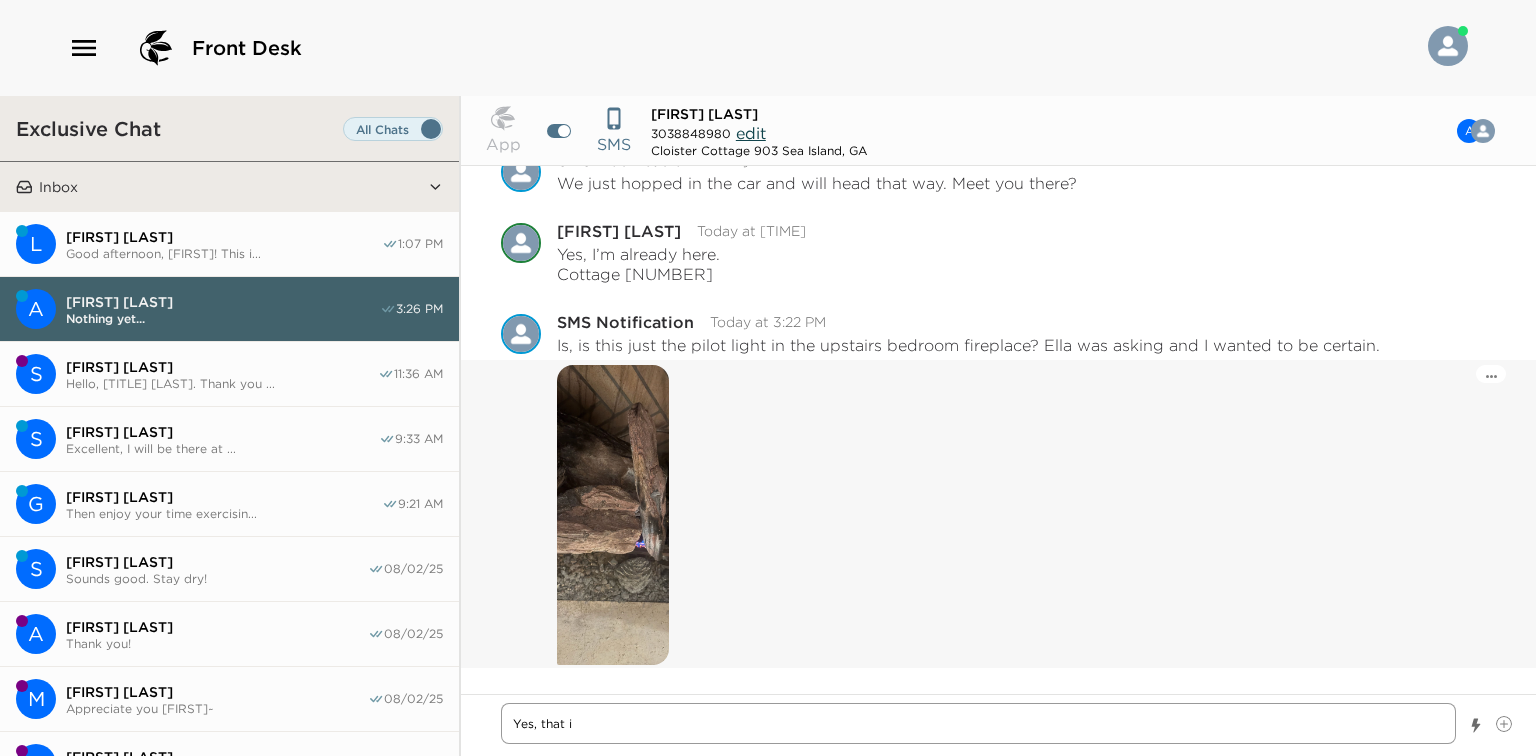 type on "Yes, that is jus" 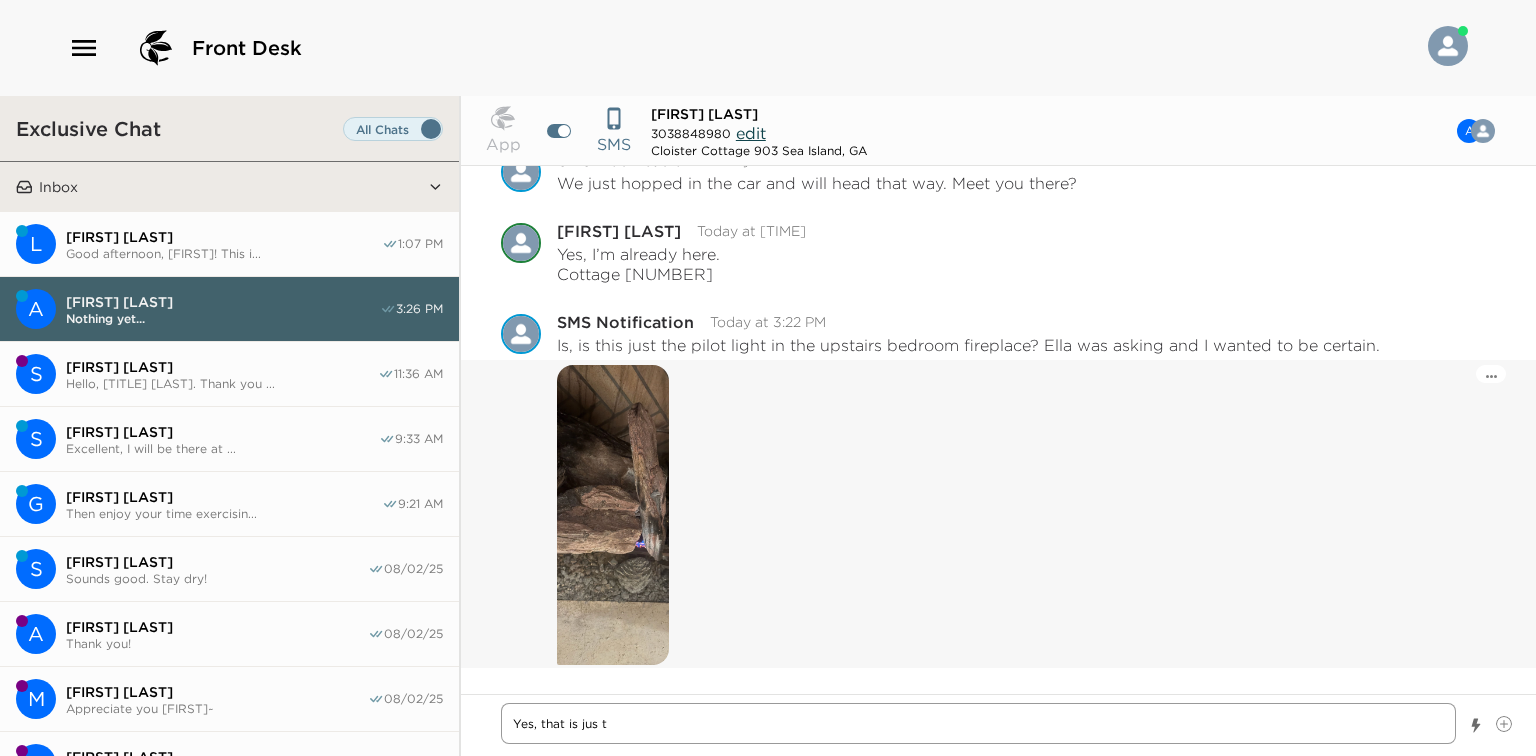 type on "Yes, that is jus tt" 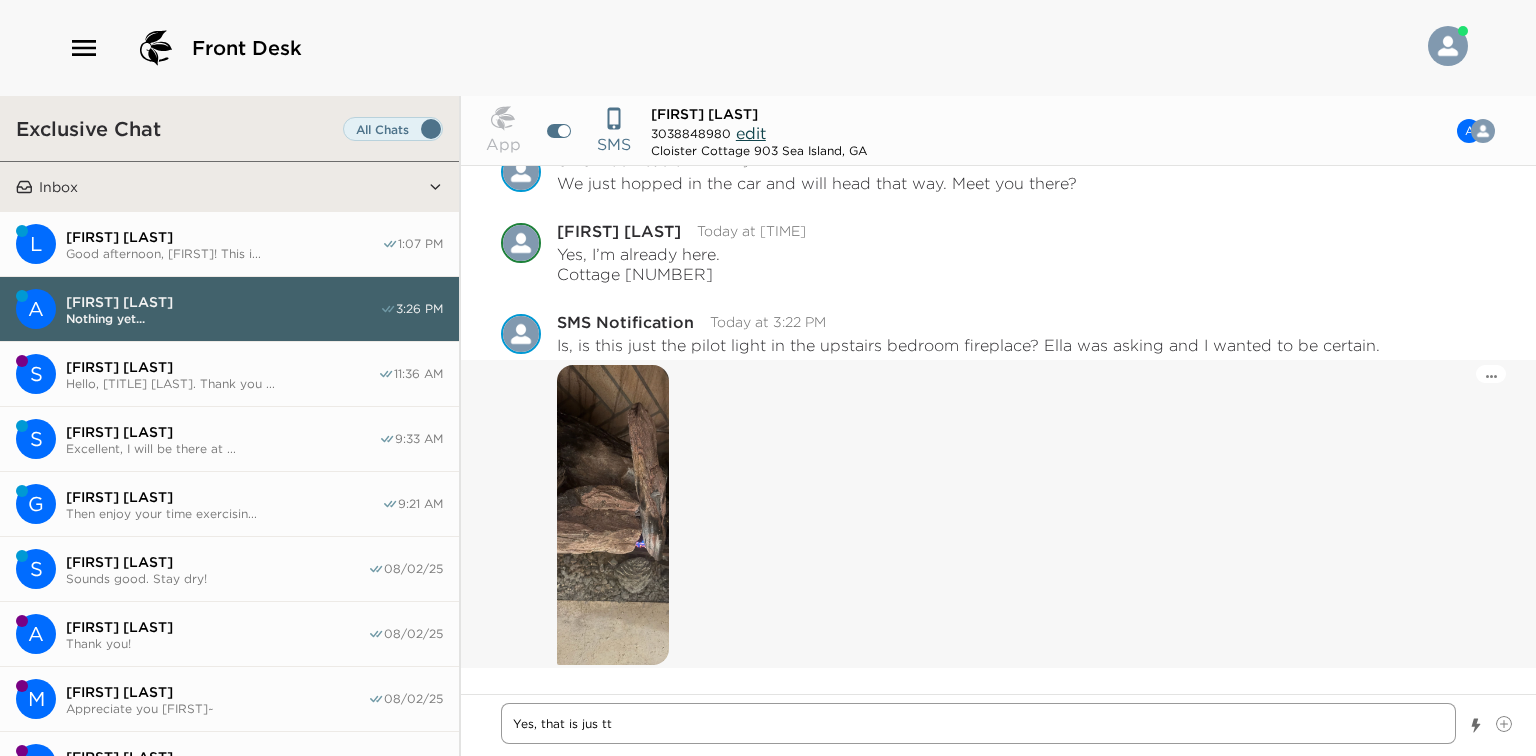 type on "Yes, that is jus tth" 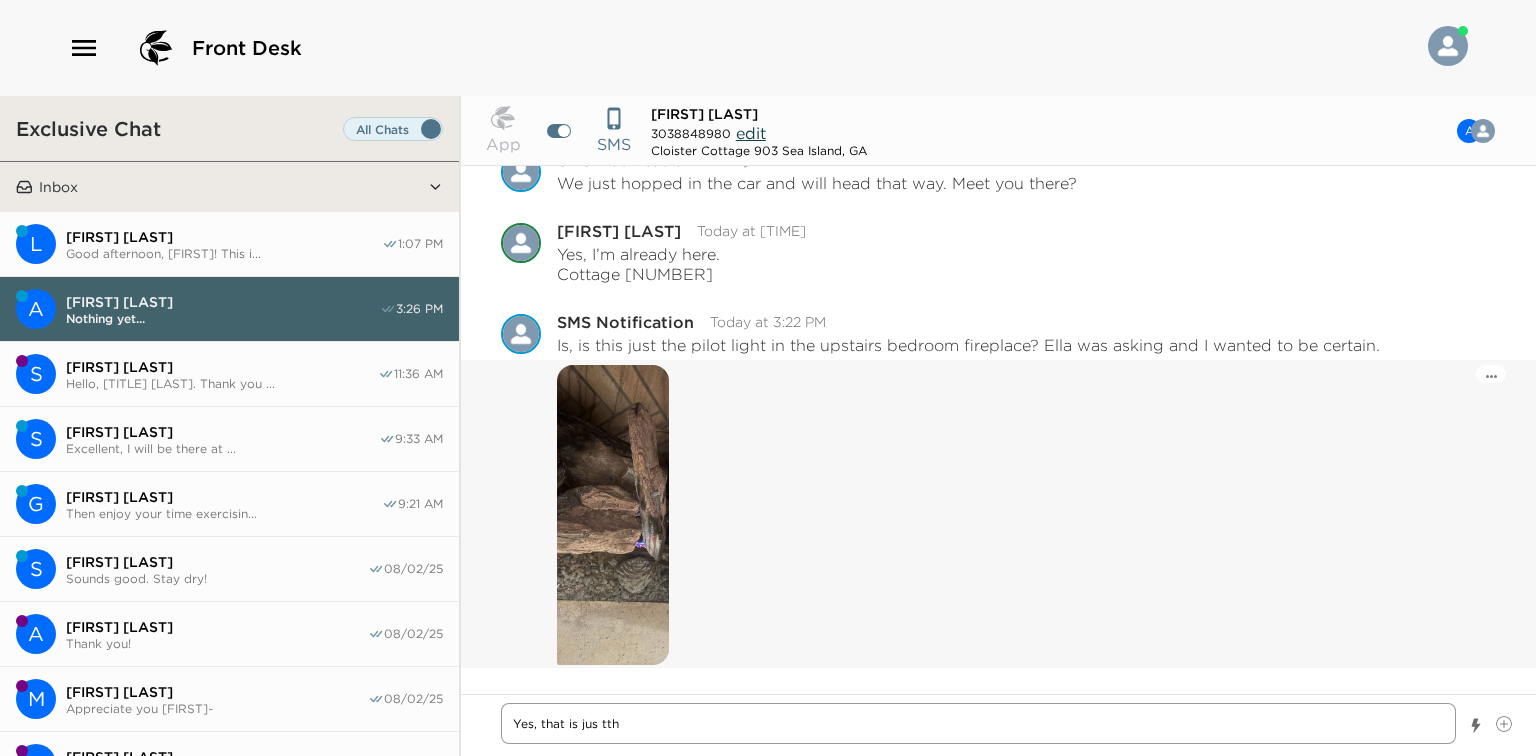 type on "x" 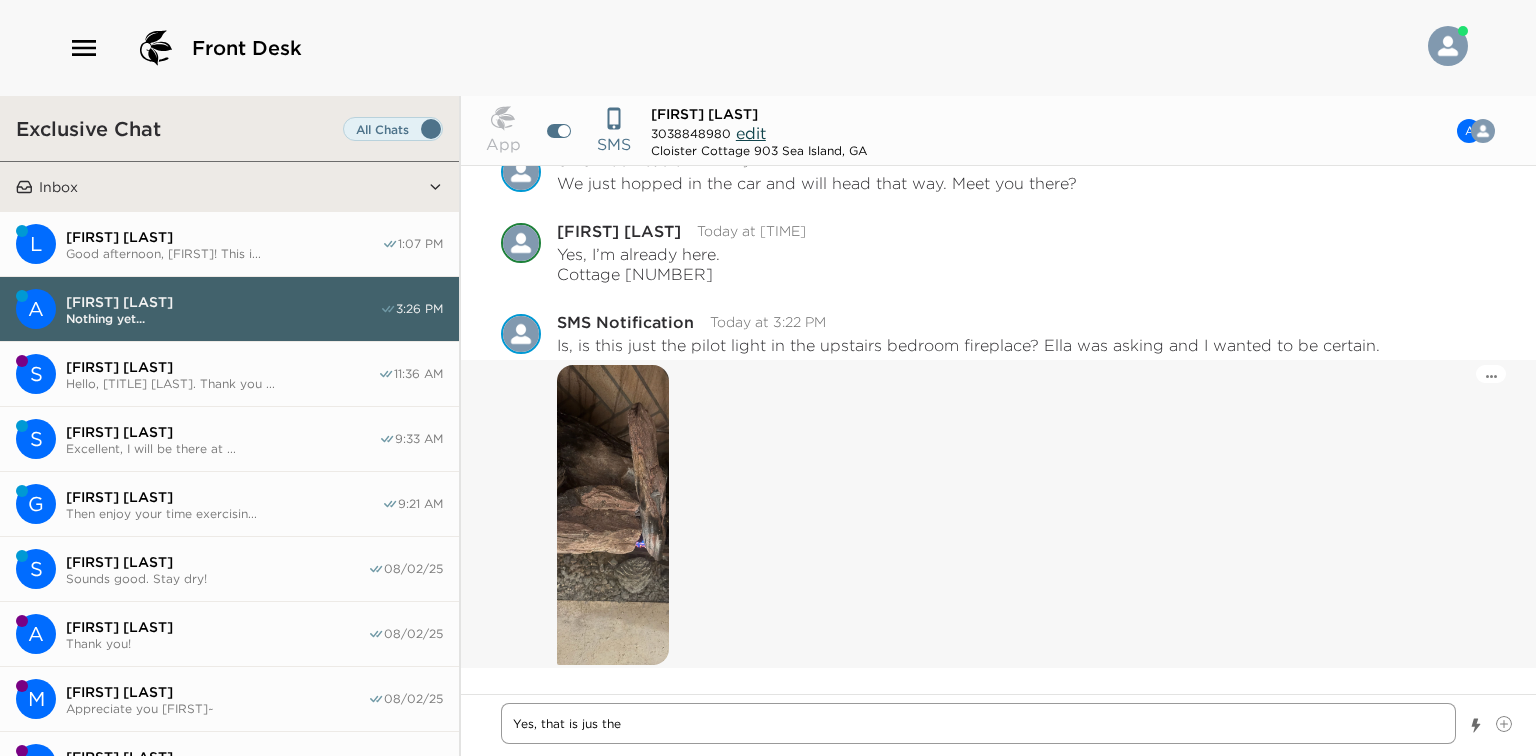 type on "Yes, that is jus tthe" 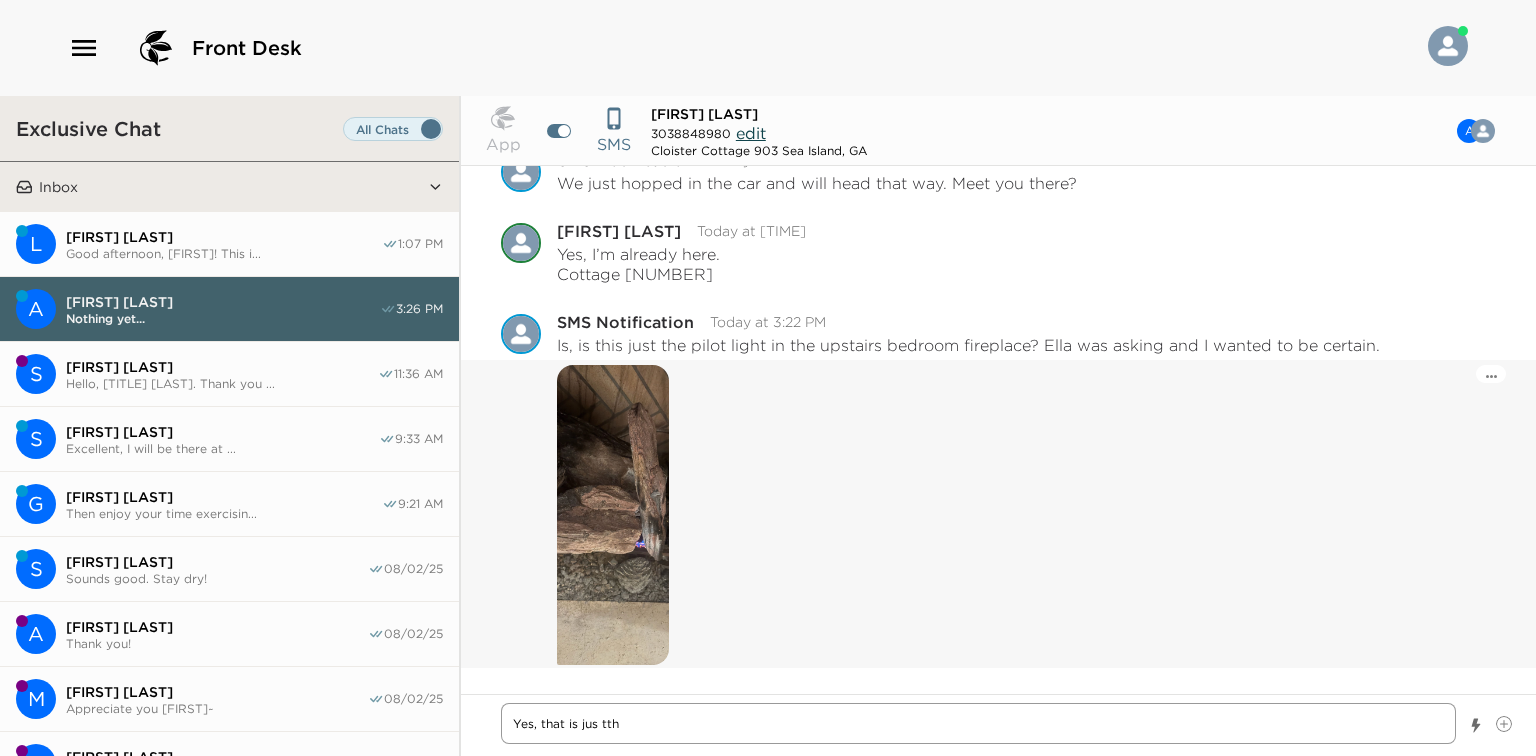 type on "Yes, that is jus tt" 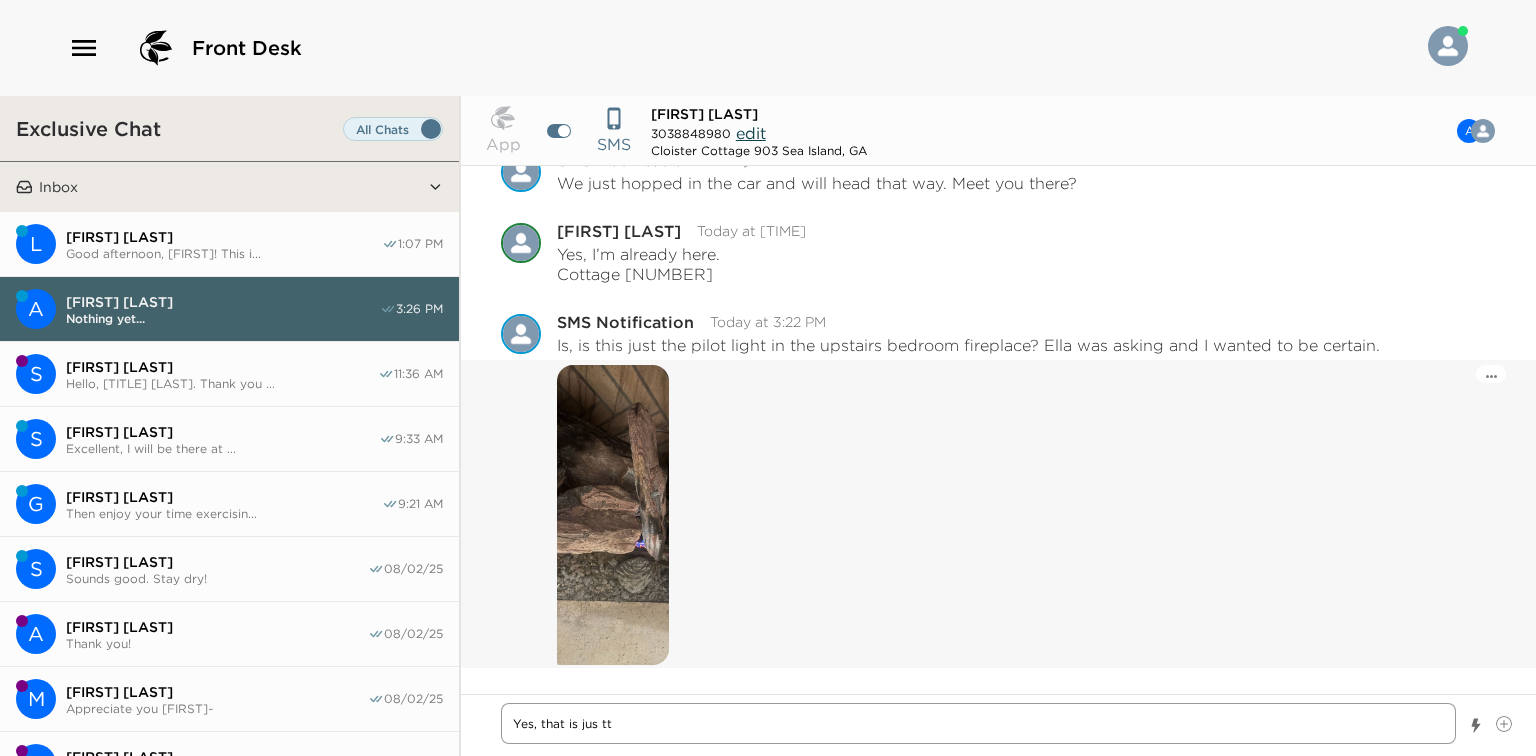 type on "Yes, that is jus t" 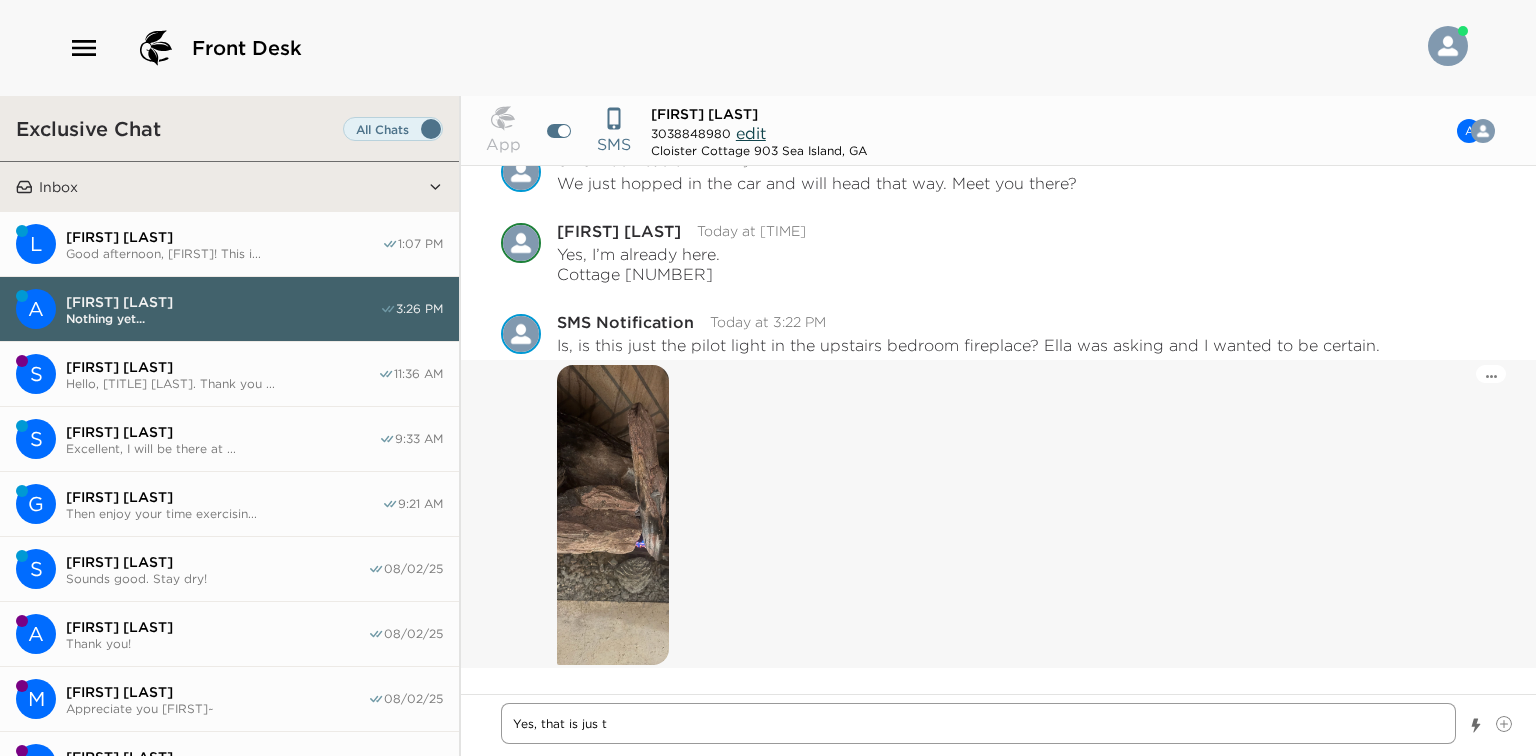 type on "Yes, that is jus th" 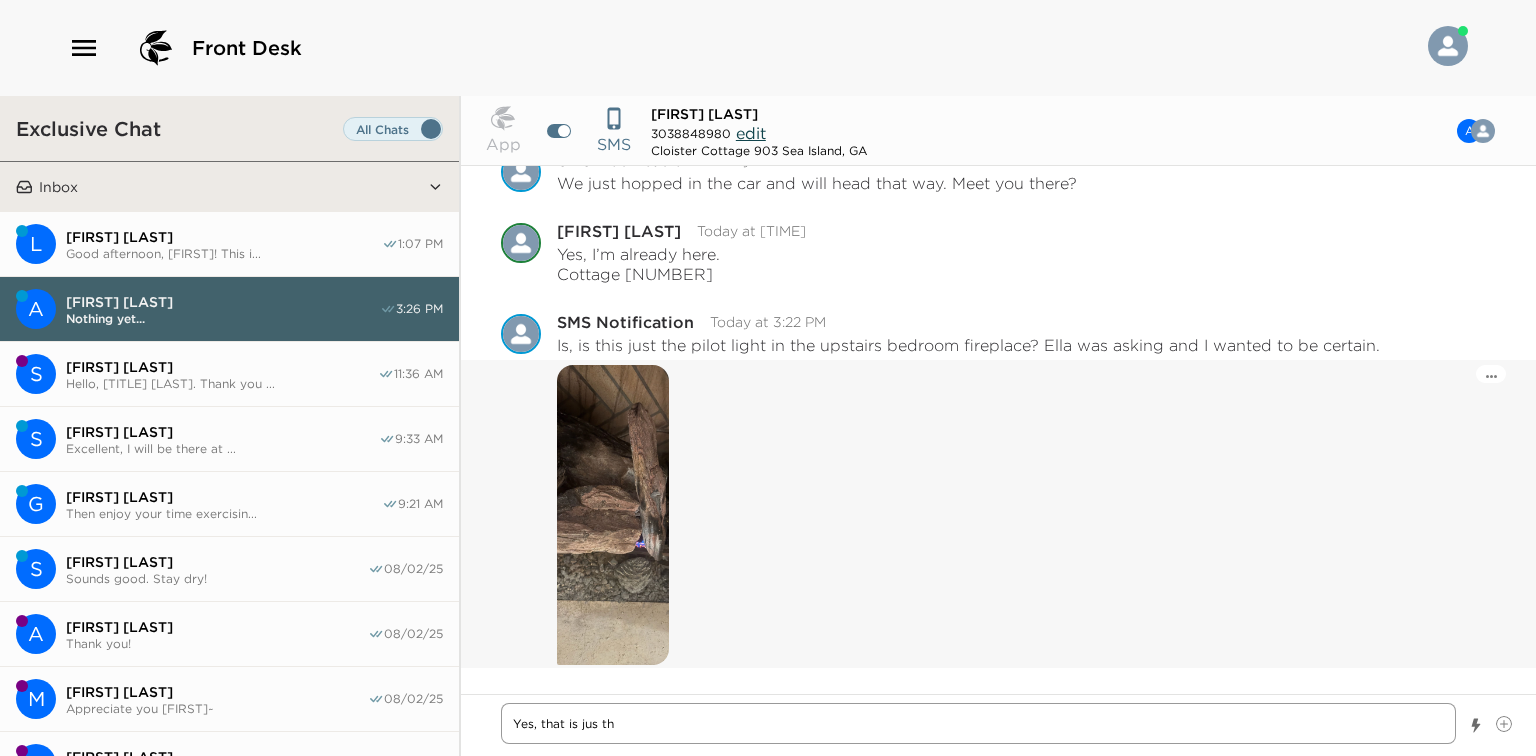 type on "Yes, that is jus the" 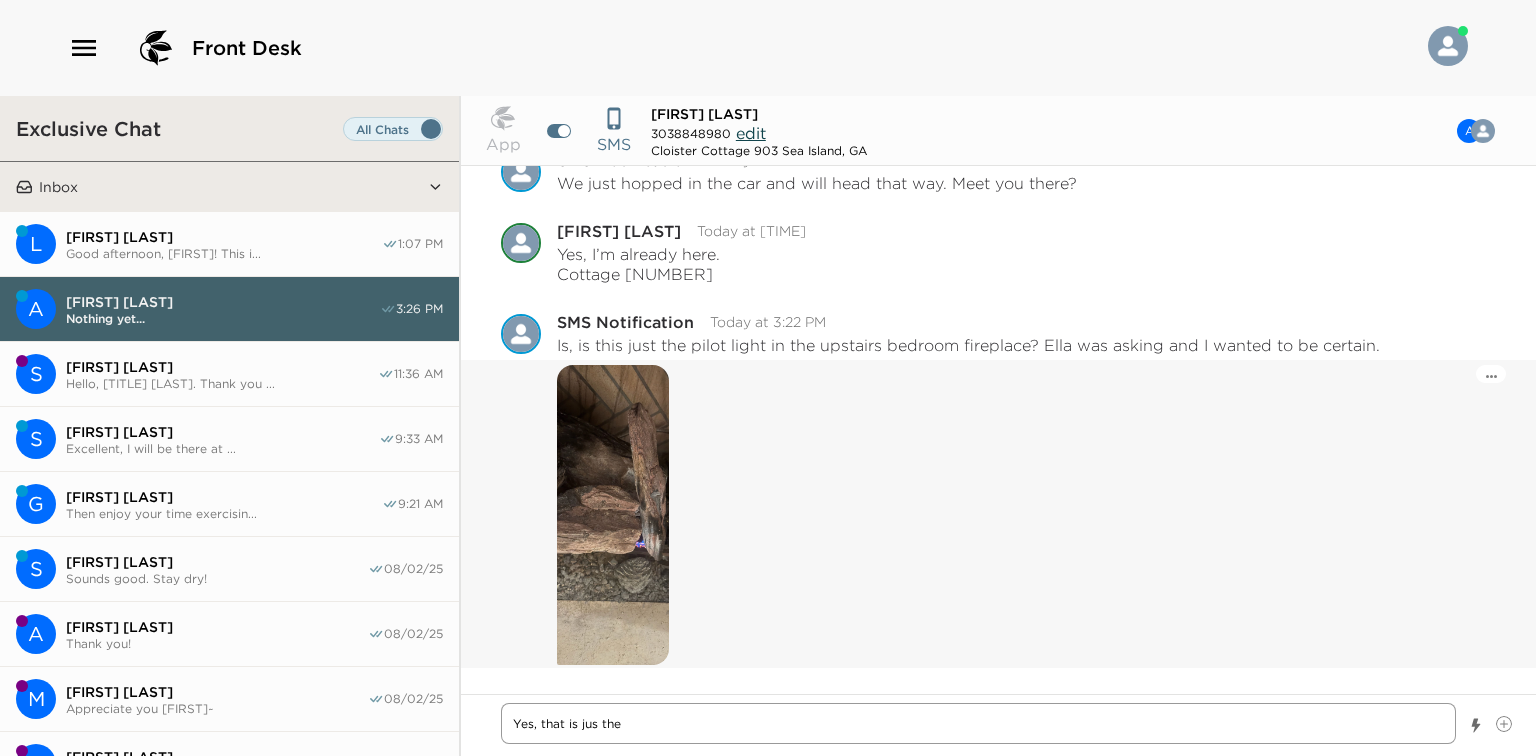 type on "Yes, that is jus the" 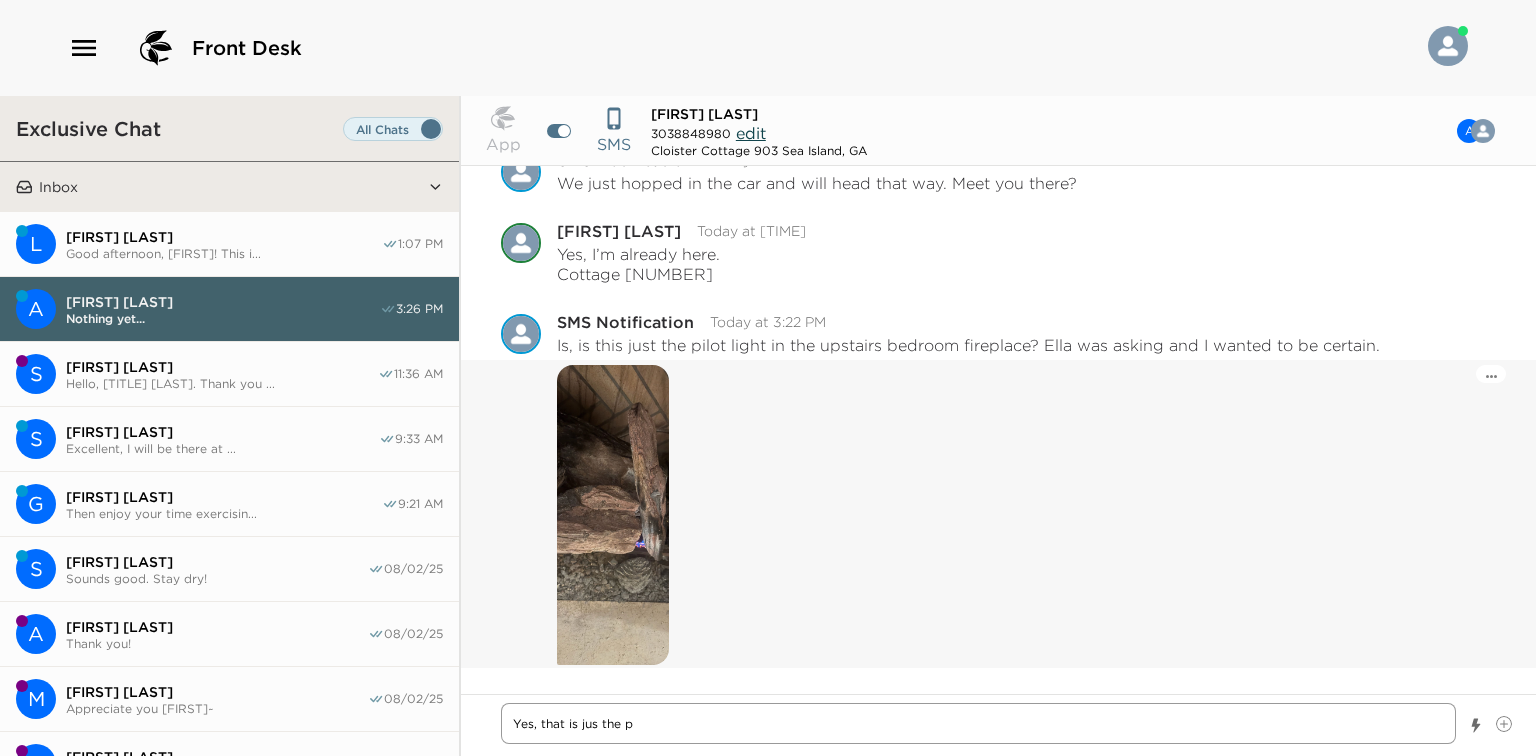 type on "Yes, that is jus the pi" 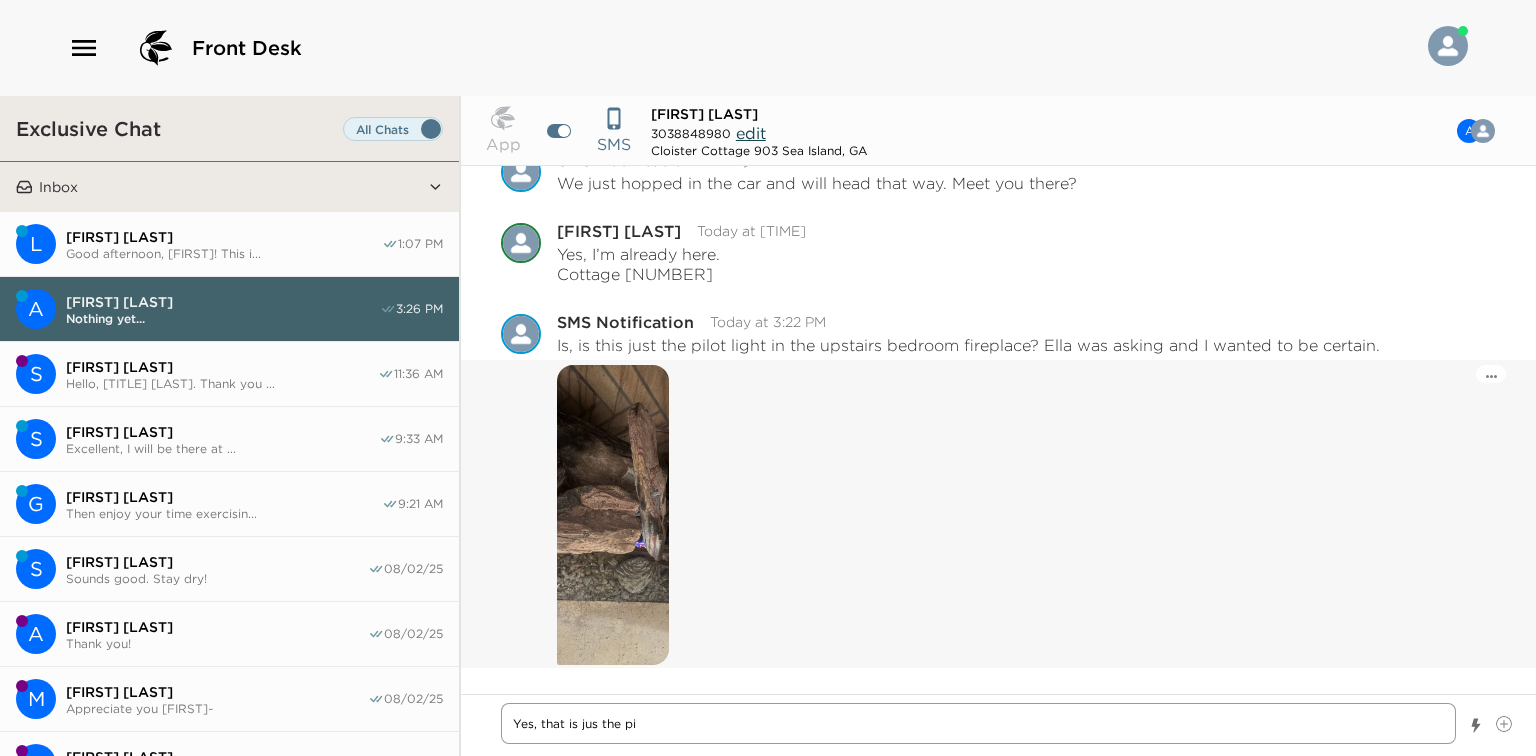 type on "Yes, that is jus the pil" 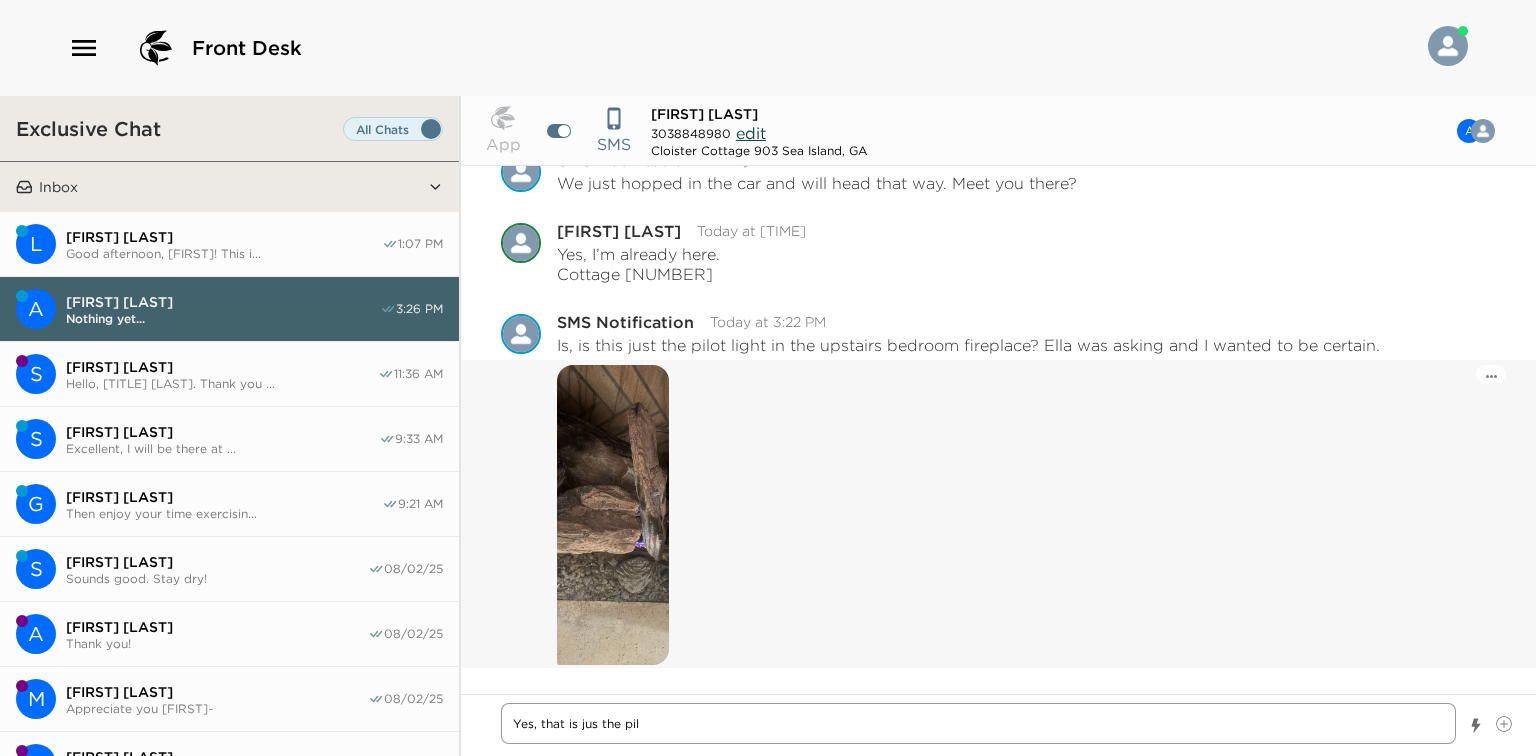 type on "Yes, that is jus the pilo" 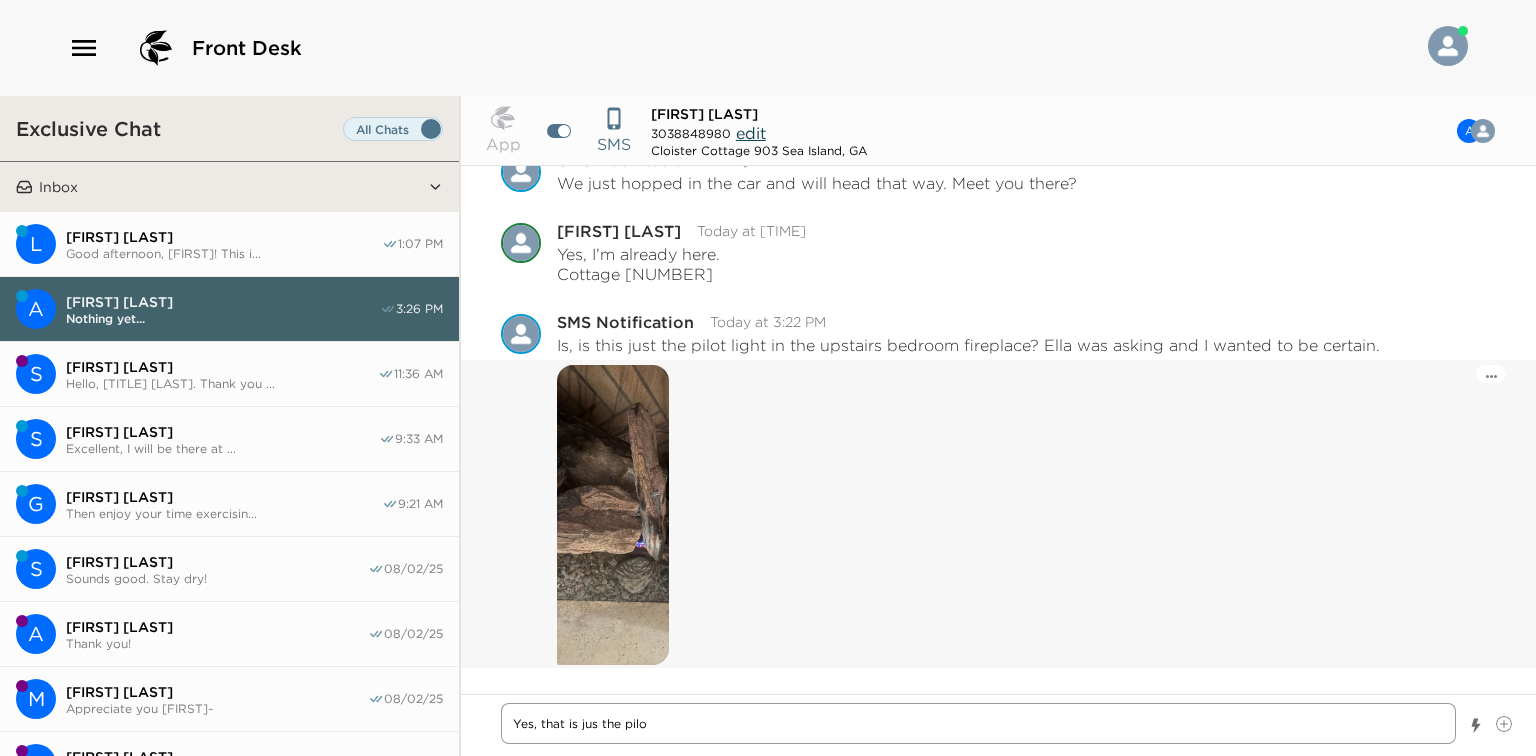type on "x" 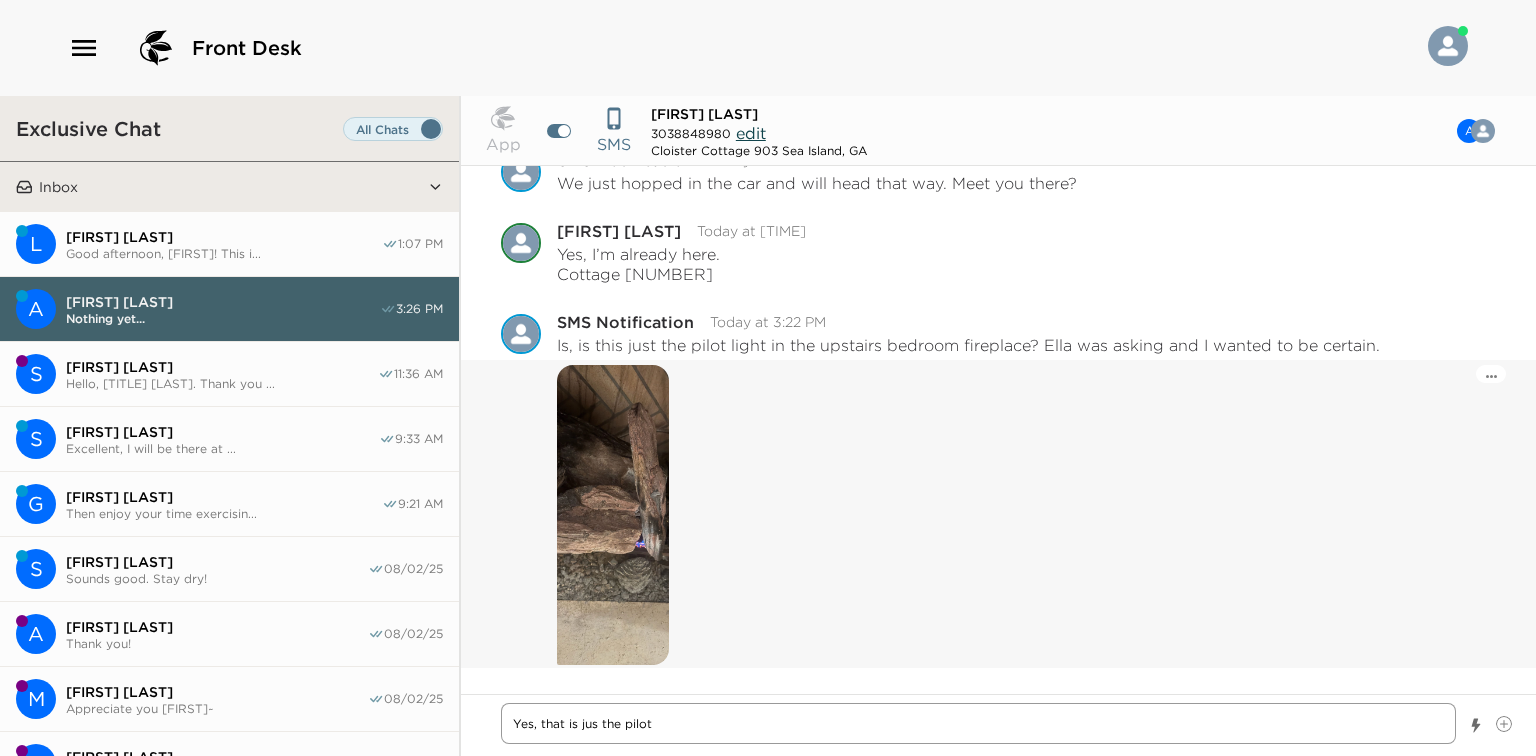 type on "x" 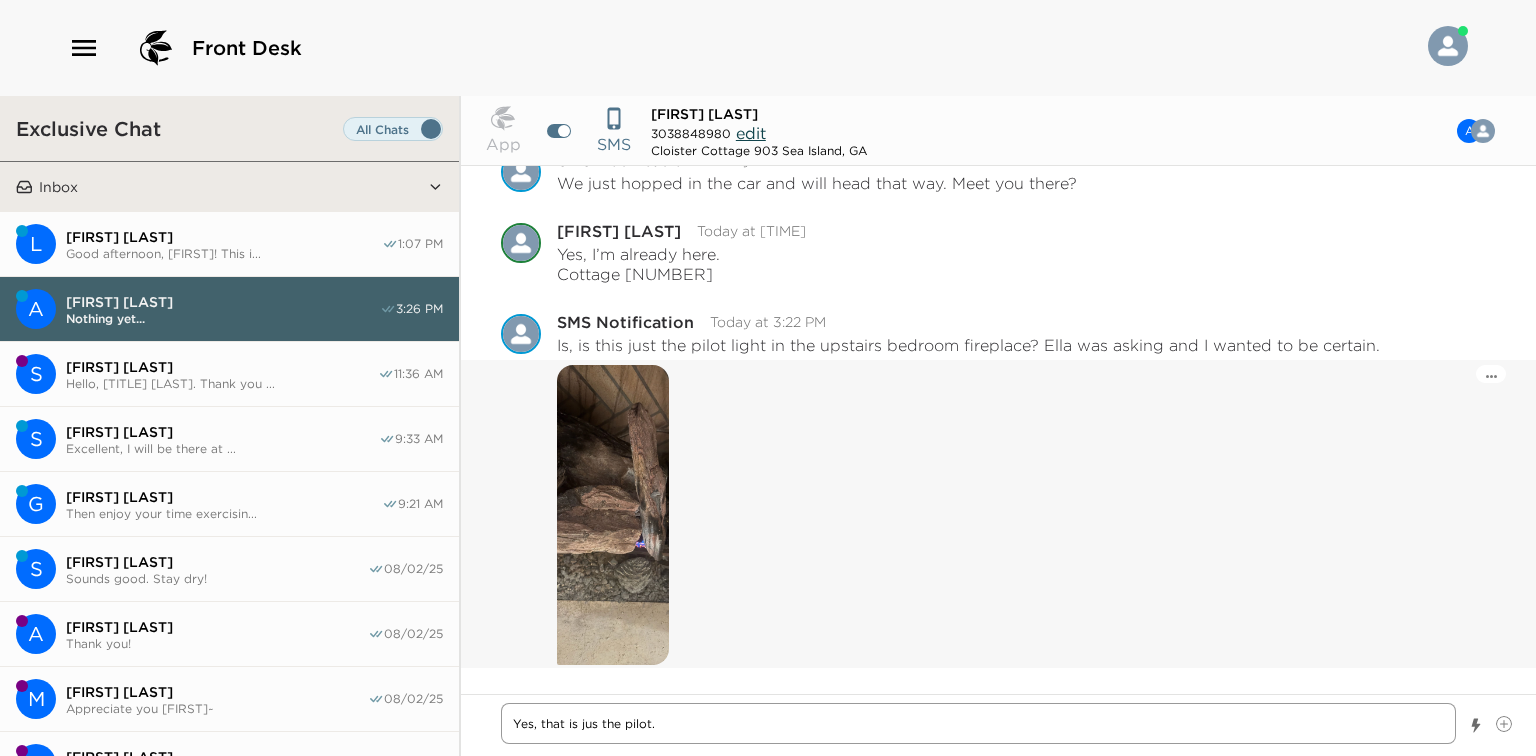 type on "x" 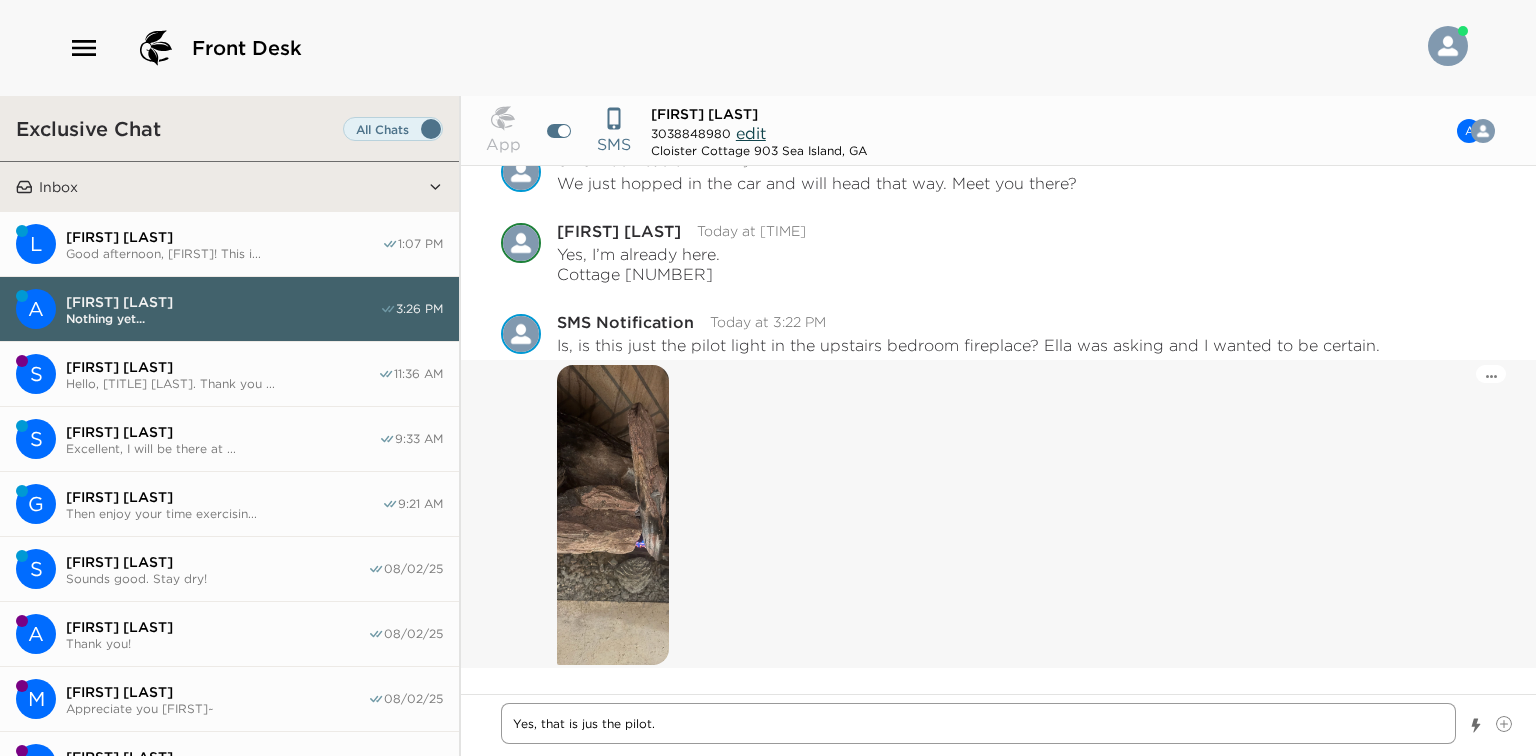 type 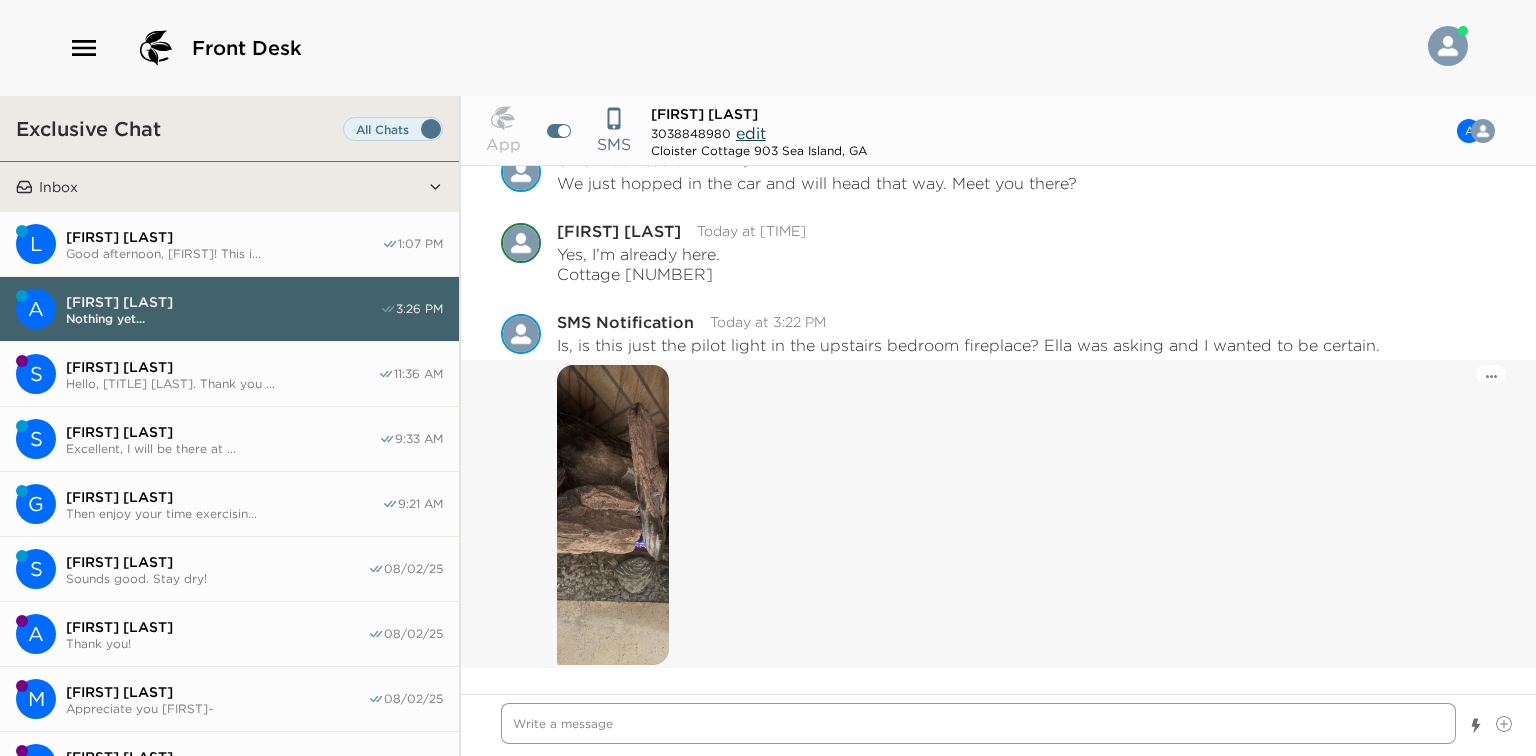 scroll, scrollTop: 928, scrollLeft: 0, axis: vertical 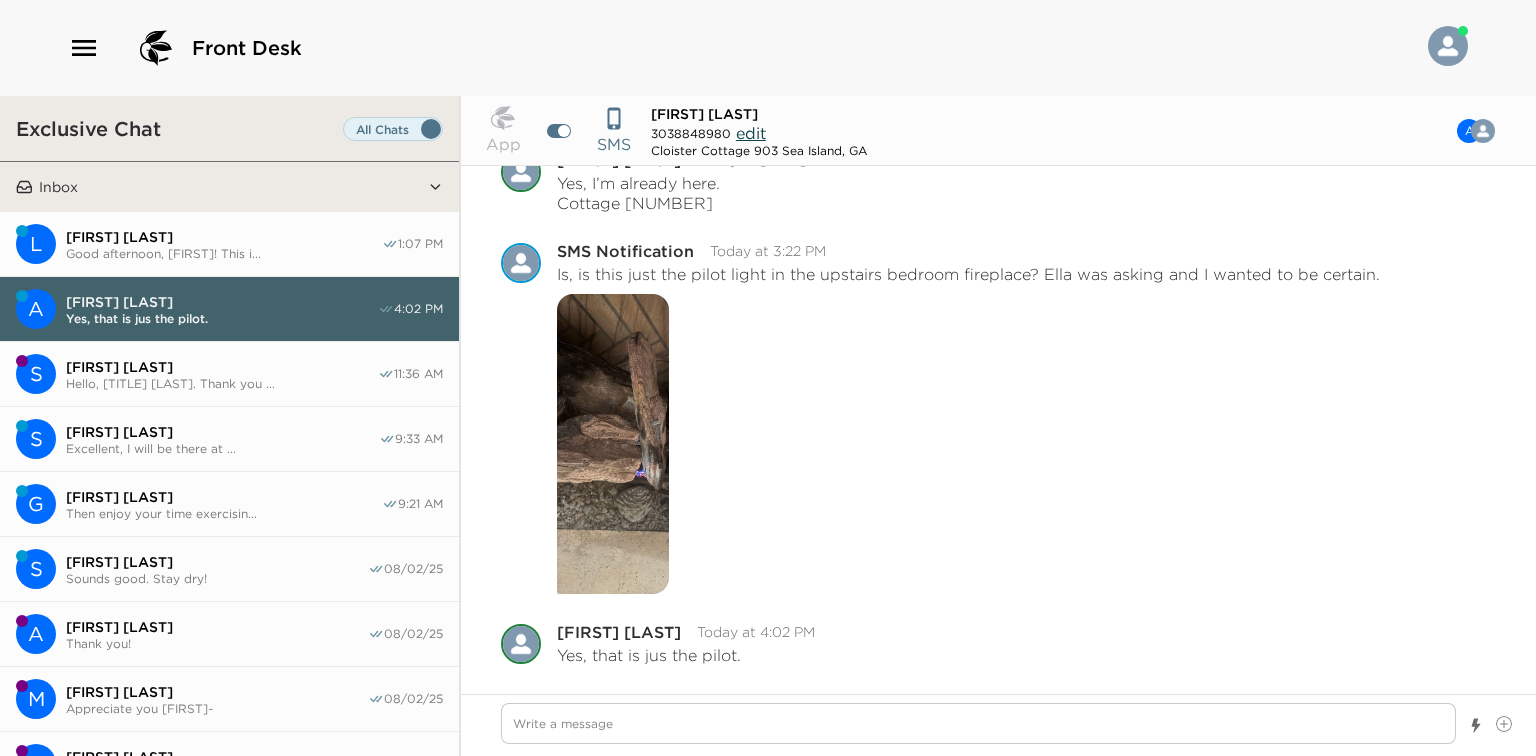 click on "[FIRST] [LAST]" at bounding box center (224, 237) 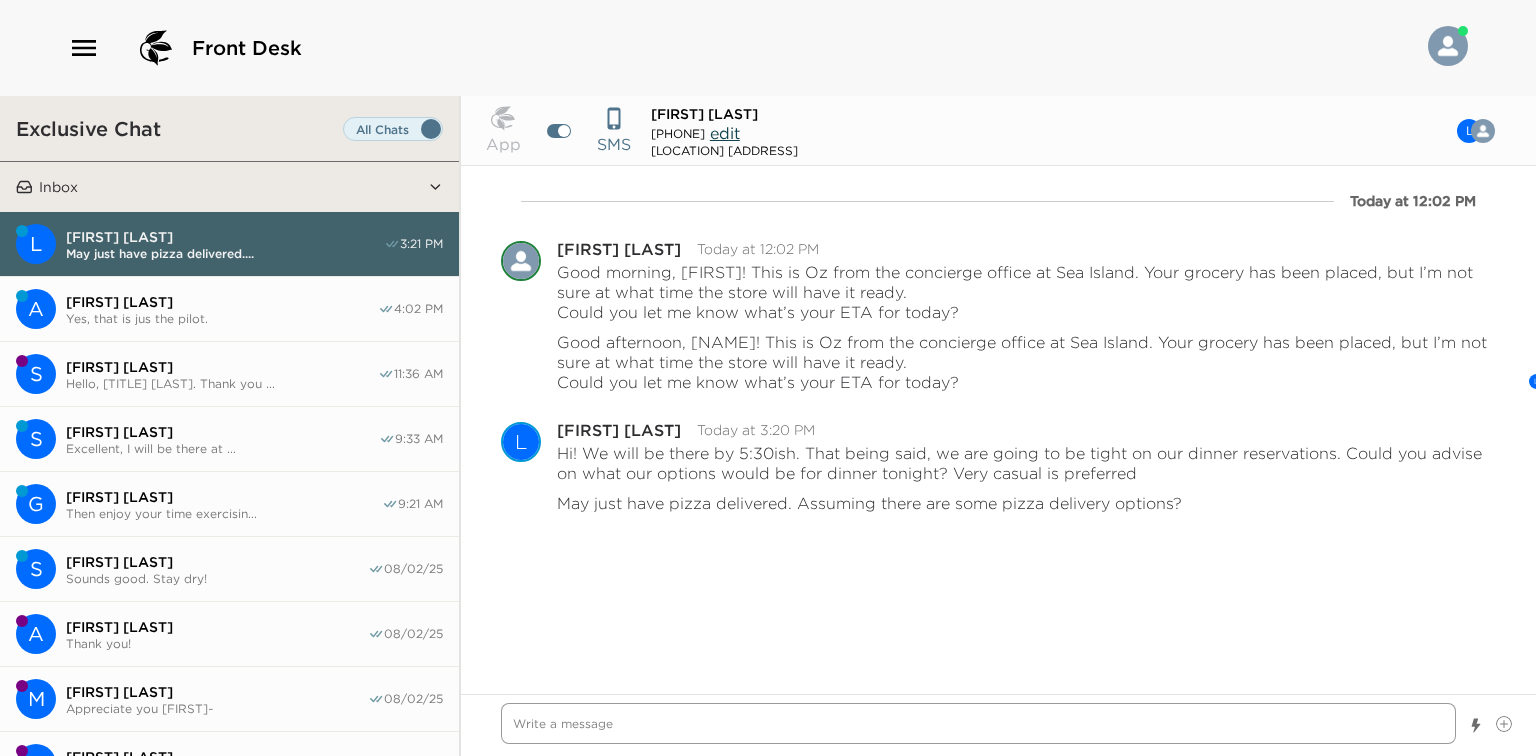 click at bounding box center (978, 723) 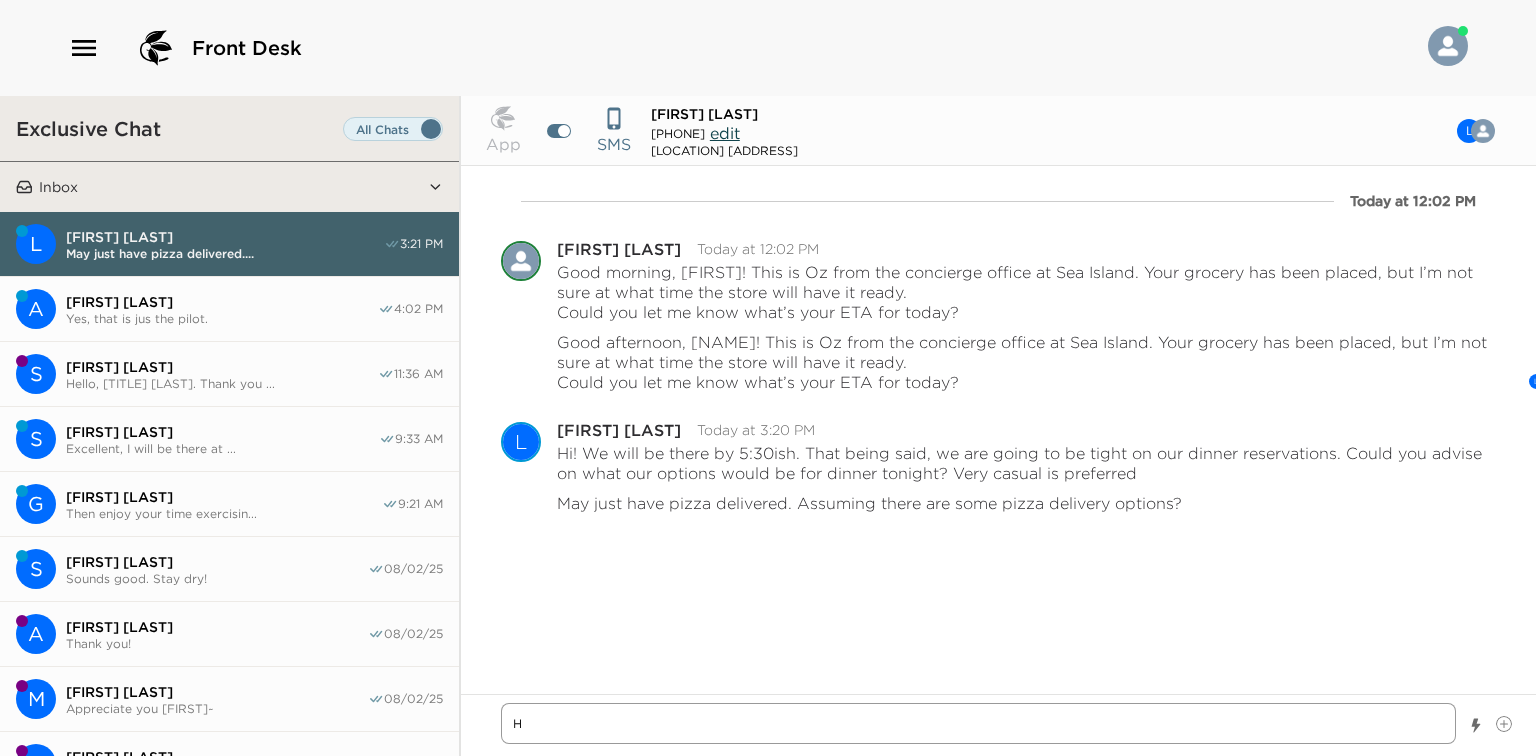 type on "x" 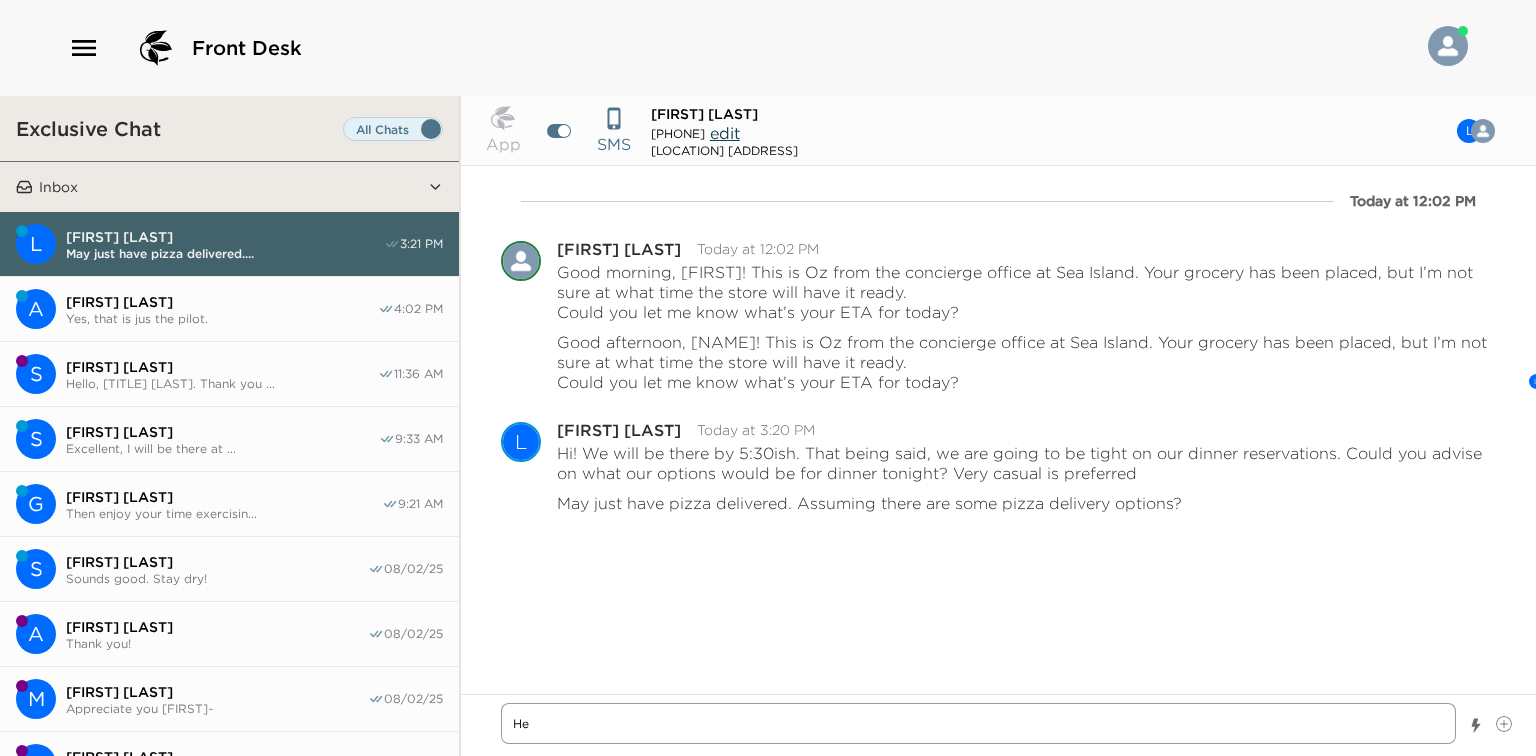 type on "x" 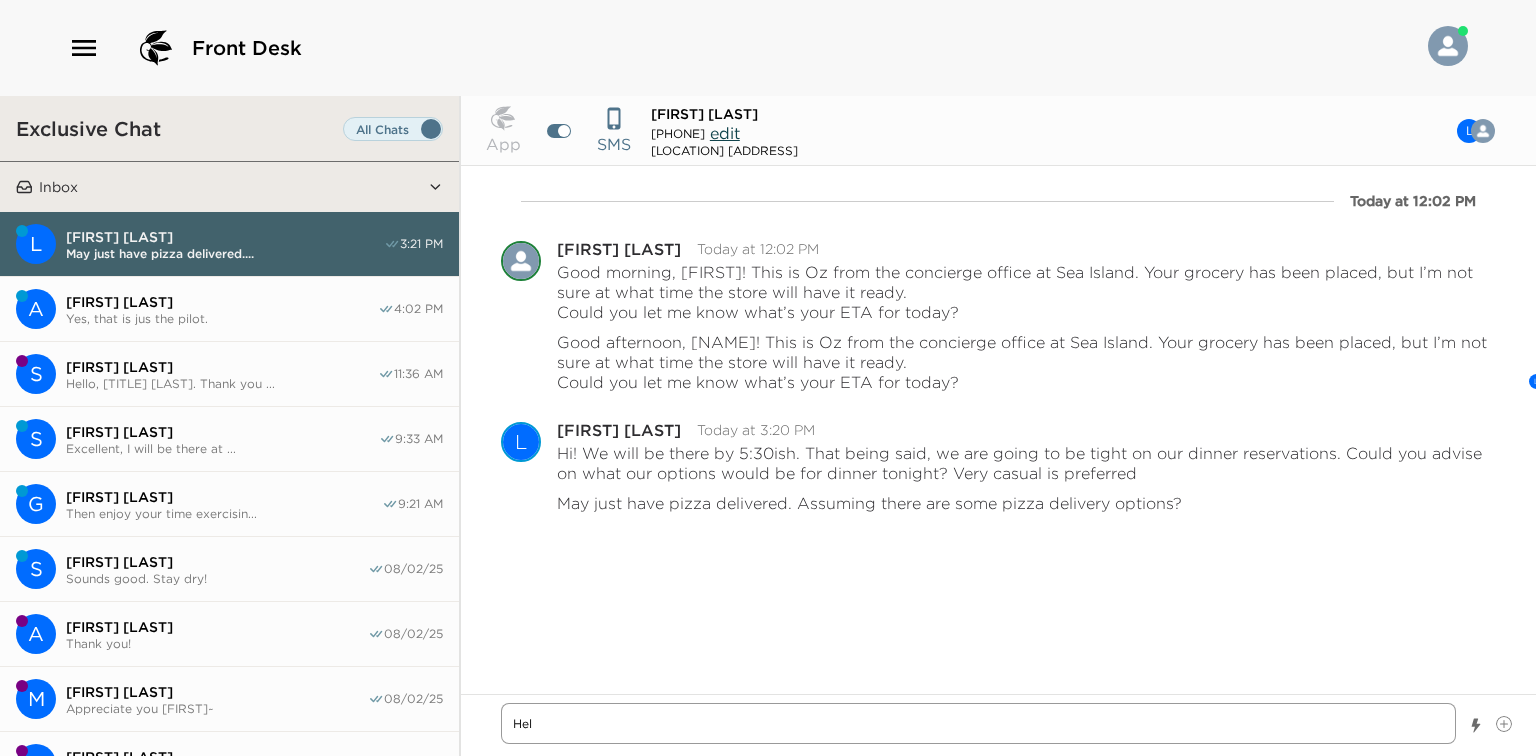 type on "x" 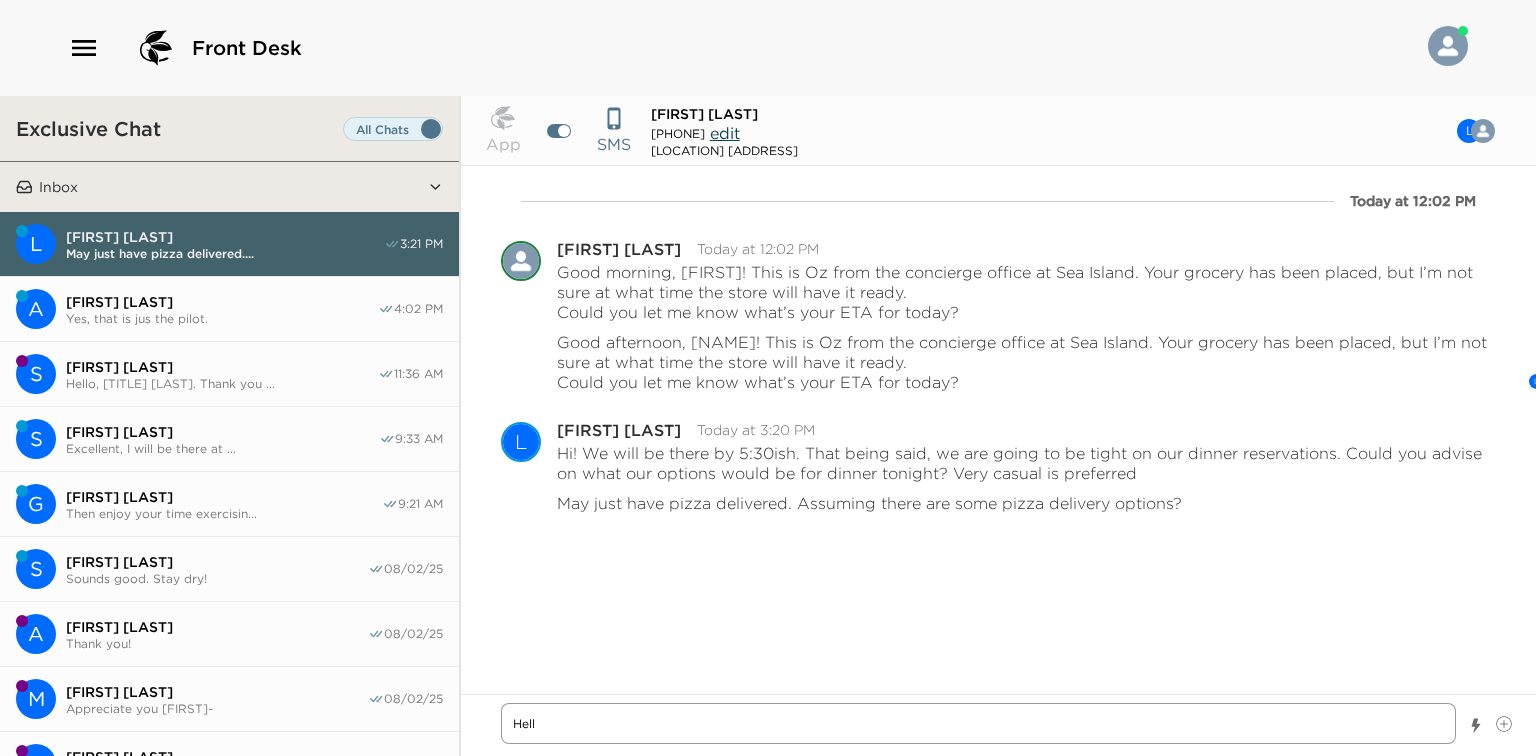 type on "x" 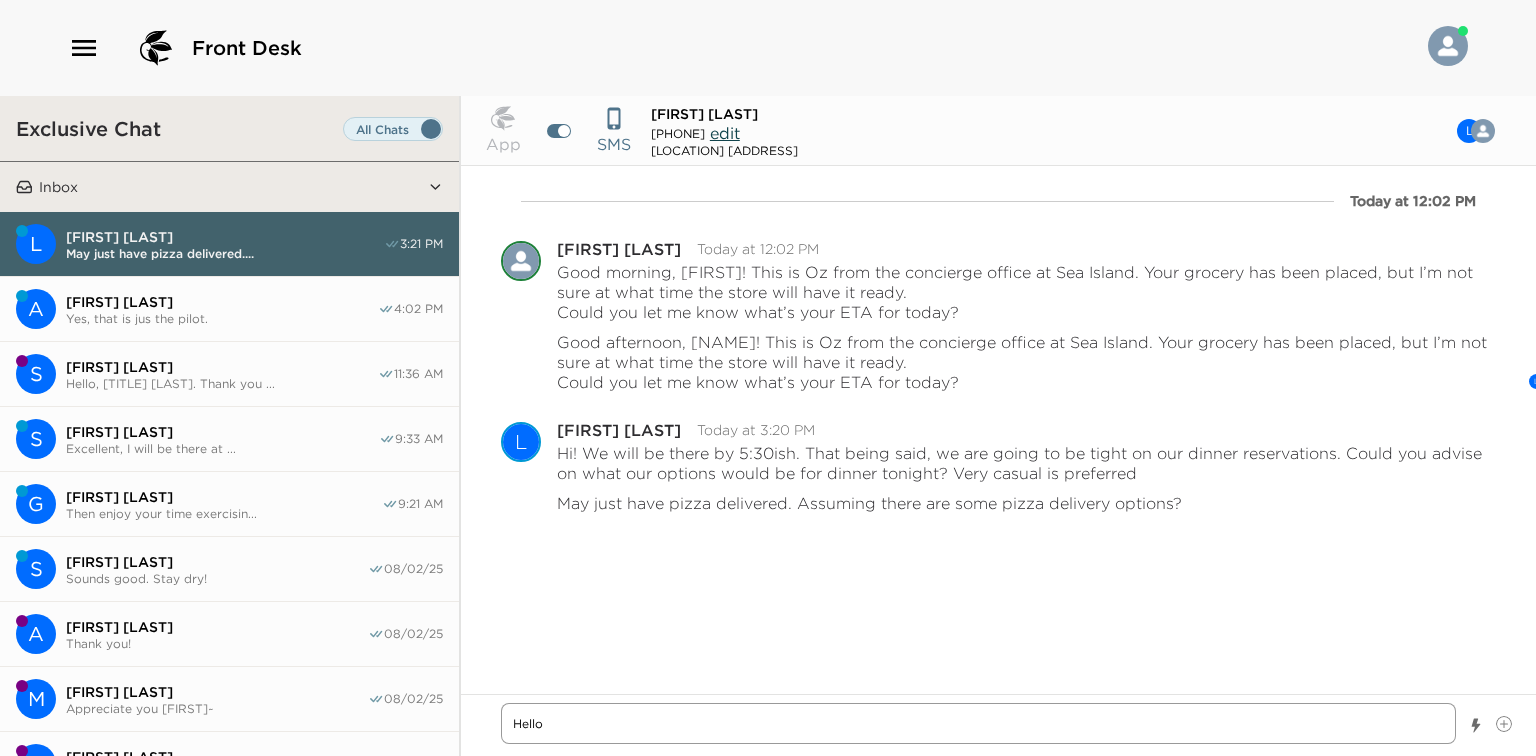 type on "x" 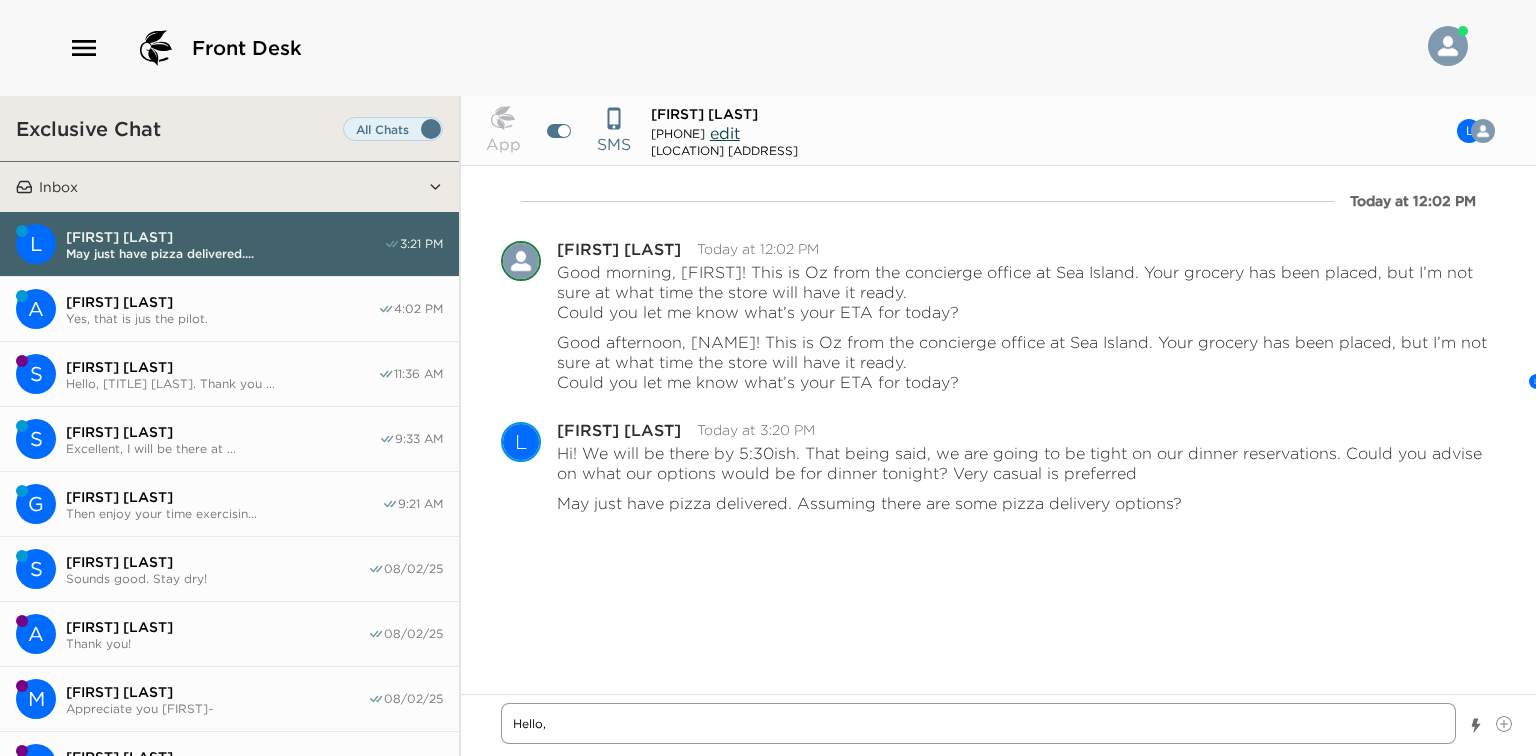 type on "x" 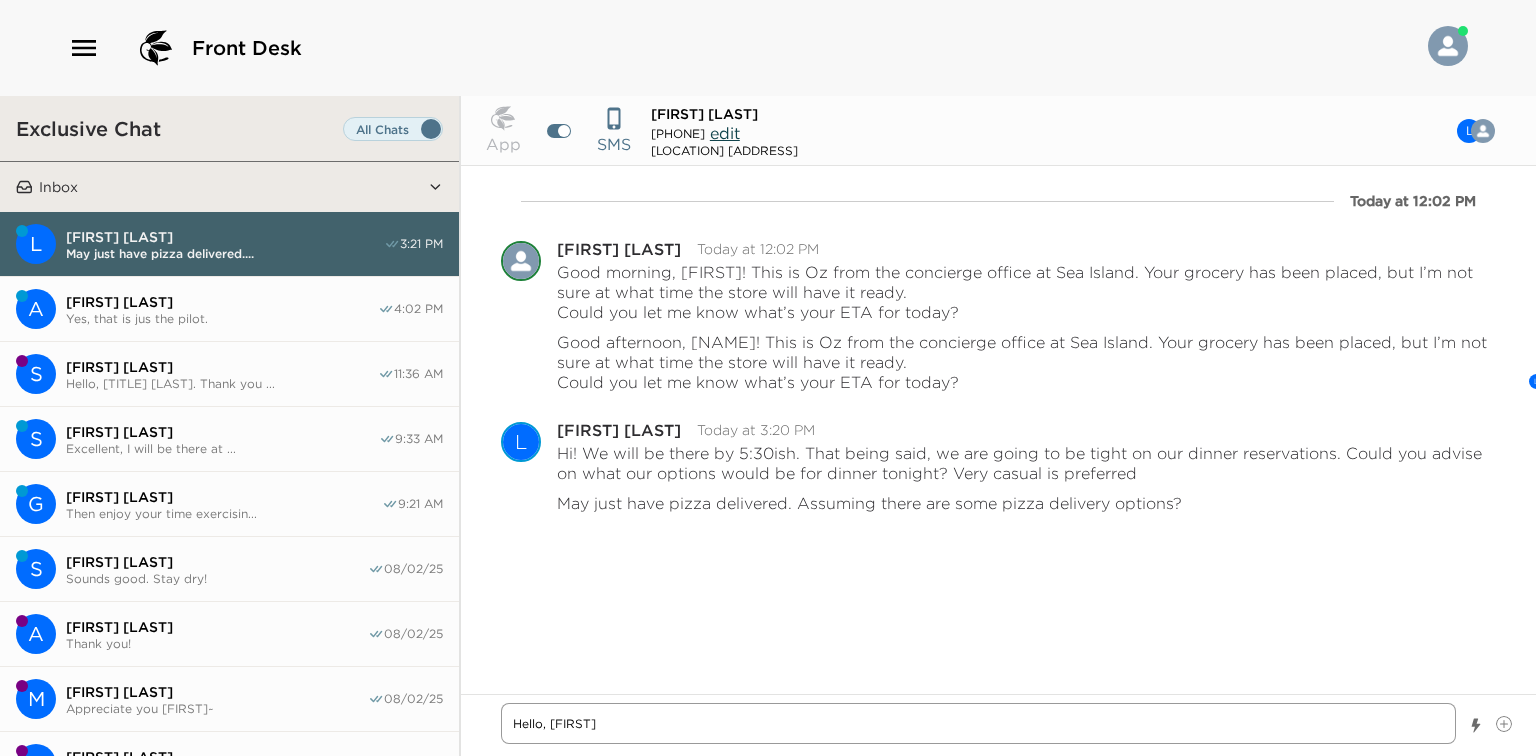 type on "x" 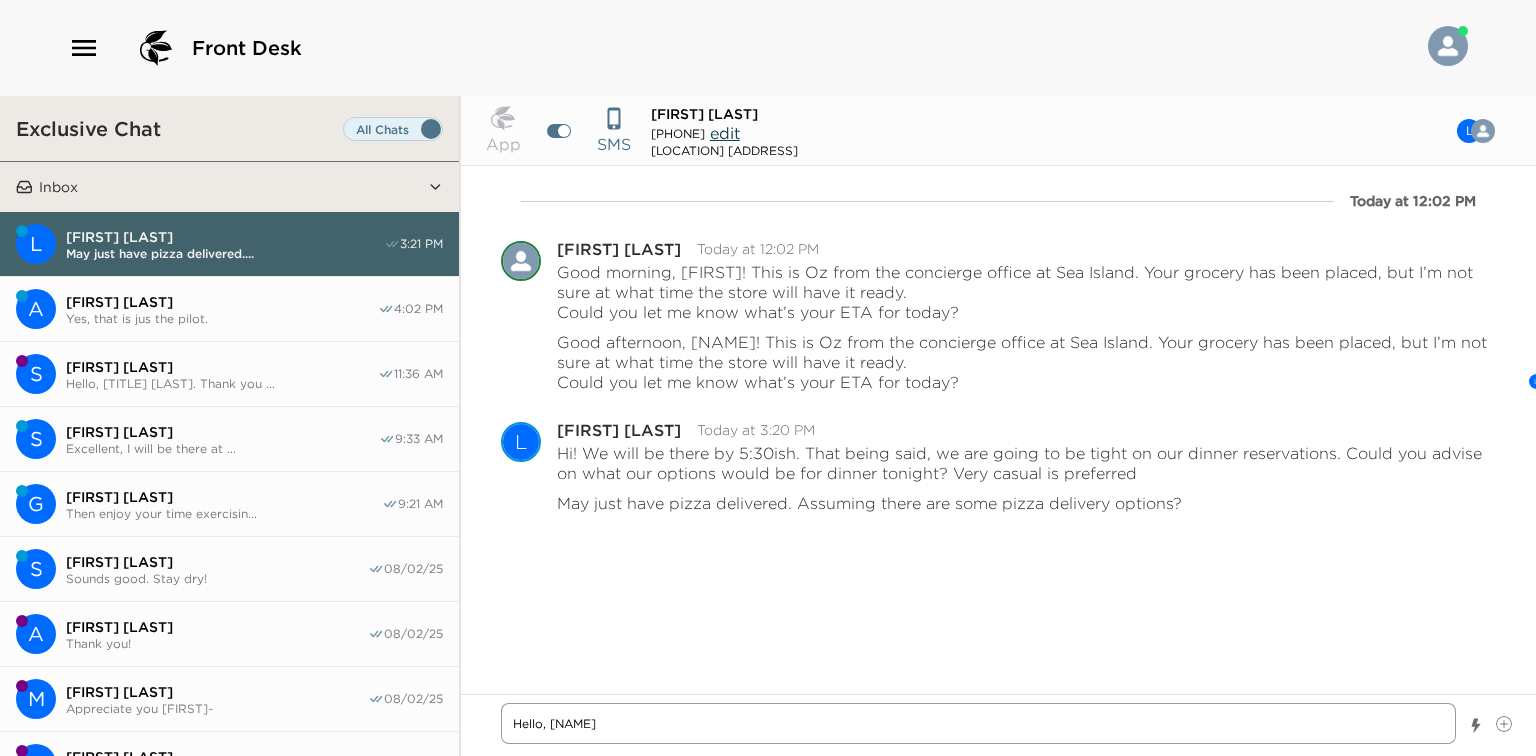 type on "x" 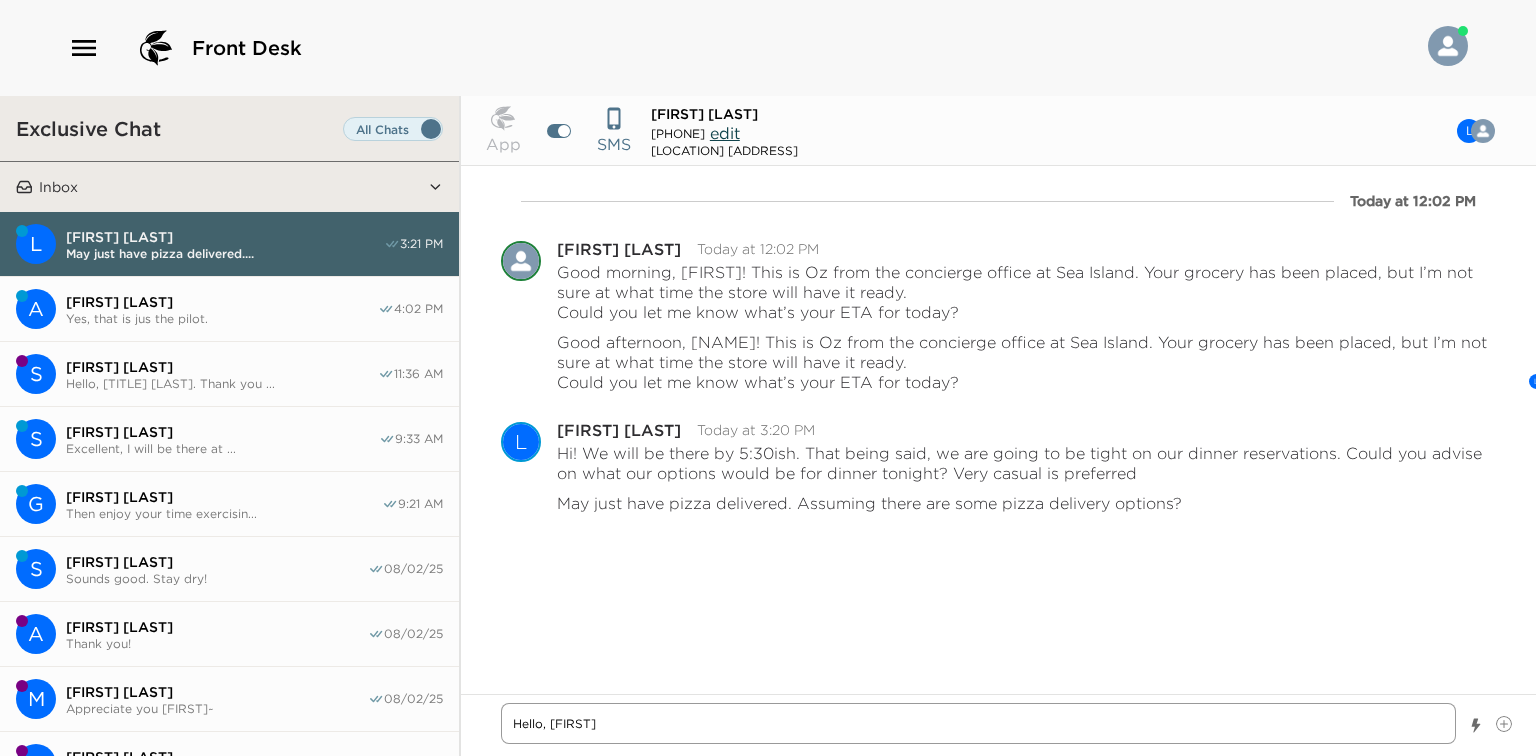 type on "x" 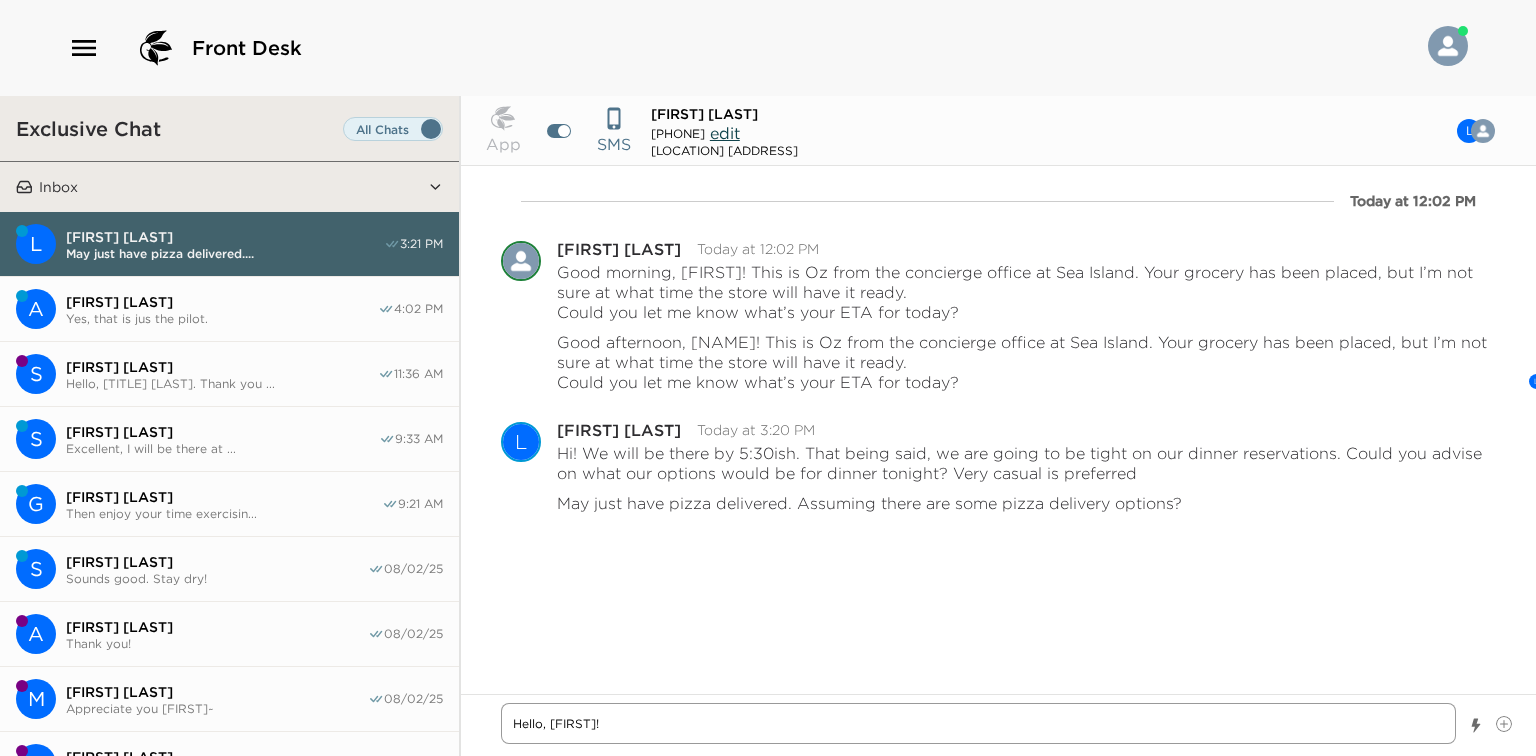 type on "x" 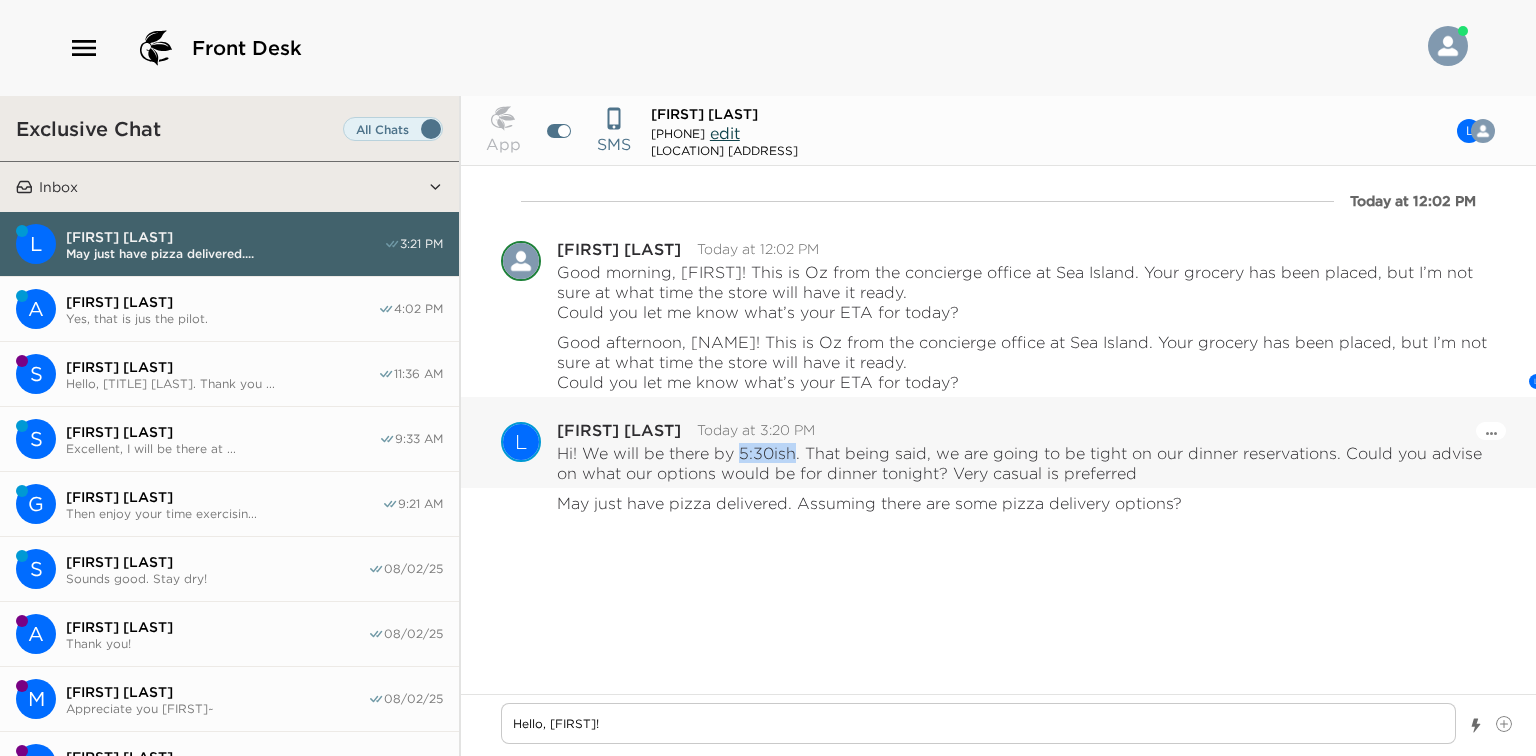 drag, startPoint x: 737, startPoint y: 452, endPoint x: 793, endPoint y: 451, distance: 56.008926 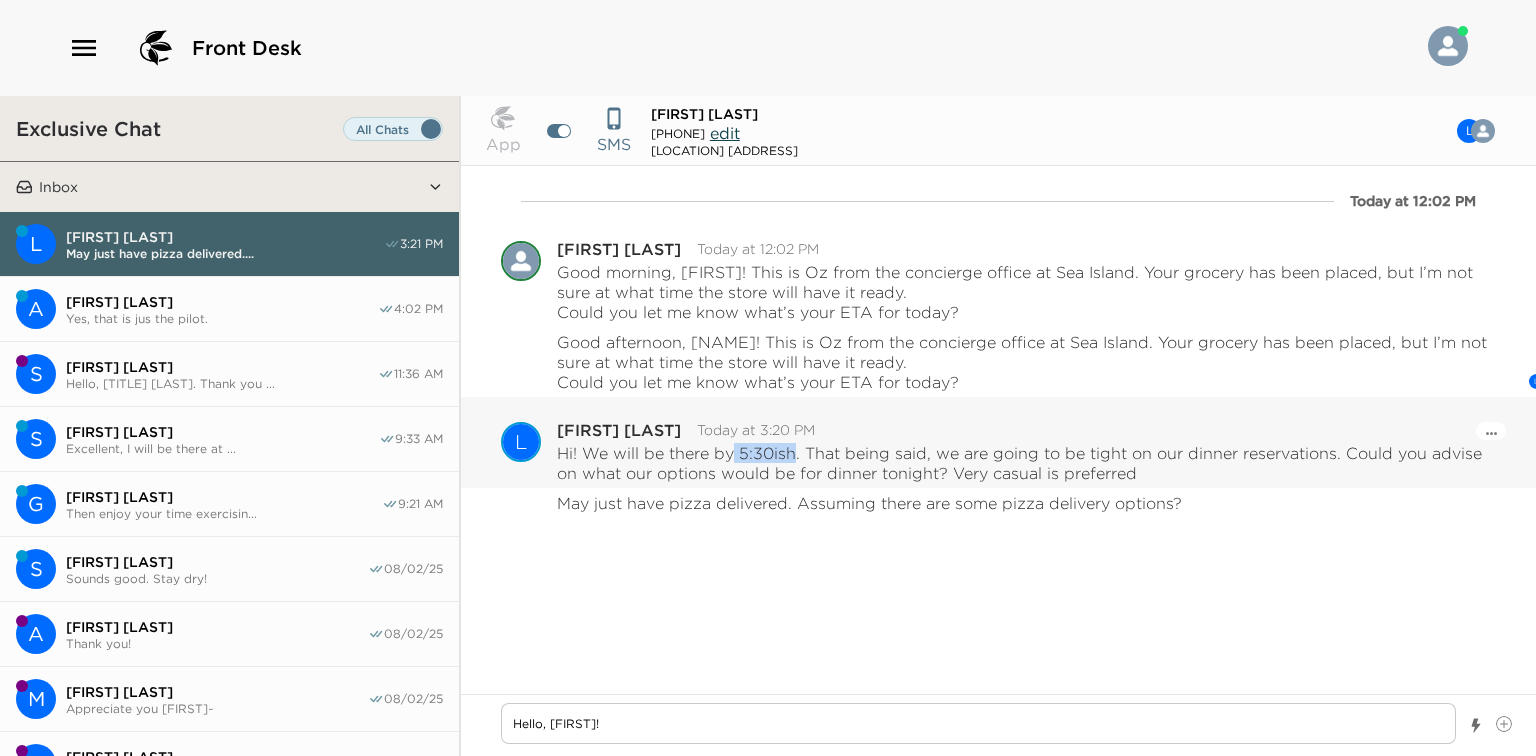 drag, startPoint x: 794, startPoint y: 454, endPoint x: 729, endPoint y: 455, distance: 65.00769 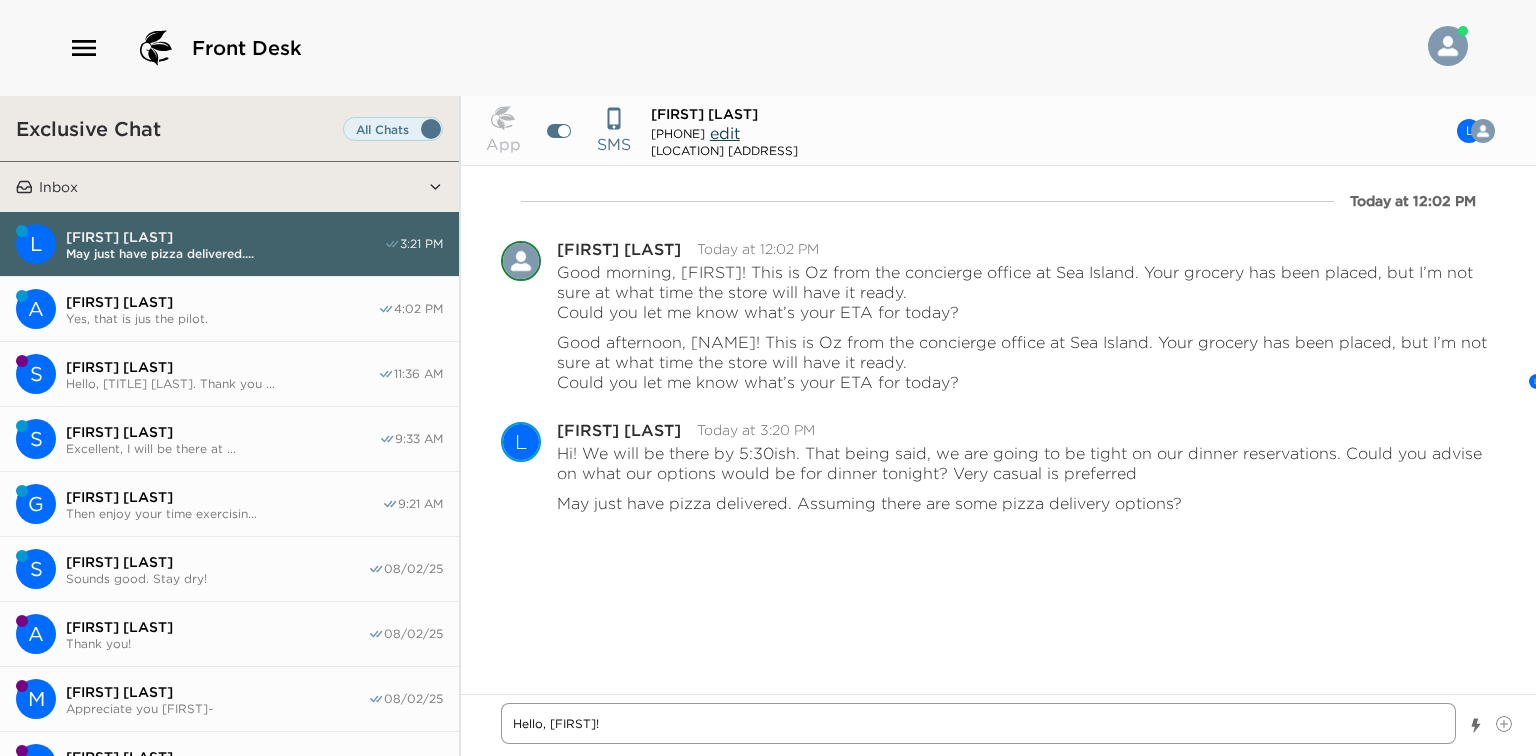 click on "Hello, Lauren!" at bounding box center [978, 723] 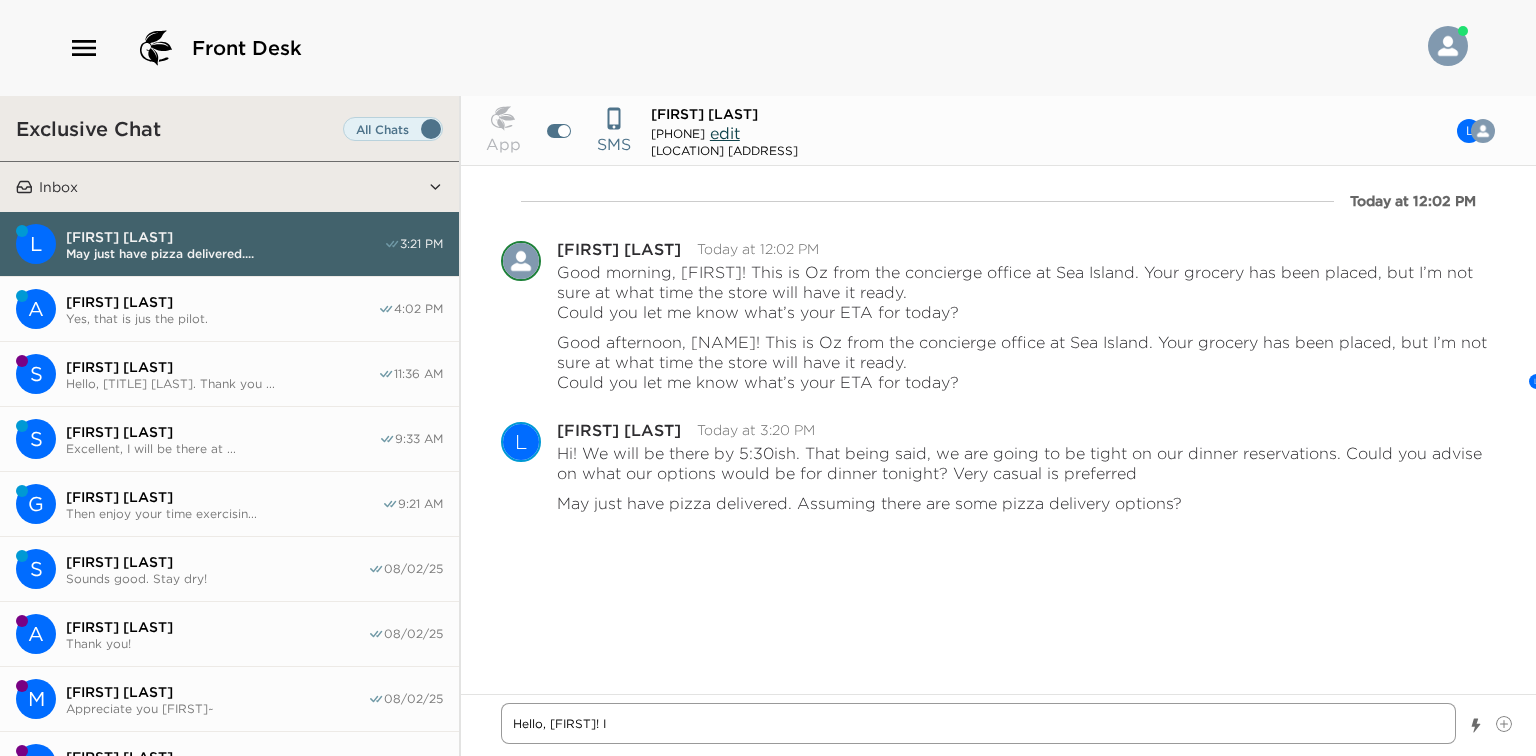 type on "x" 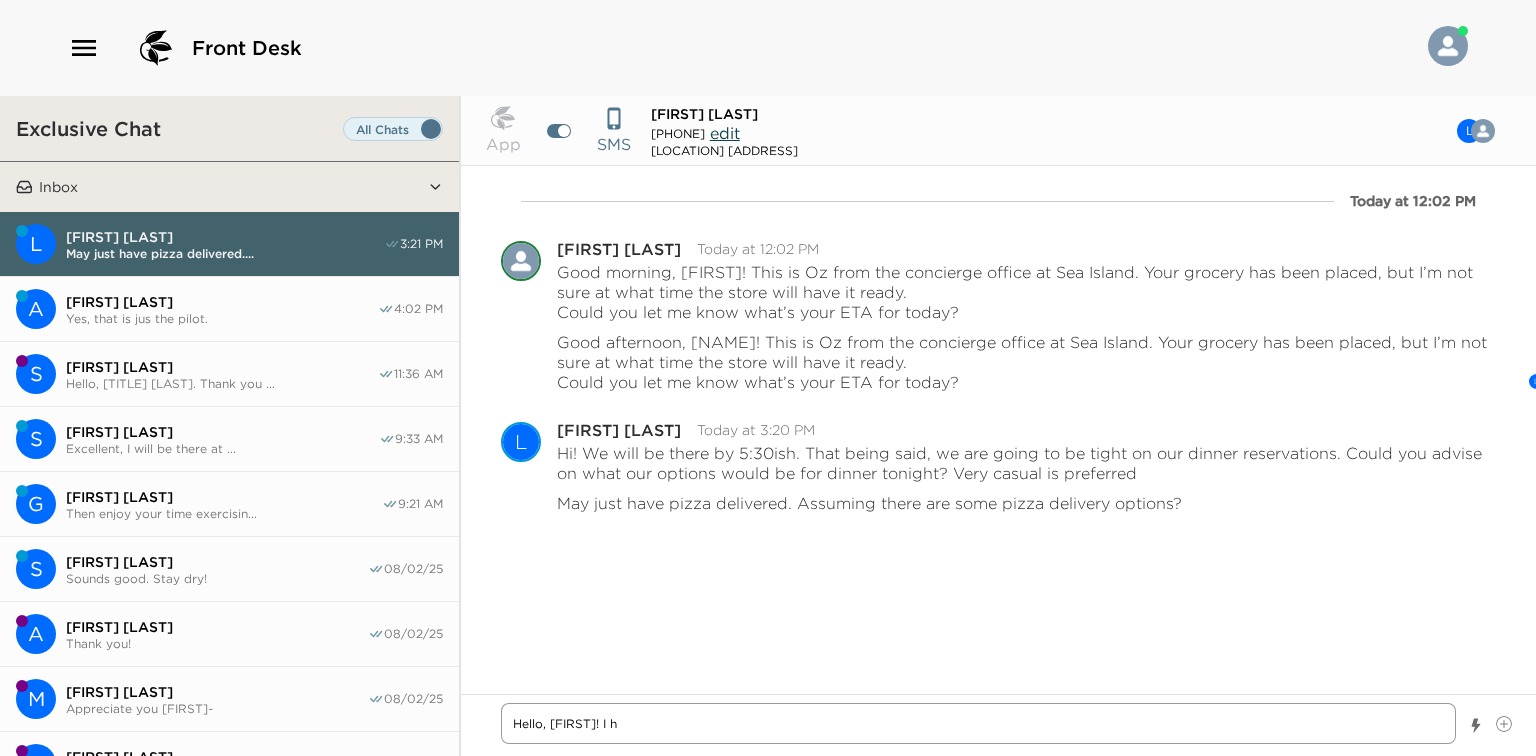 type on "x" 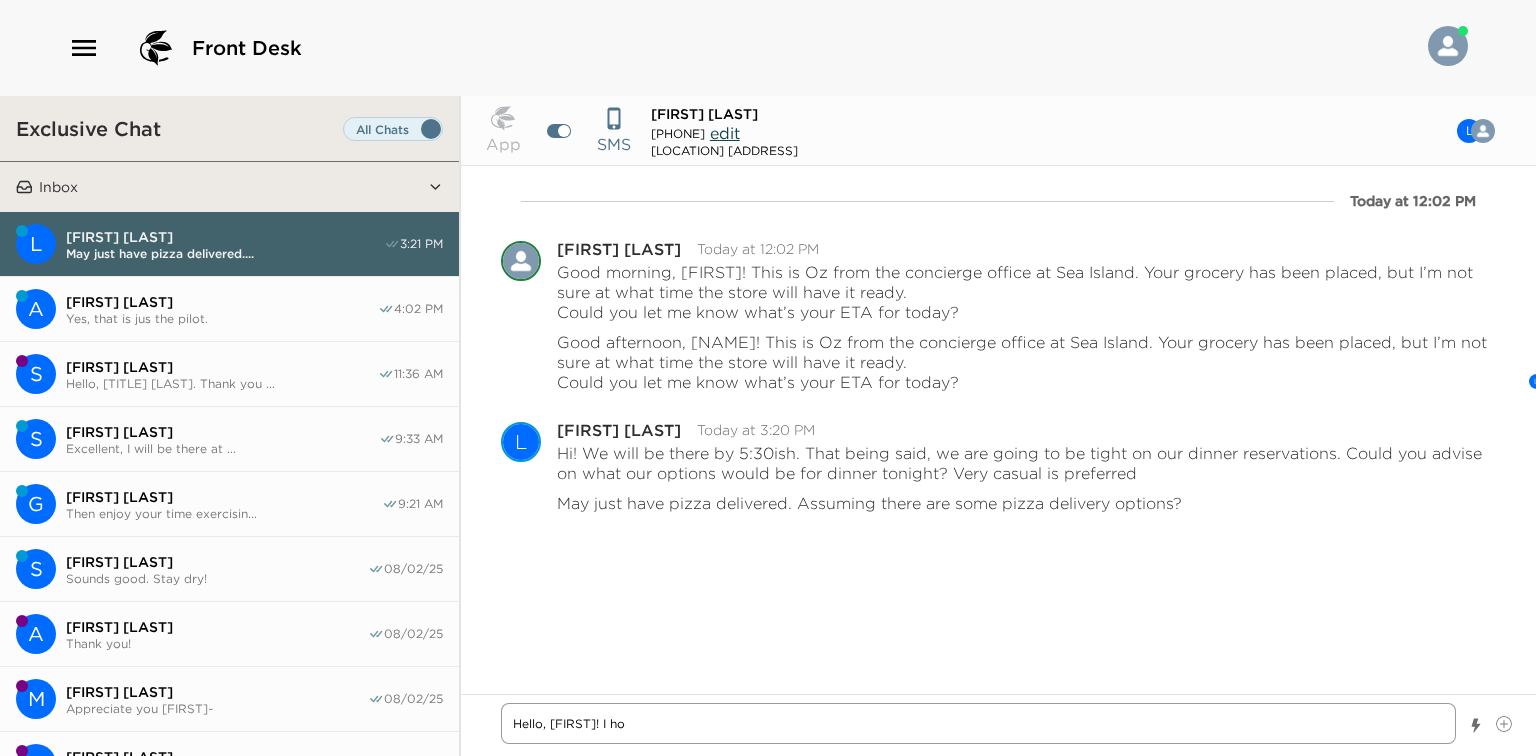 type on "x" 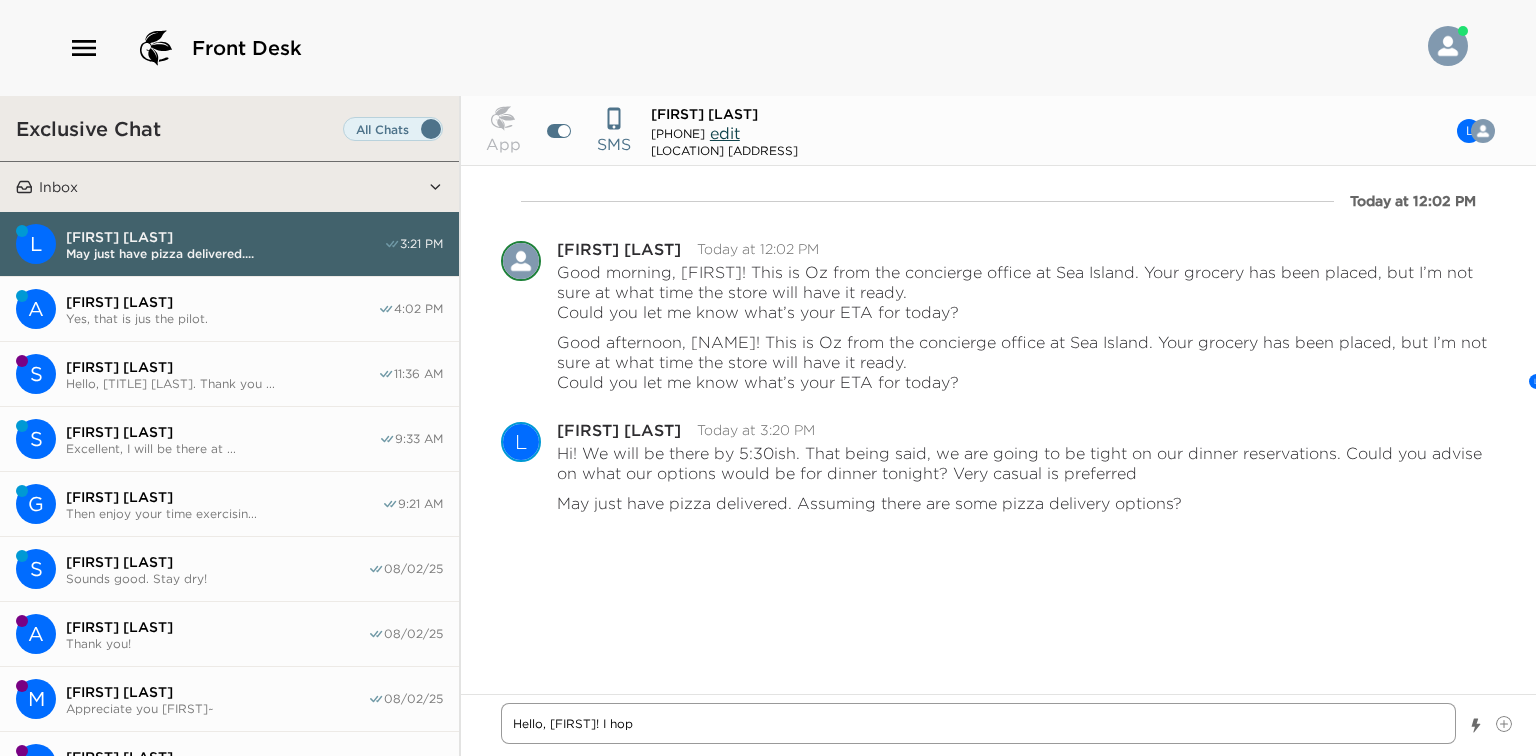 type on "x" 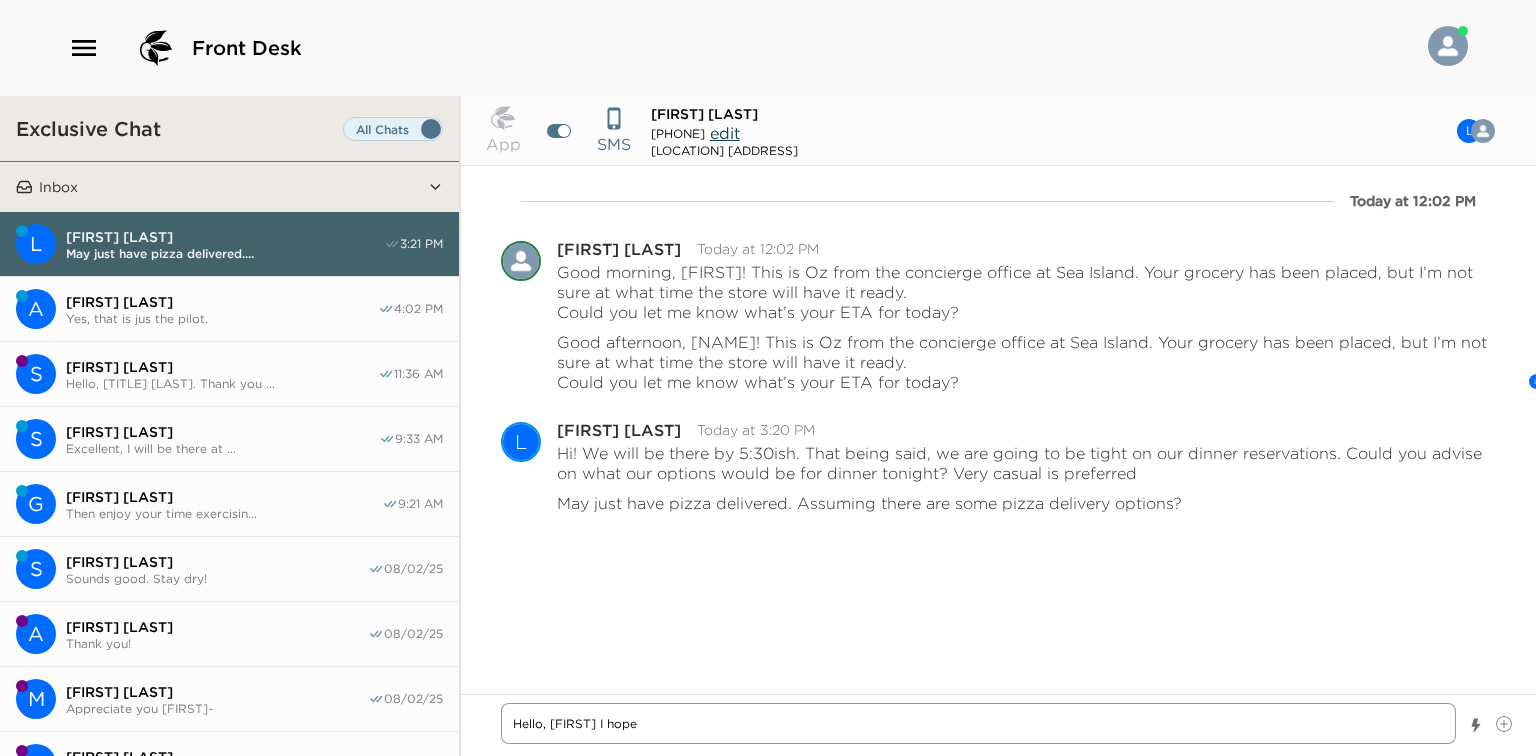 type on "x" 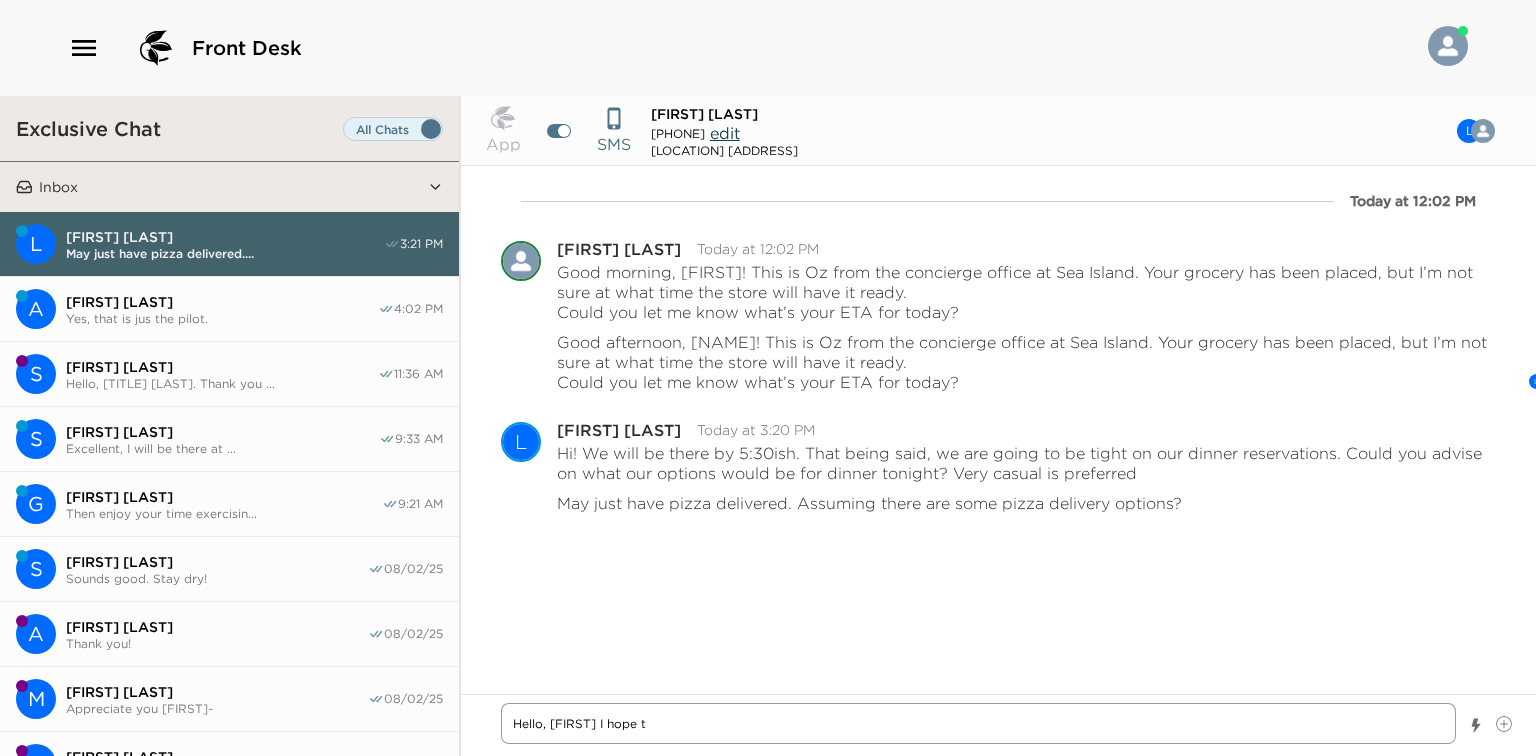 type on "x" 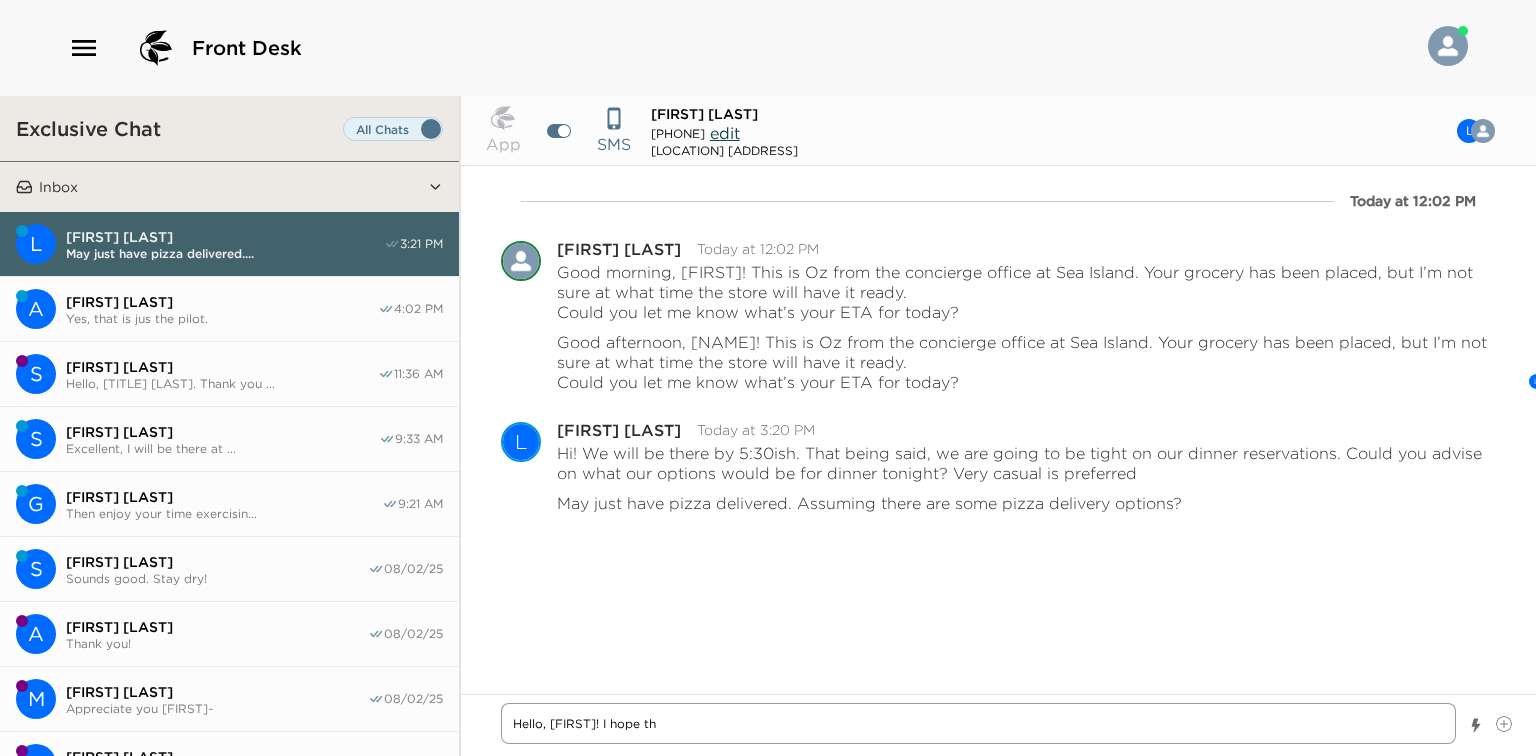 type on "x" 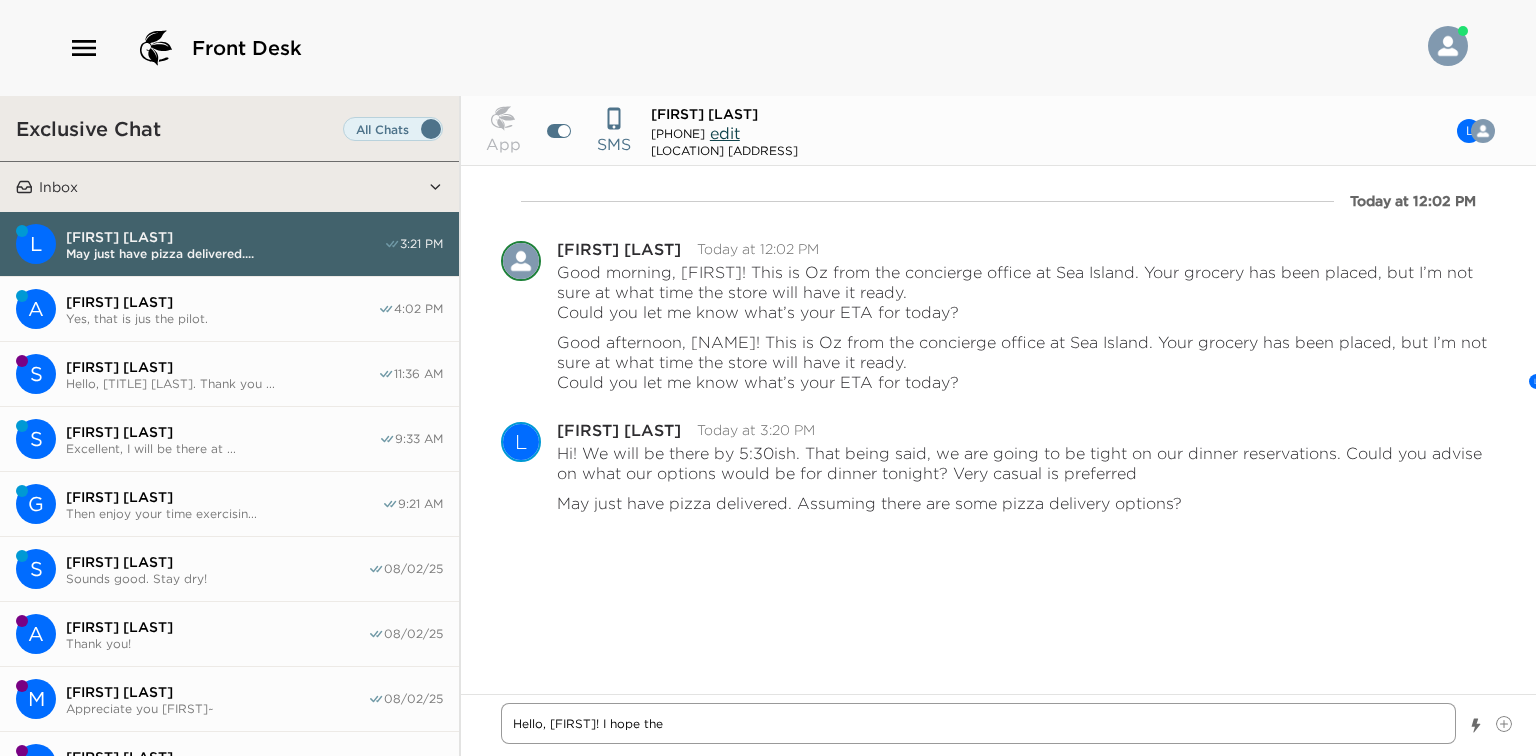 type on "x" 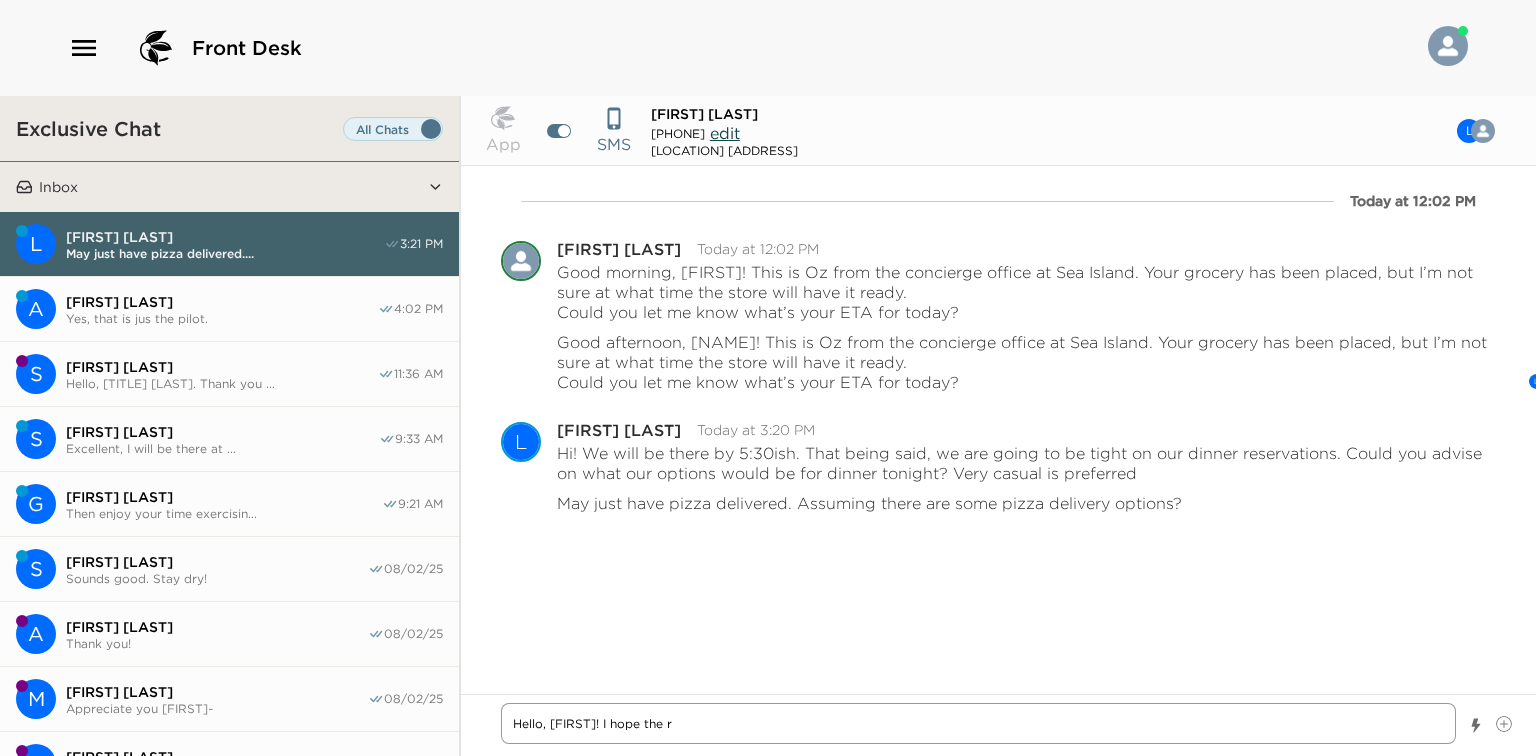 type on "x" 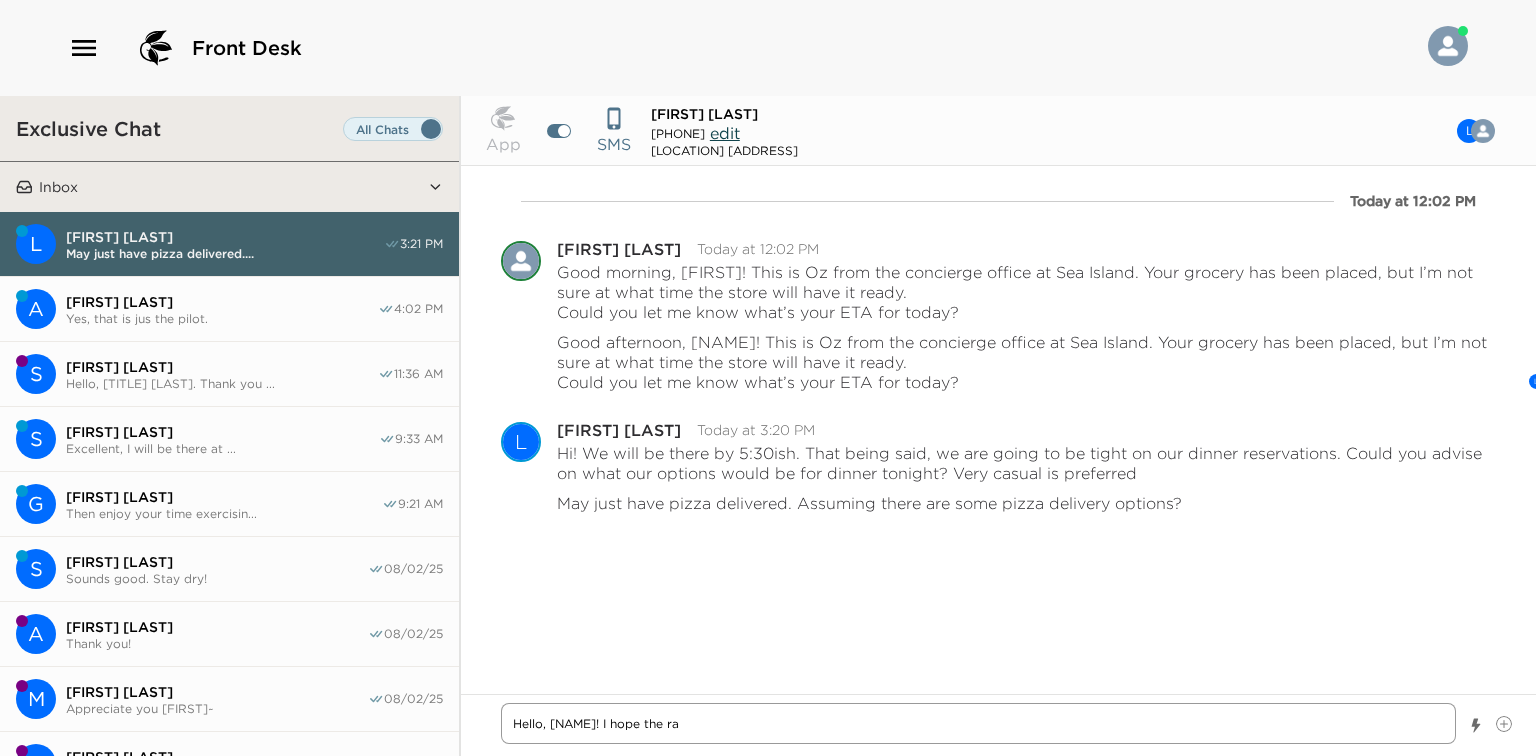 type on "x" 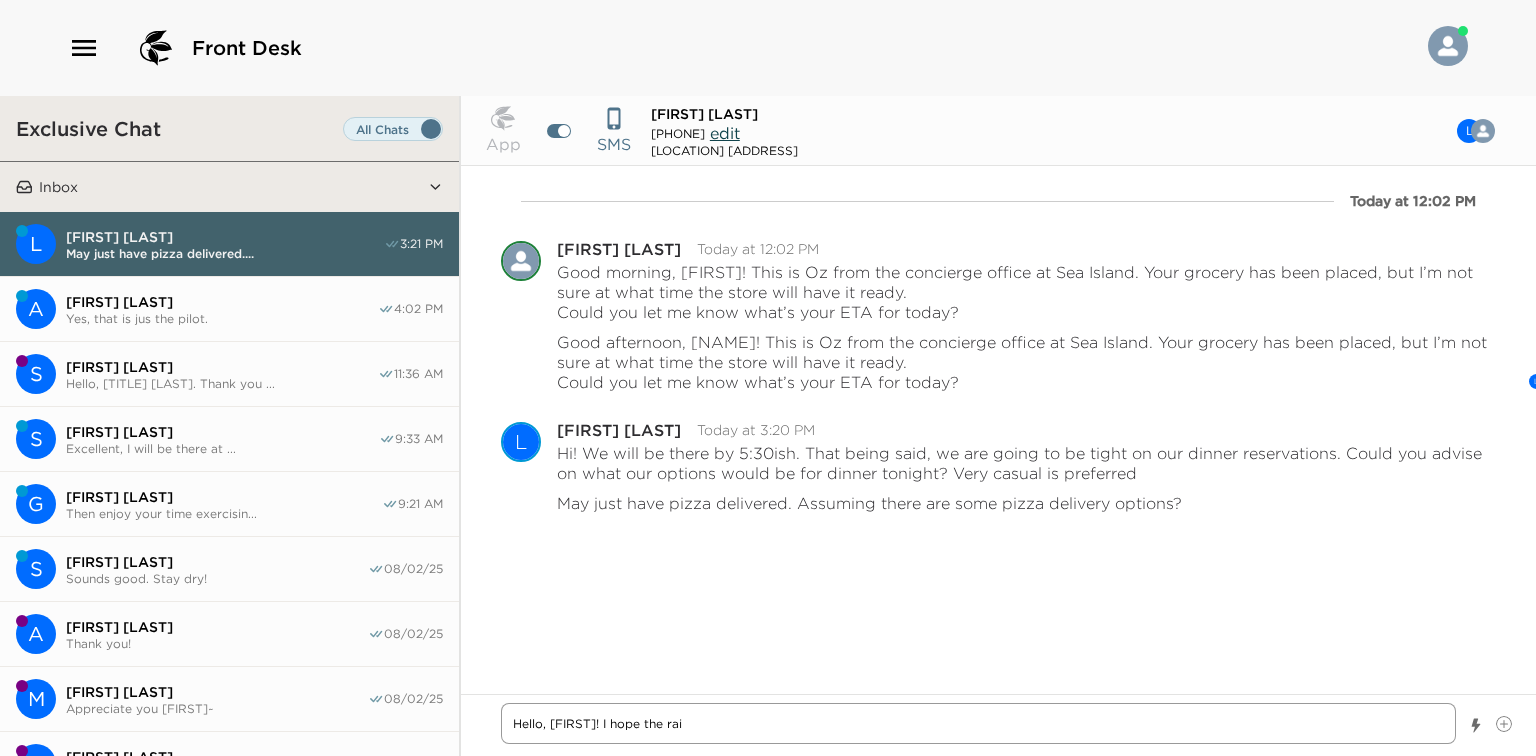type on "x" 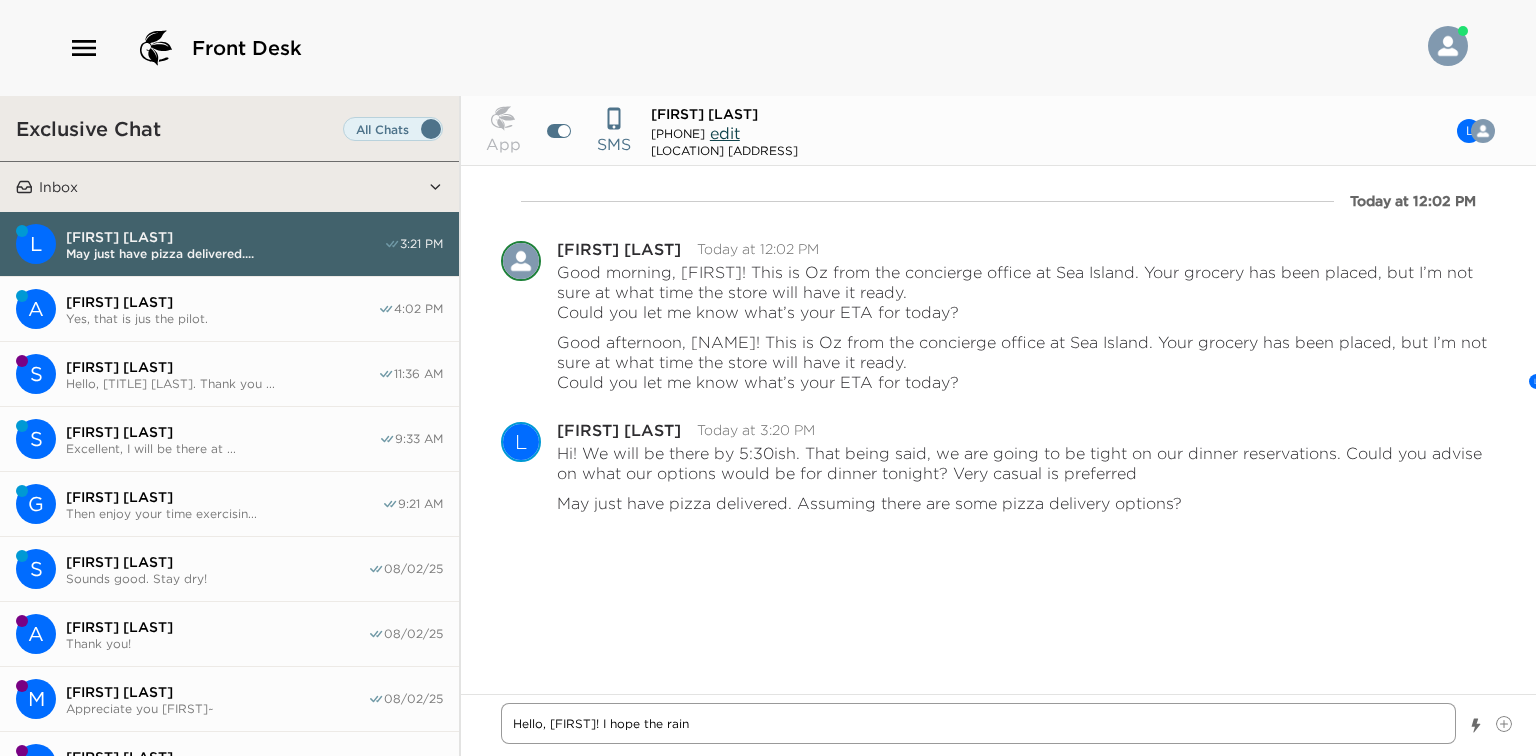 type on "x" 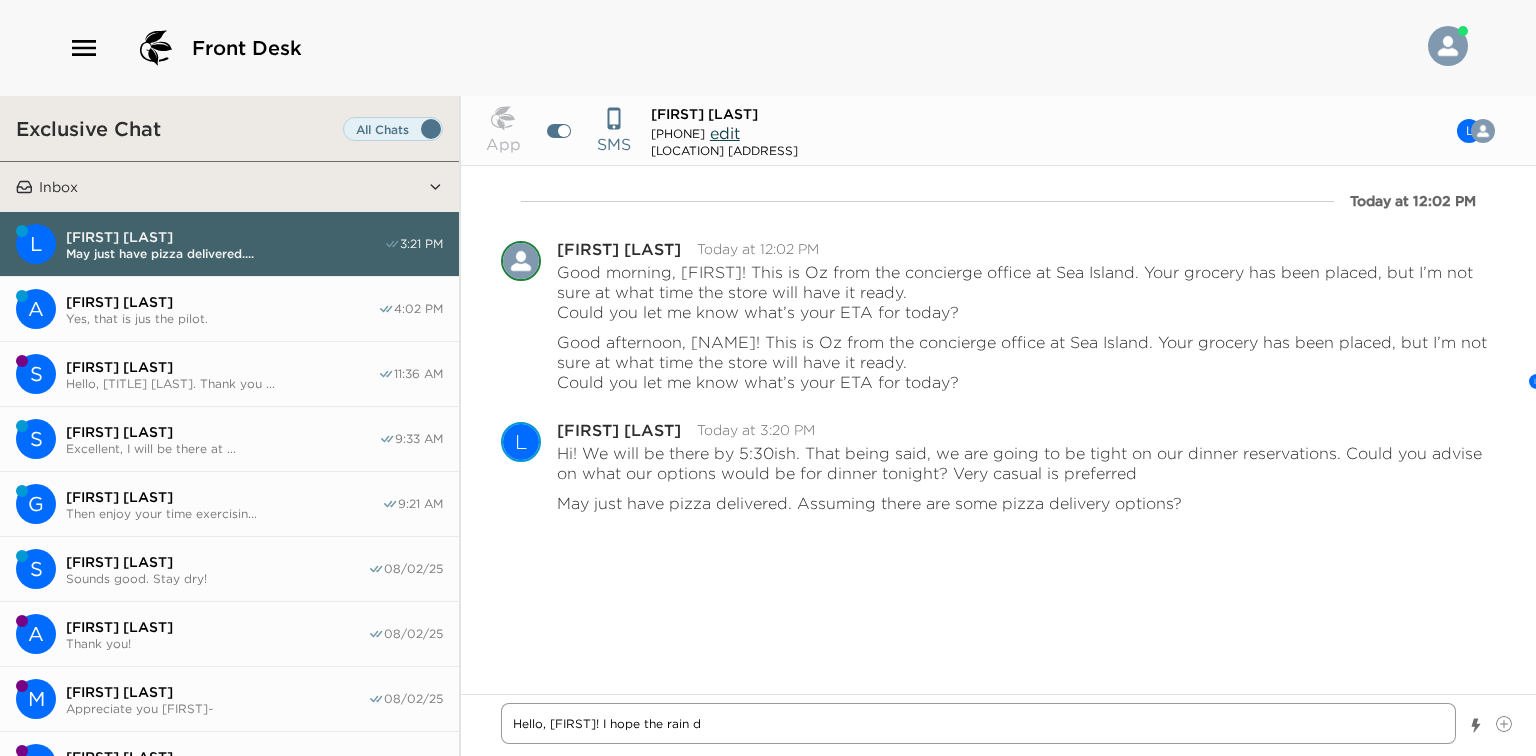 type on "x" 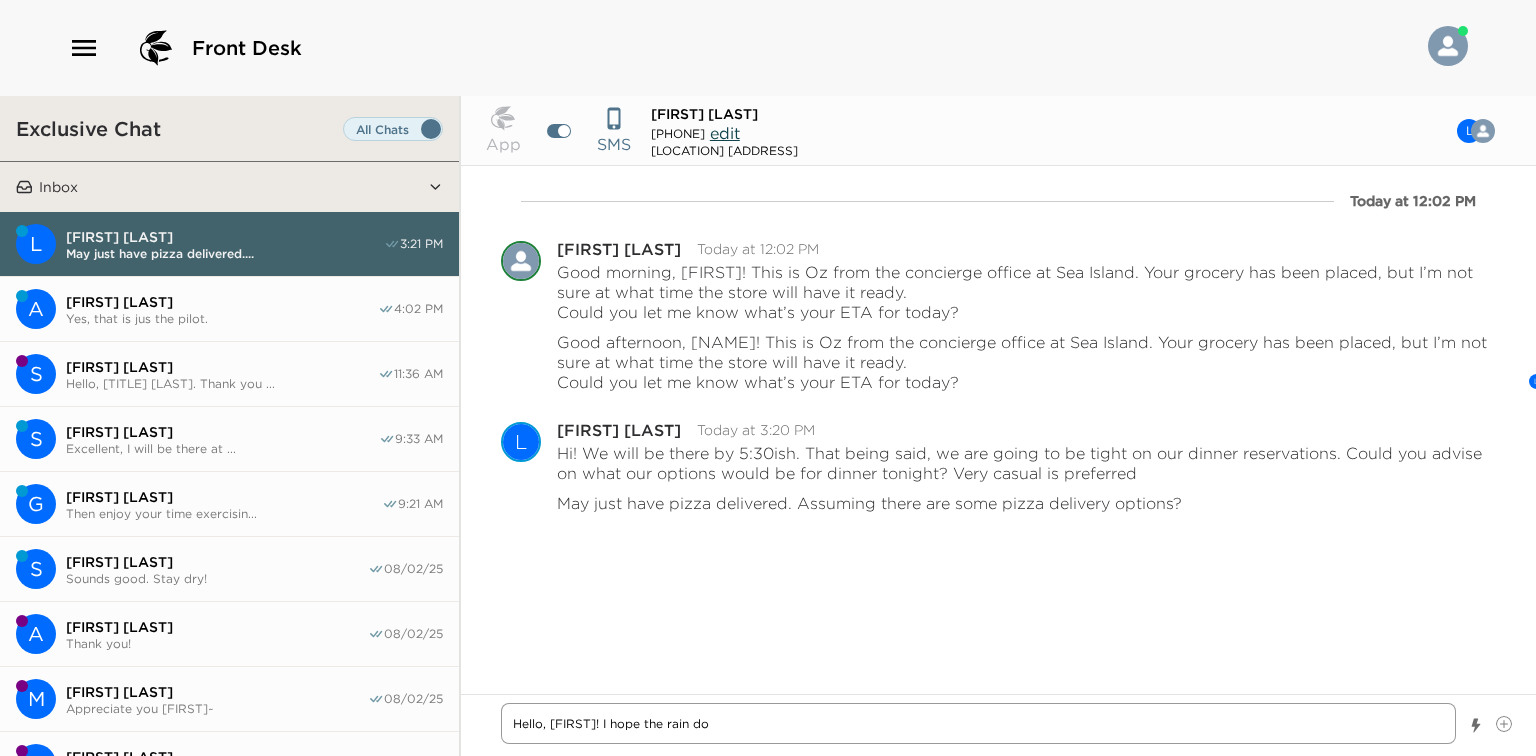 type on "x" 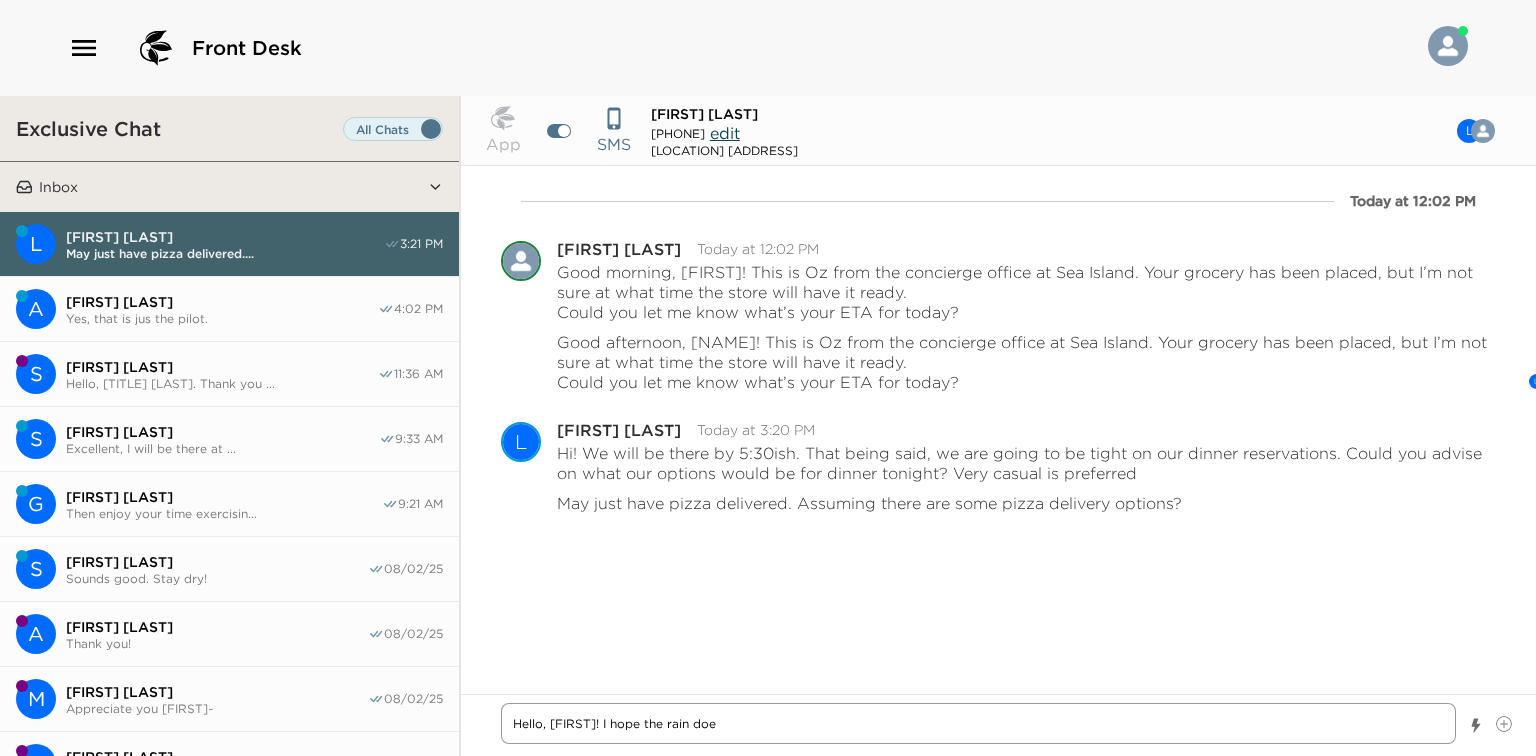 type on "x" 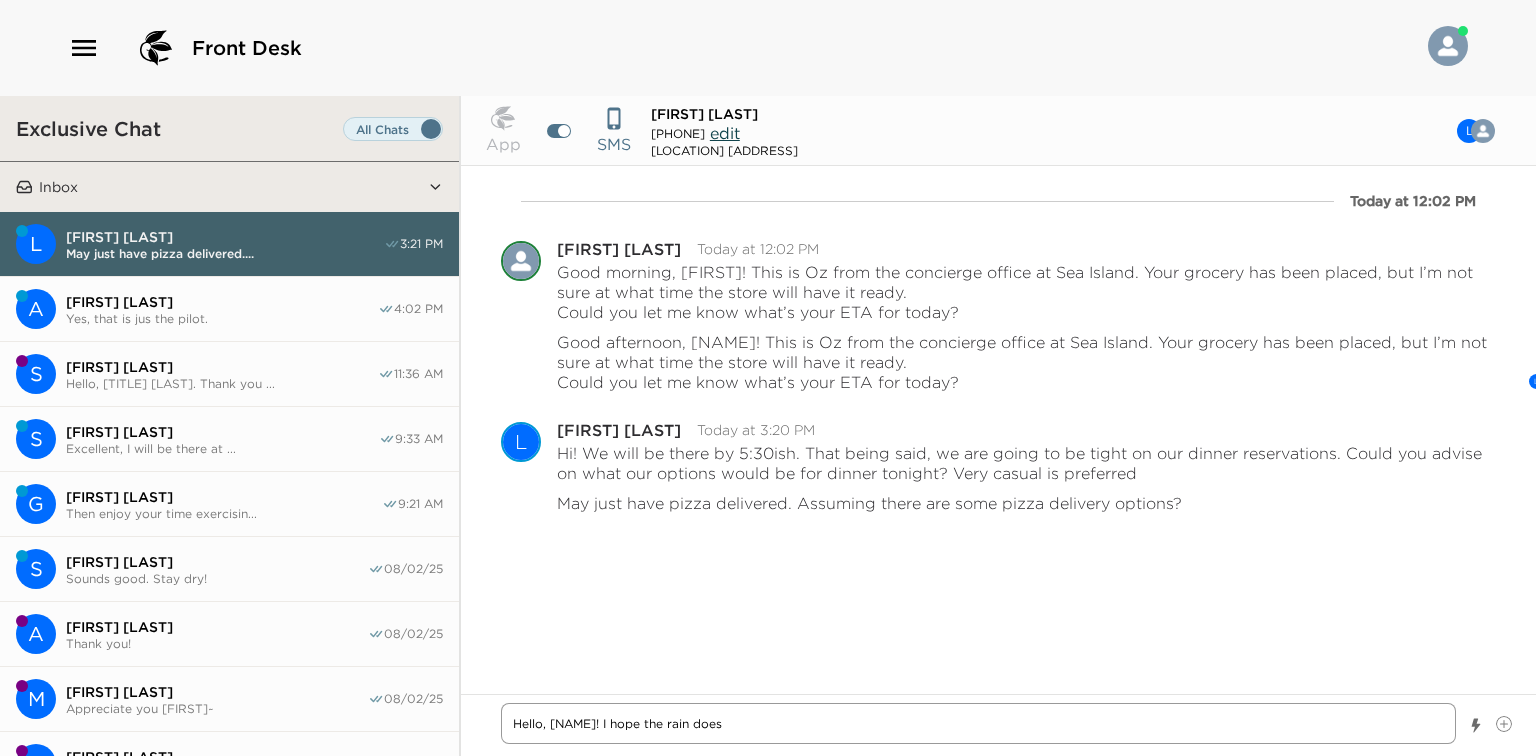 type on "x" 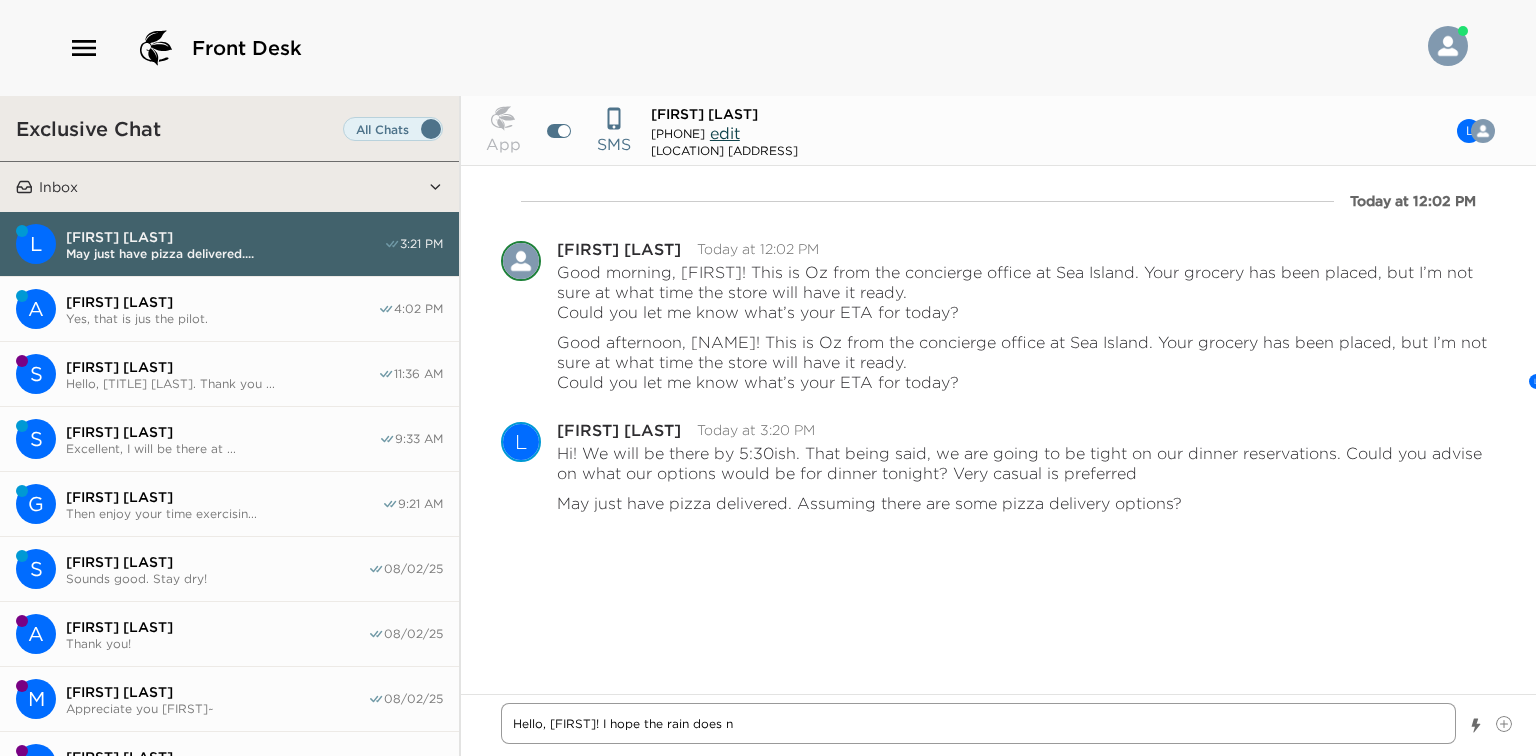 type on "x" 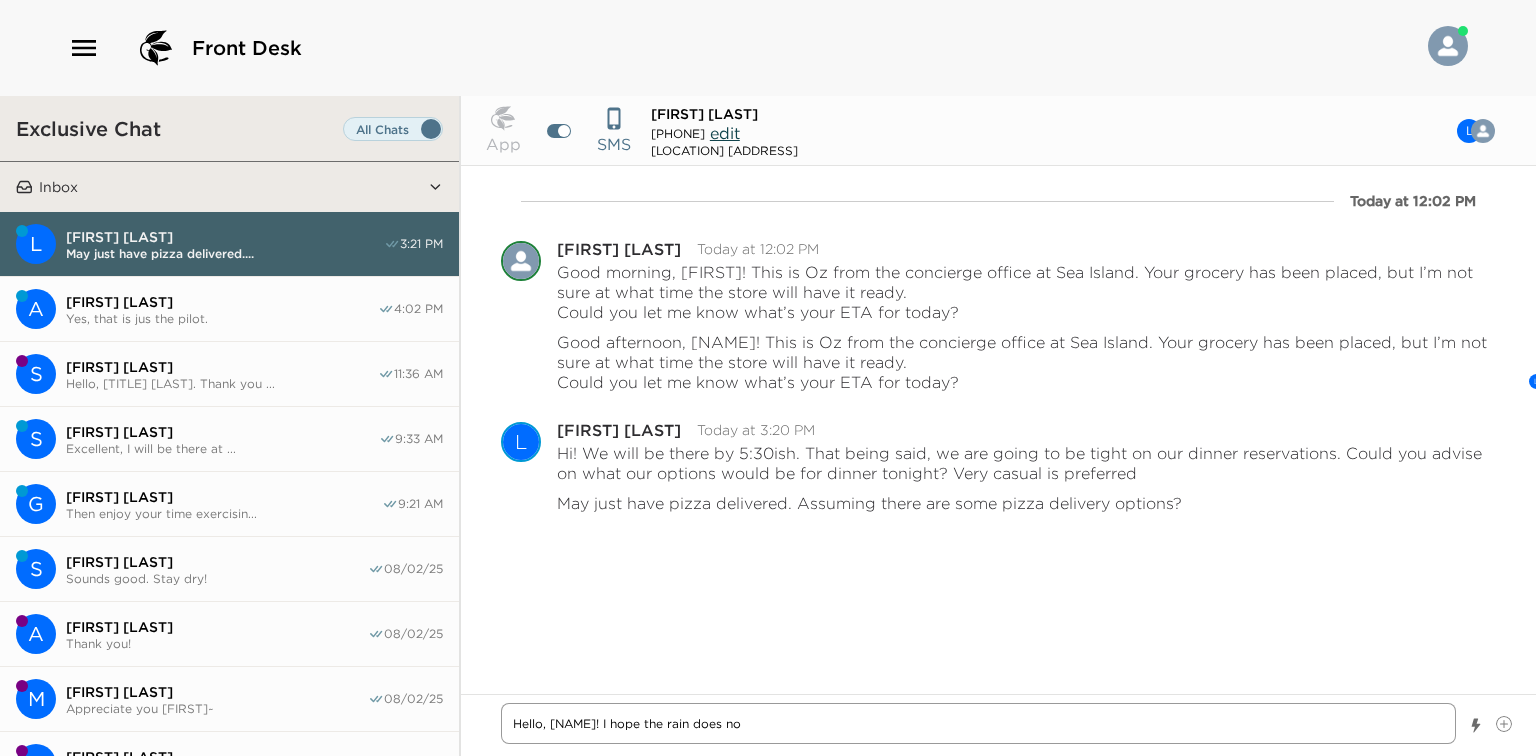 type on "x" 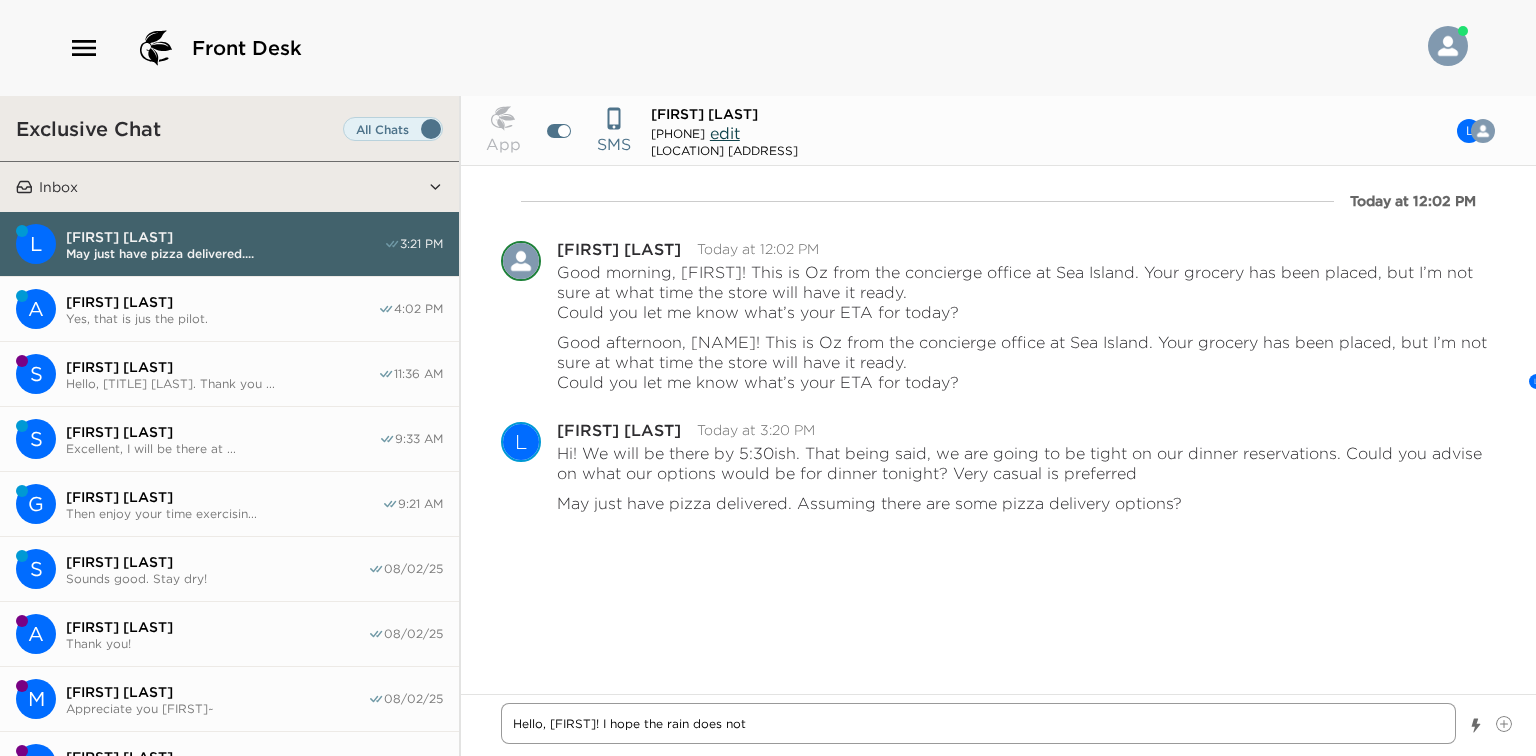 type on "x" 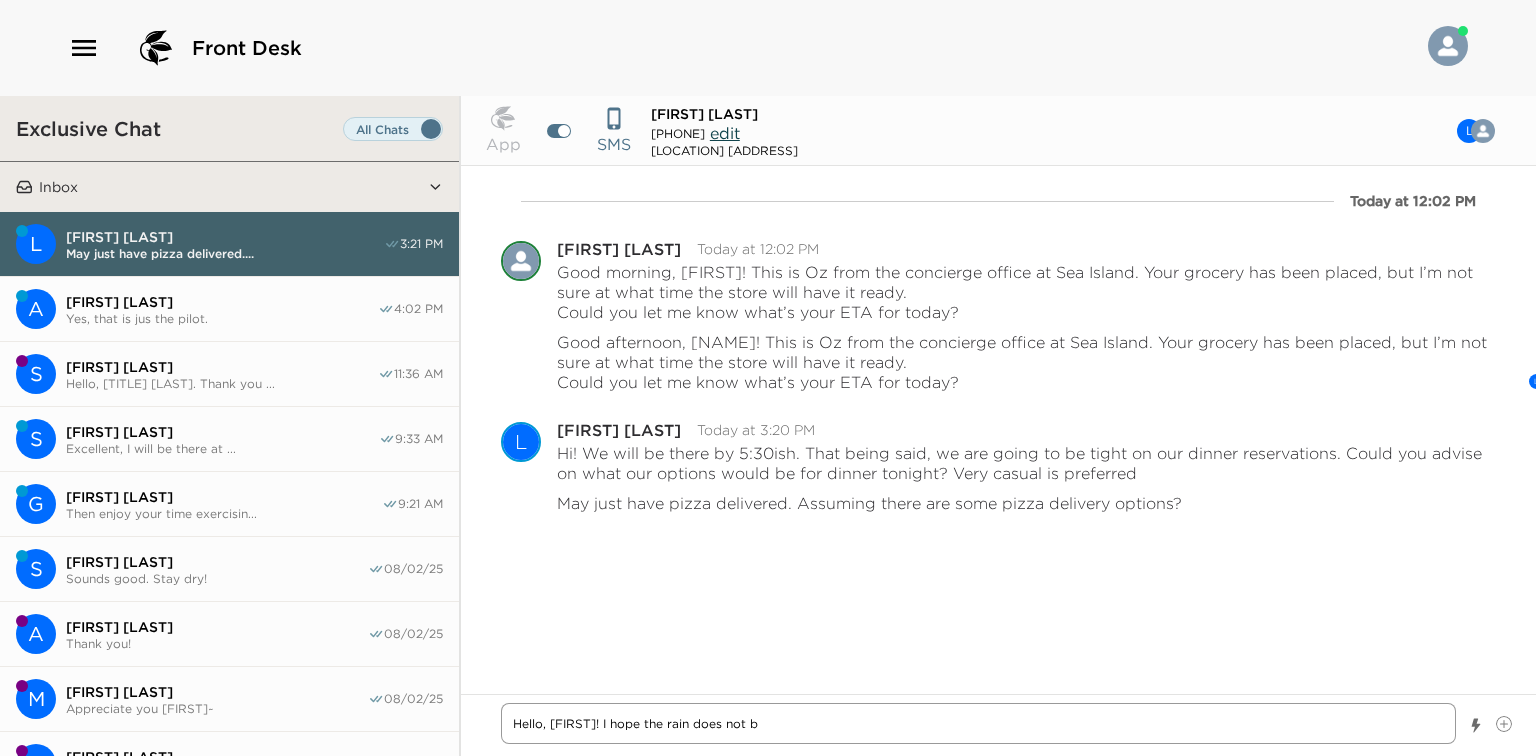 type on "x" 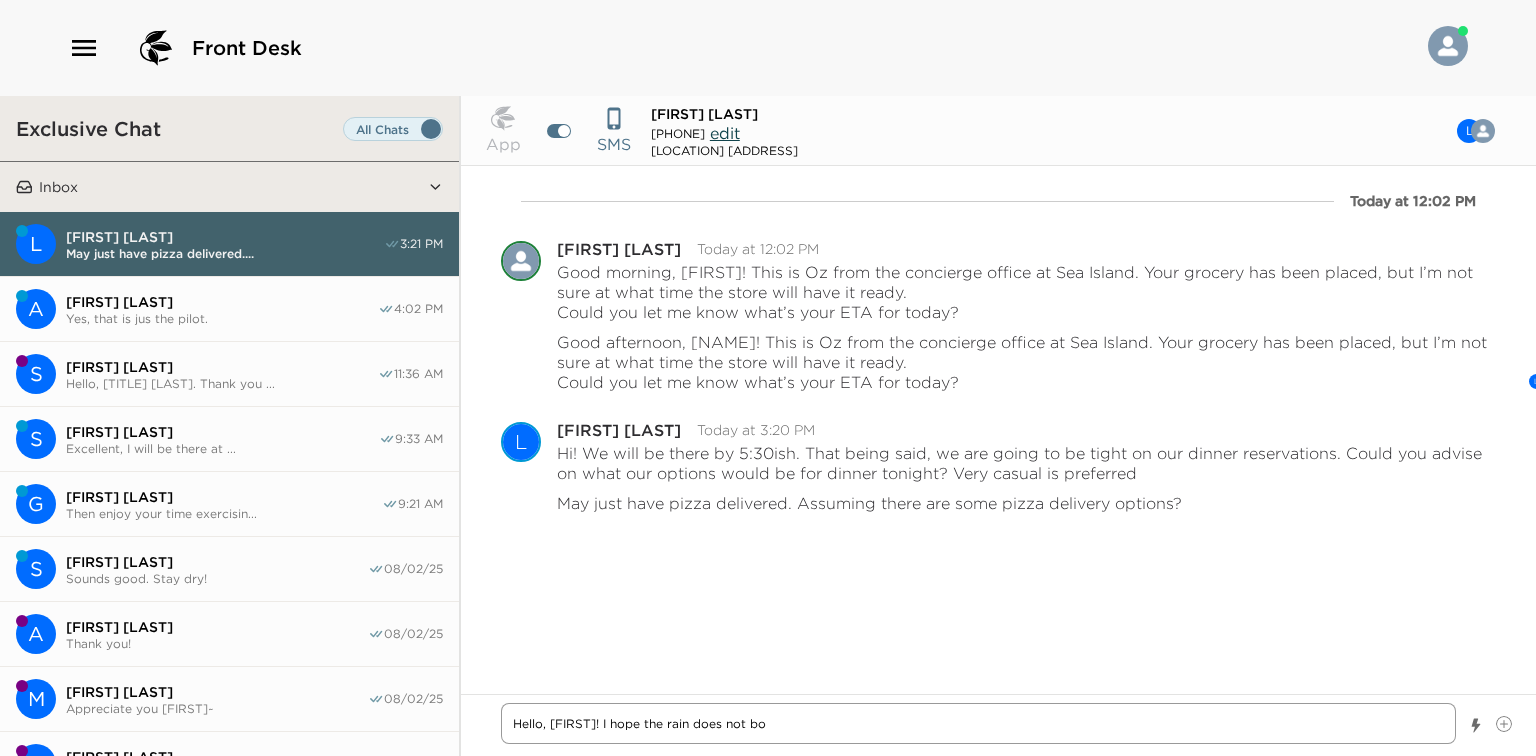 type on "x" 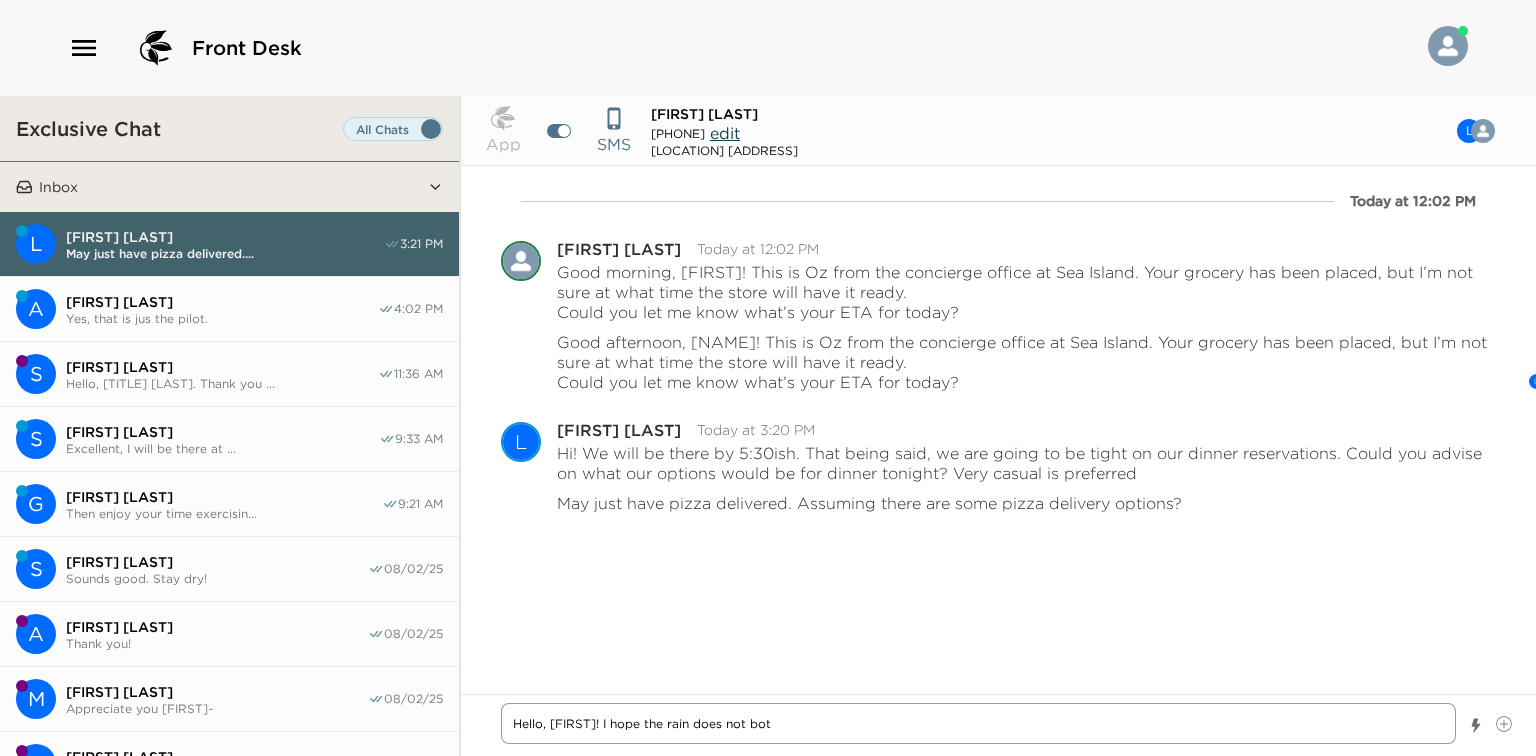 type on "x" 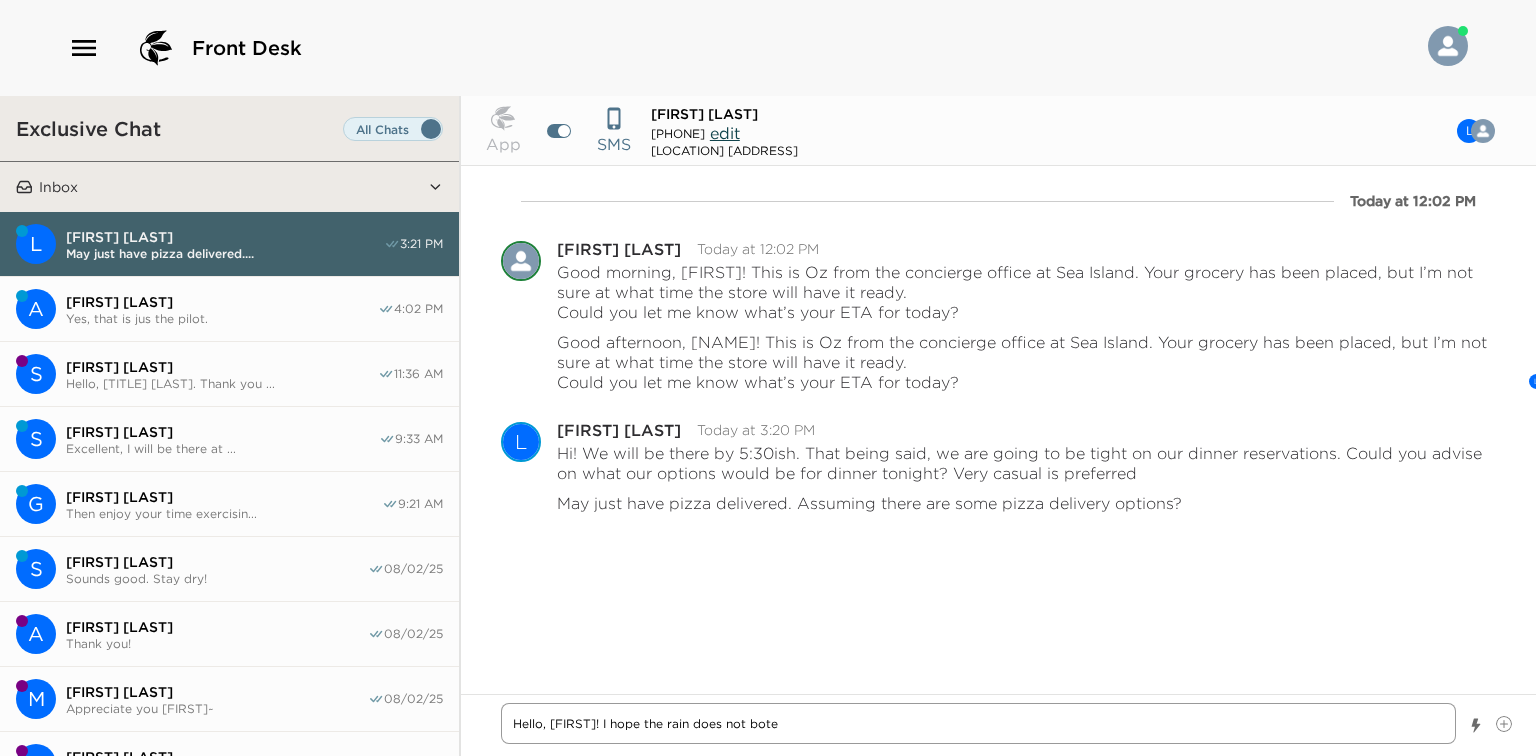 type on "x" 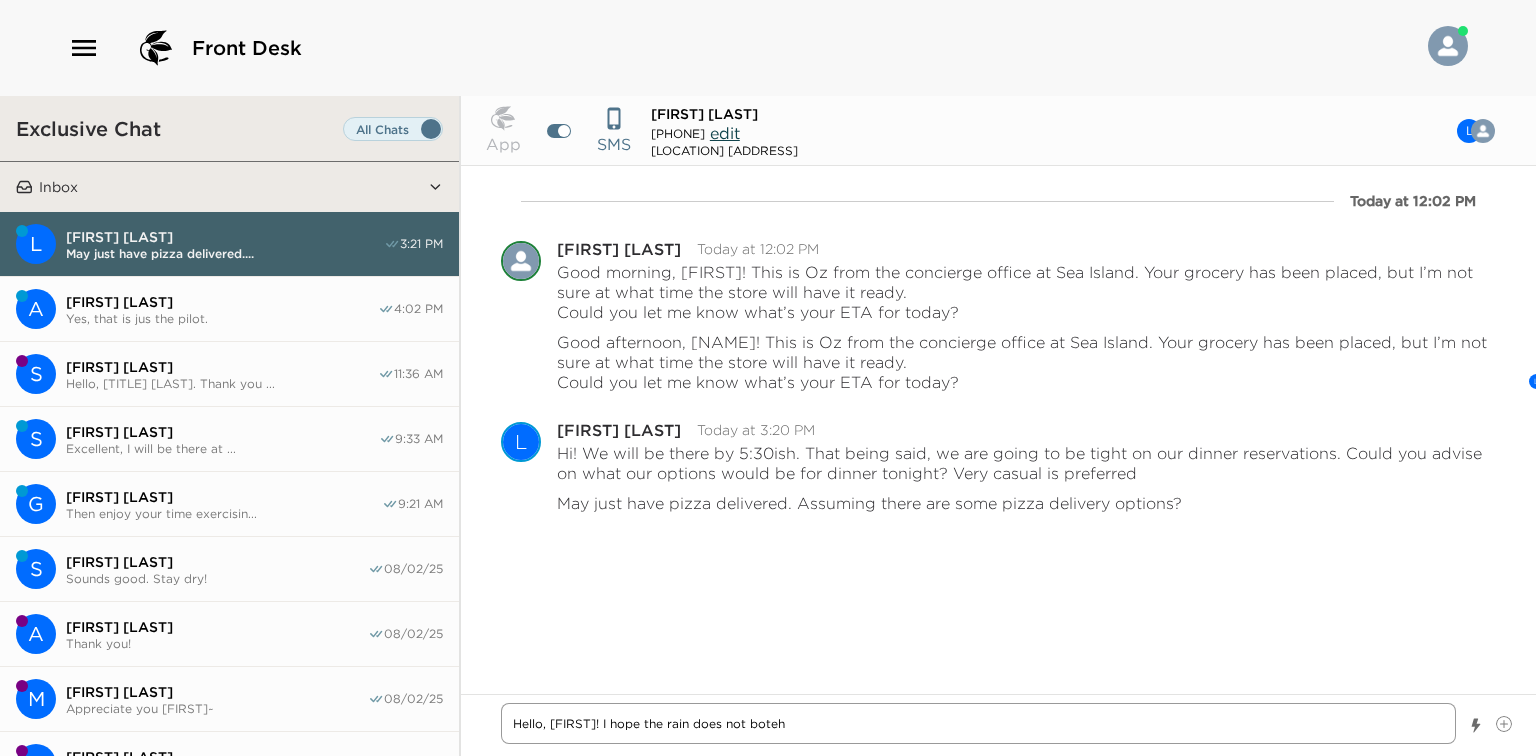 type on "x" 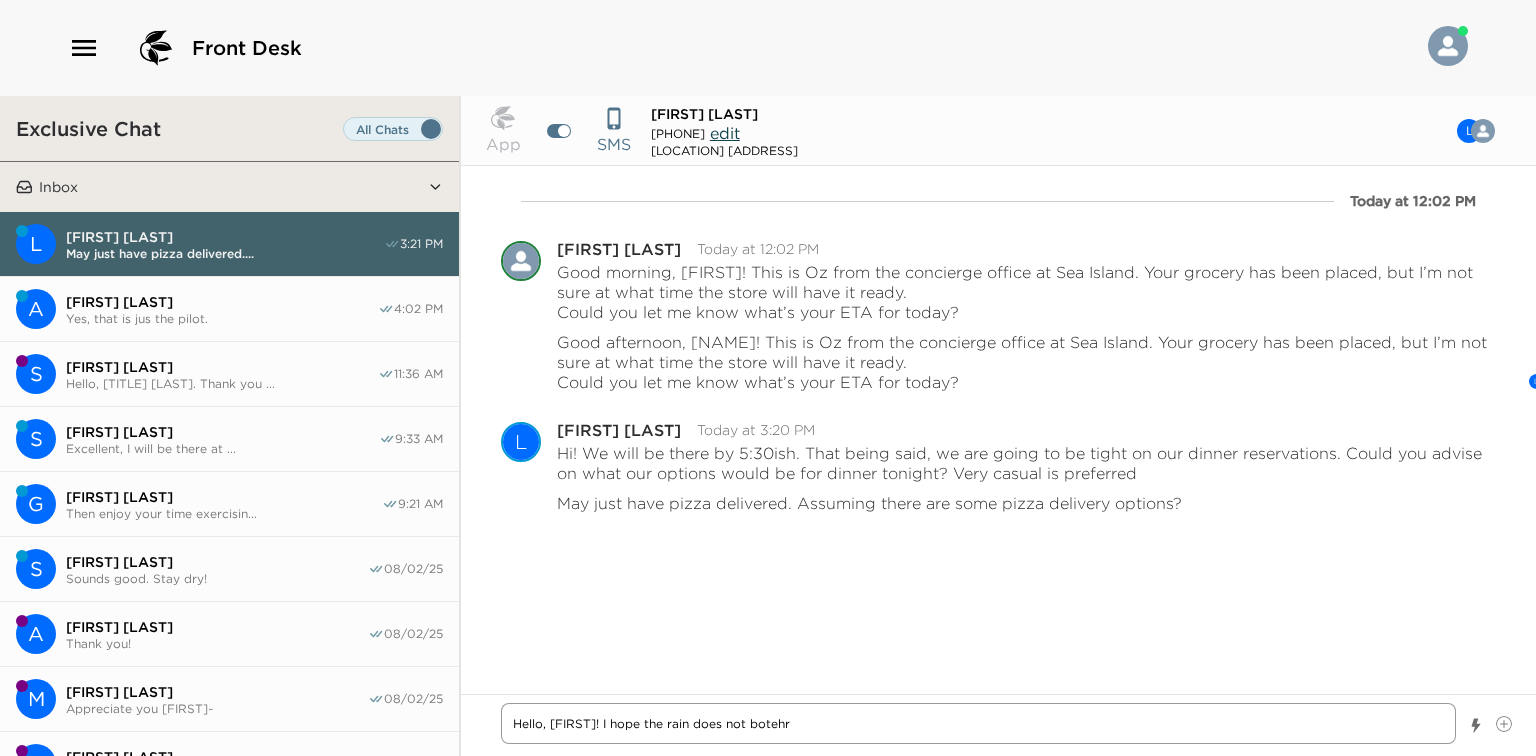 type on "x" 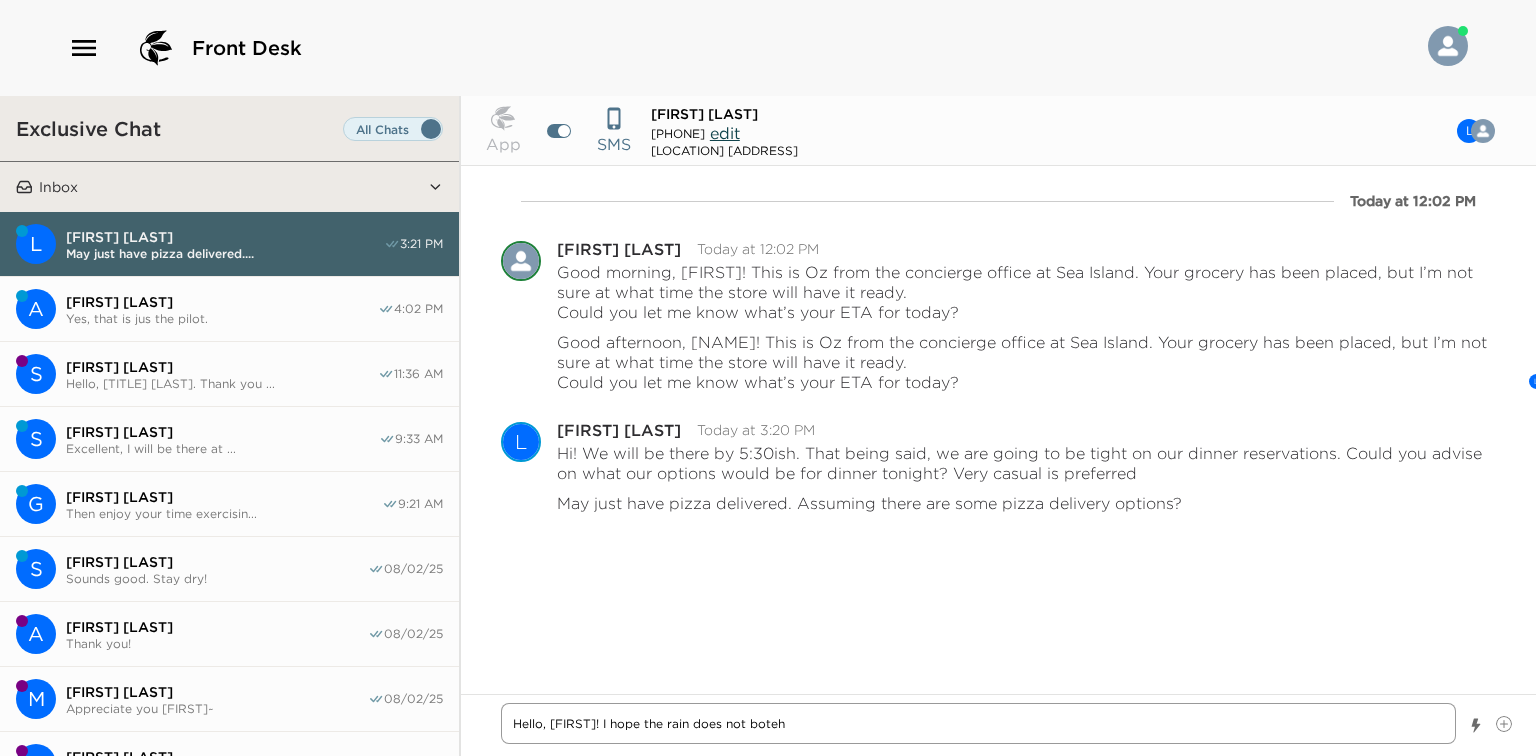 type on "x" 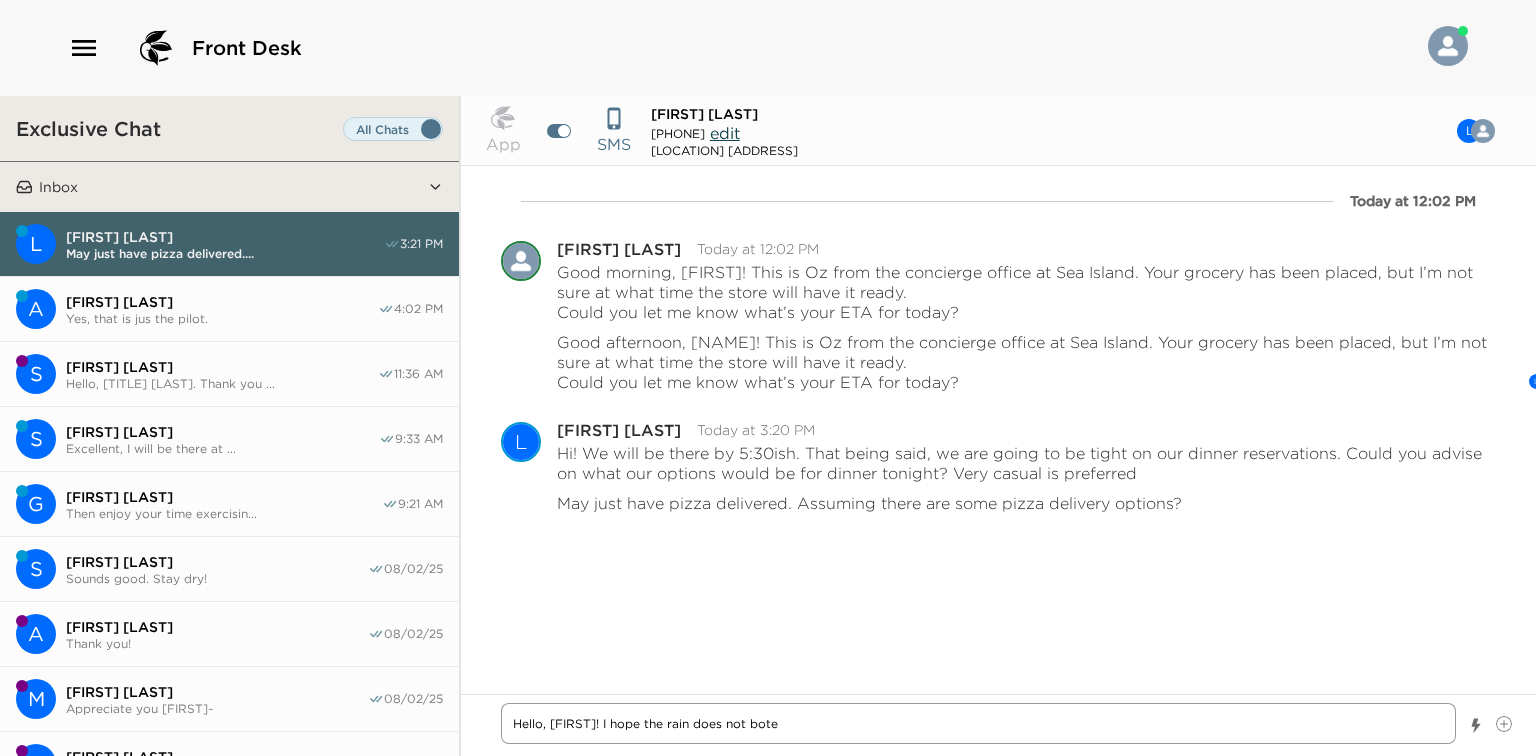 type on "x" 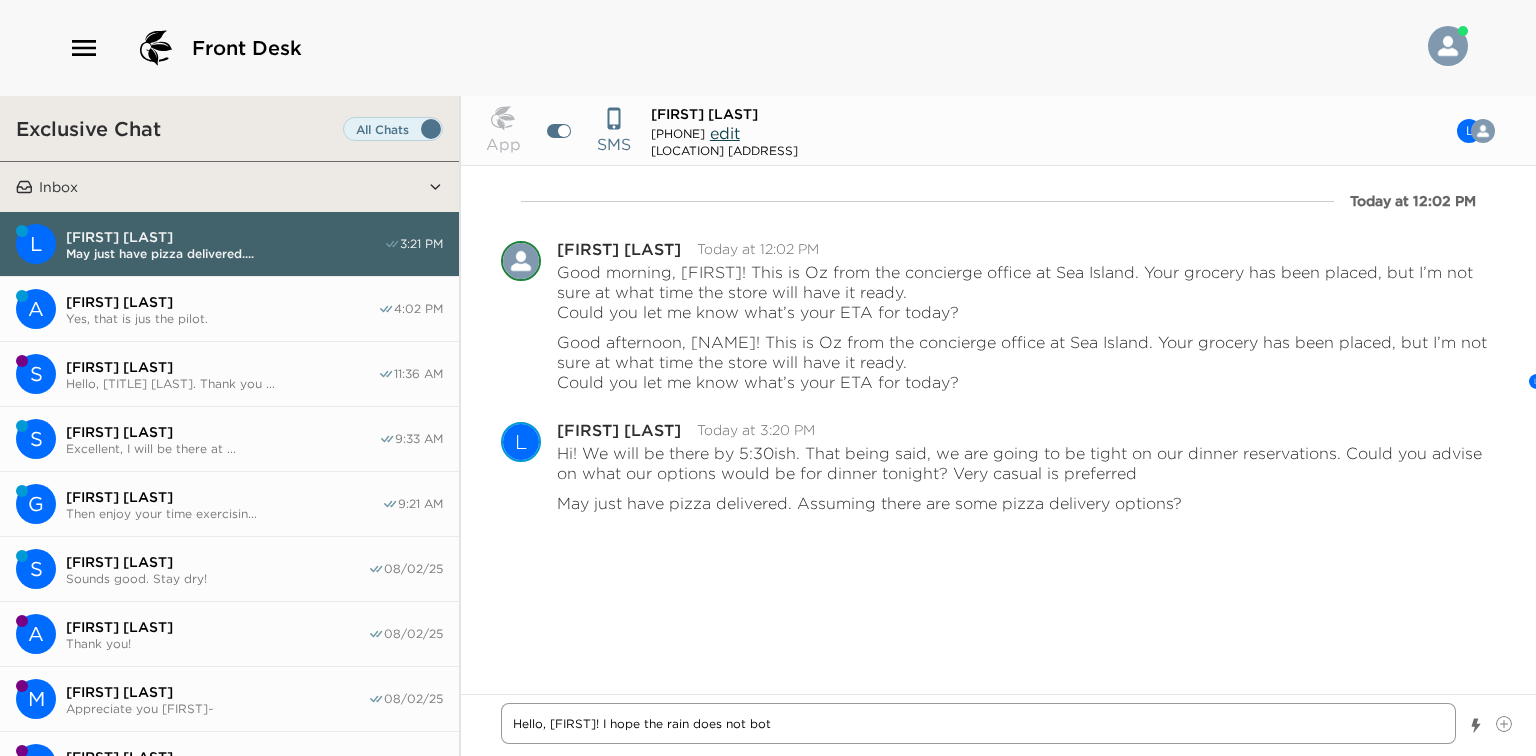 type on "x" 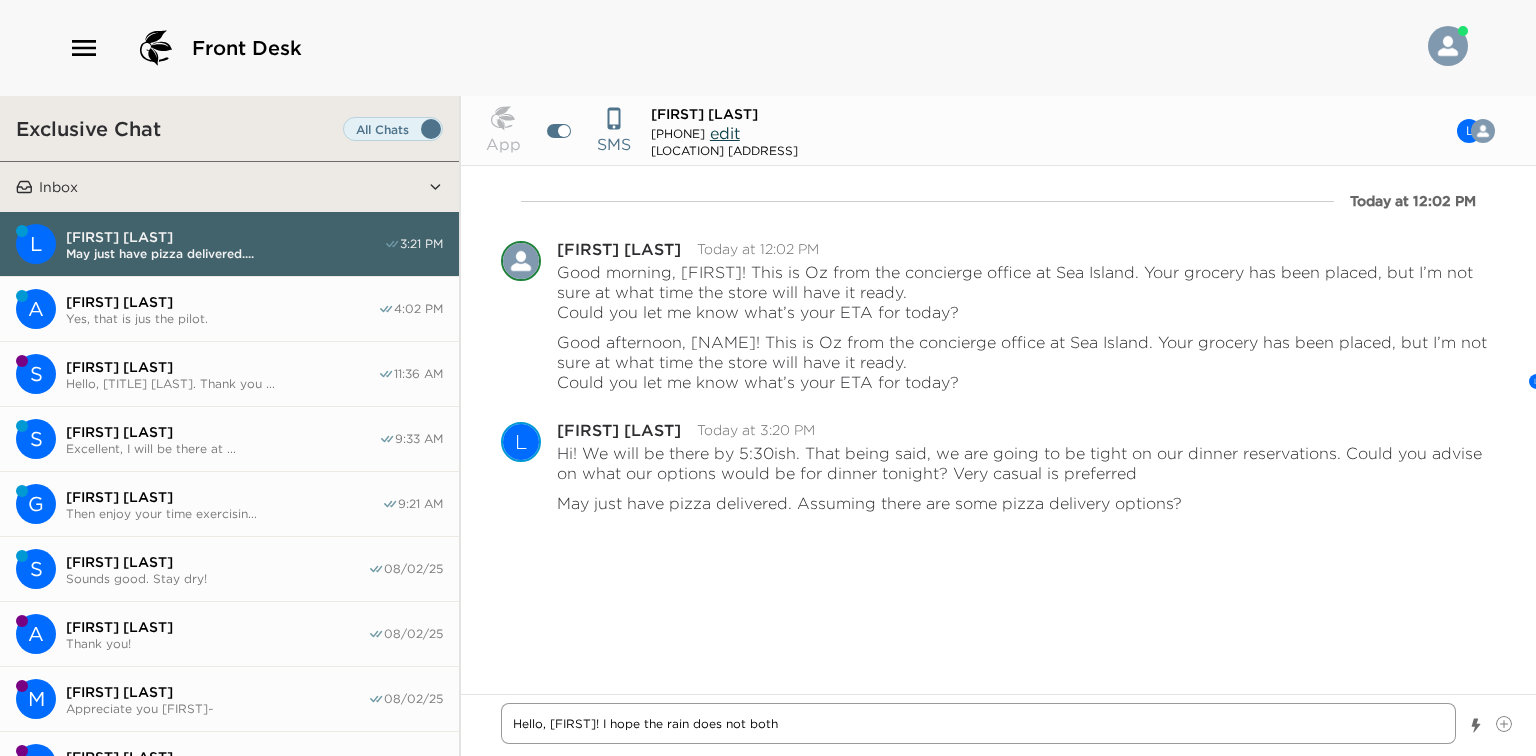 type on "x" 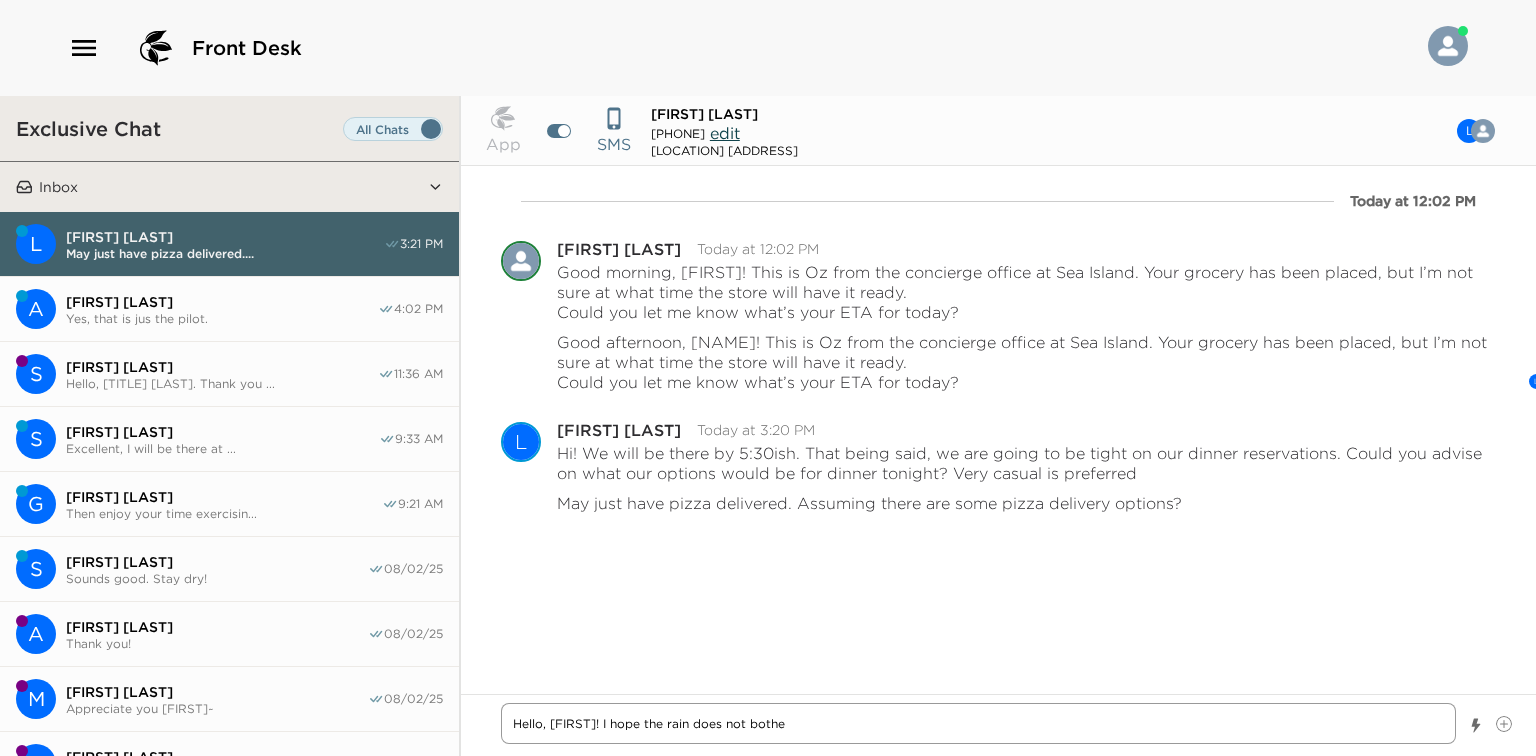 type on "x" 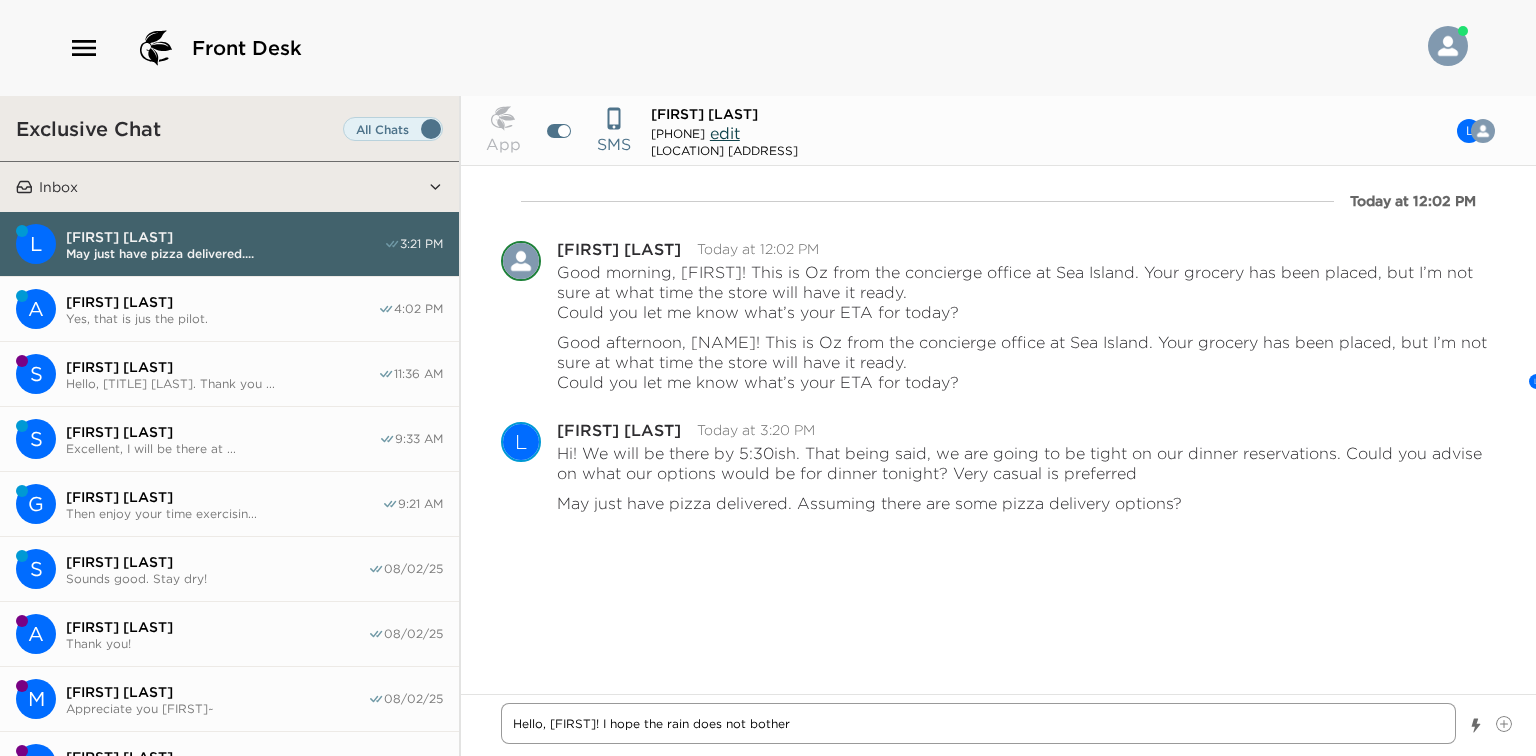 type on "x" 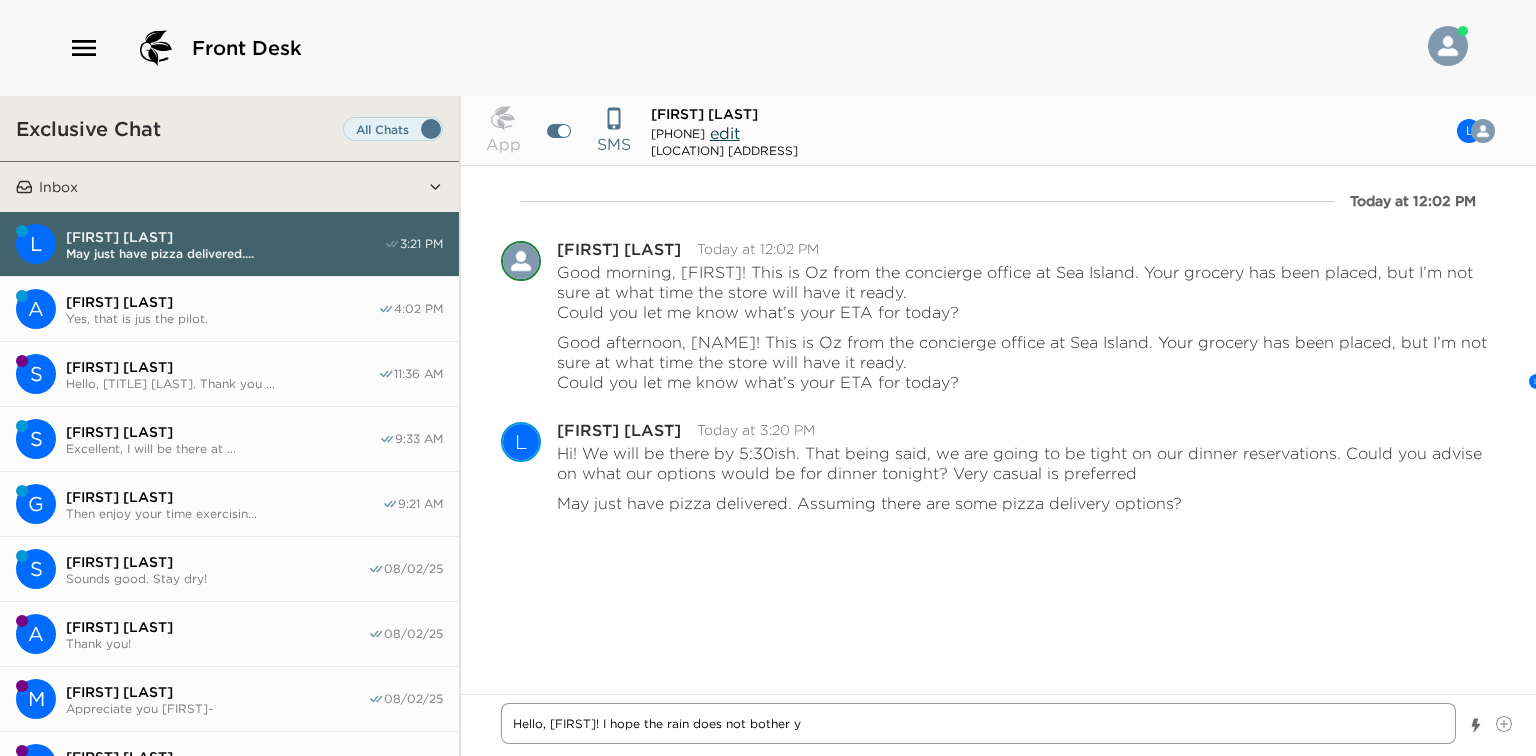 type on "x" 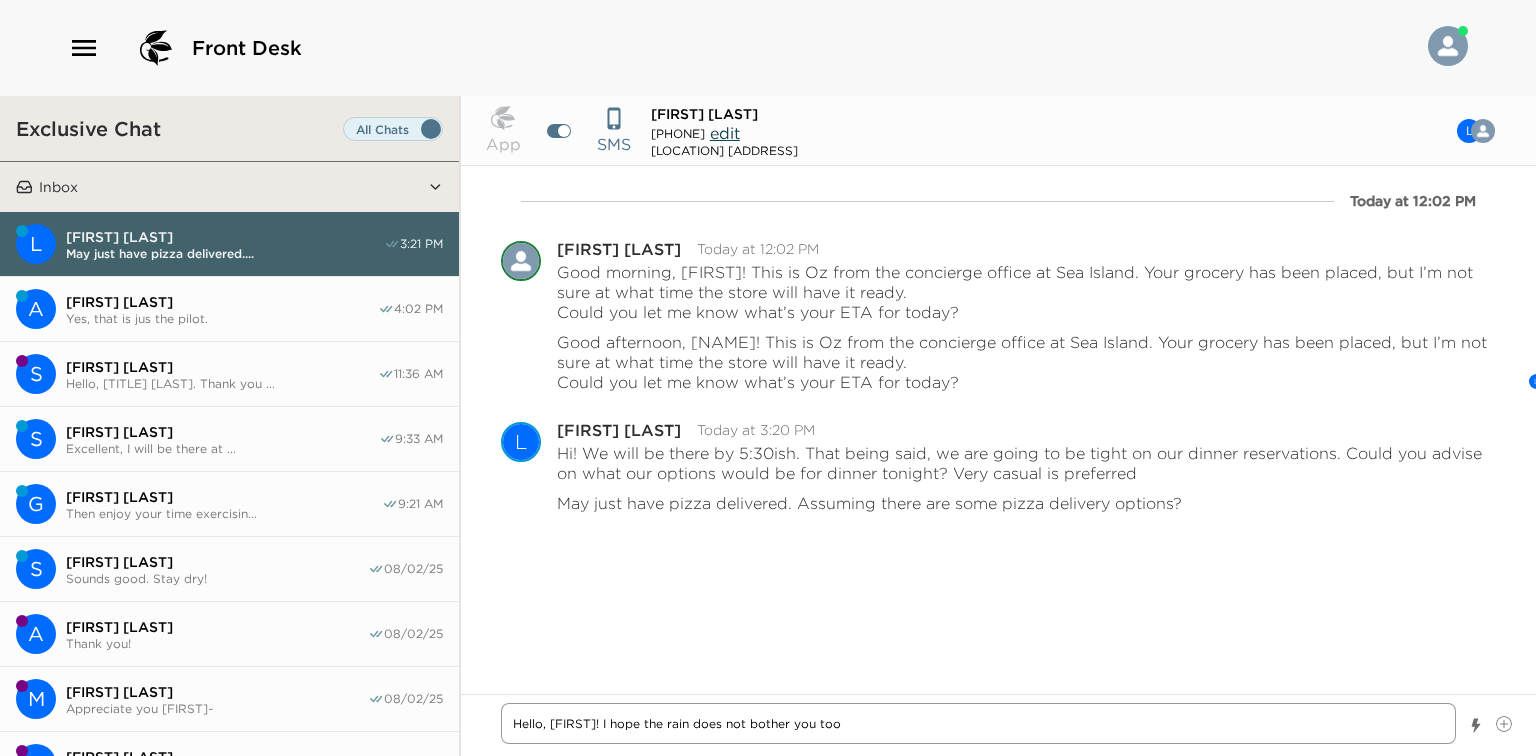 type on "x" 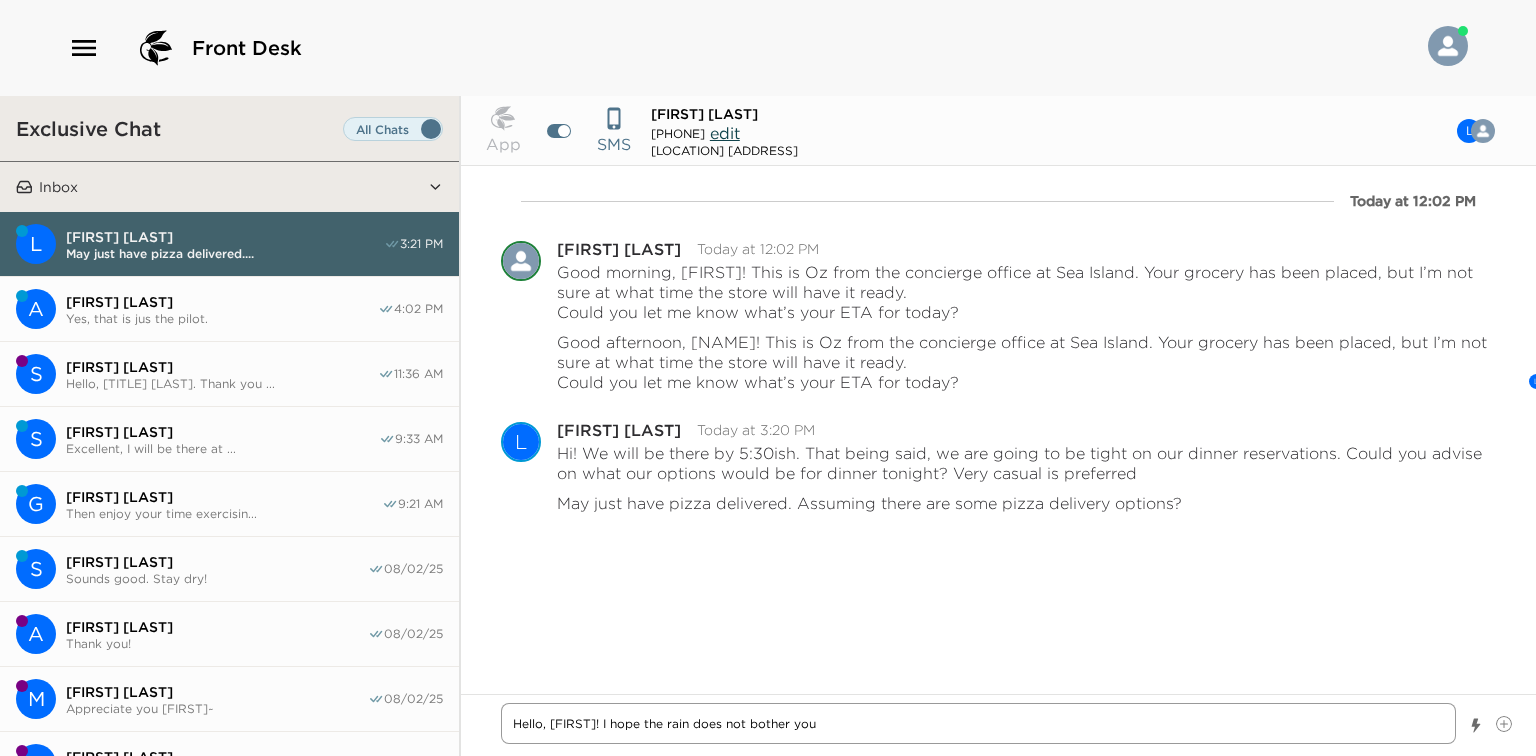 type on "x" 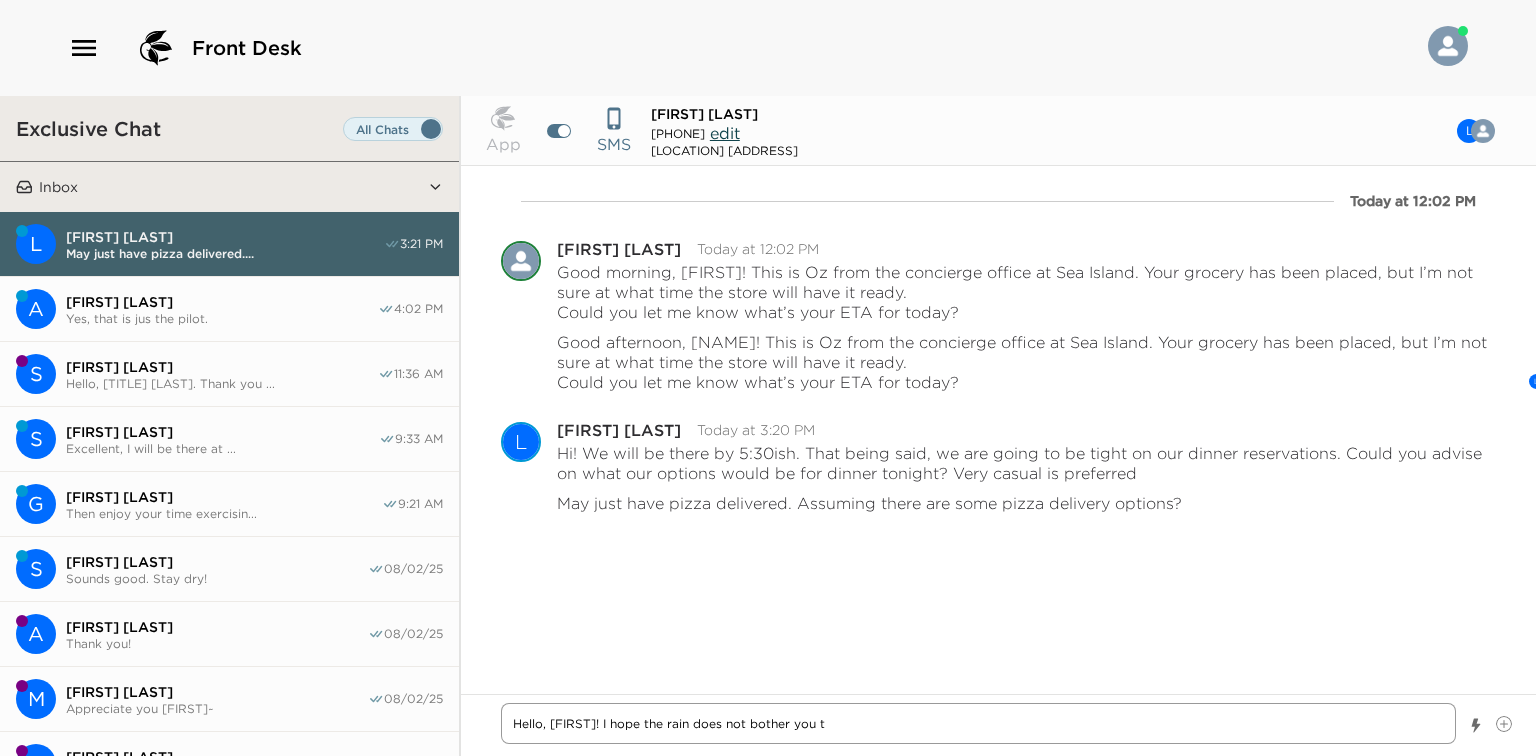 type on "x" 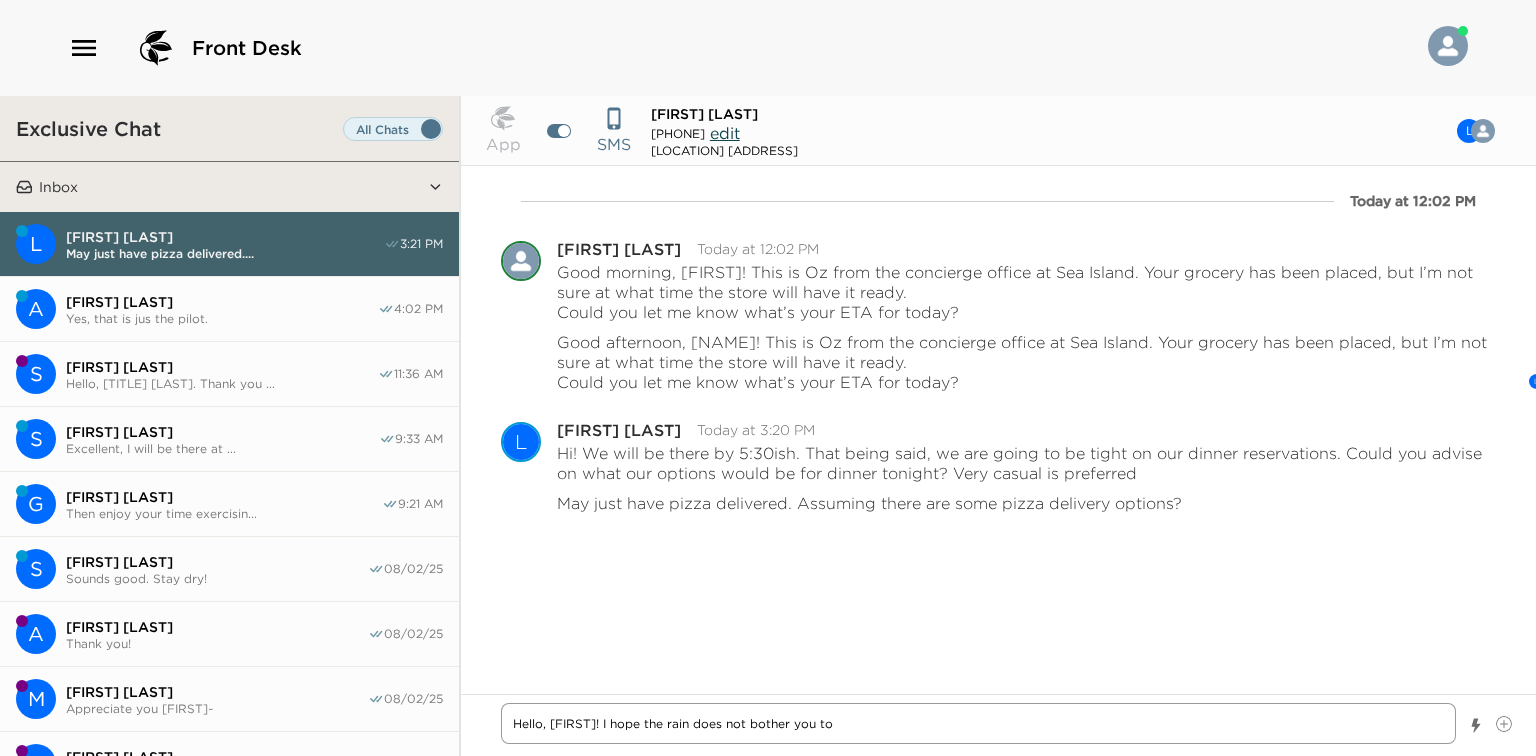 type on "x" 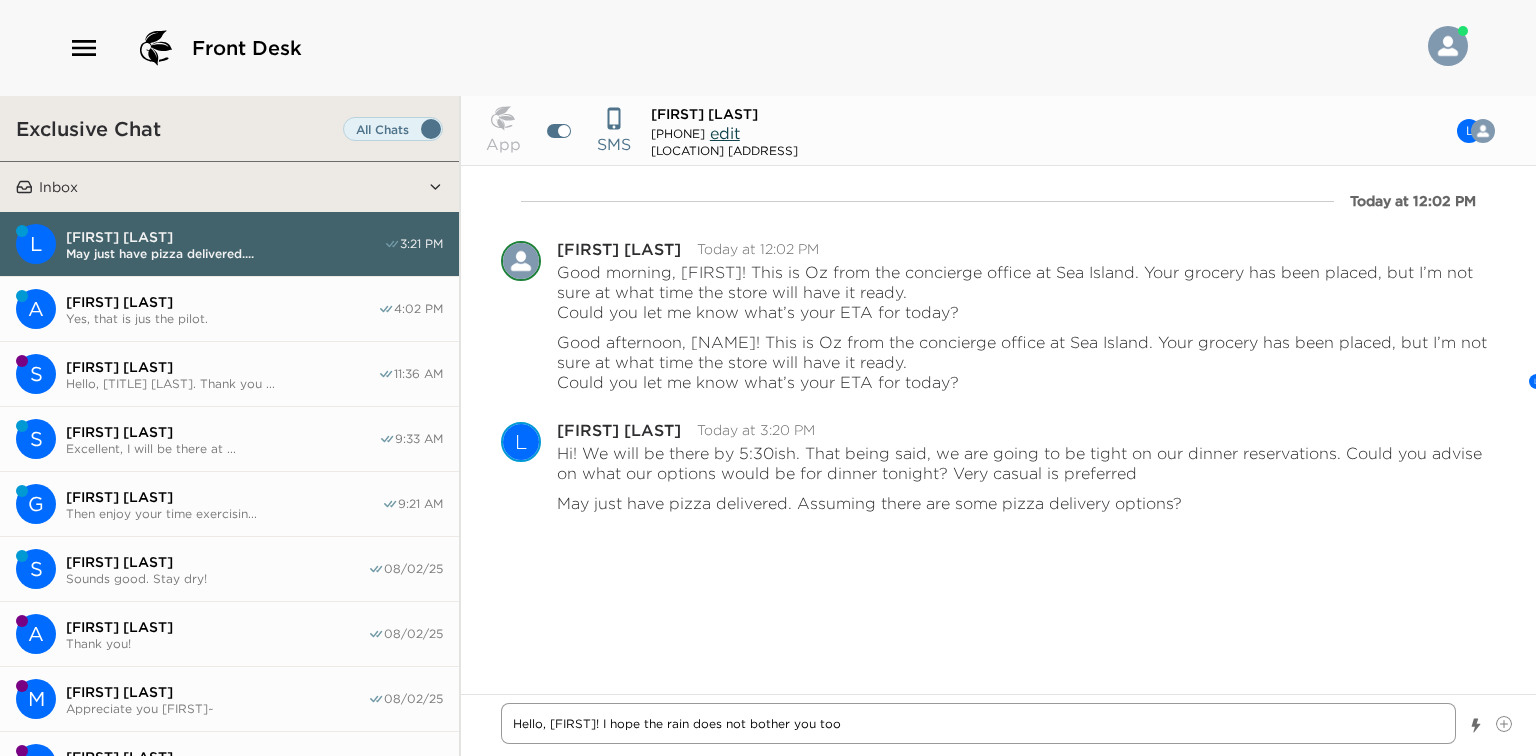 type on "x" 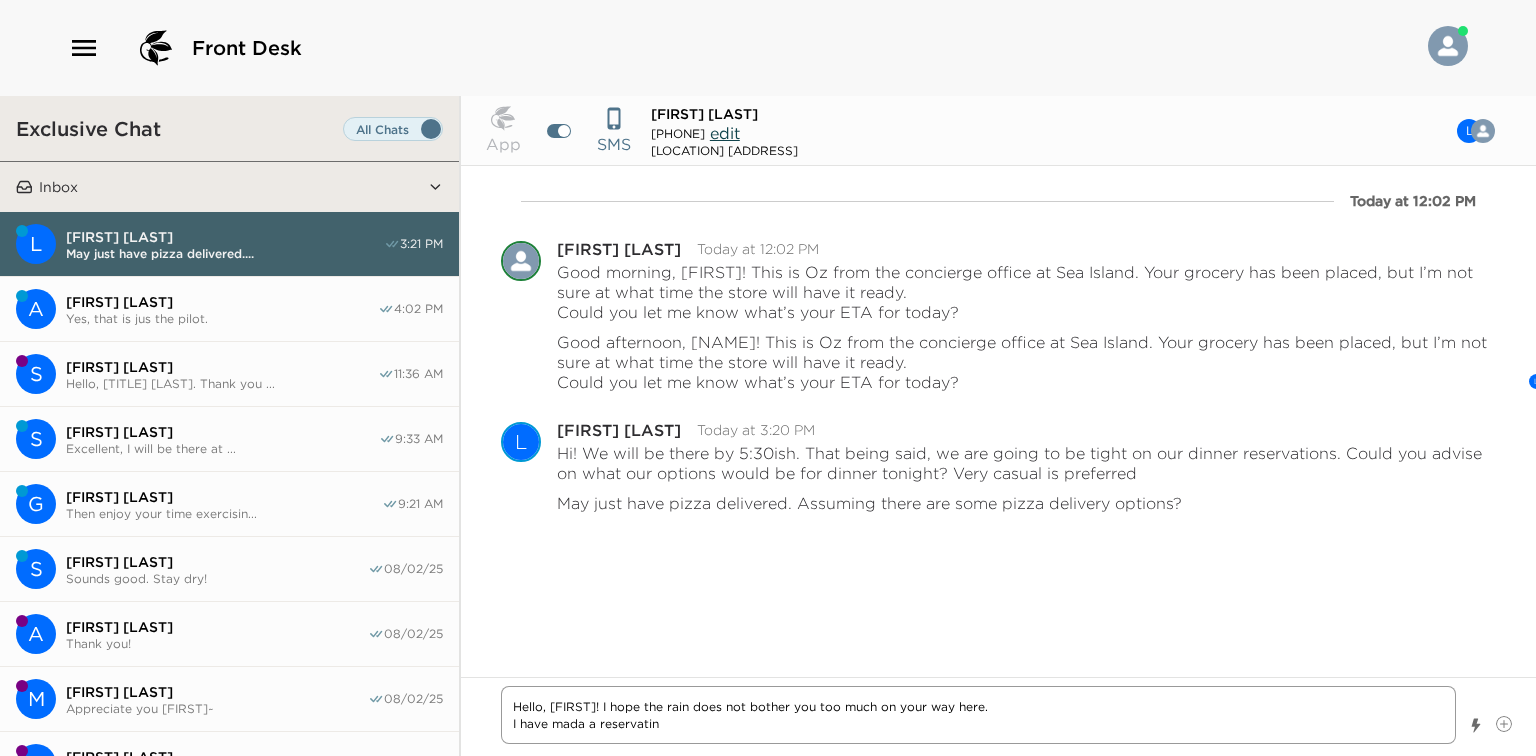 drag, startPoint x: 592, startPoint y: 720, endPoint x: 551, endPoint y: 725, distance: 41.303753 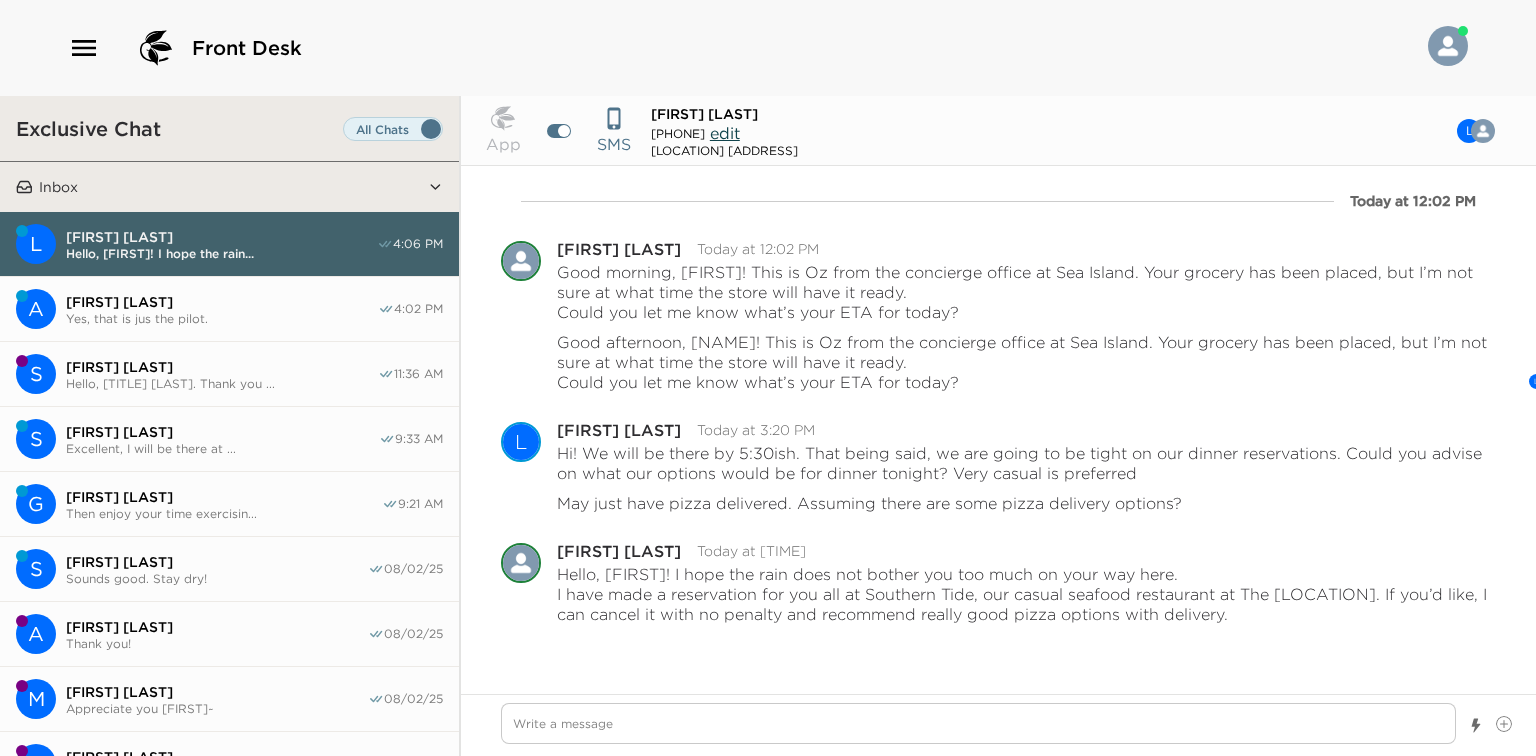 click on "Yes, that is jus the pilot." at bounding box center [222, 318] 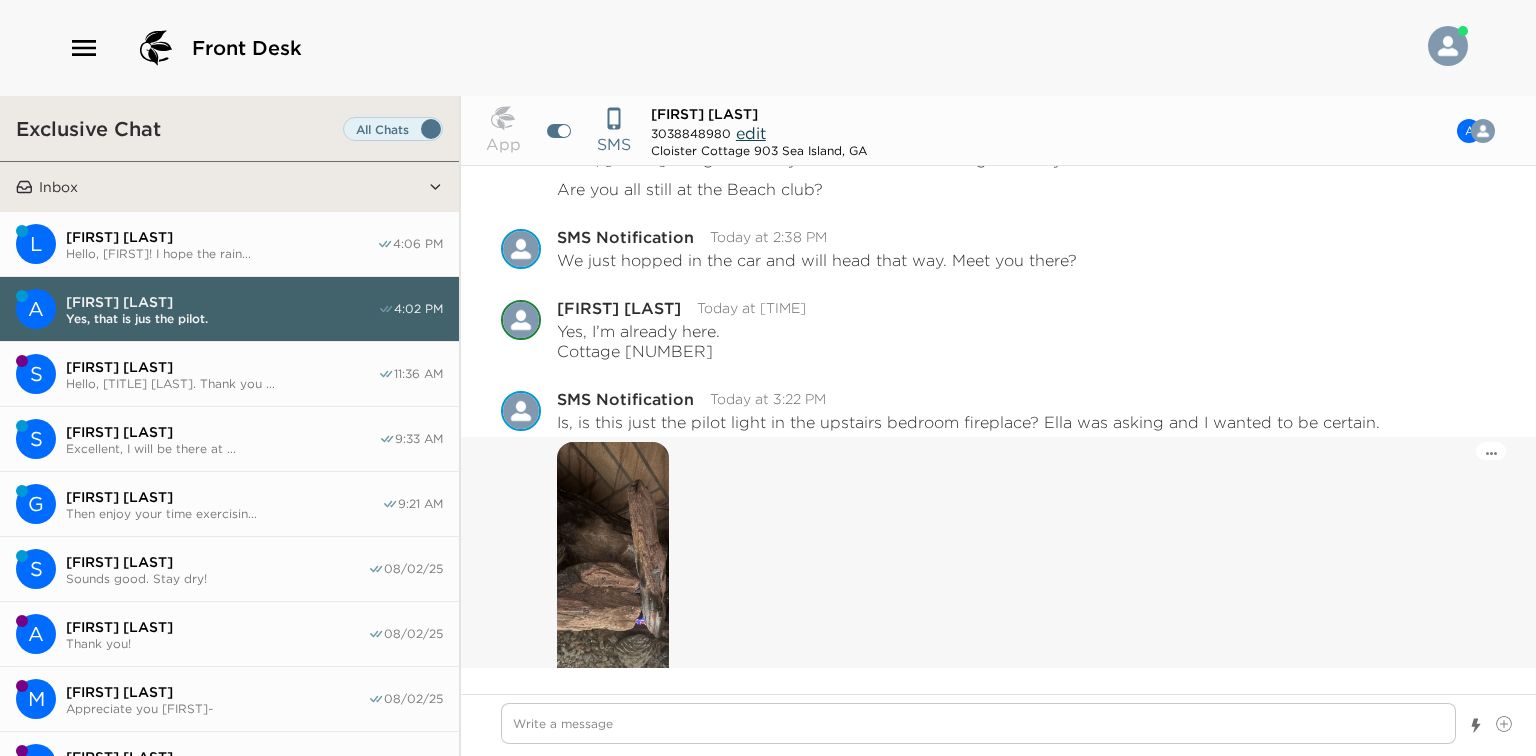 scroll, scrollTop: 809, scrollLeft: 0, axis: vertical 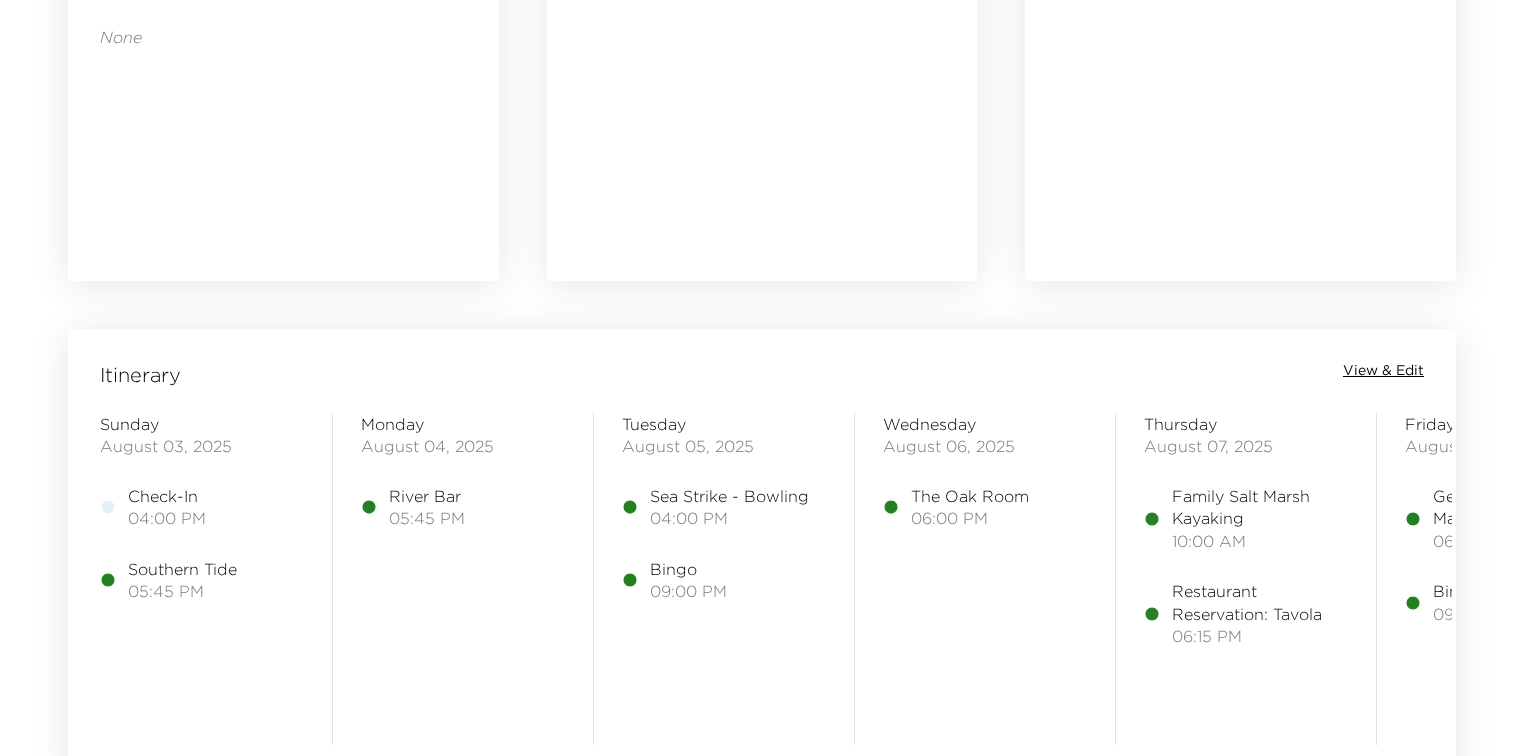 drag, startPoint x: 456, startPoint y: 452, endPoint x: 456, endPoint y: 622, distance: 170 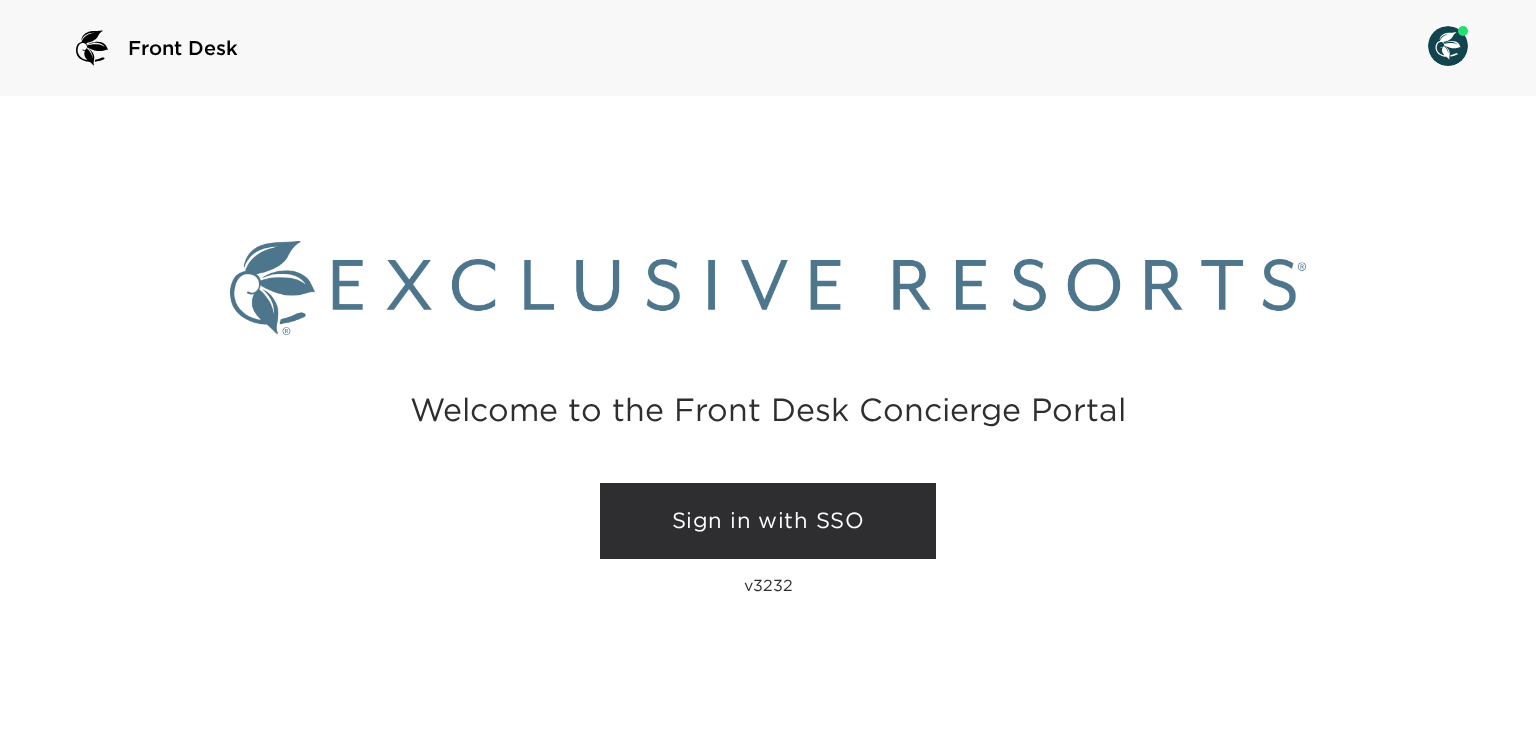 scroll, scrollTop: 0, scrollLeft: 0, axis: both 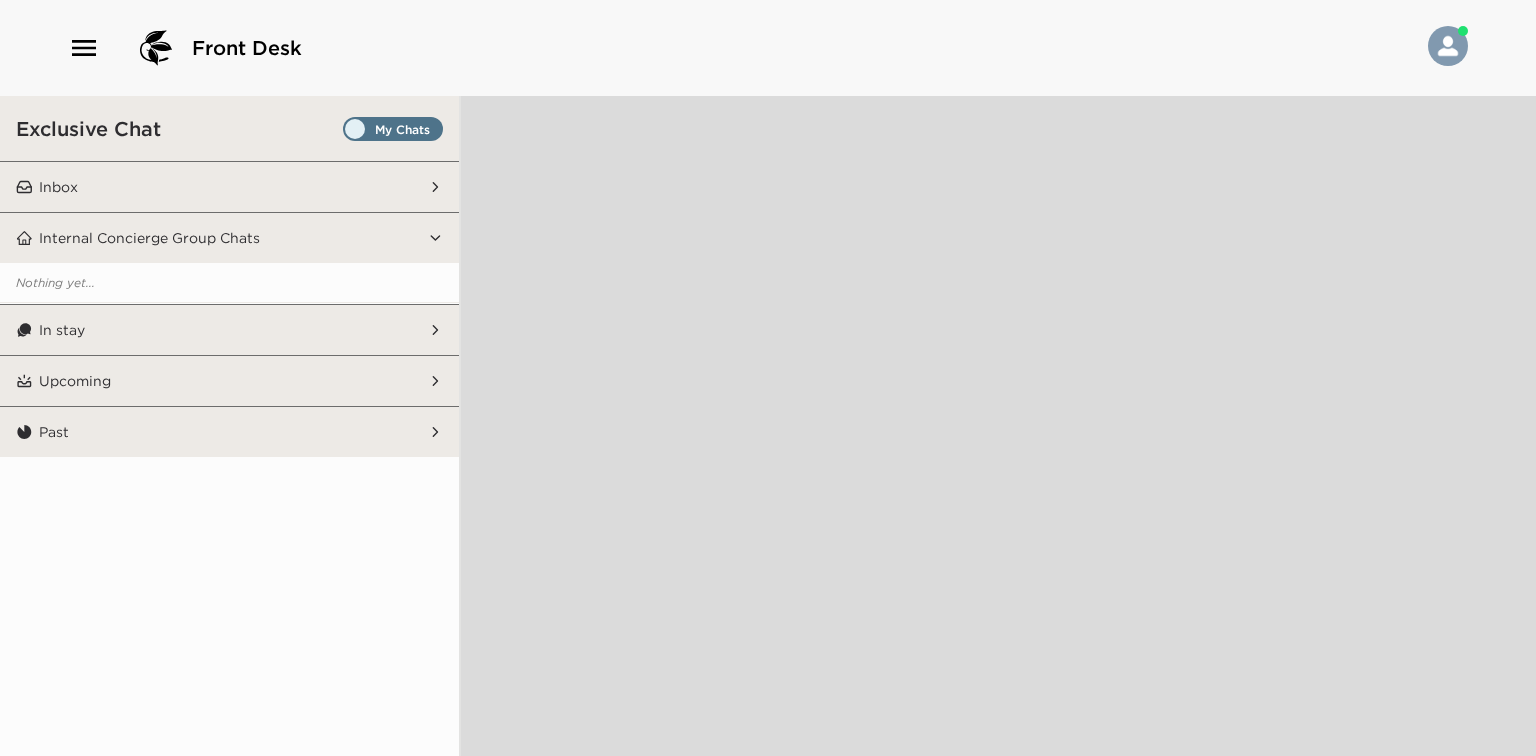 click on "Inbox" at bounding box center [230, 187] 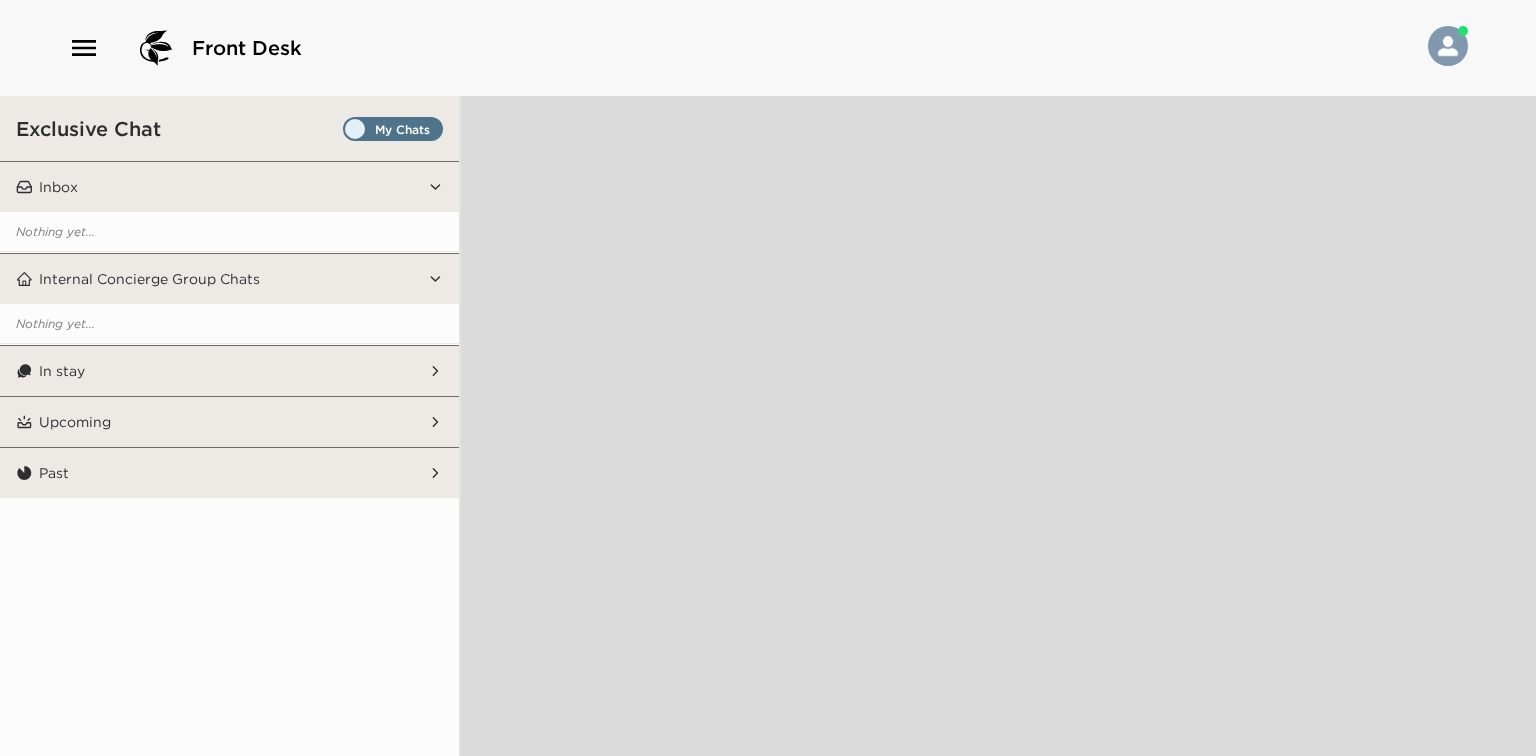 click on "In stay" at bounding box center [230, 371] 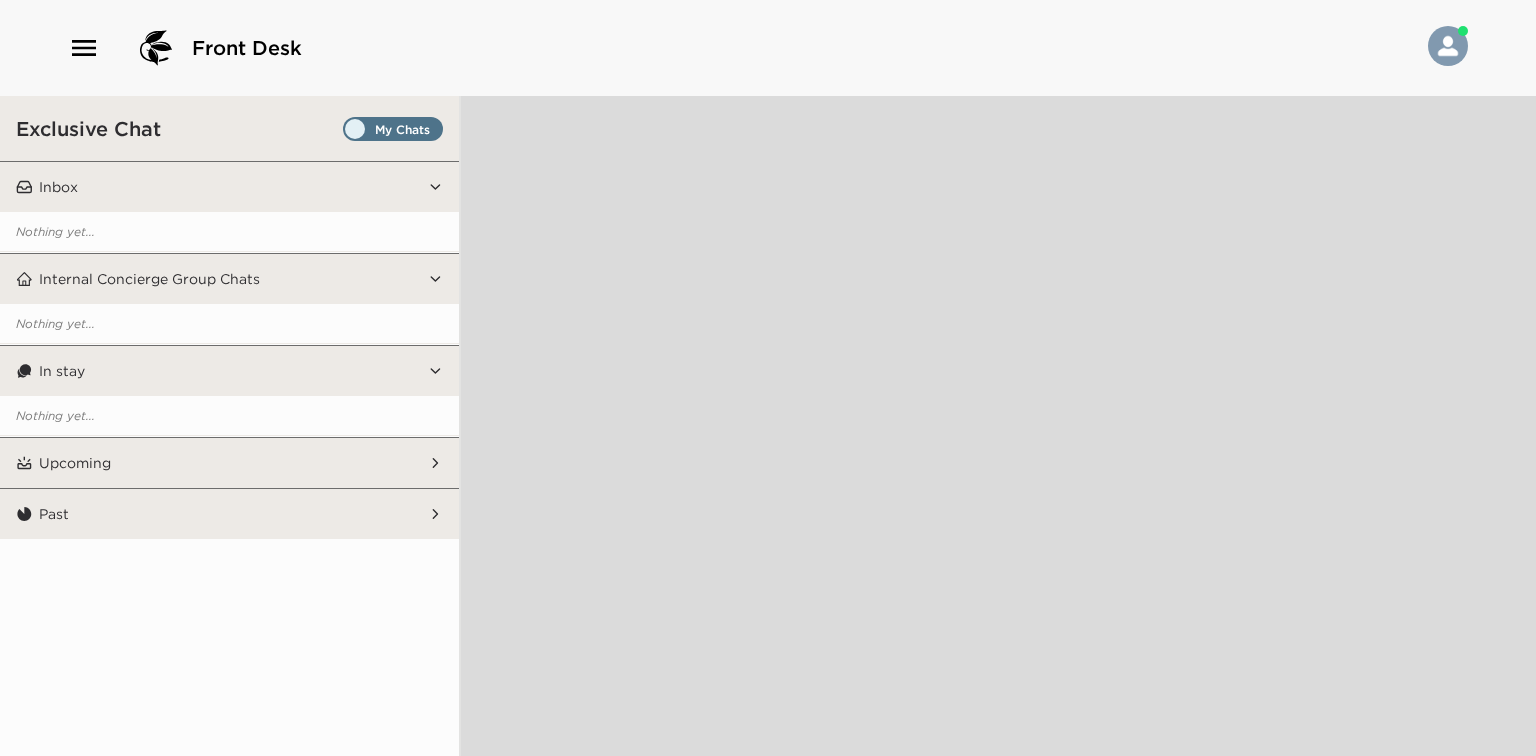 click at bounding box center (393, 134) 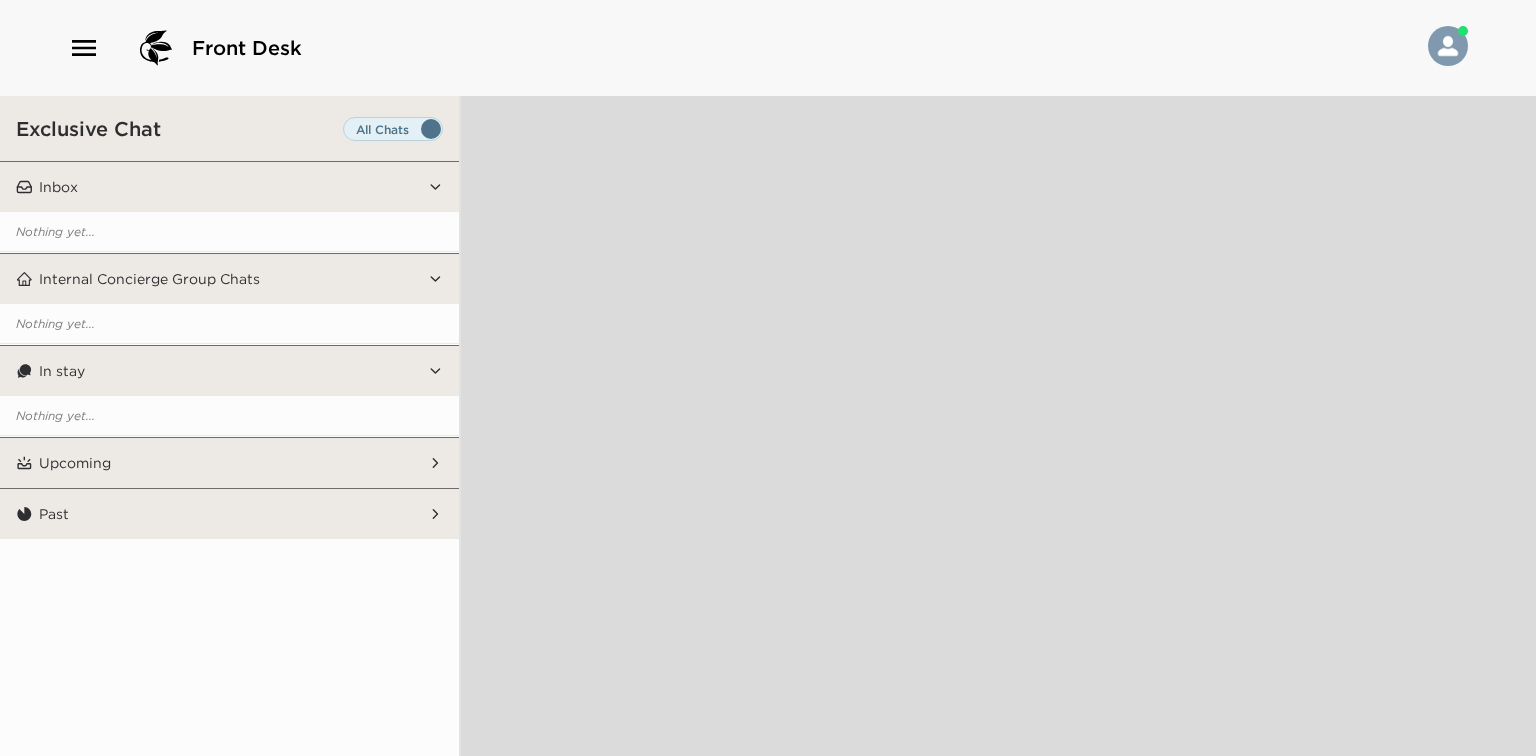 click at bounding box center (393, 134) 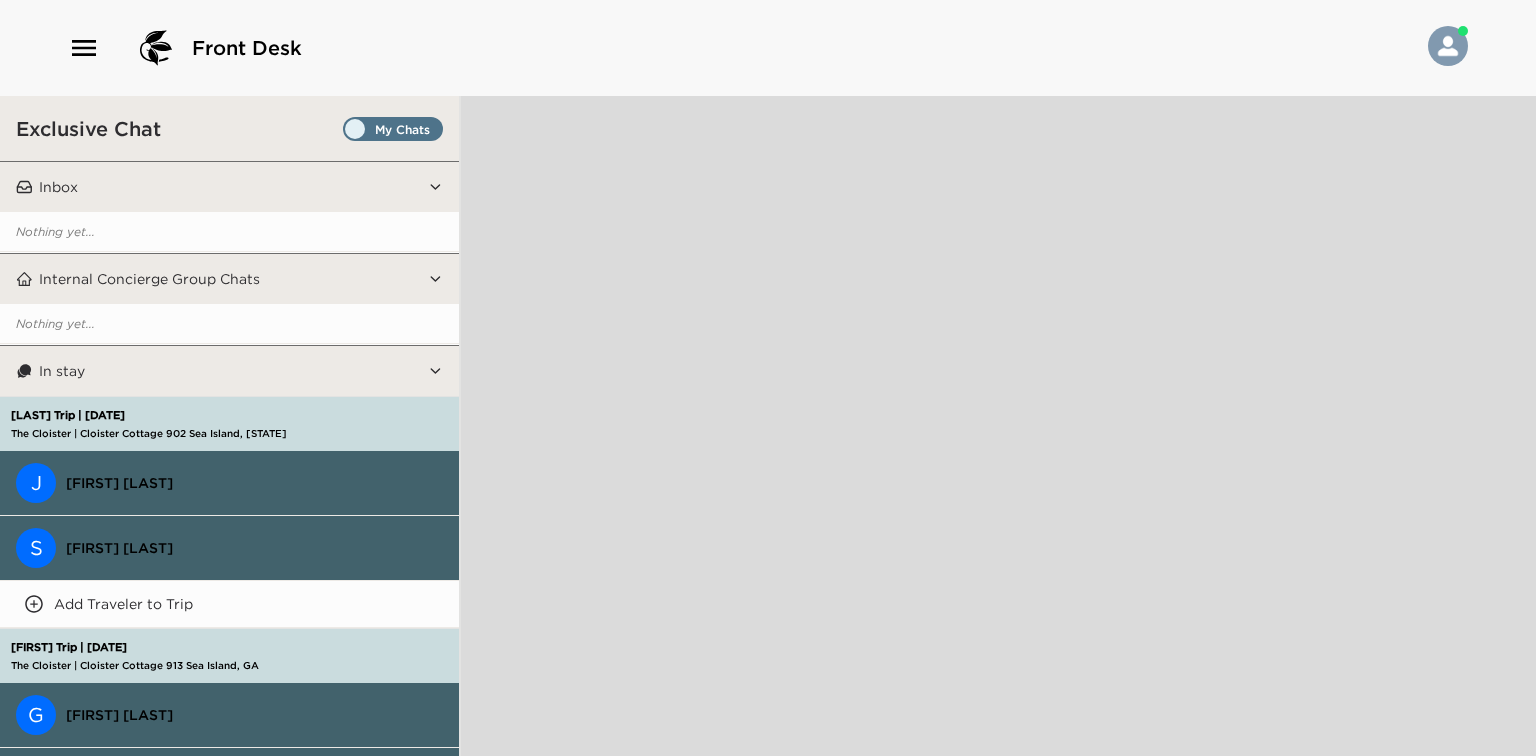 click at bounding box center (393, 134) 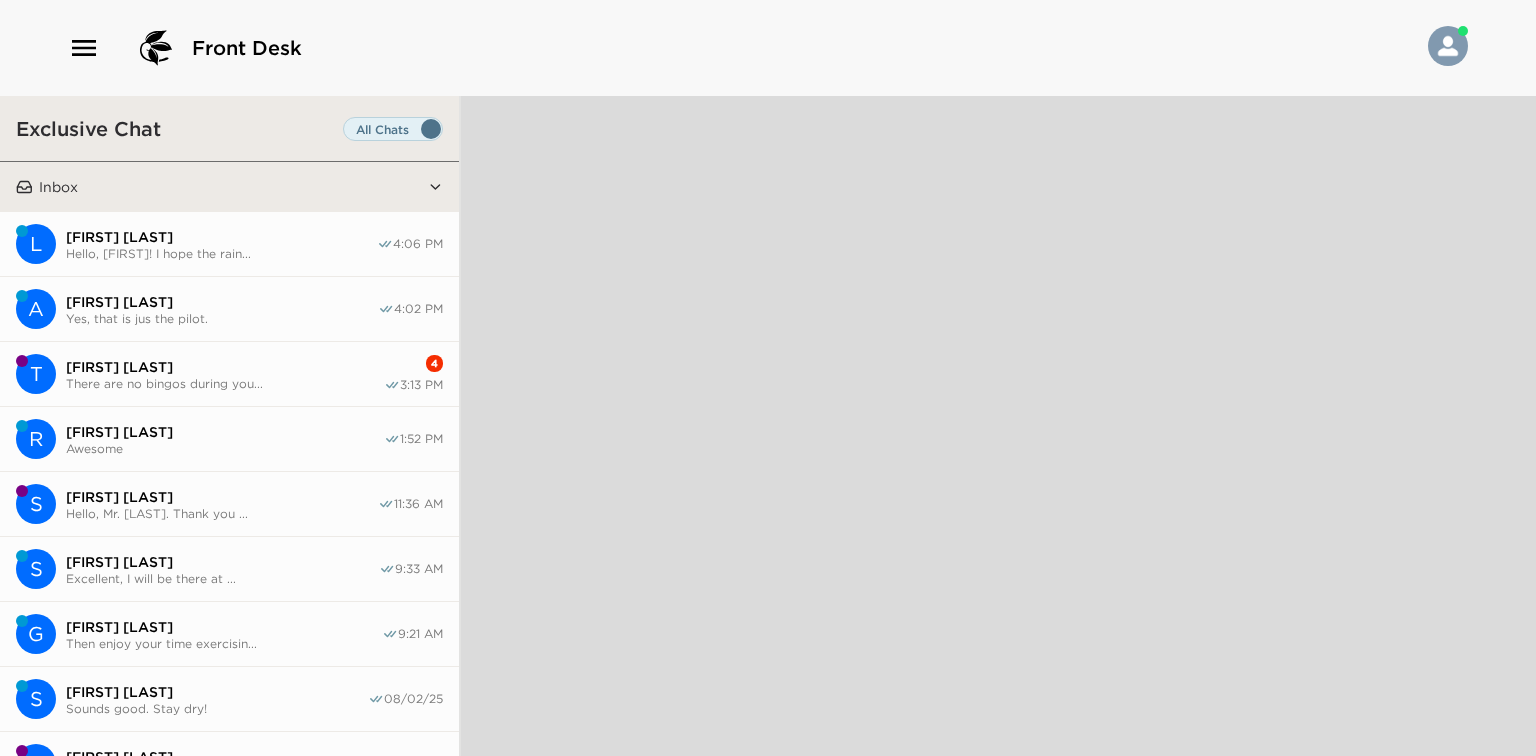 click at bounding box center (393, 134) 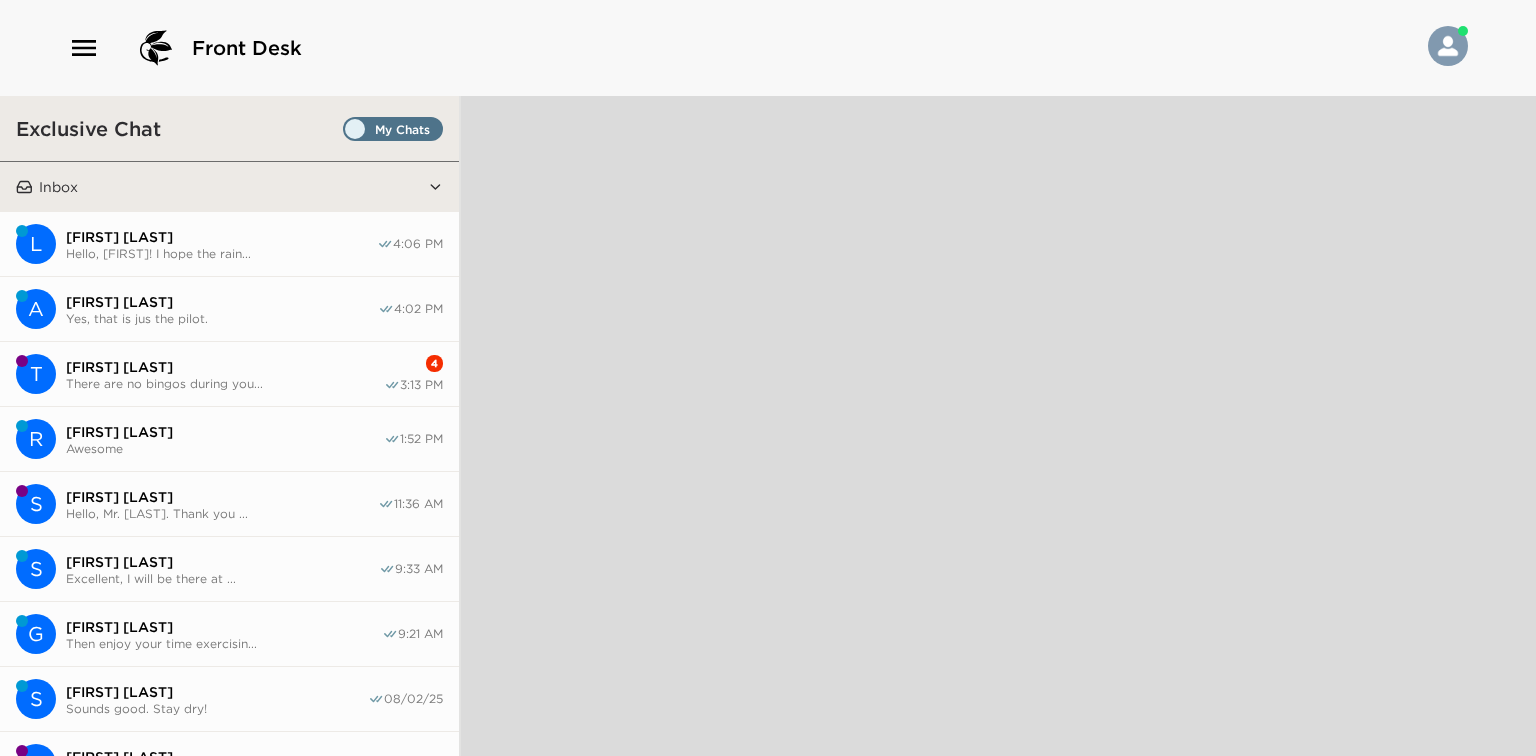 click on "[FIRST] [LAST]" at bounding box center (225, 367) 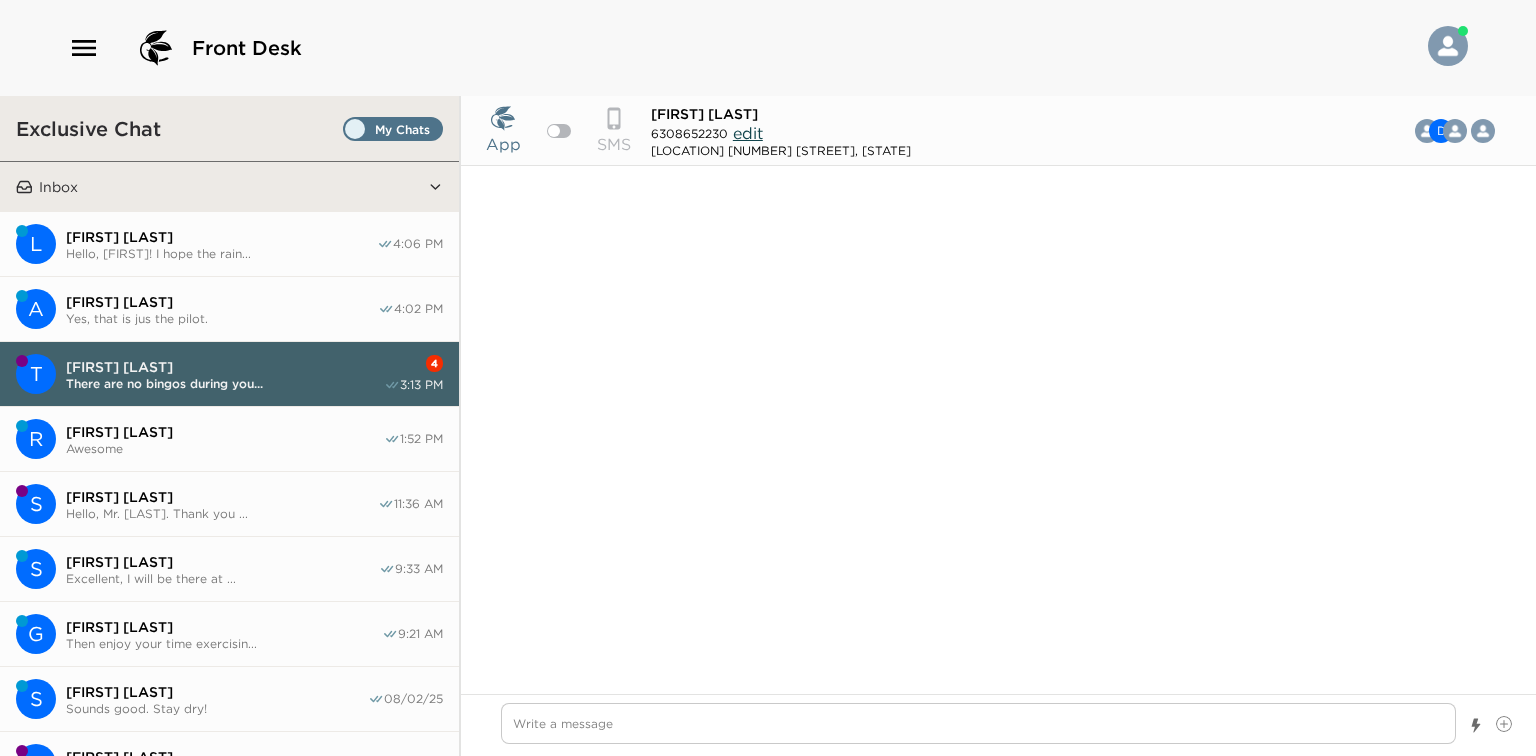scroll, scrollTop: 1185, scrollLeft: 0, axis: vertical 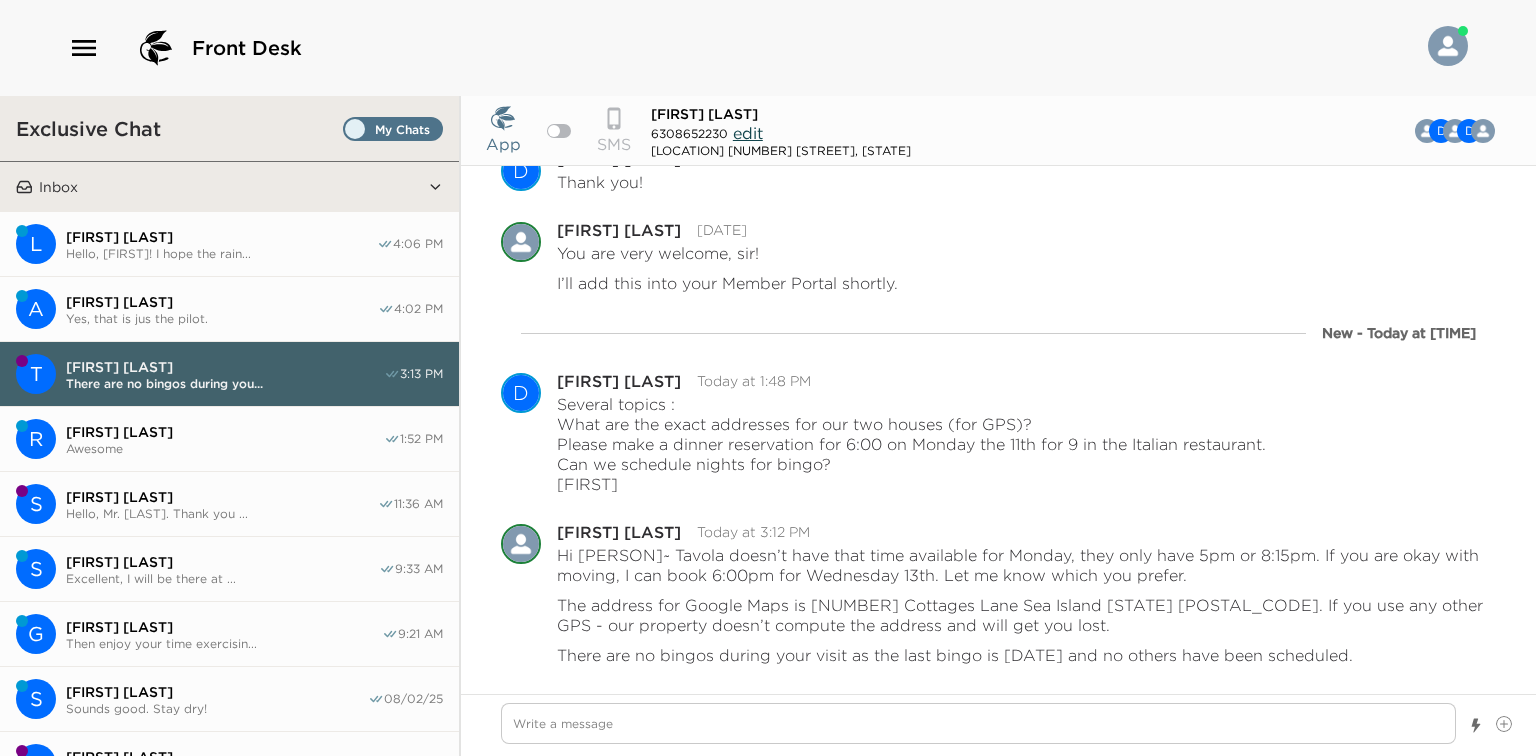 click on "Hello, [FIRST]! I hope the rain..." at bounding box center [221, 253] 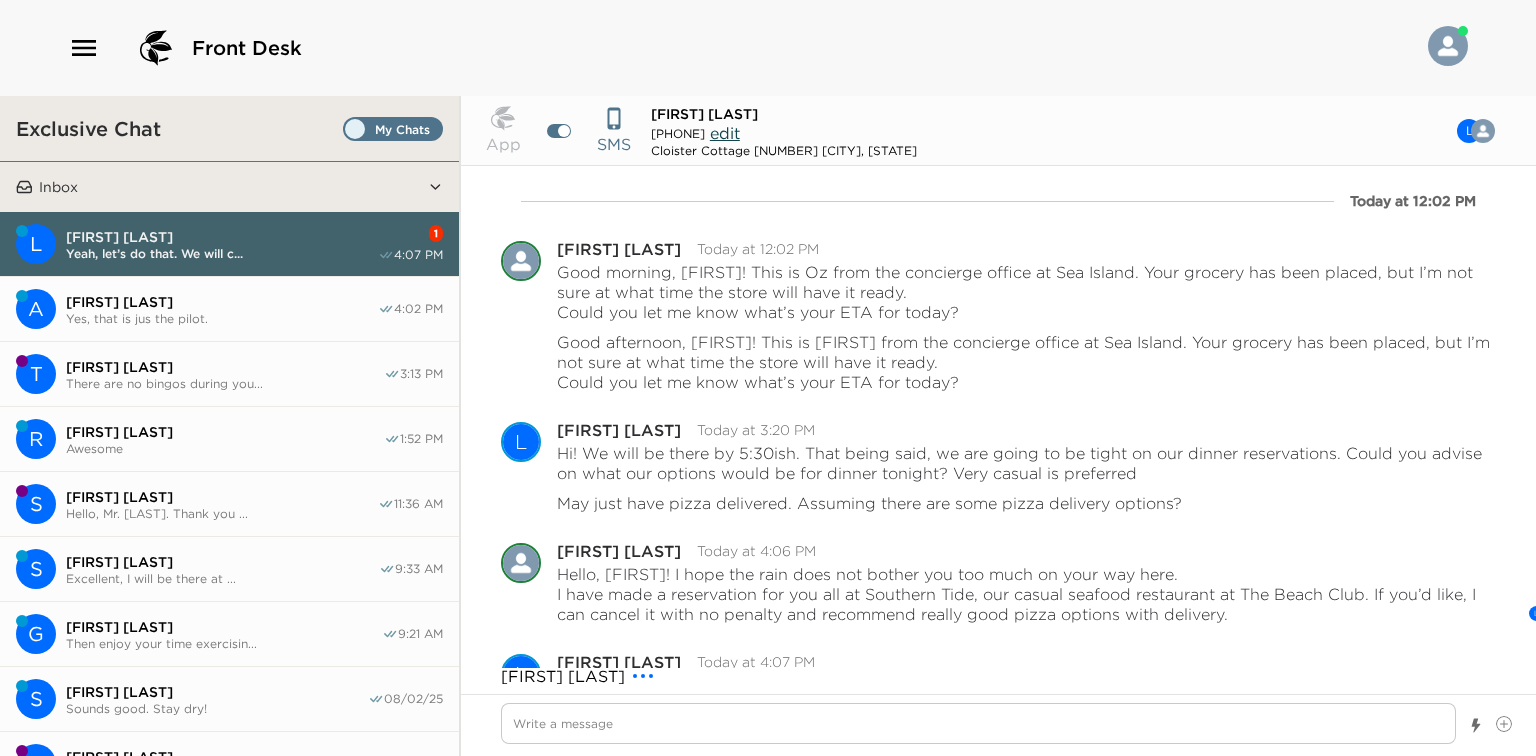 scroll, scrollTop: 50, scrollLeft: 0, axis: vertical 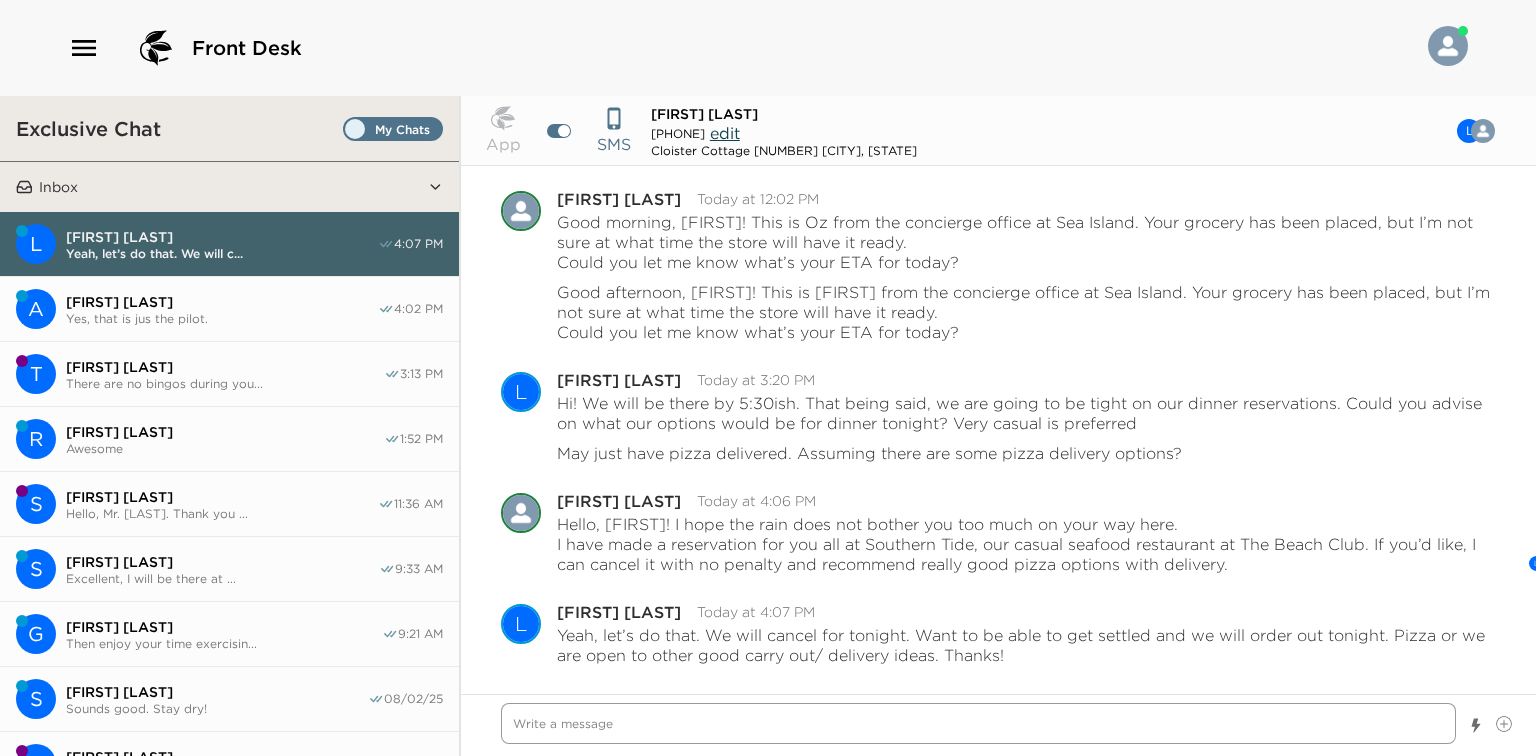 click at bounding box center (978, 723) 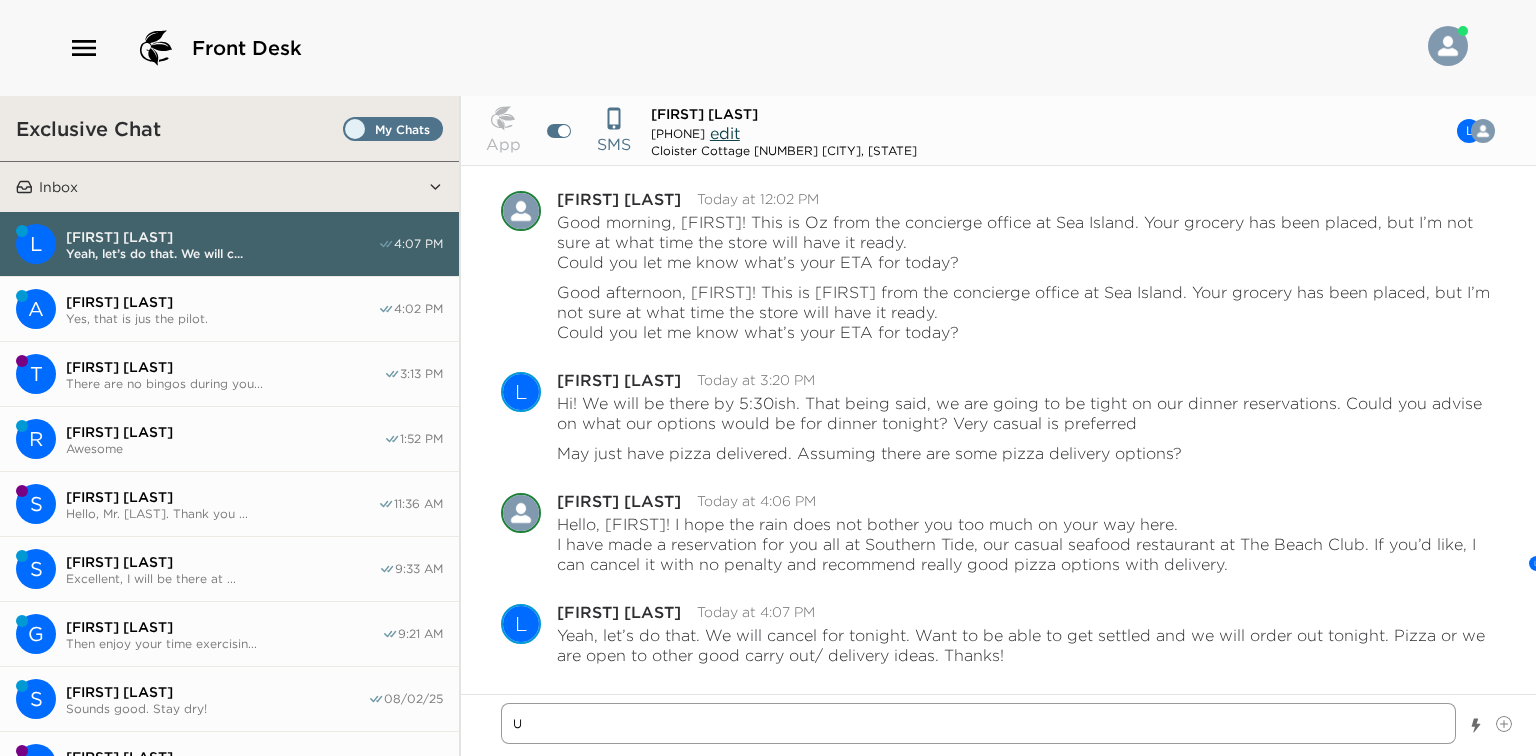type on "x" 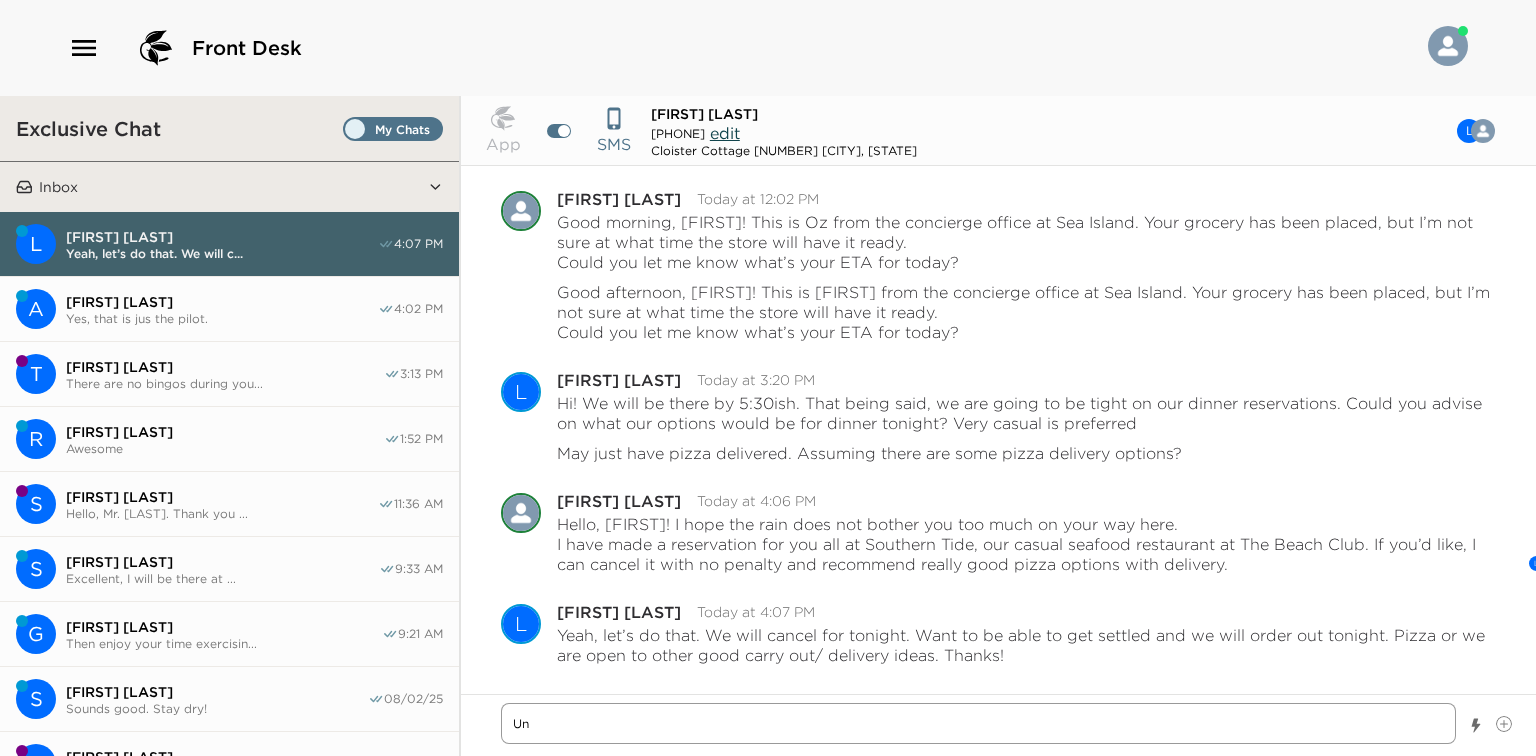 type on "x" 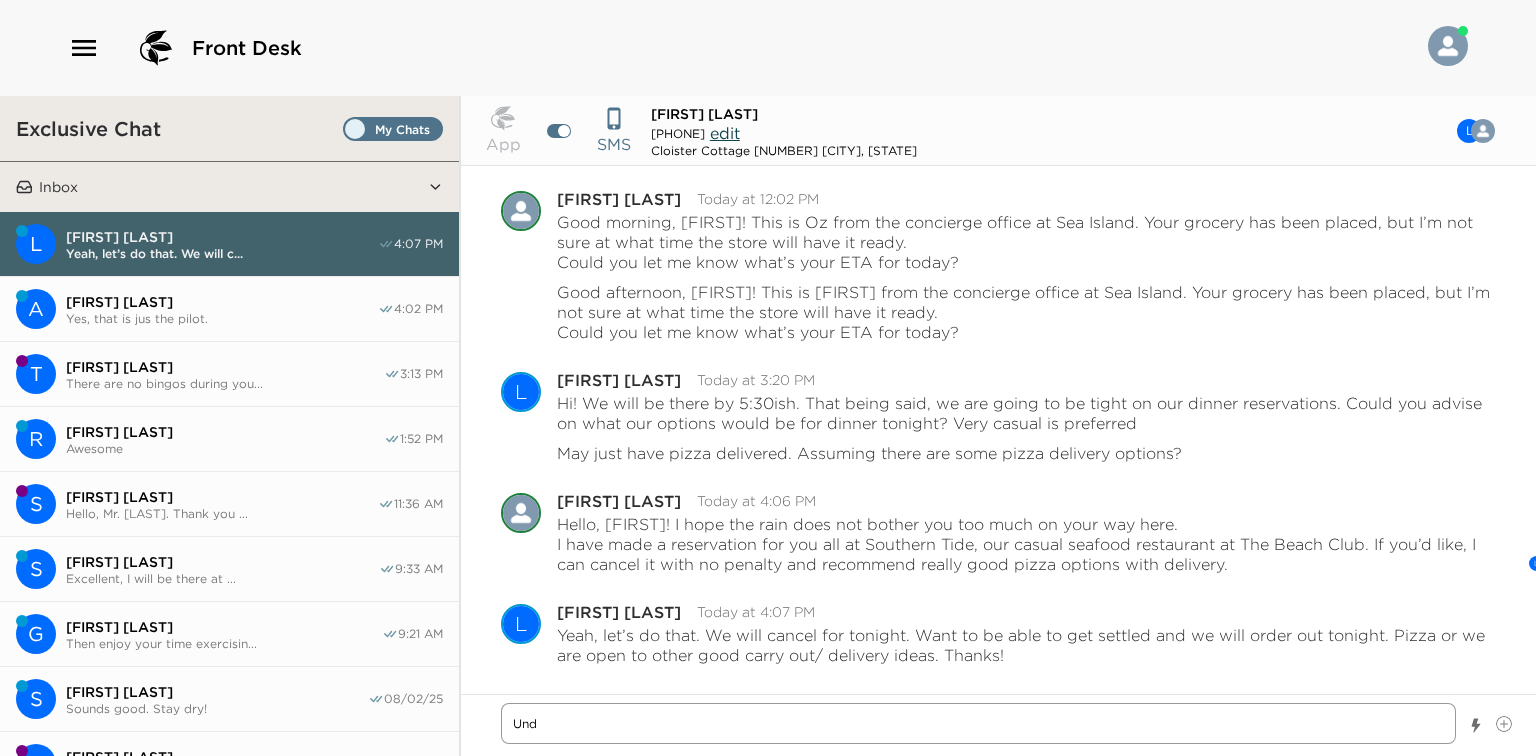 type on "x" 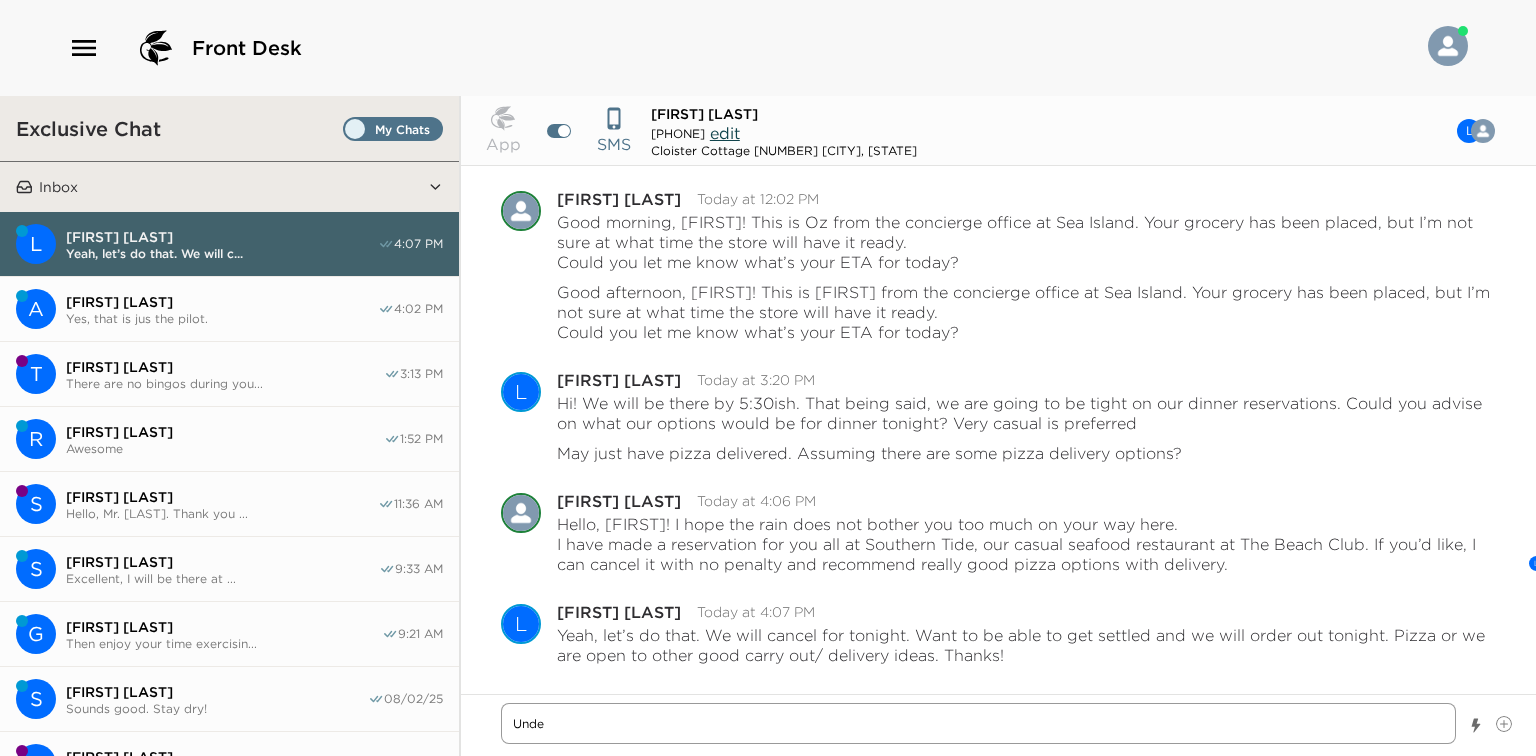 type on "x" 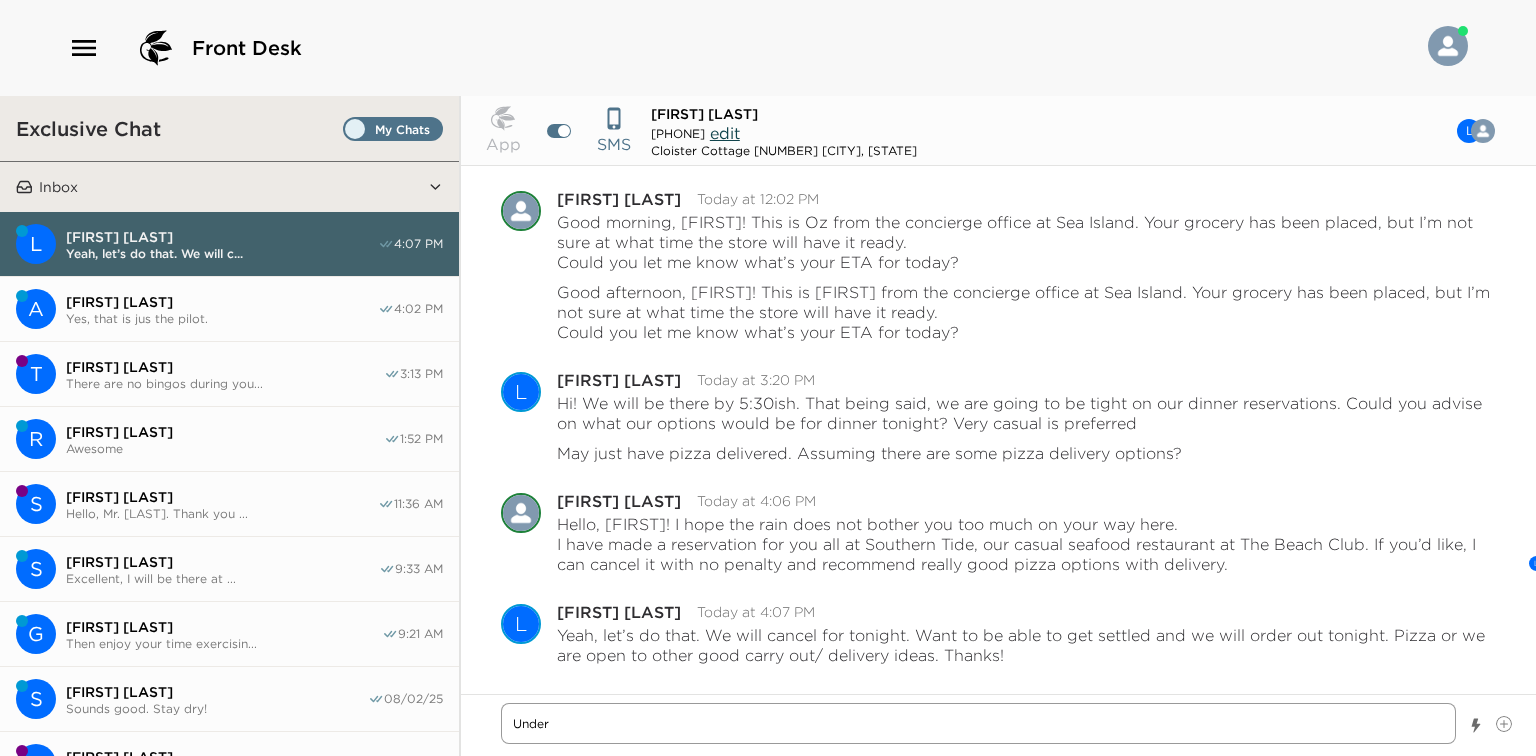 type on "x" 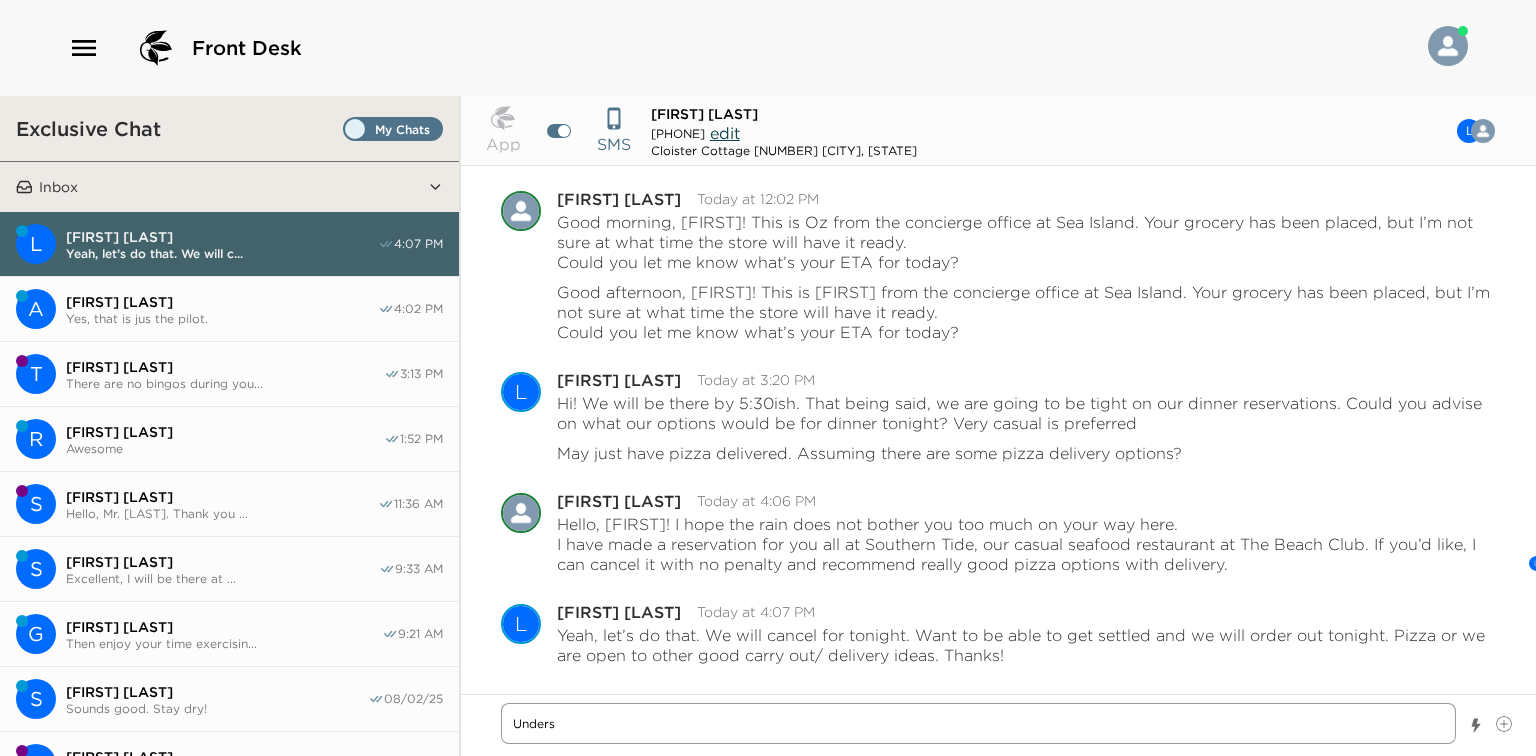 type on "x" 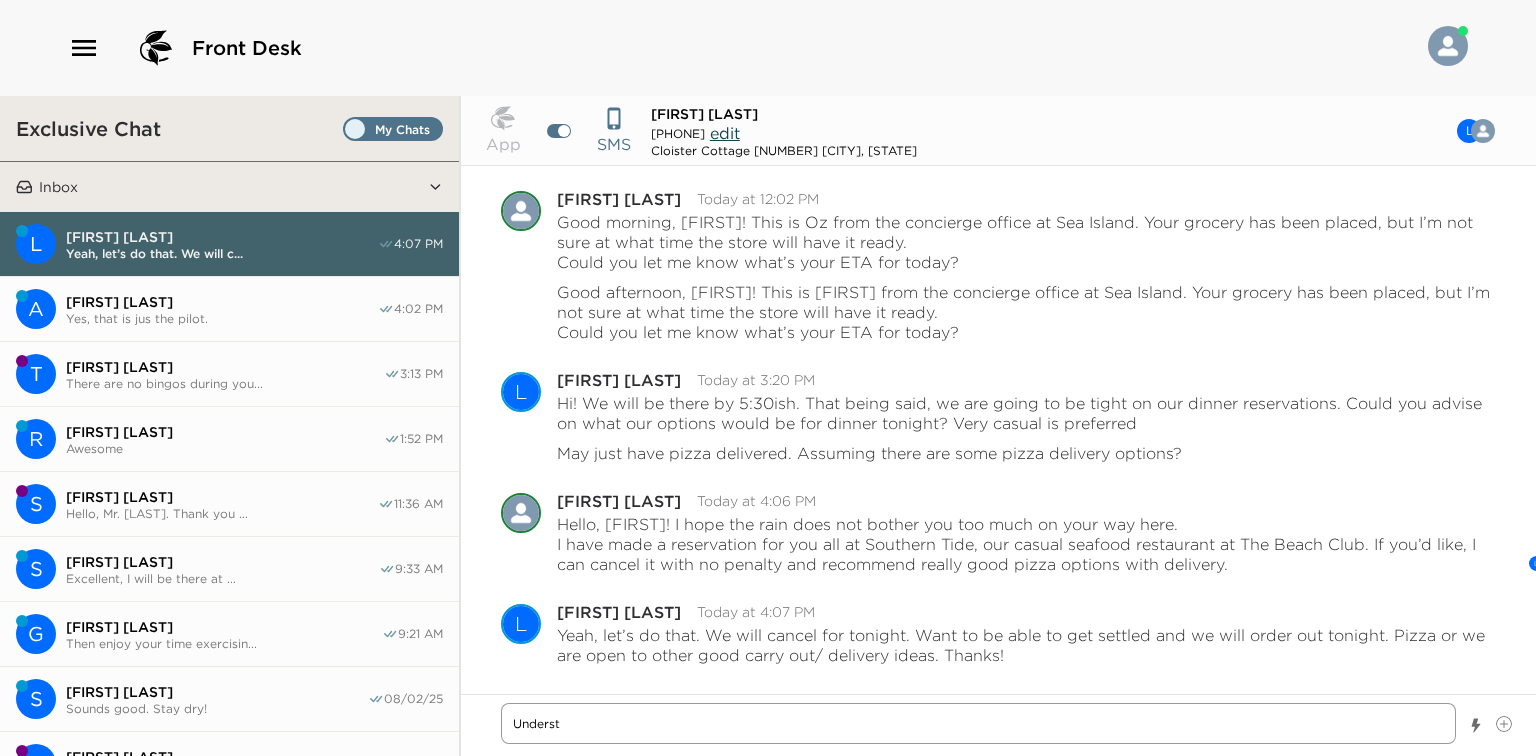 type on "x" 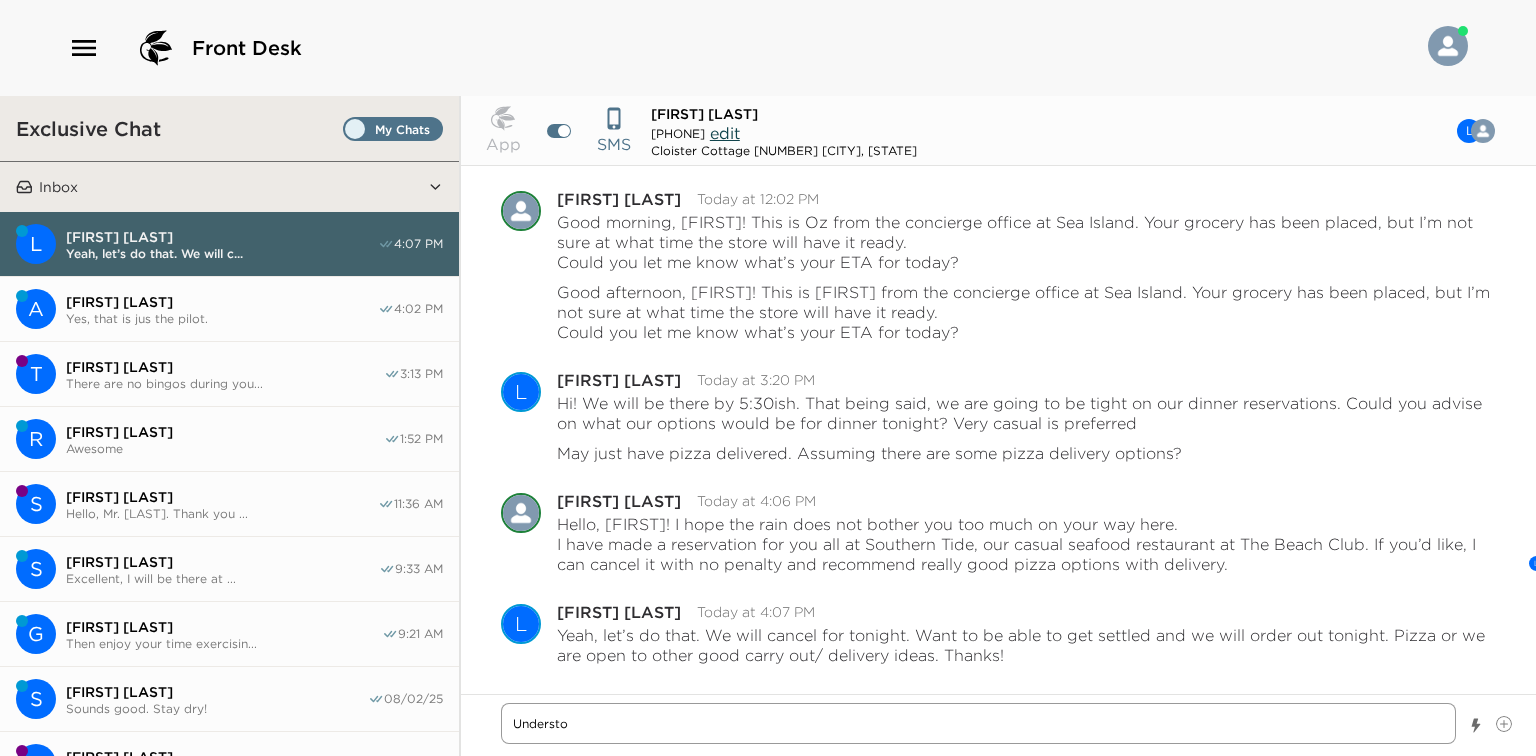 type on "x" 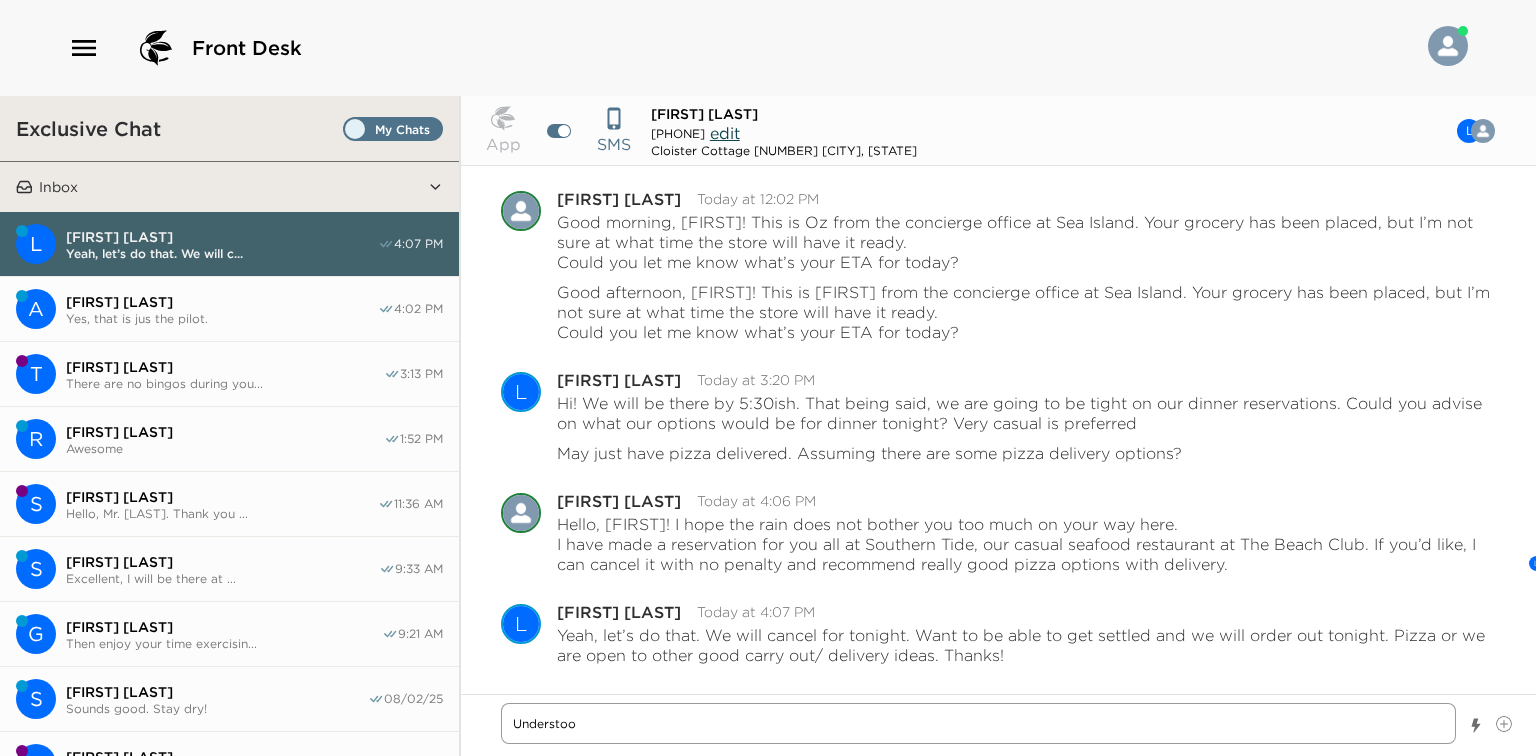 type on "x" 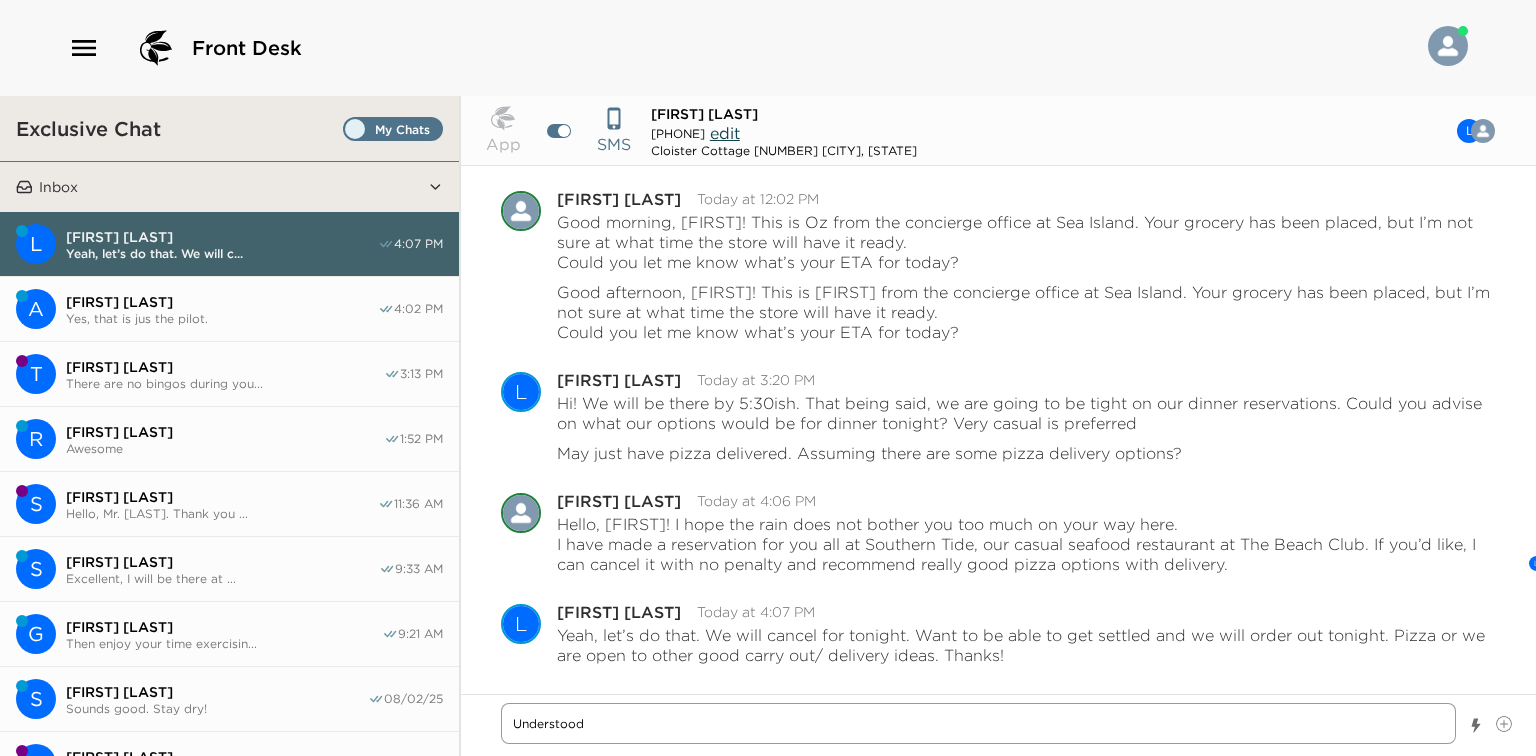 type on "x" 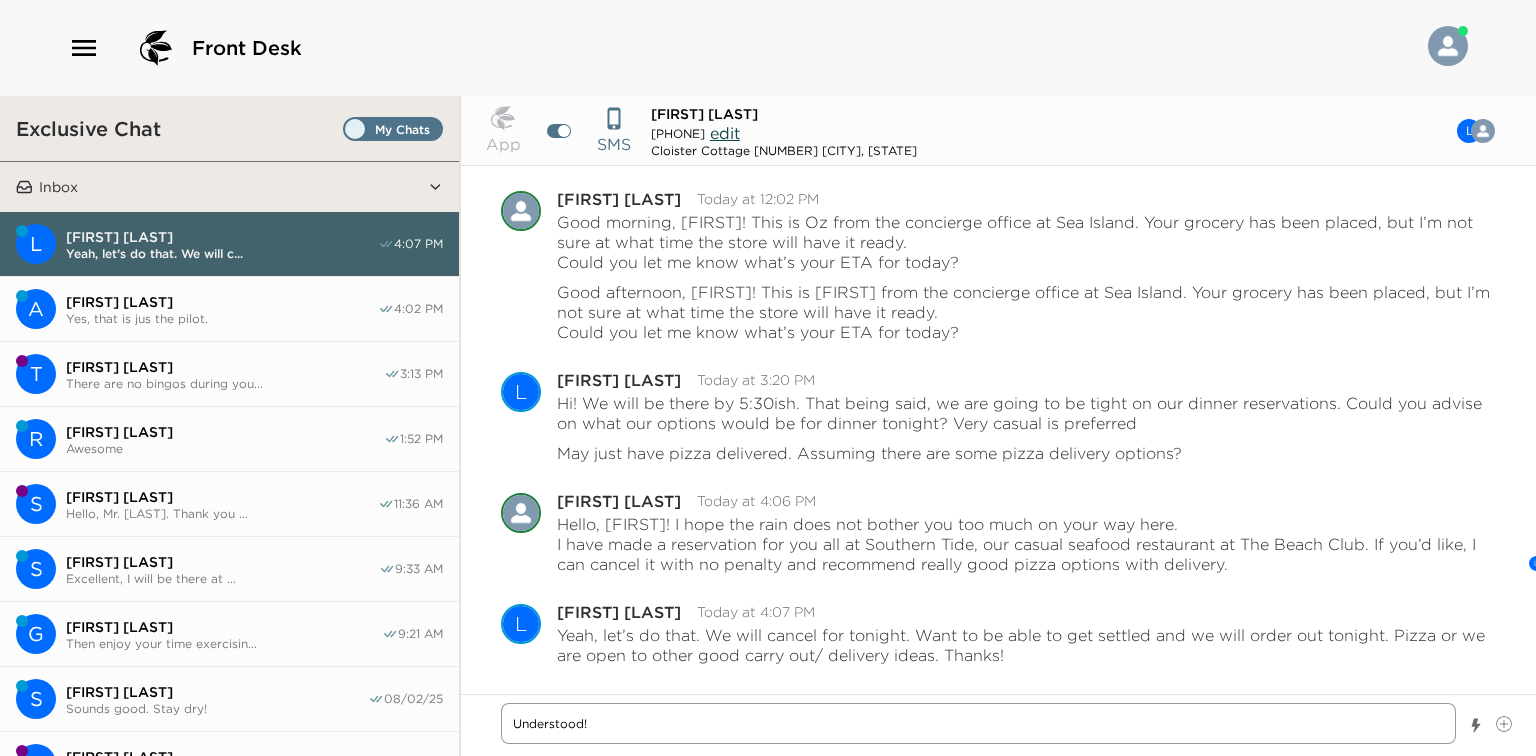 type on "x" 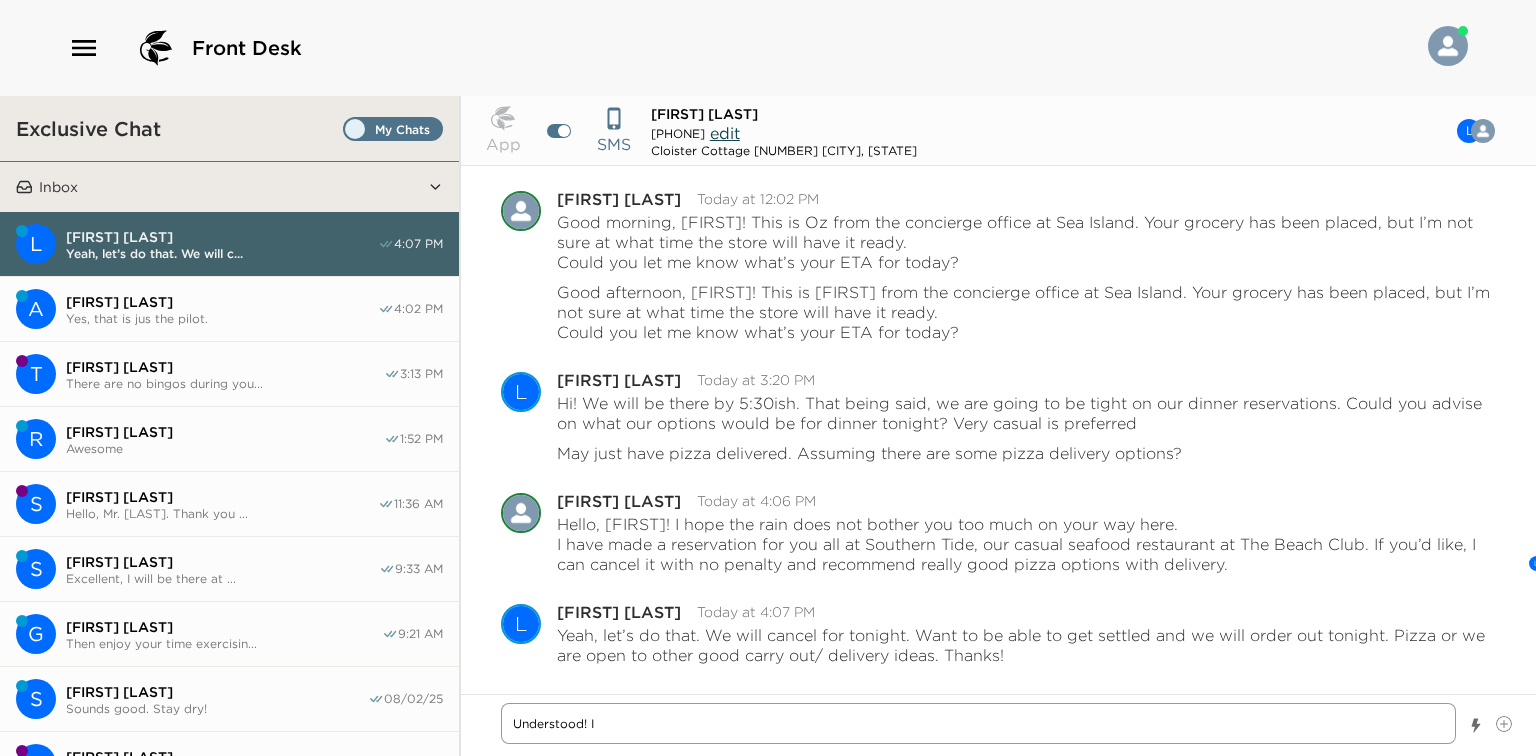type on "x" 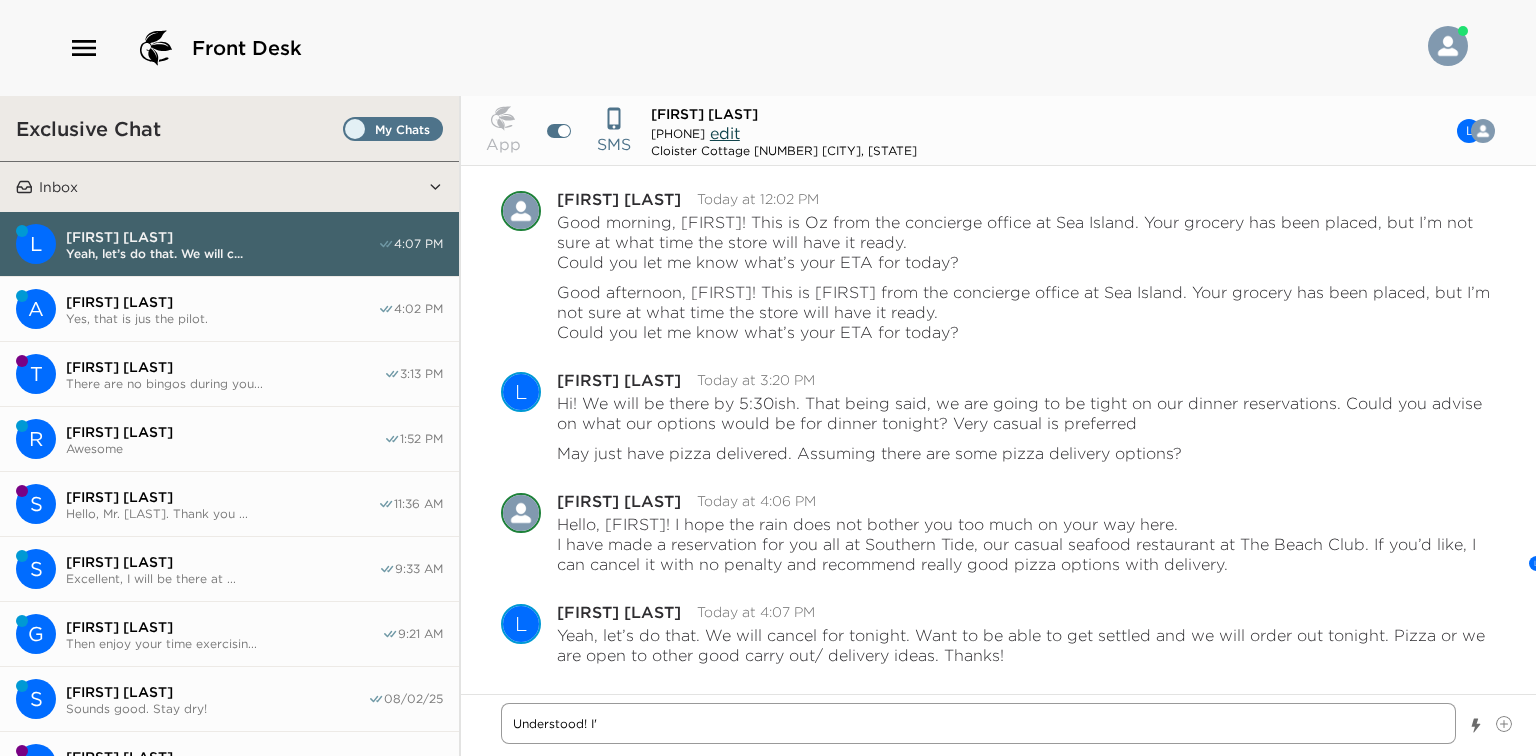 type on "x" 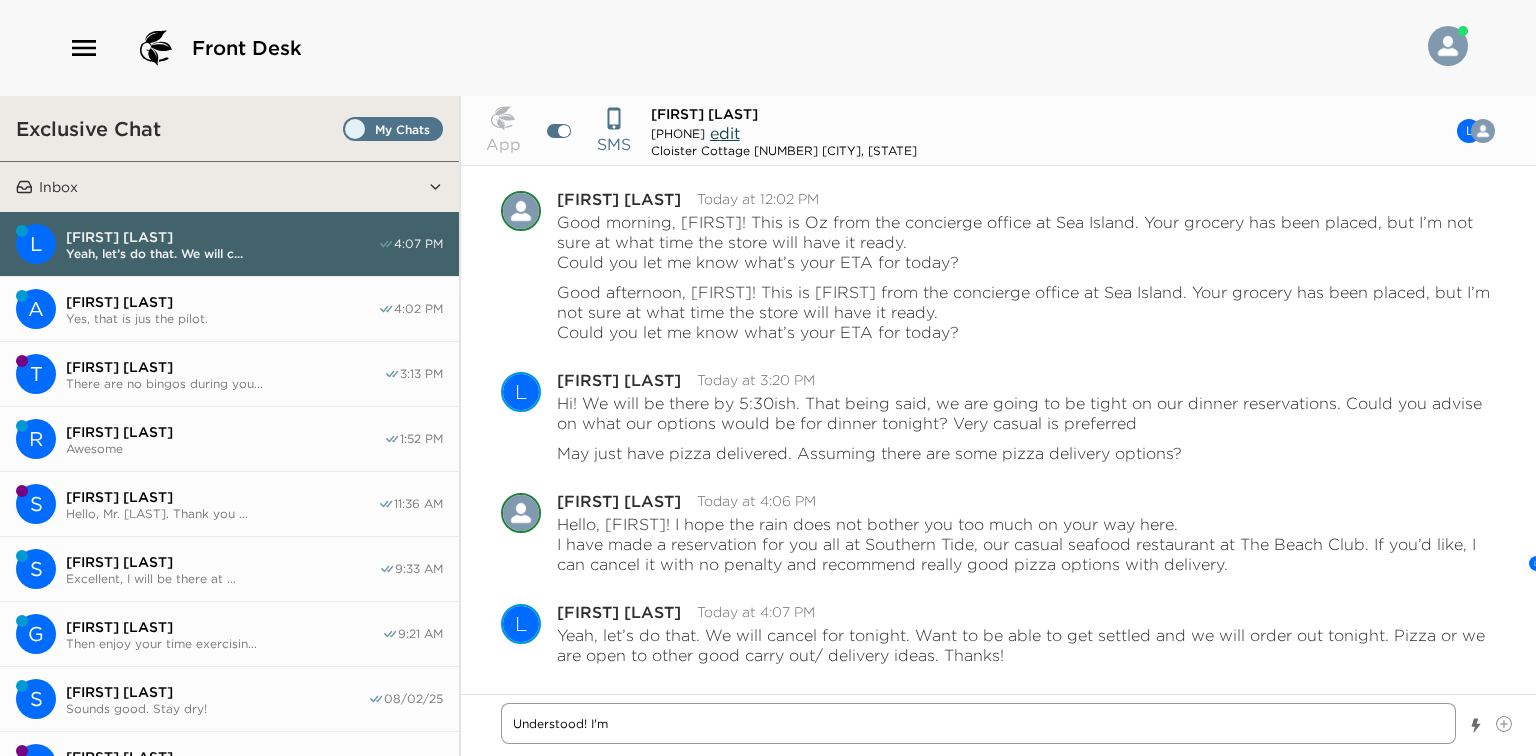 type on "x" 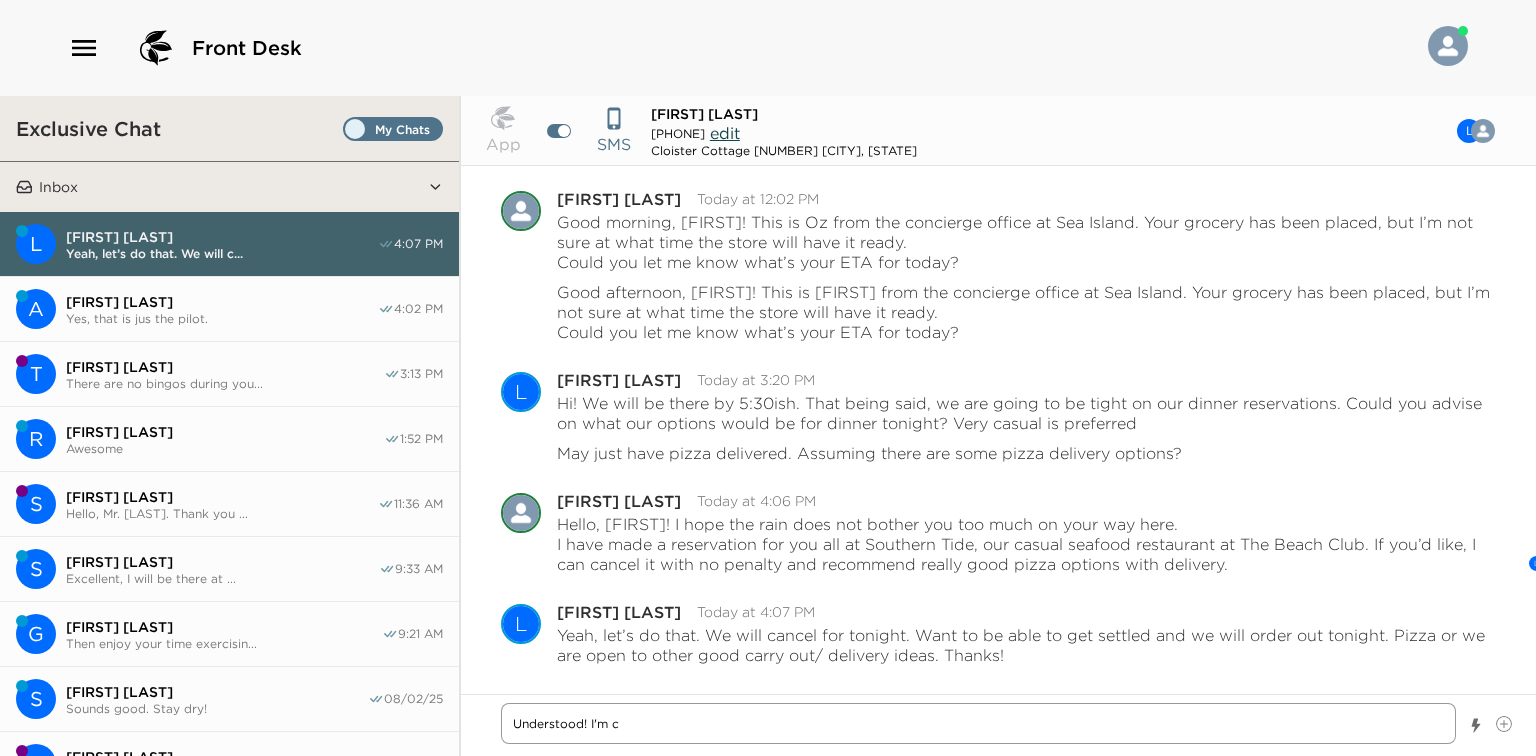 type on "x" 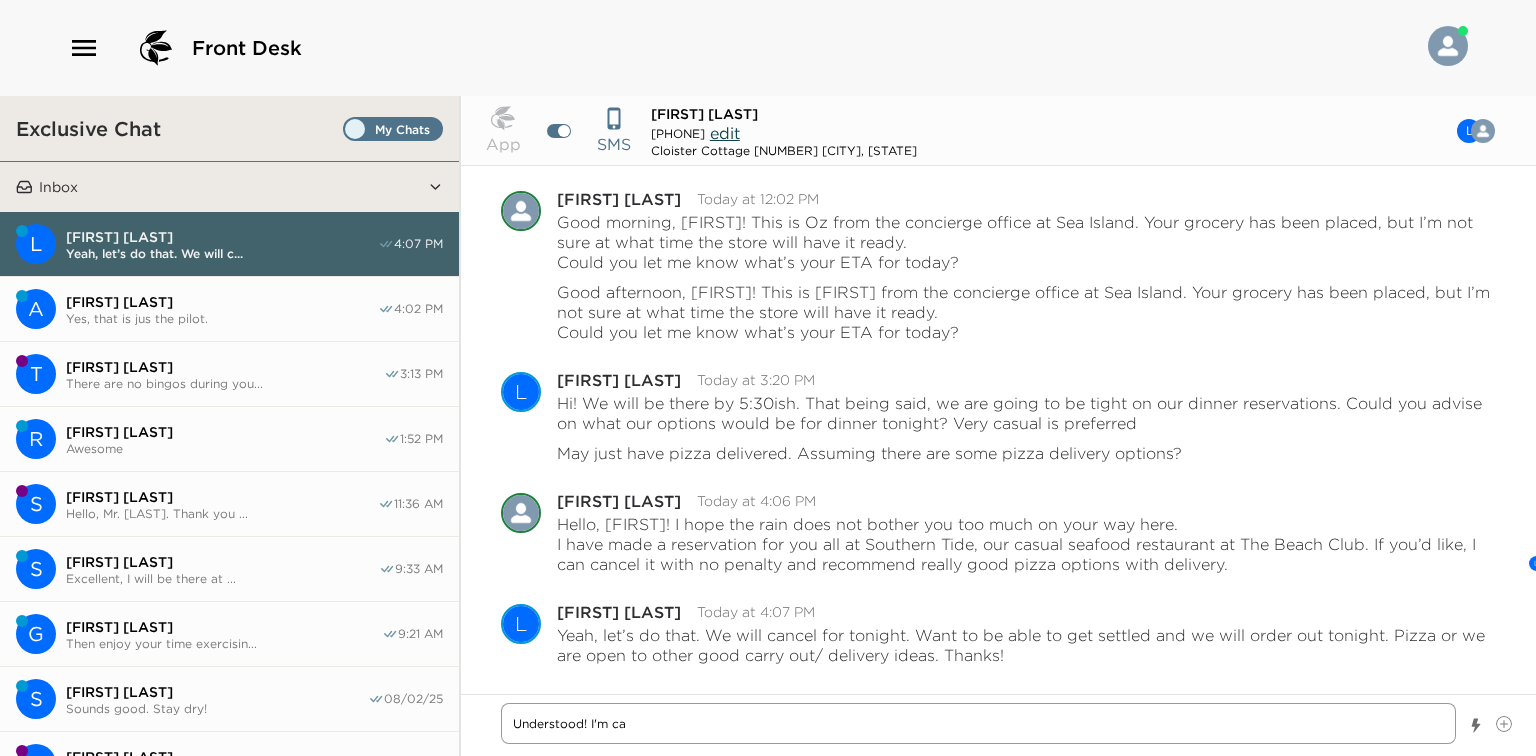 type on "x" 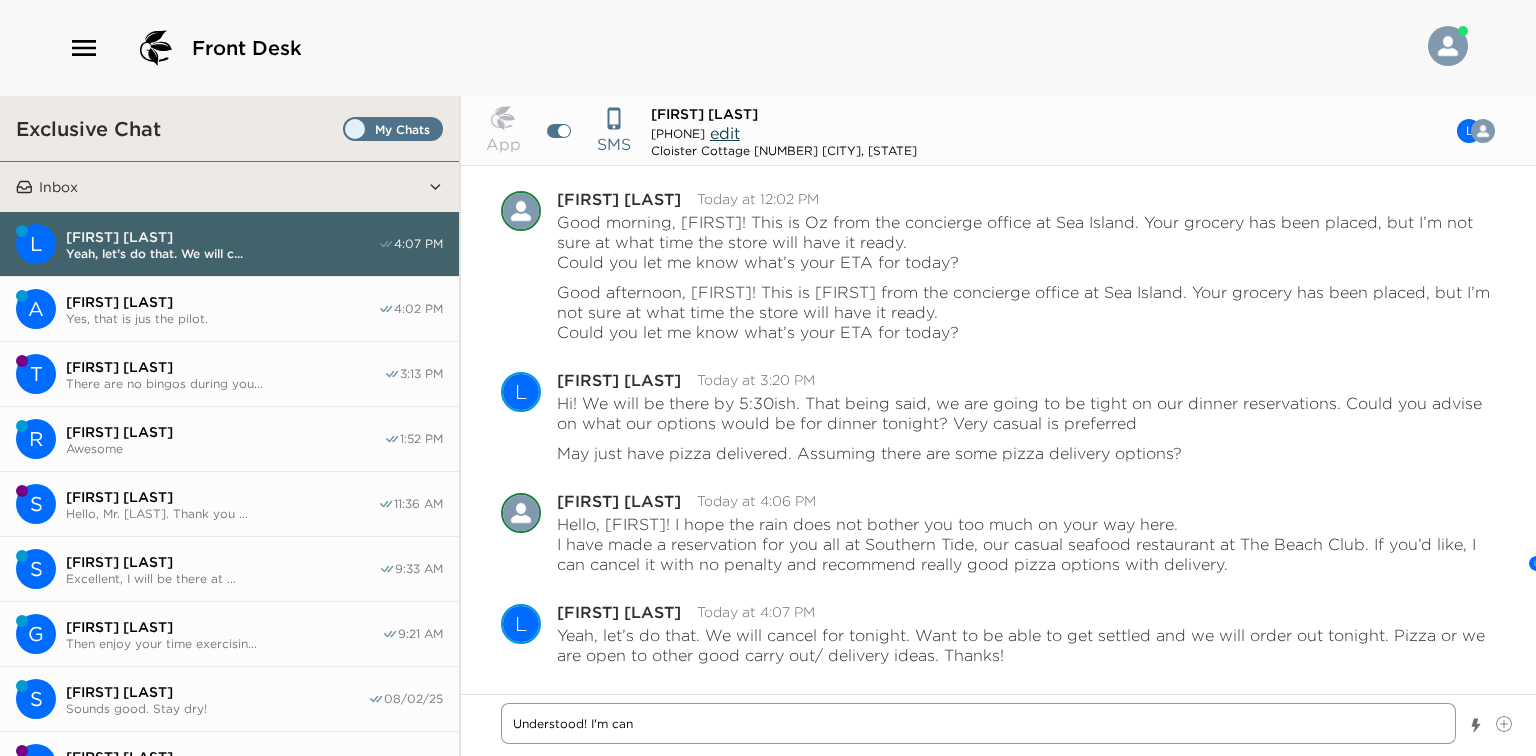 type on "x" 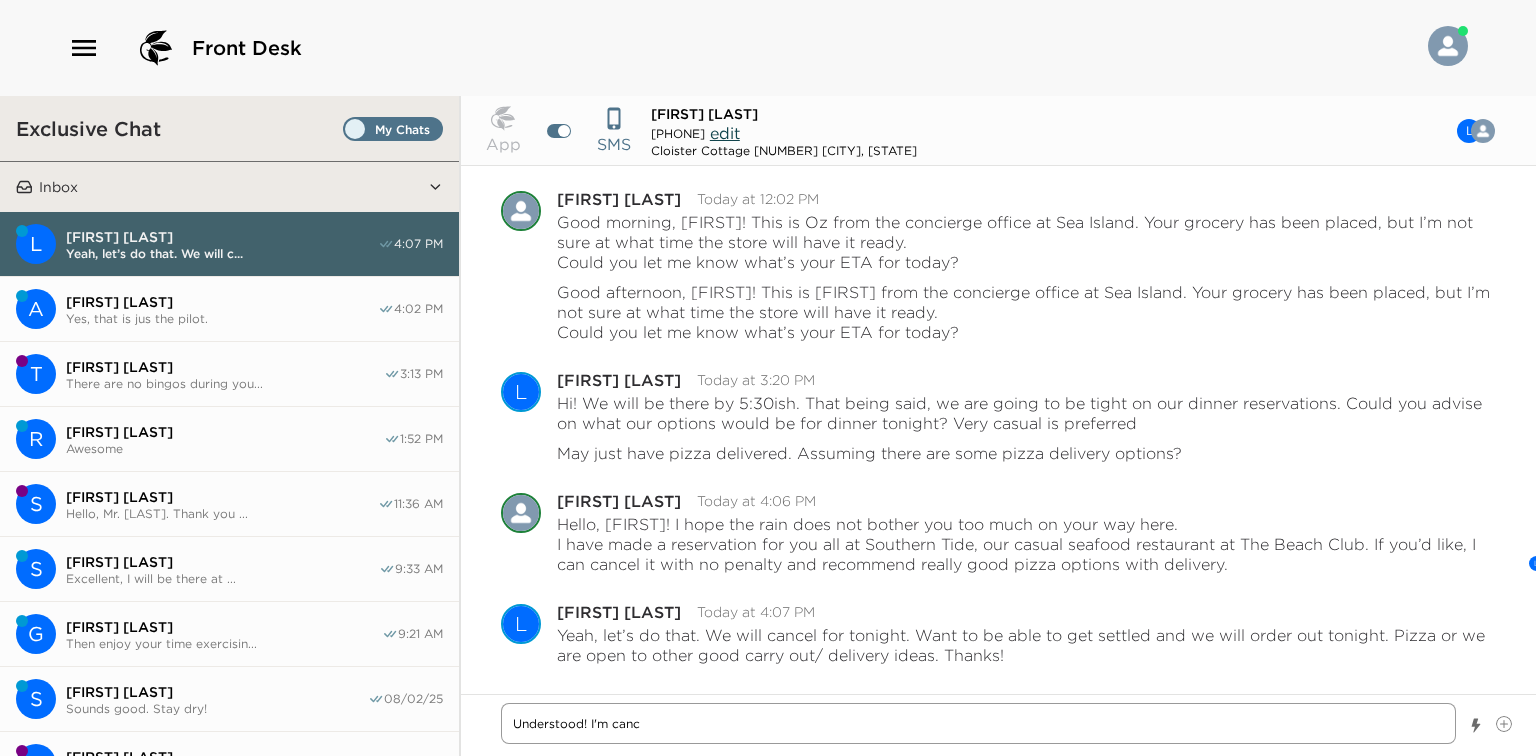 type on "x" 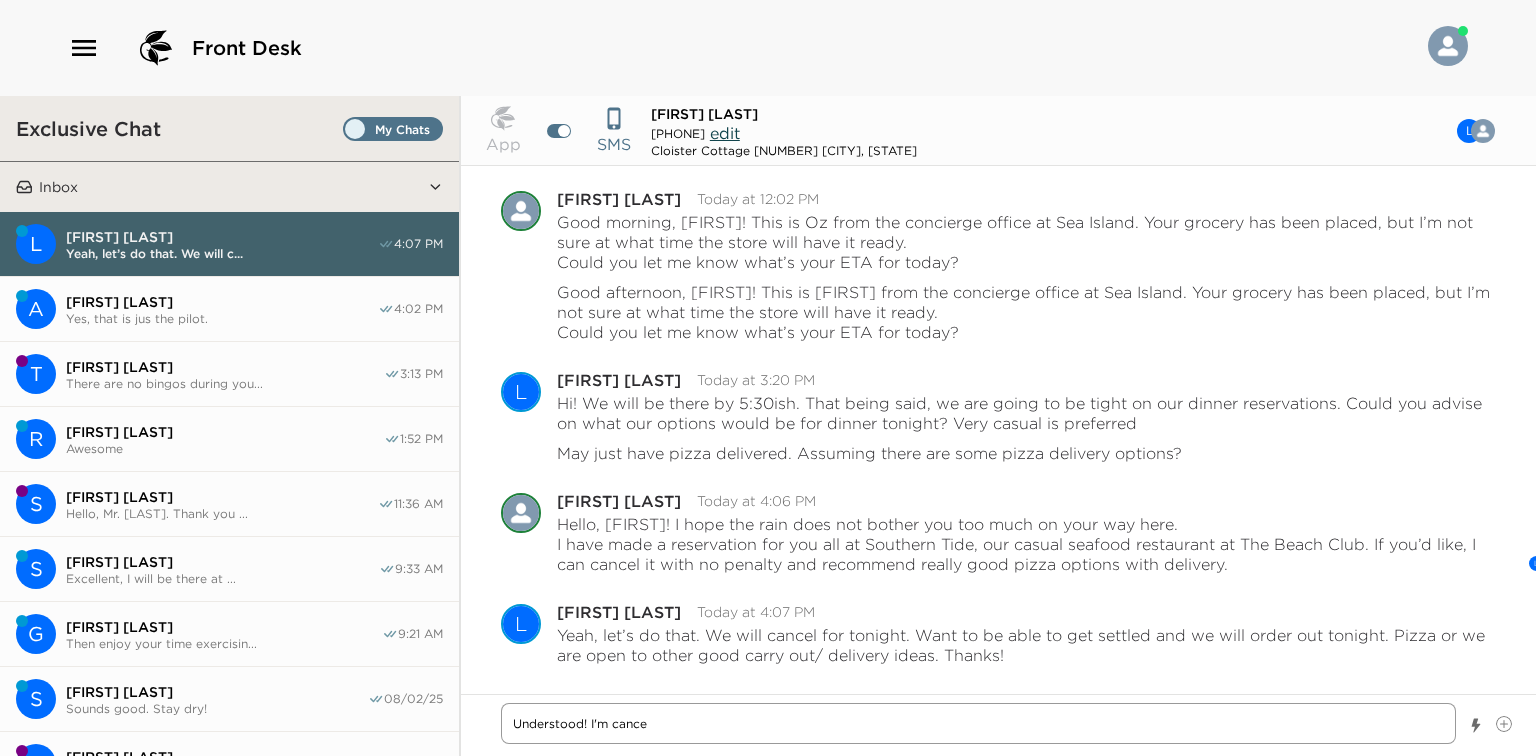 type on "x" 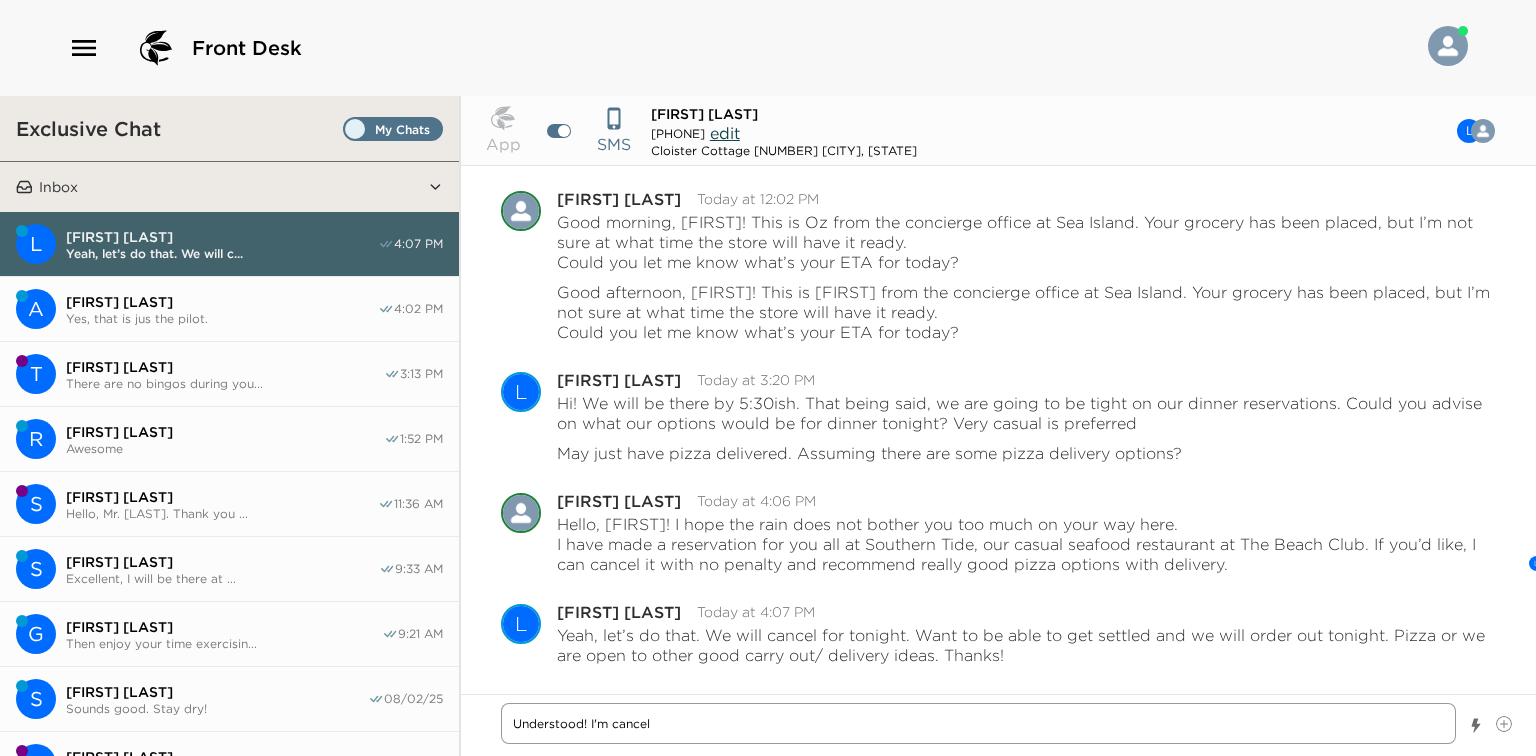 type on "x" 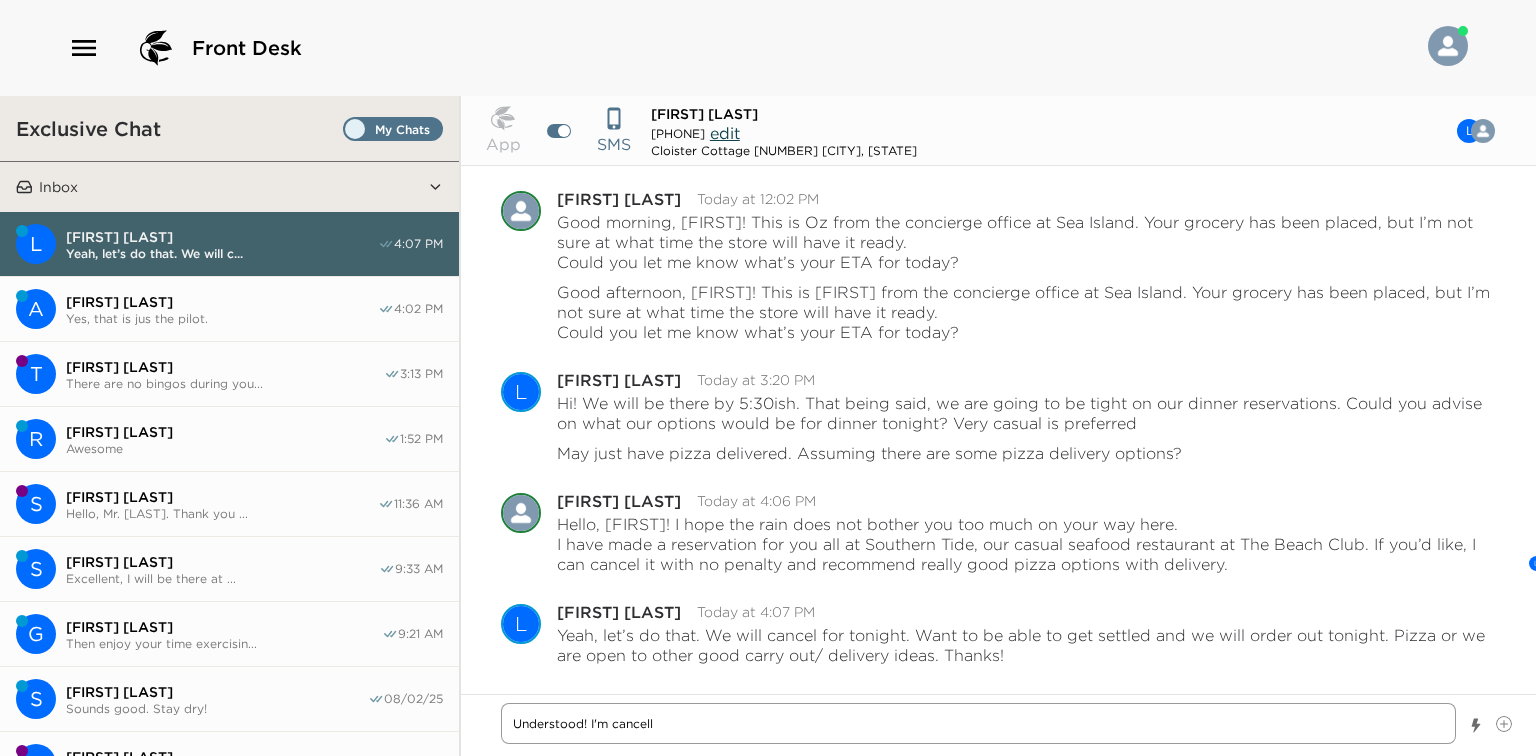type on "x" 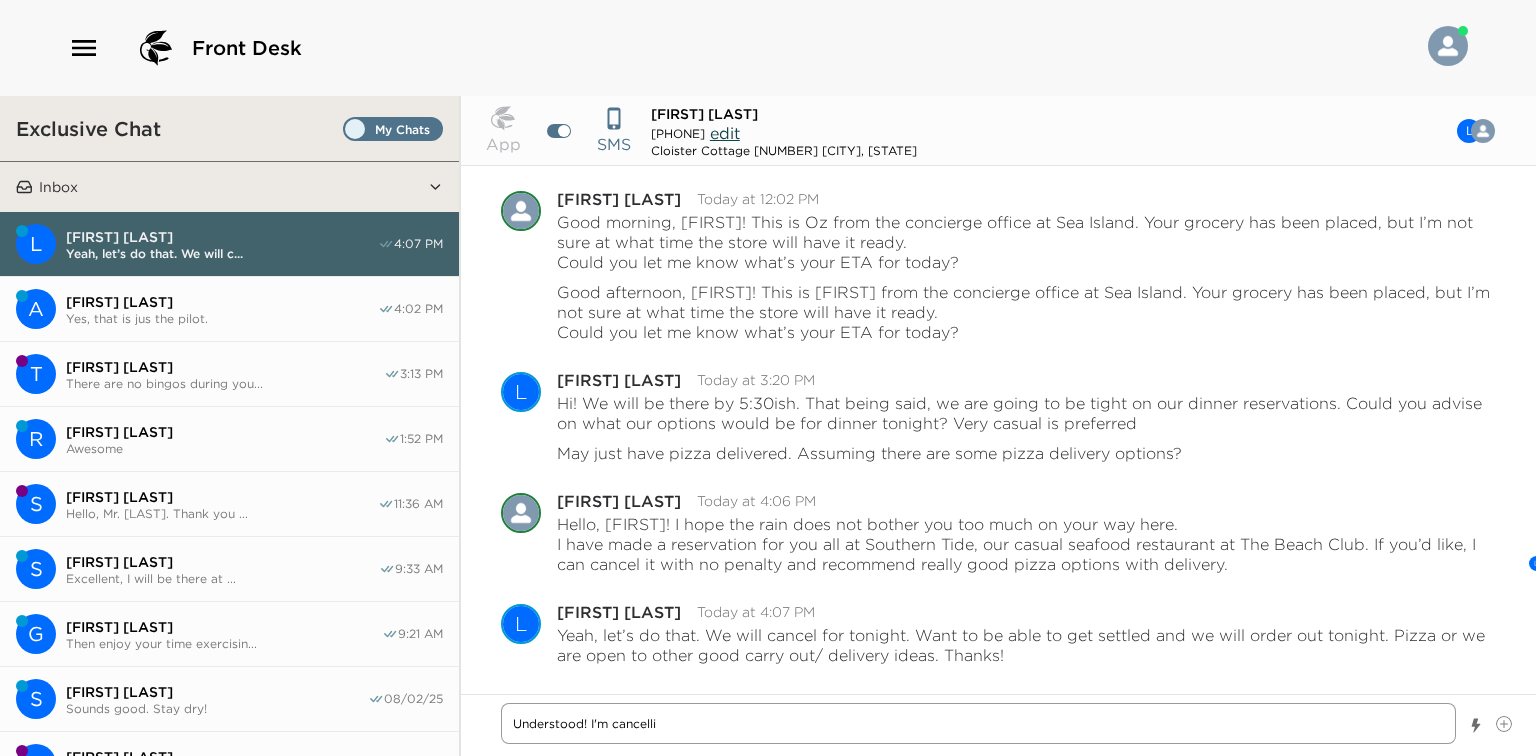 type on "x" 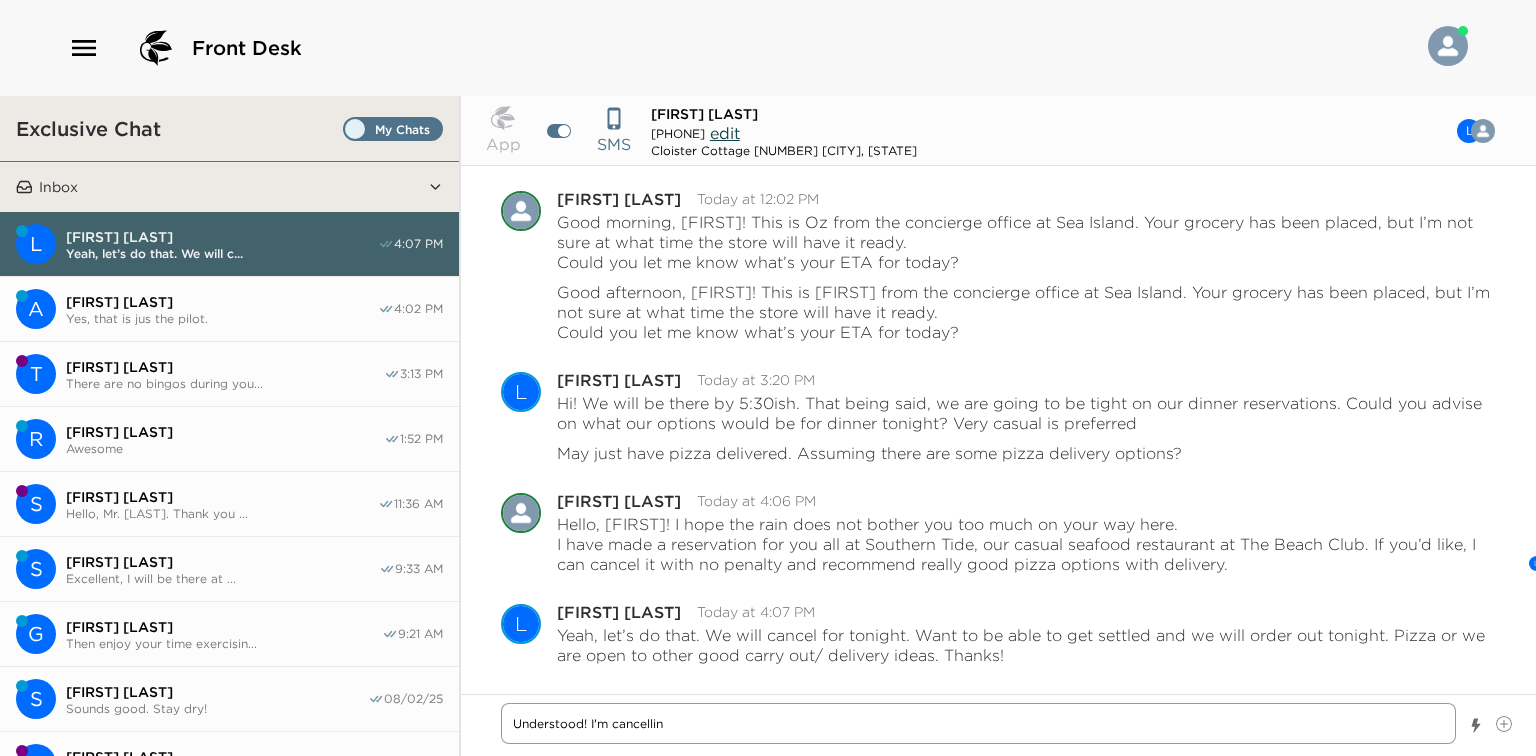 type on "x" 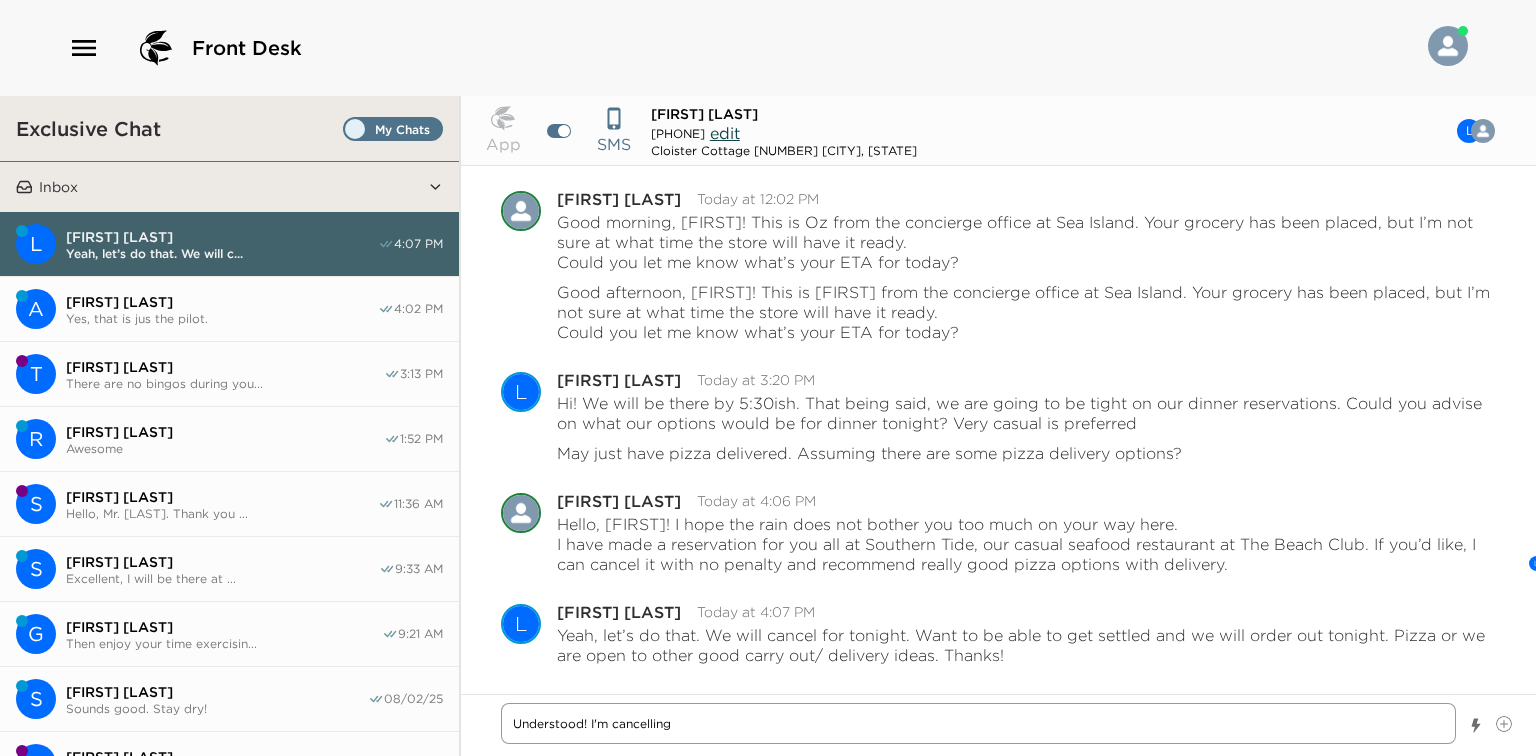 type on "x" 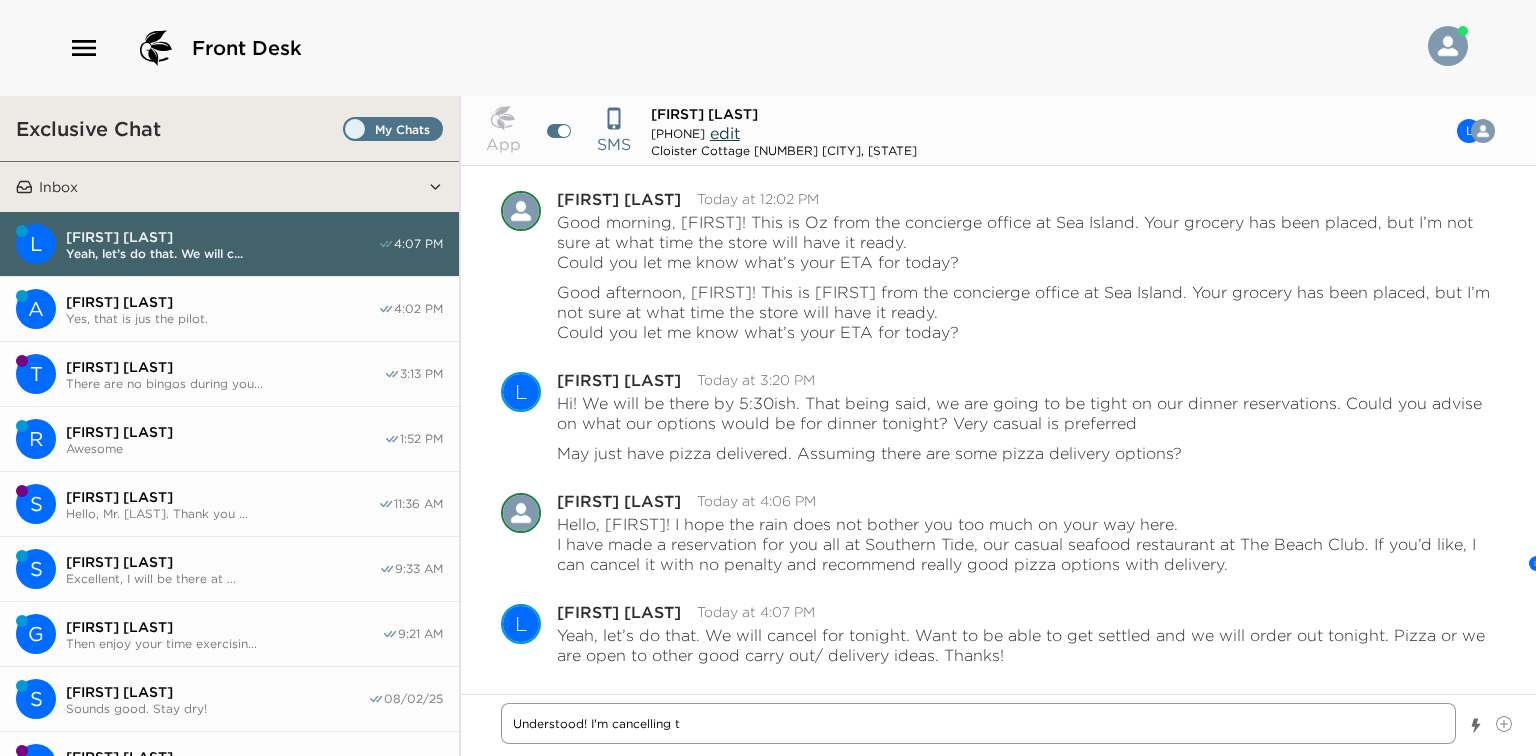 type on "x" 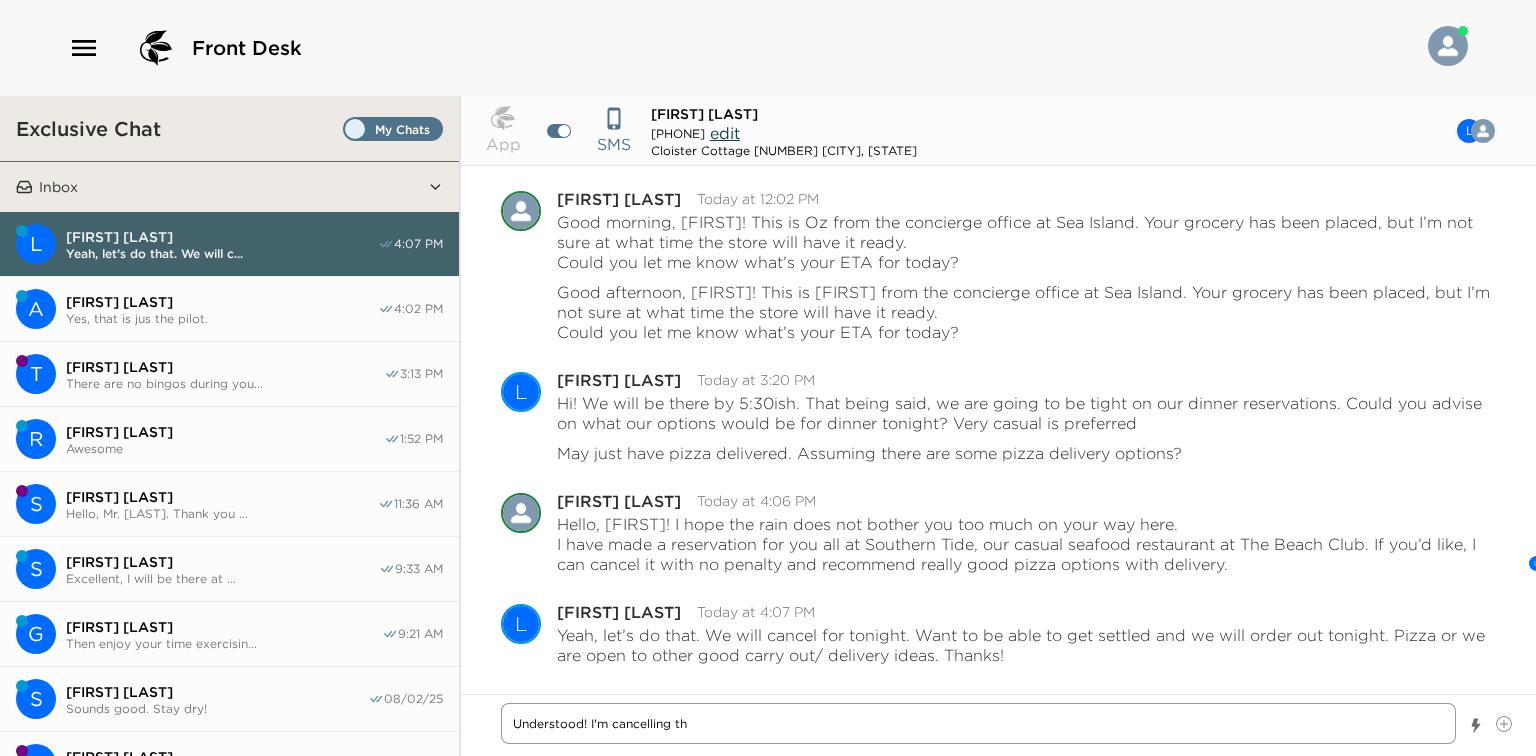 type on "x" 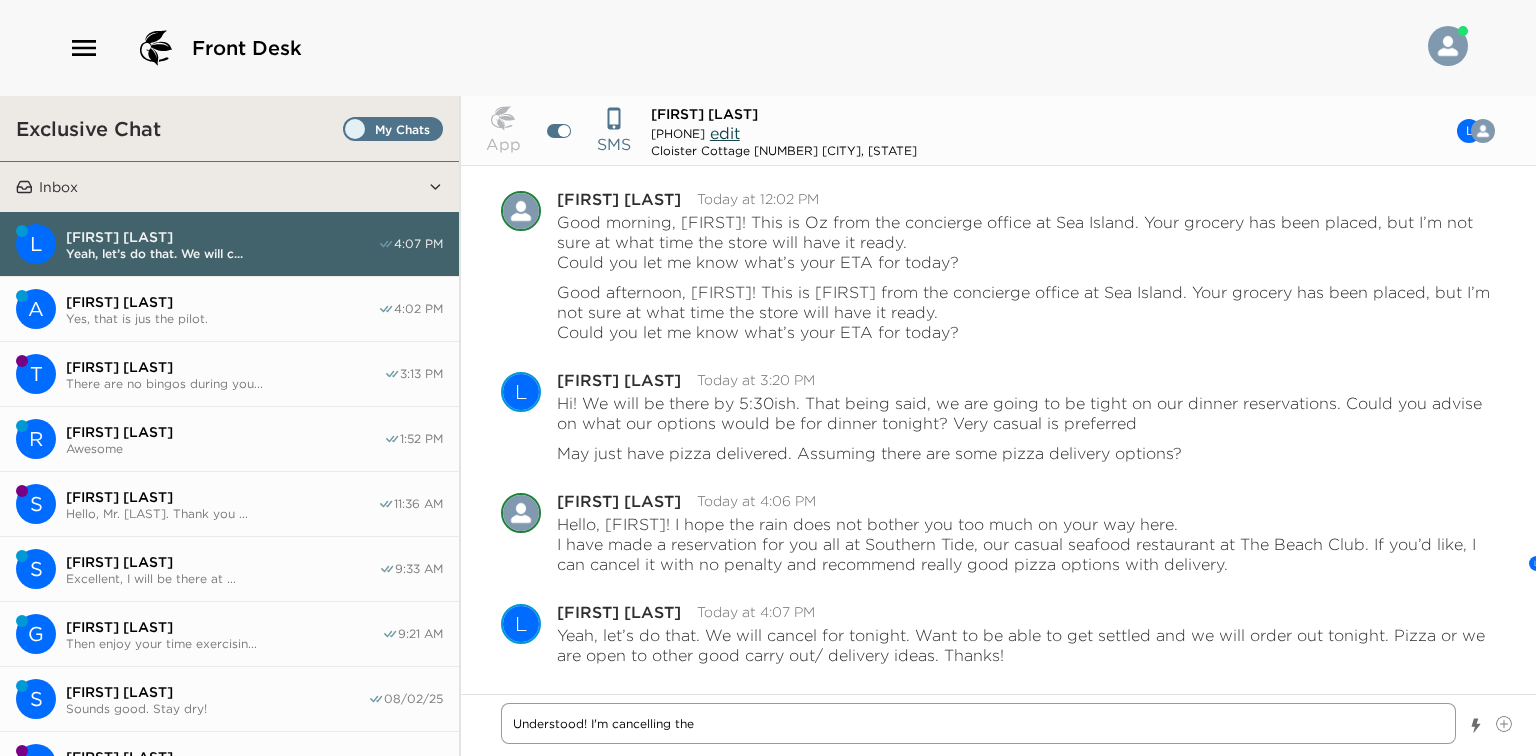 type on "x" 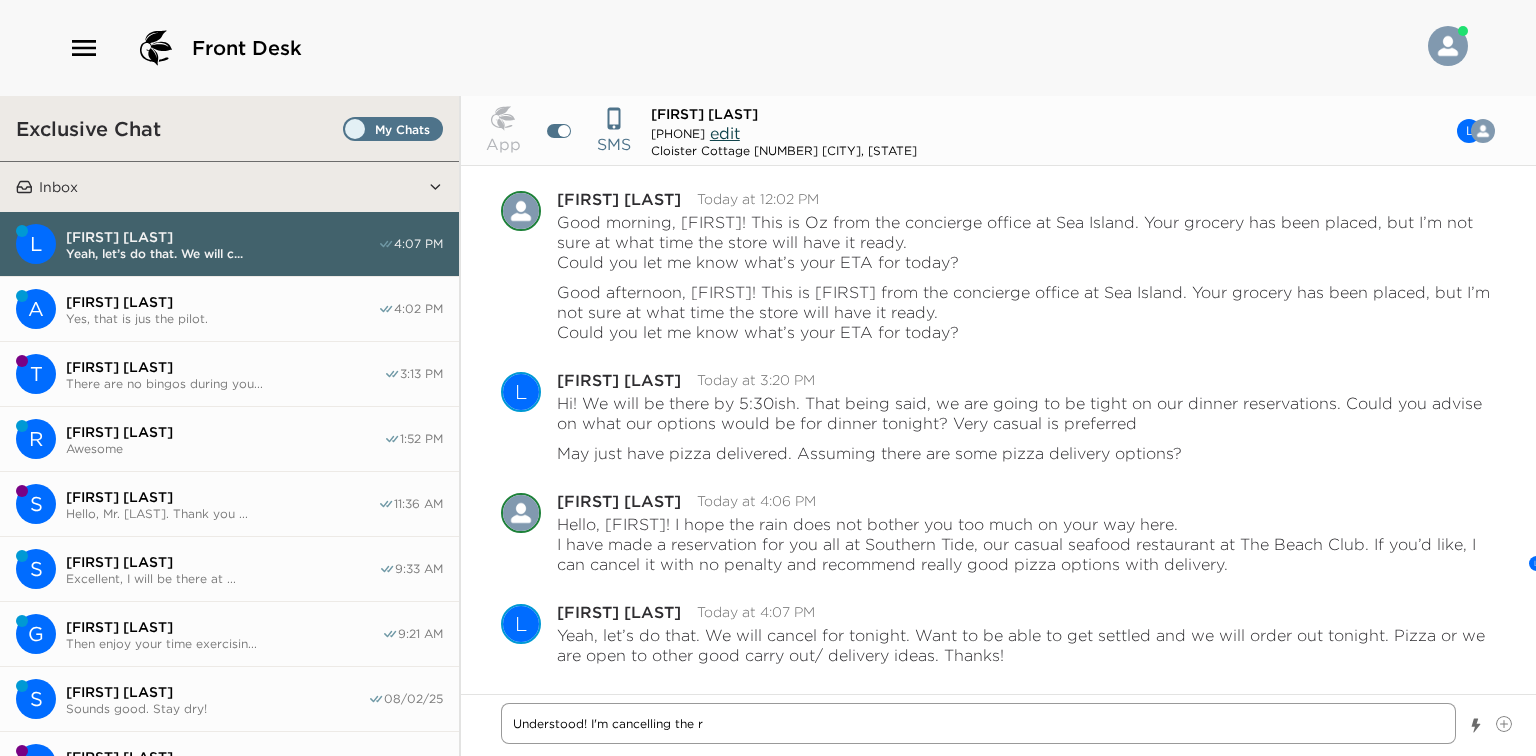 type on "x" 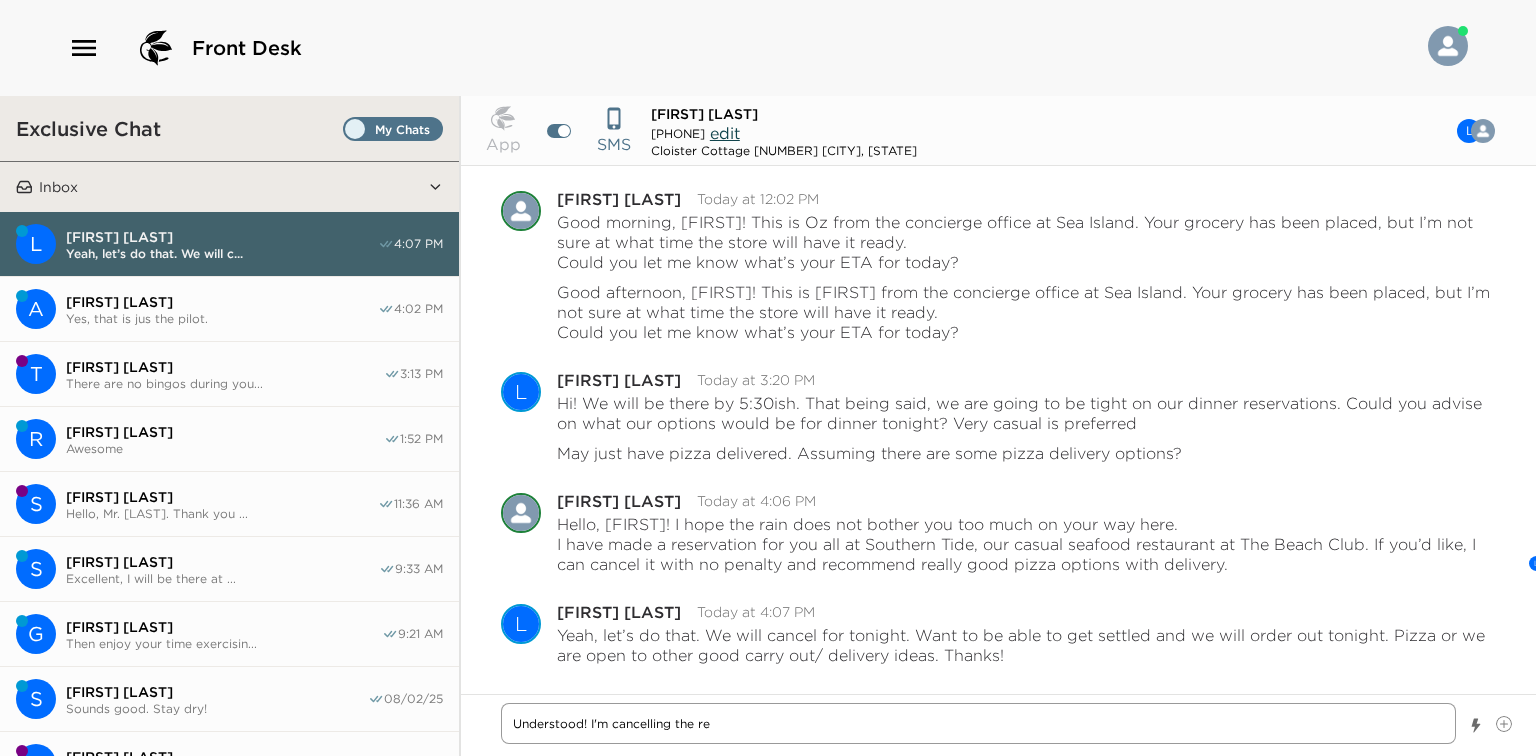 type on "x" 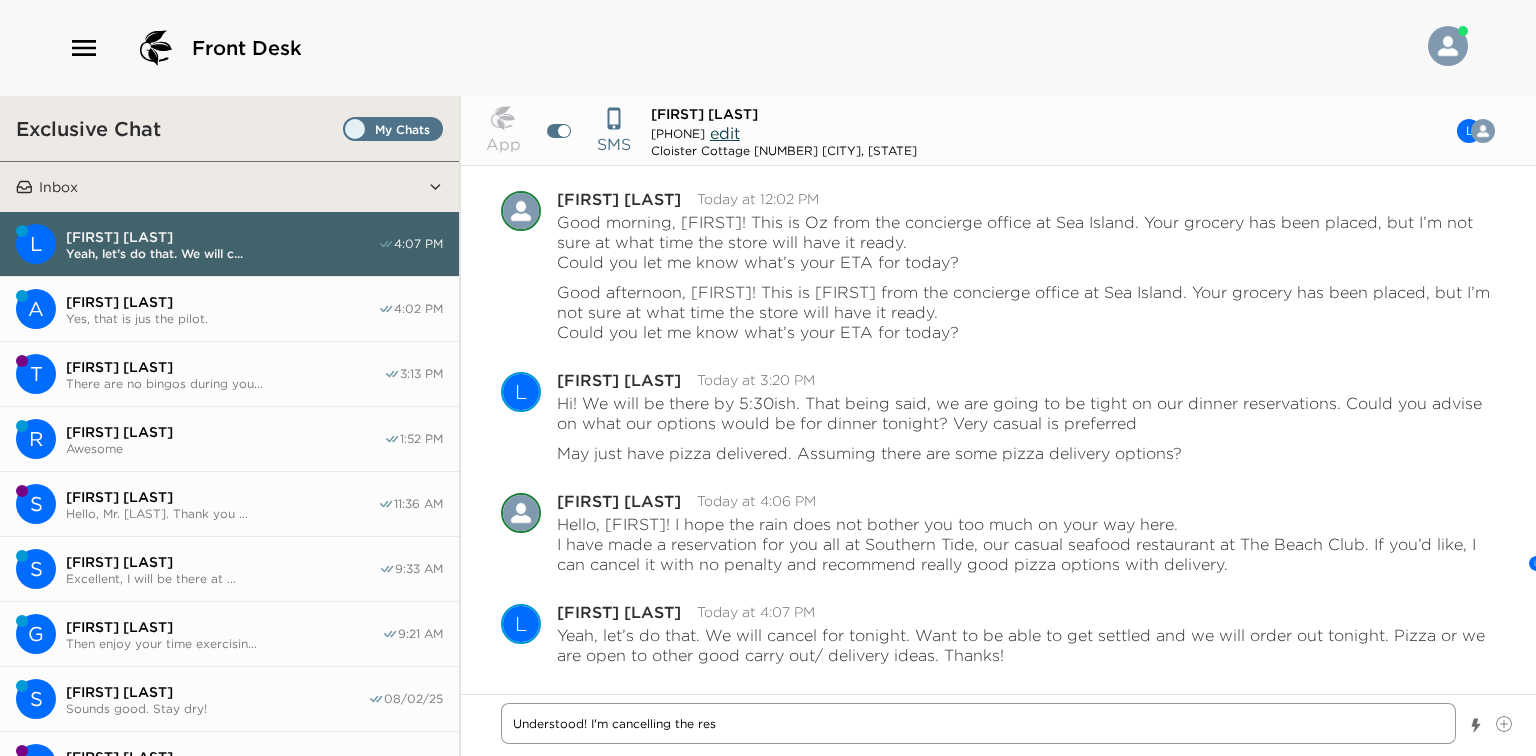 type on "x" 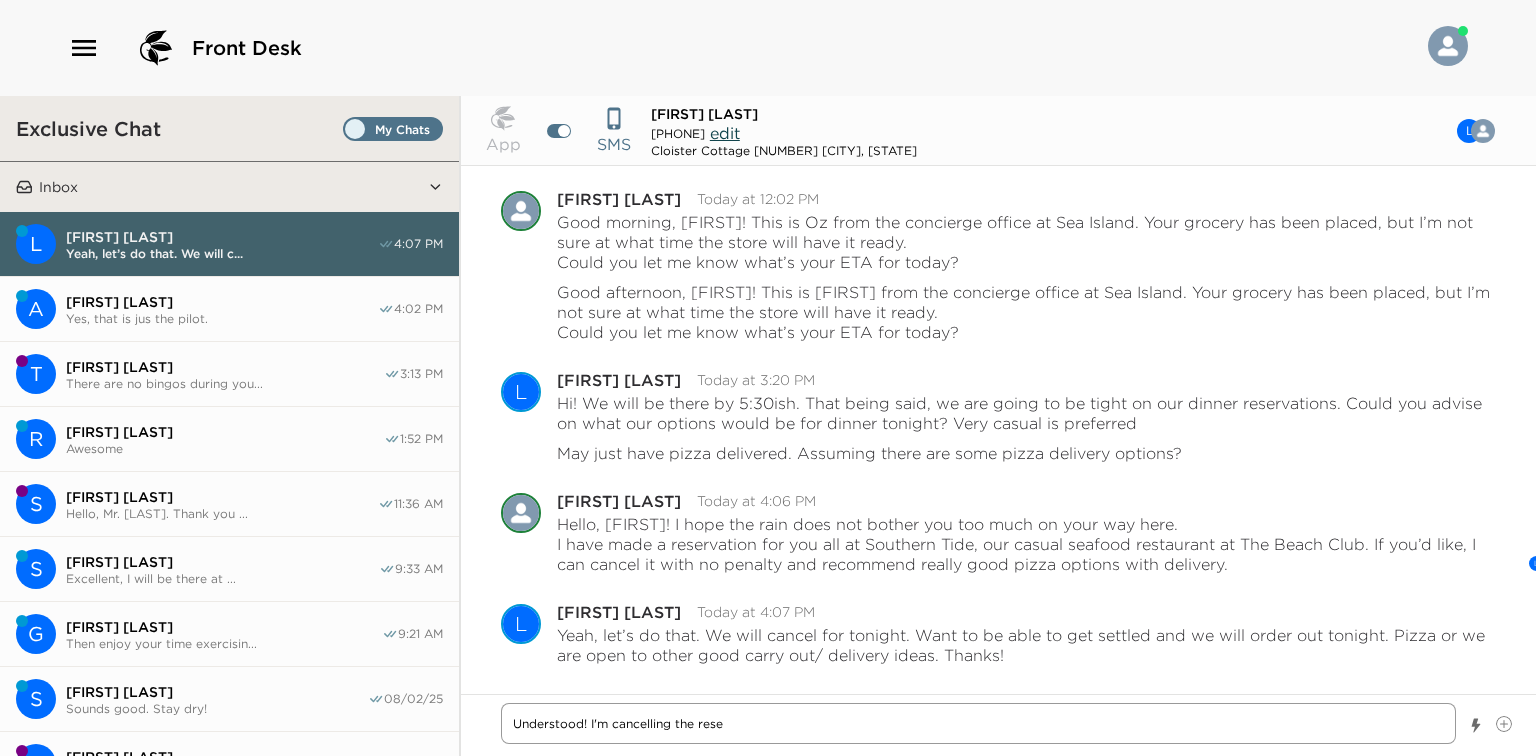 type on "x" 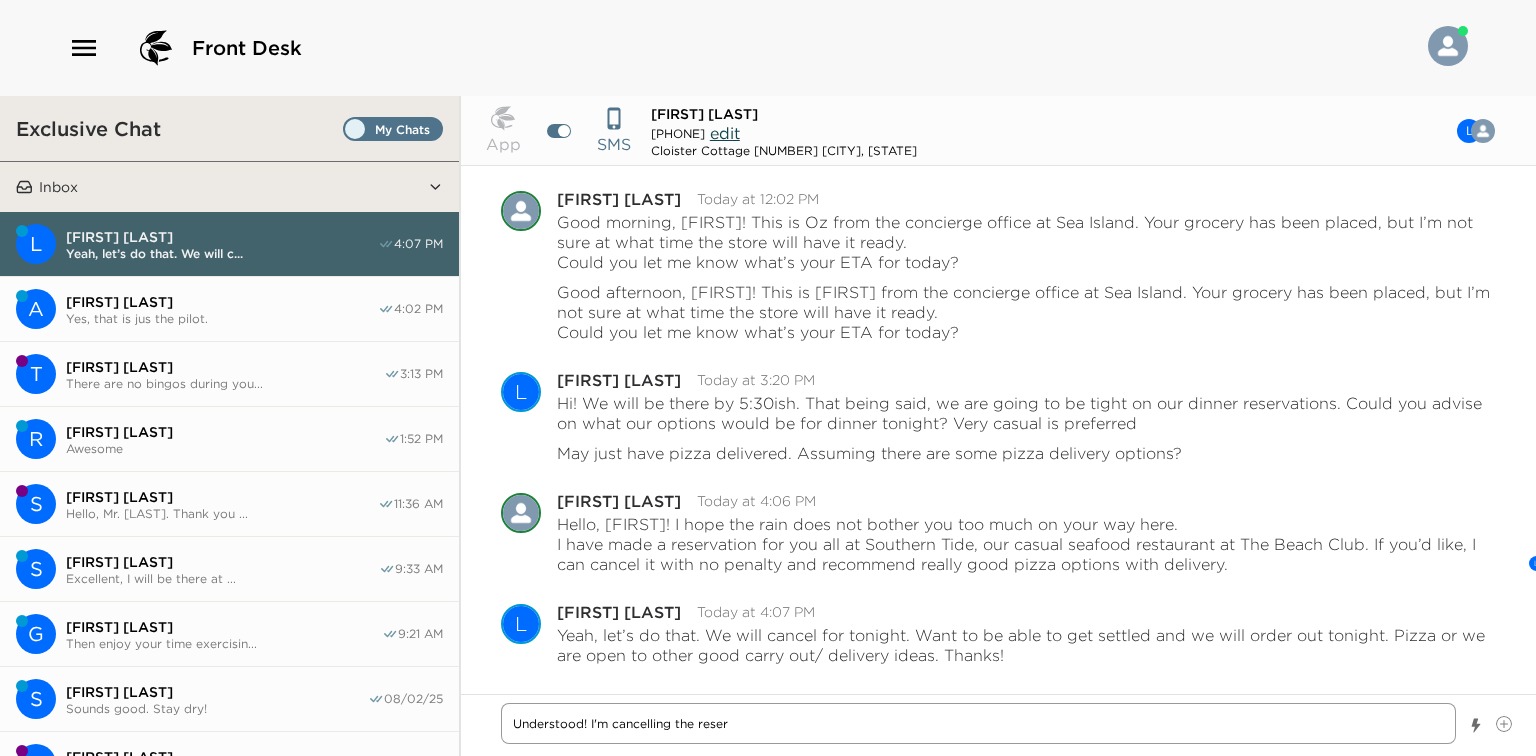 type on "x" 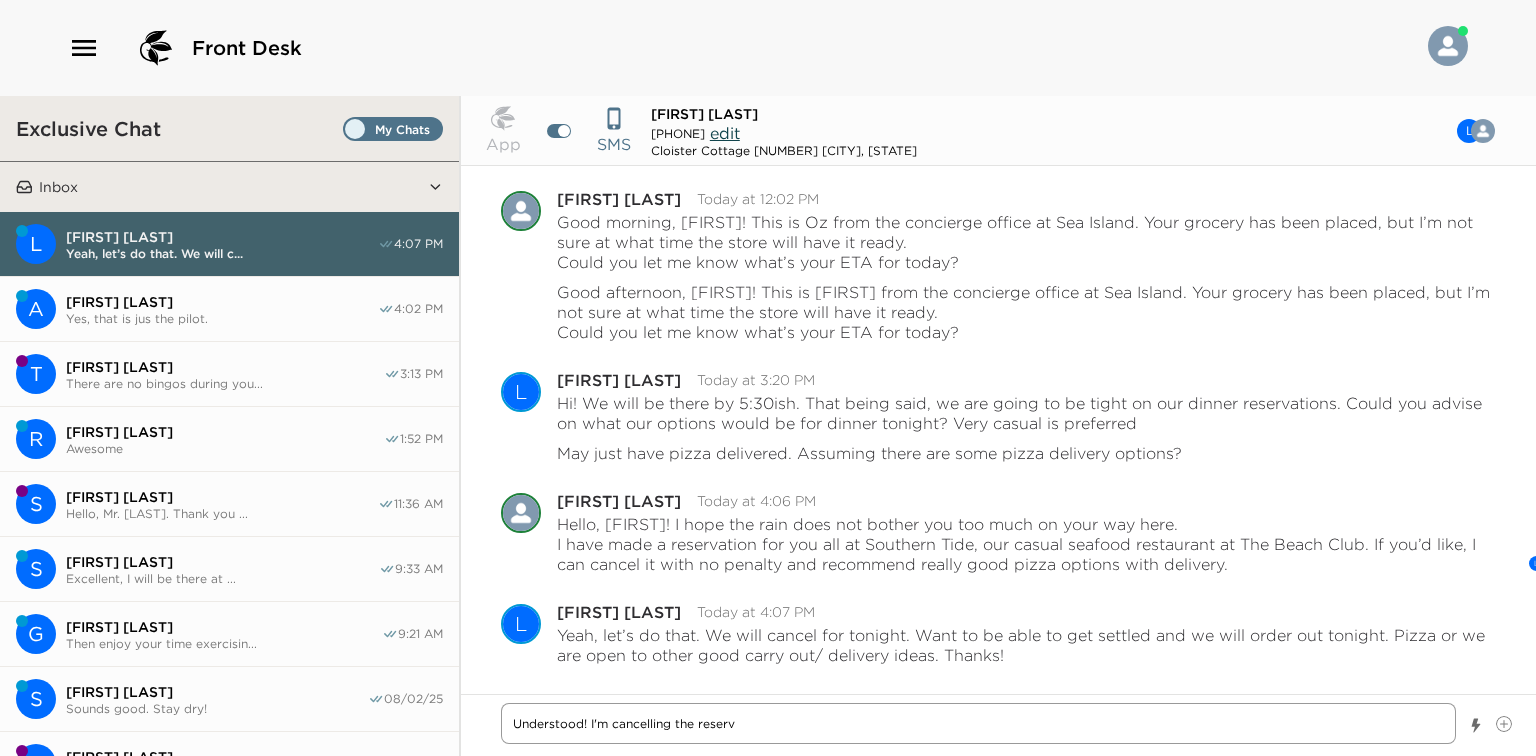 type on "x" 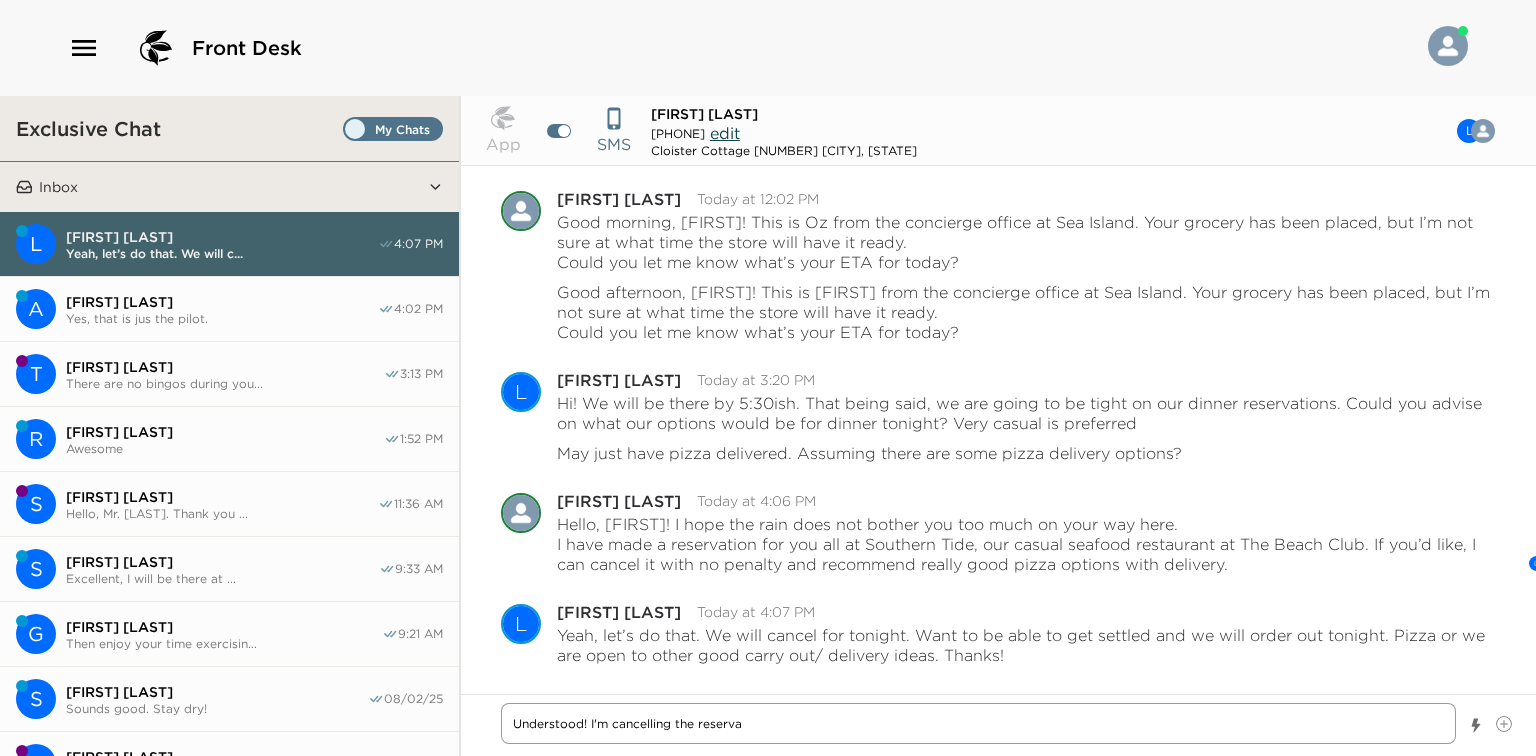 type on "x" 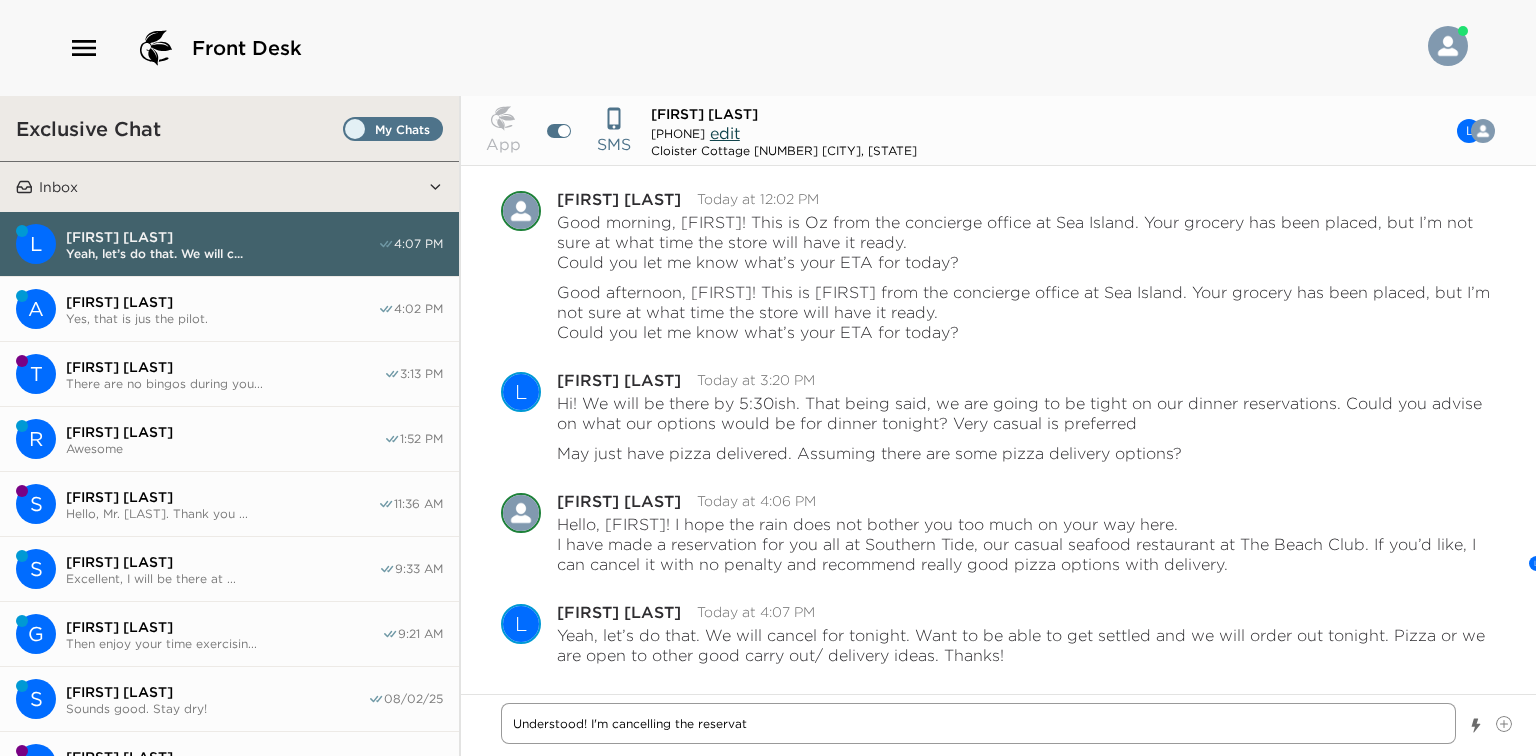 type on "x" 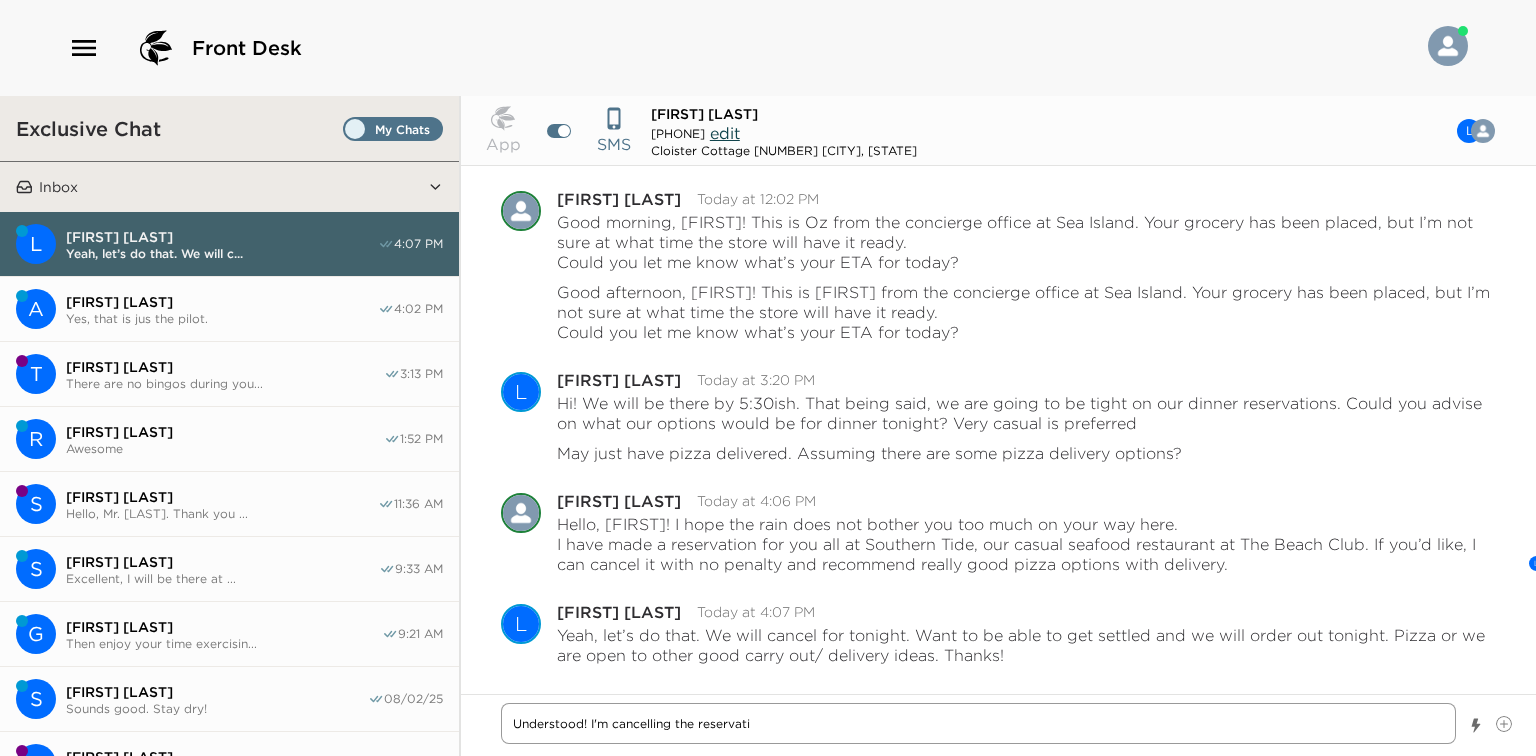 type on "x" 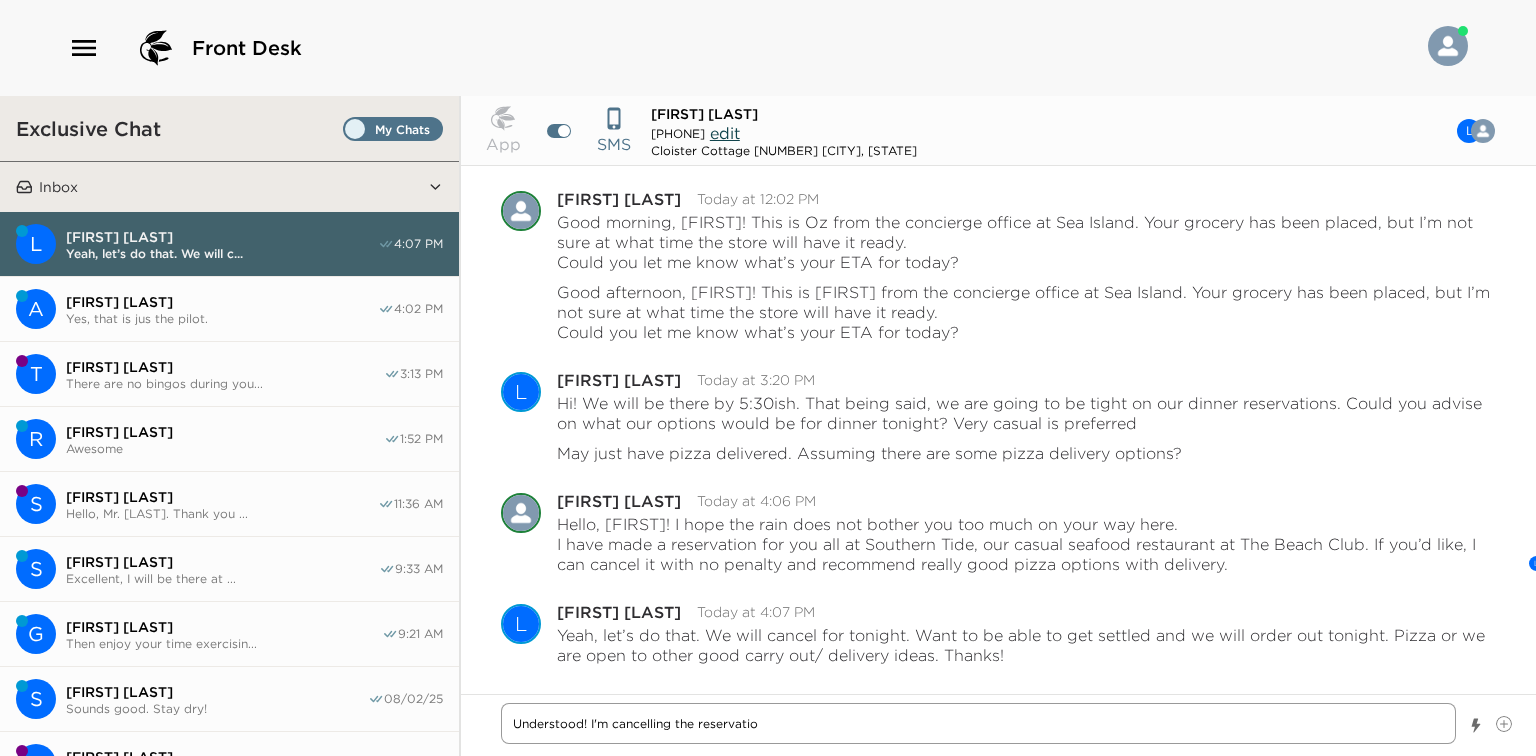 type on "x" 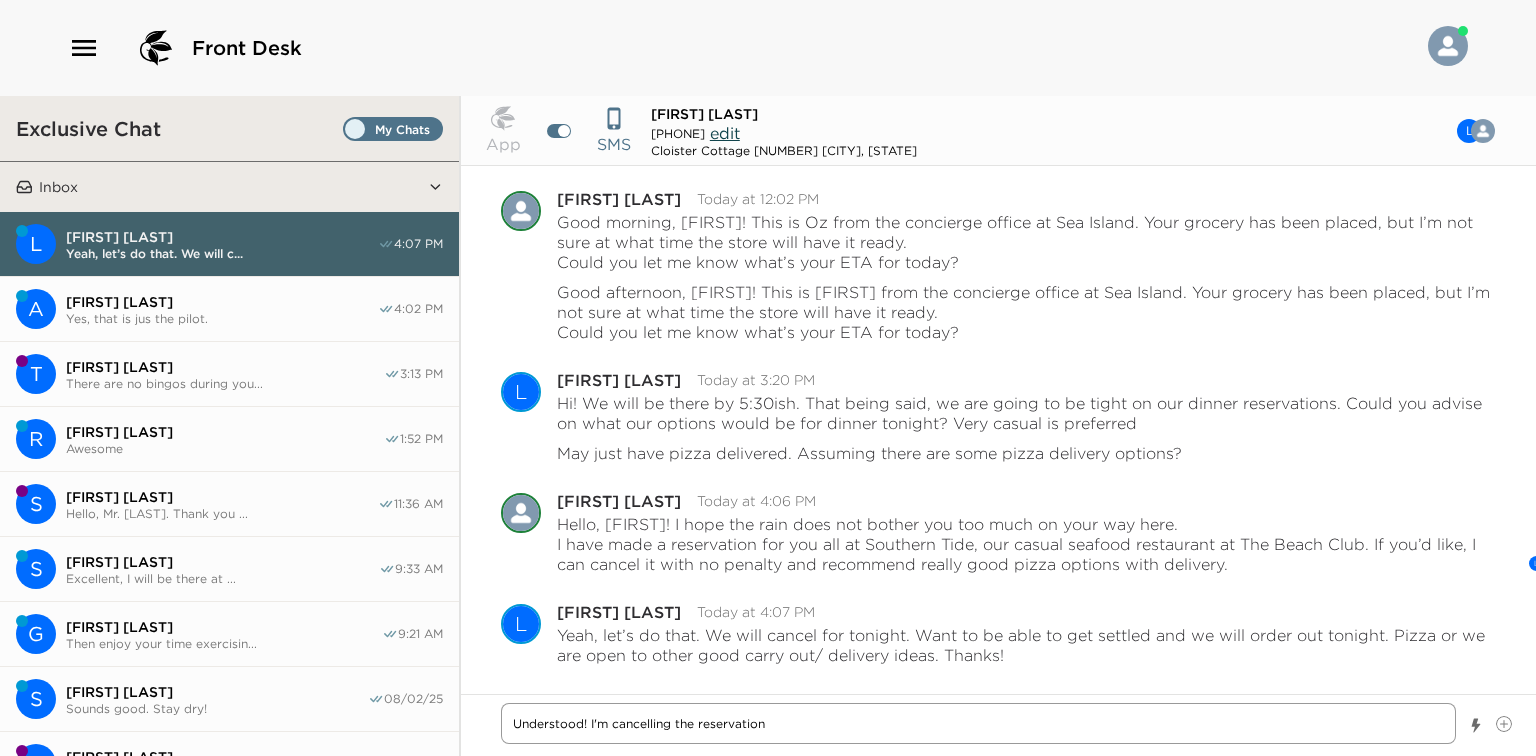drag, startPoint x: 770, startPoint y: 729, endPoint x: 589, endPoint y: 719, distance: 181.27603 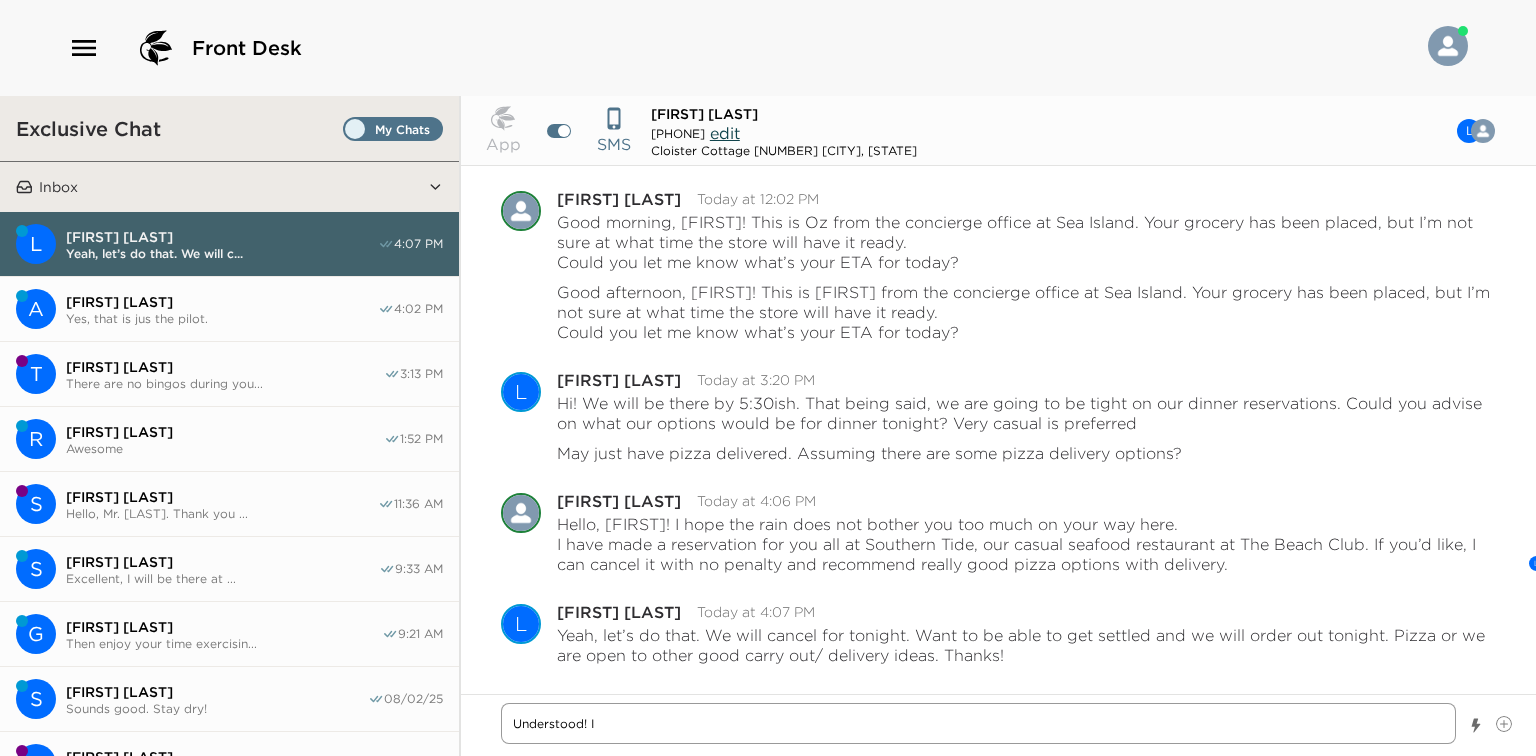 type on "x" 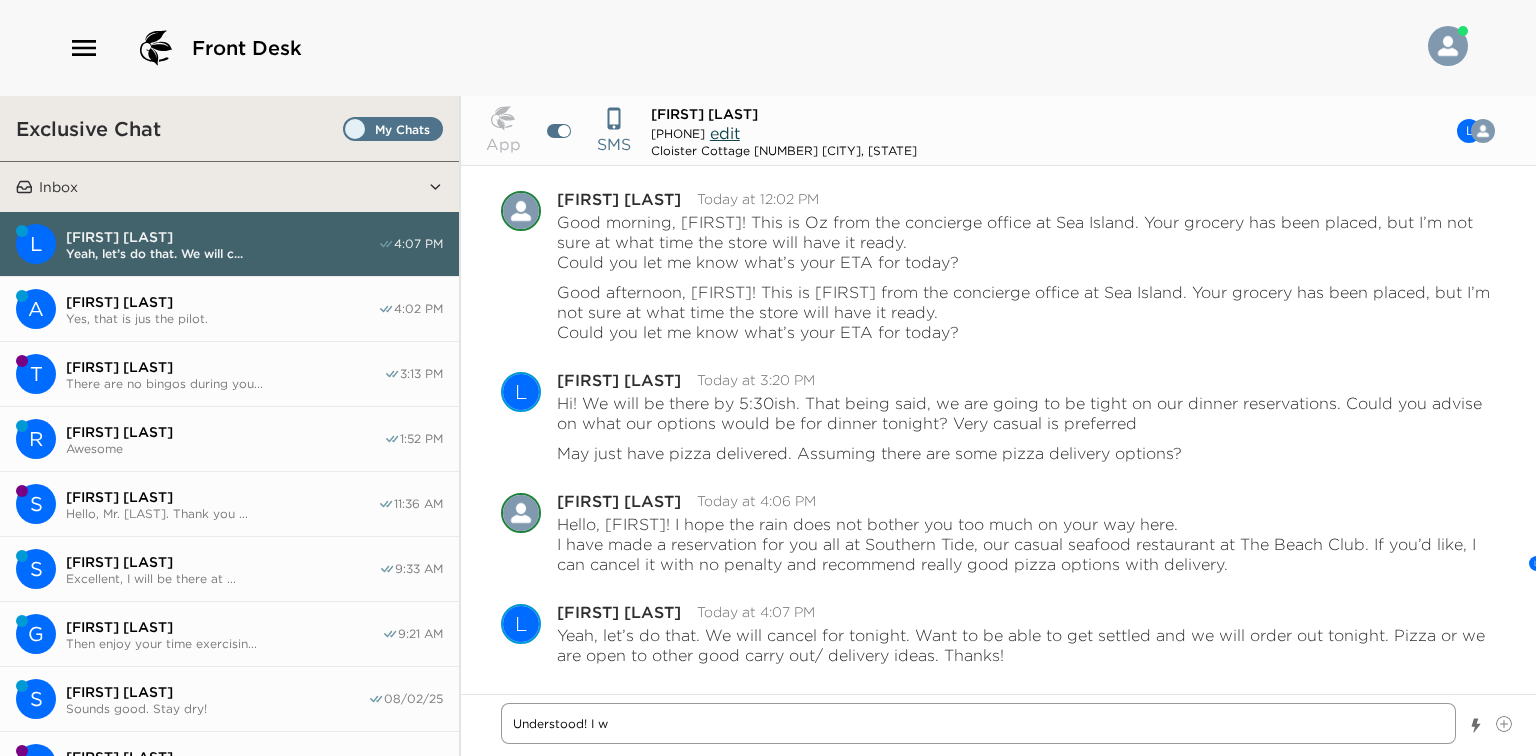 type on "x" 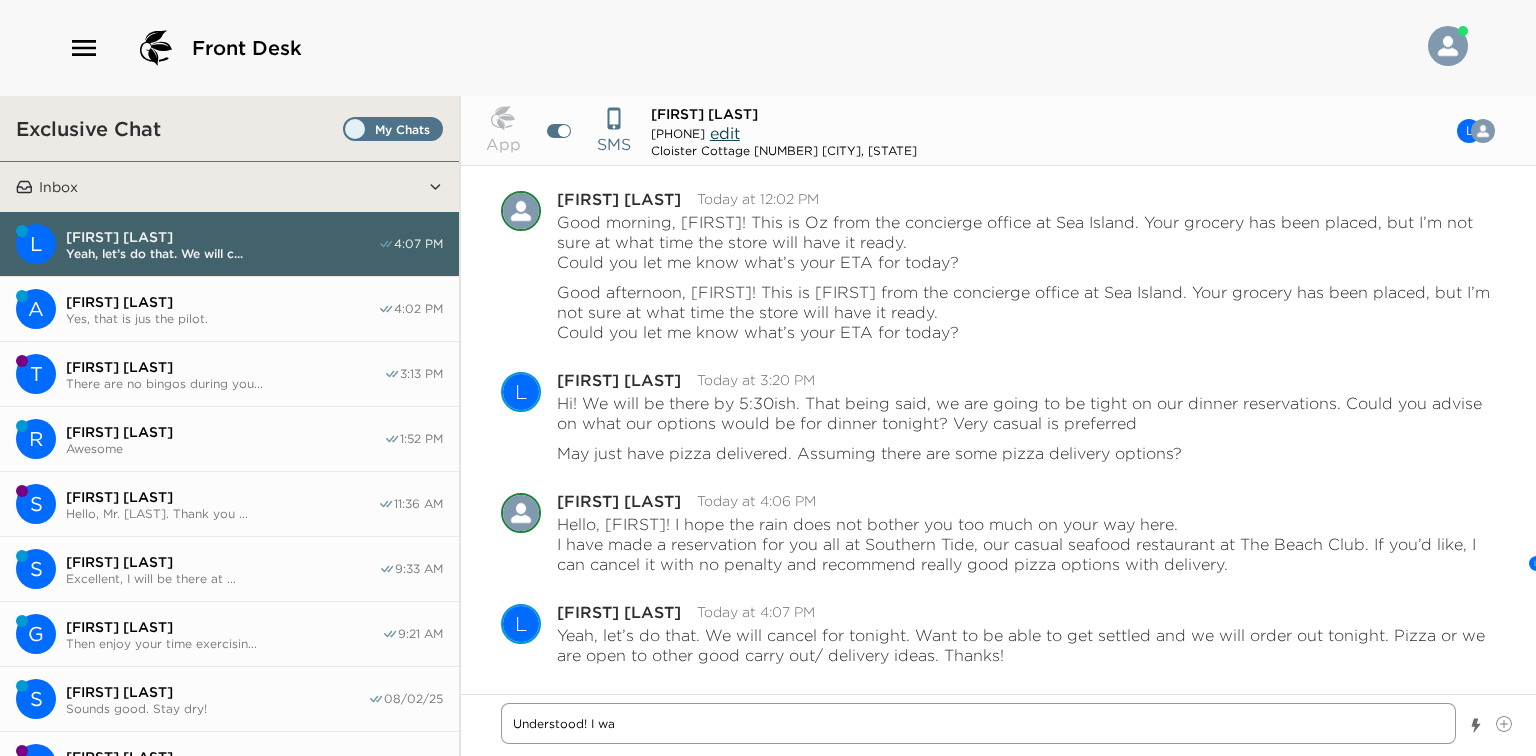 type on "x" 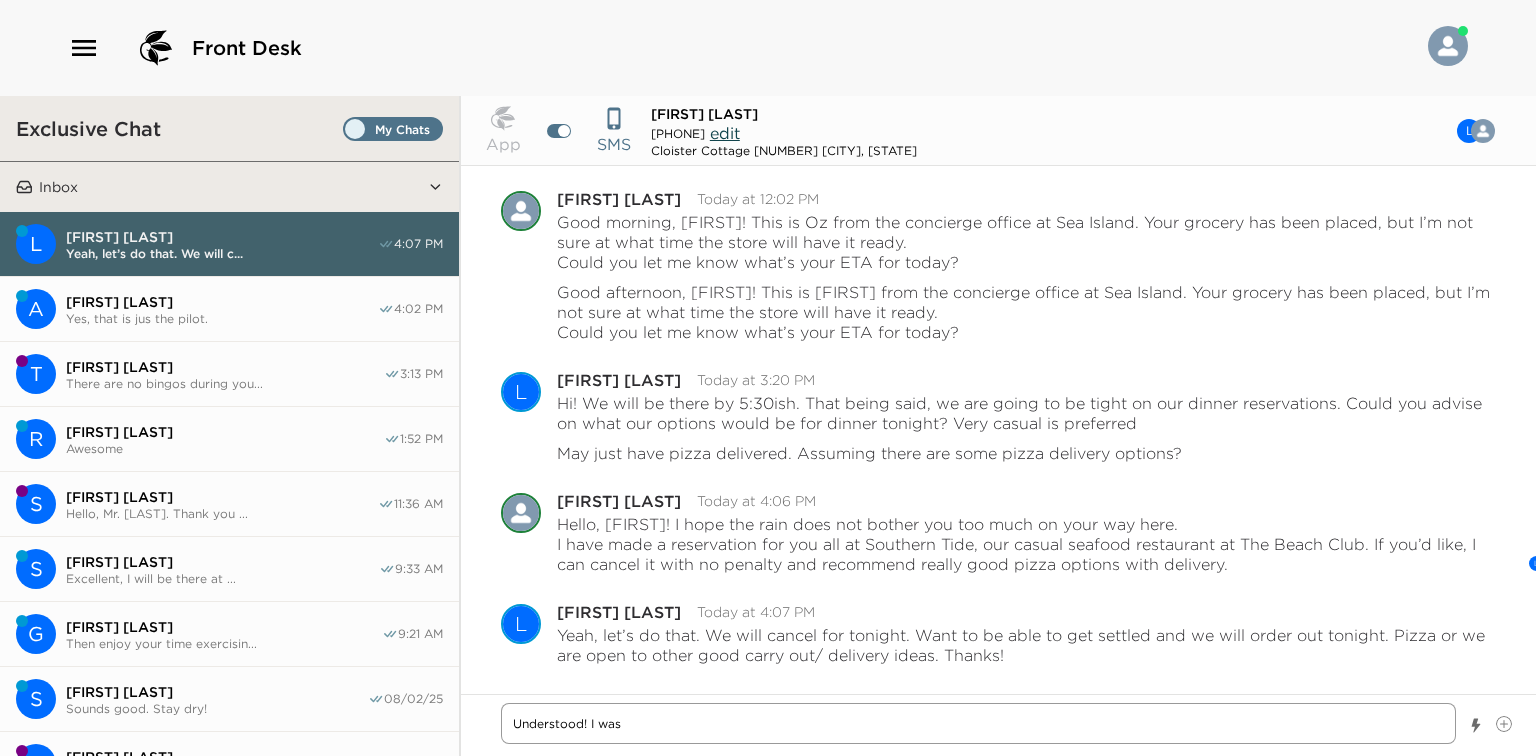 type on "Understood! I was" 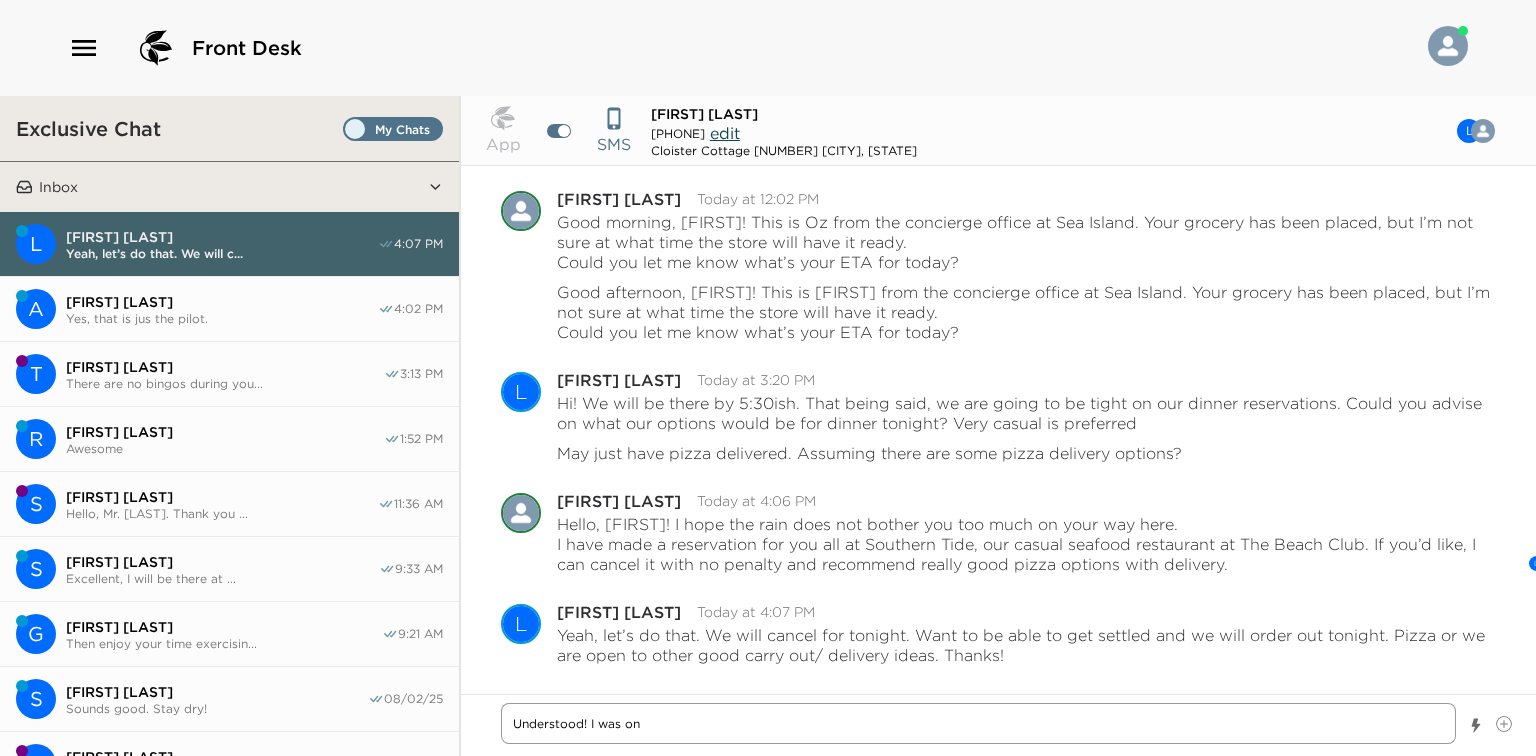 type on "x" 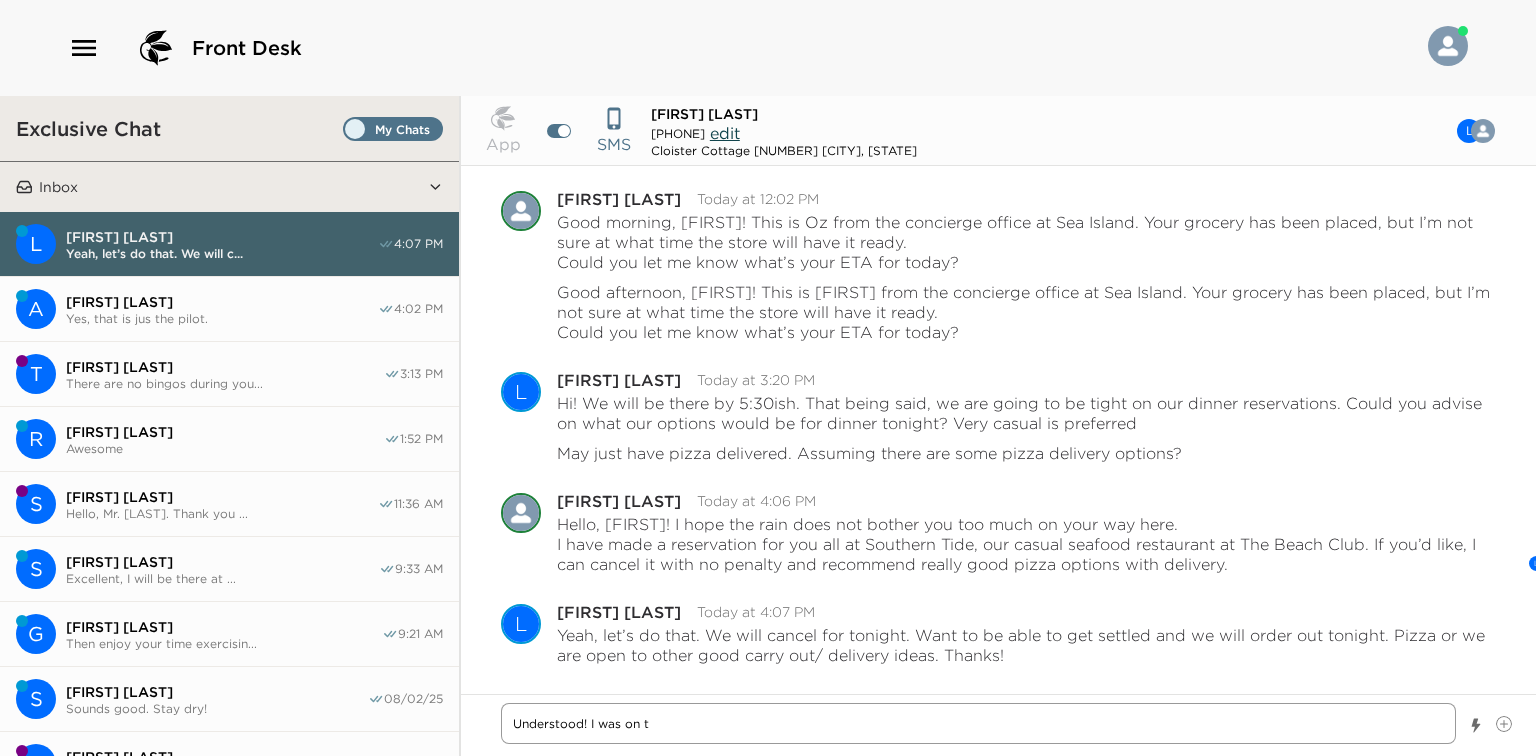 type on "x" 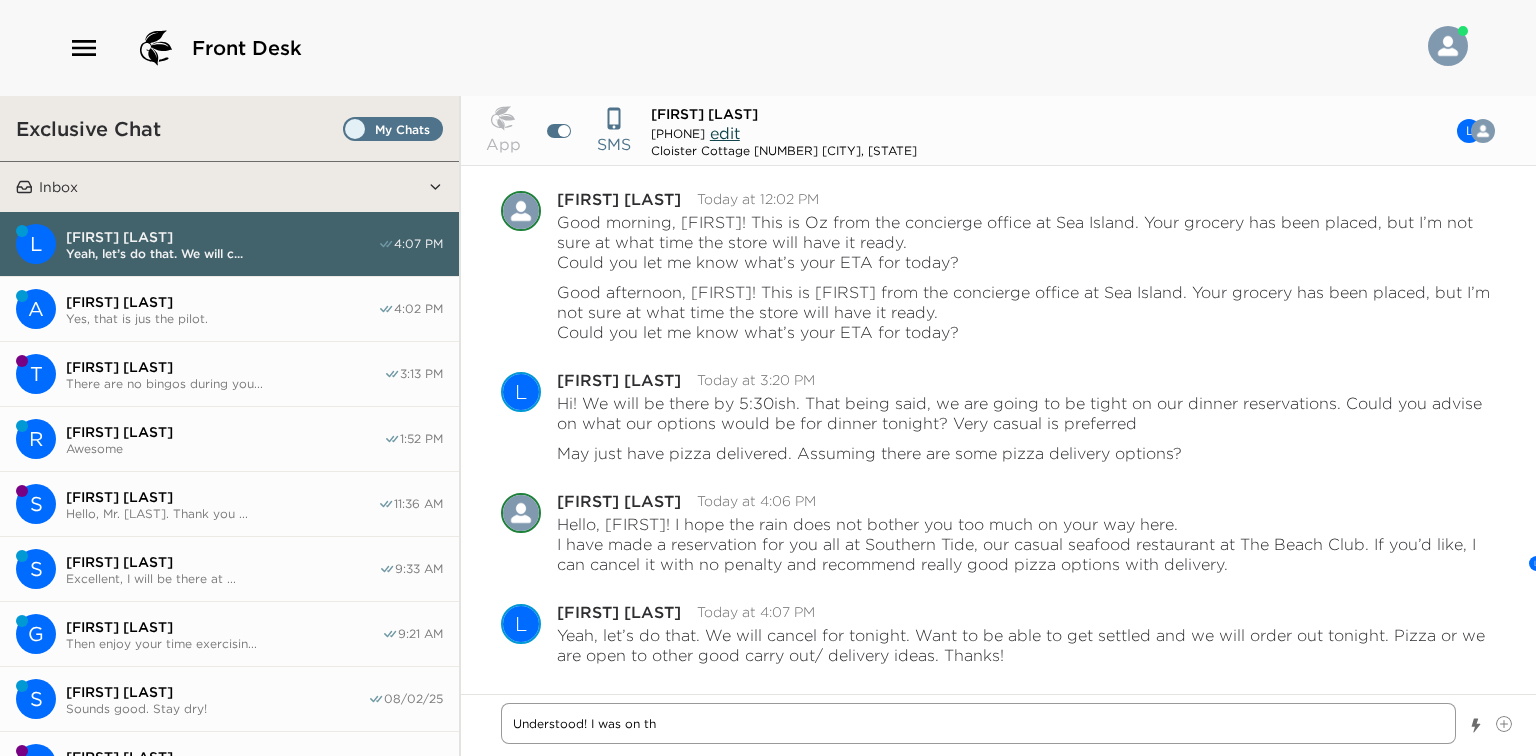 type on "x" 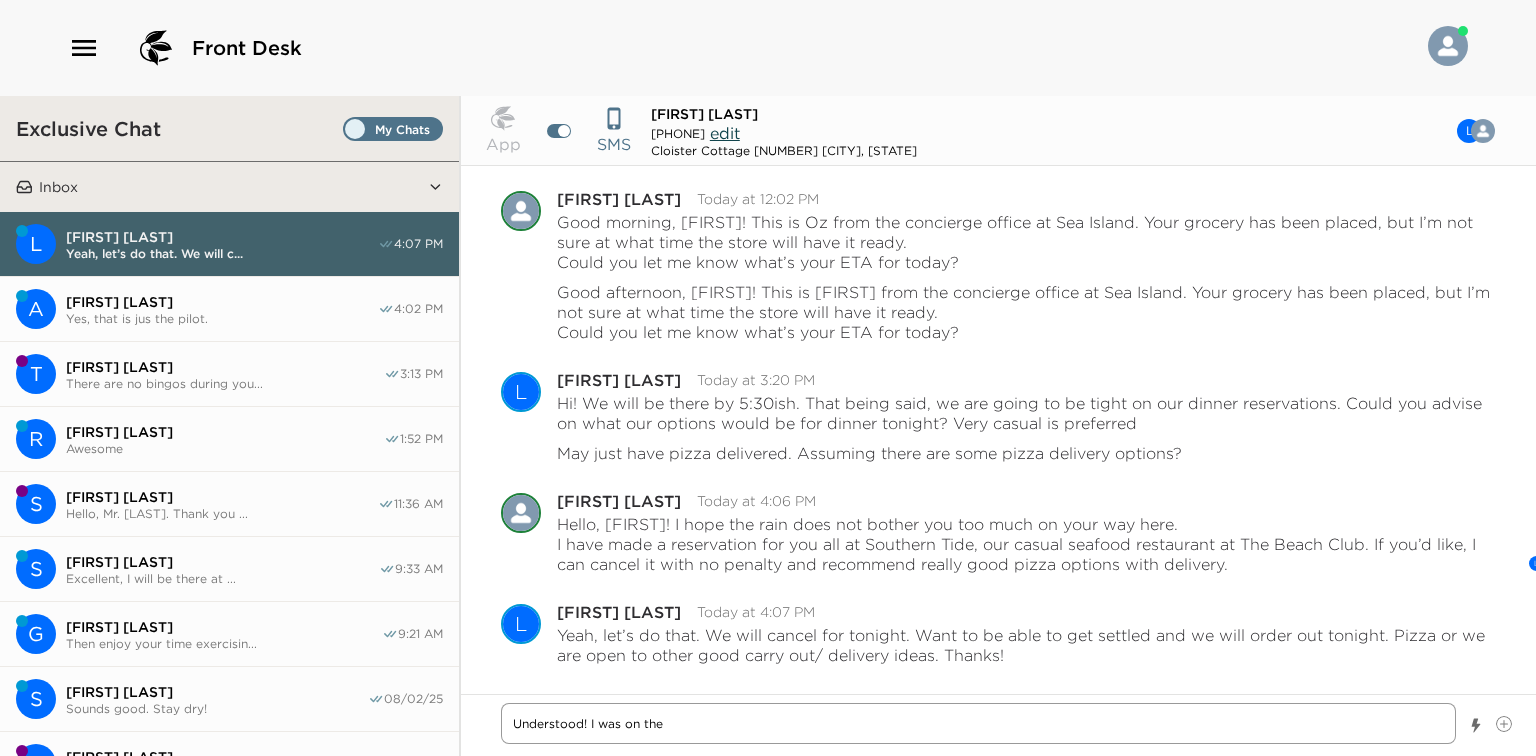 type on "x" 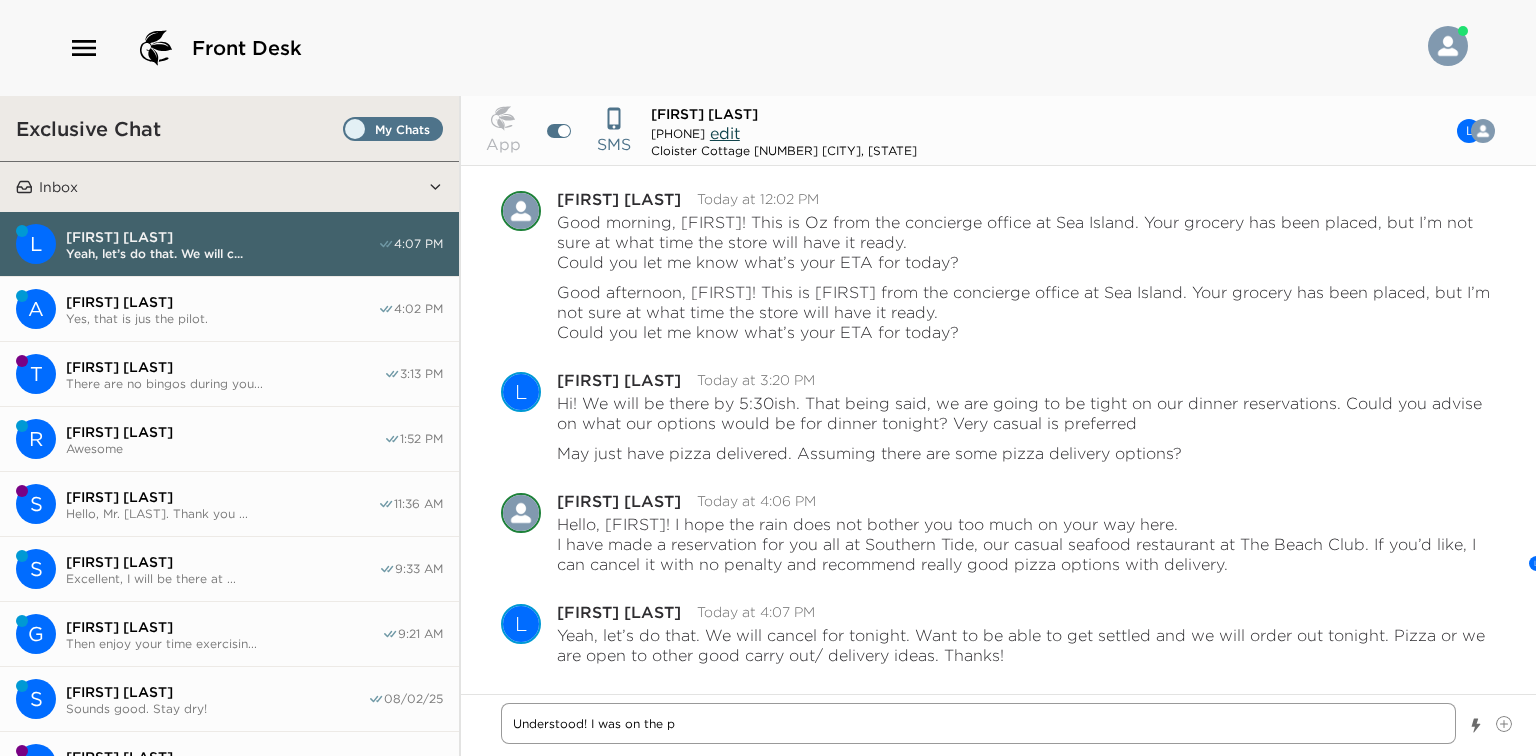 type on "x" 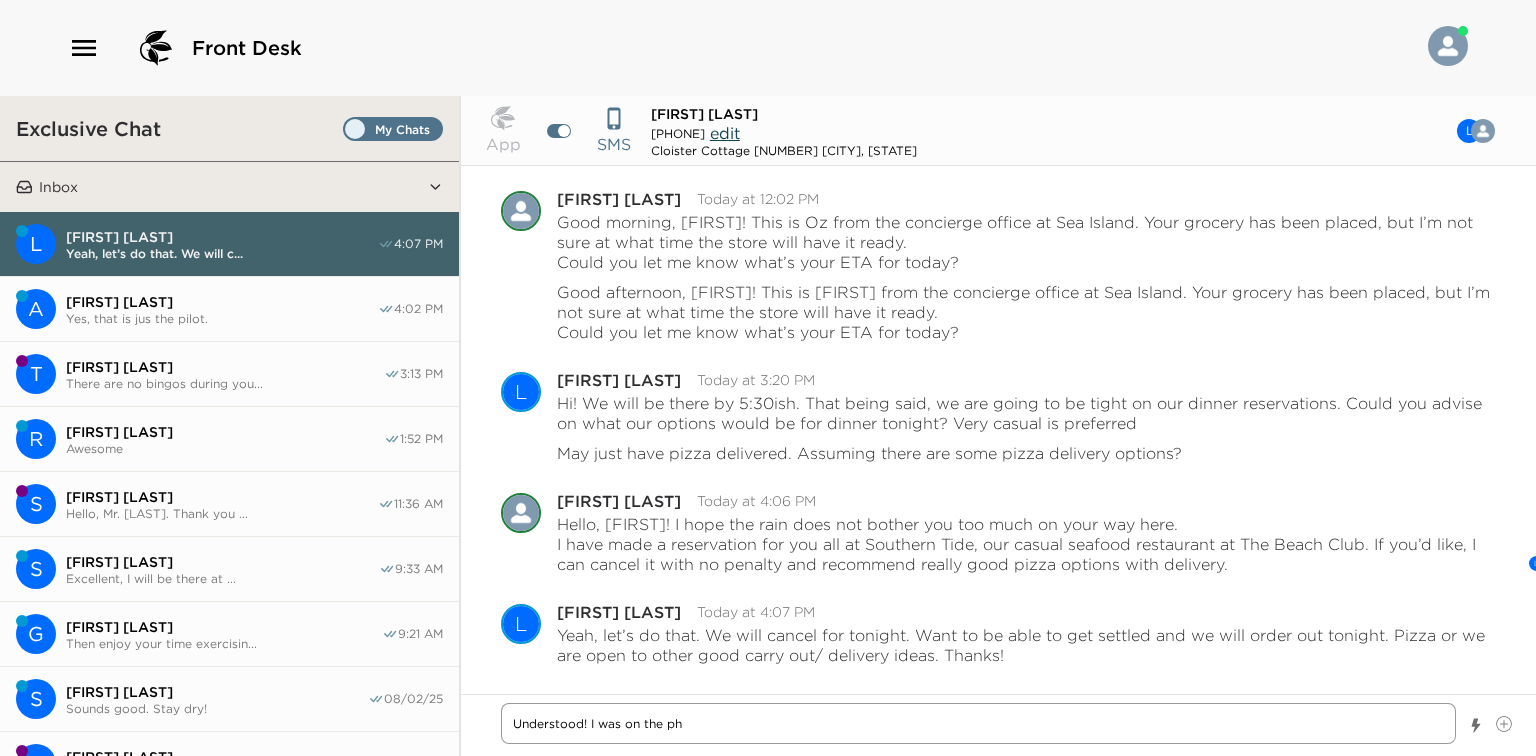 type on "x" 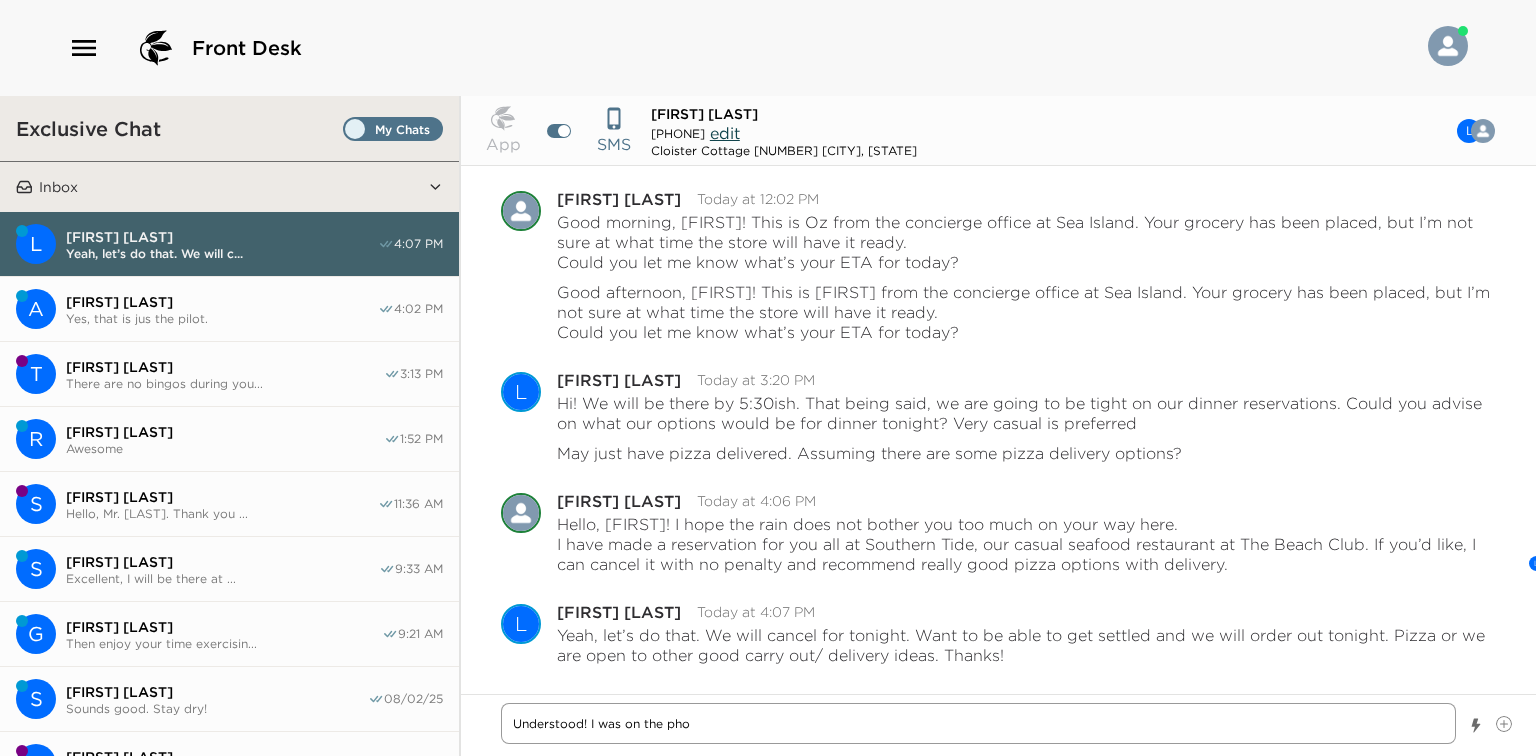 type on "x" 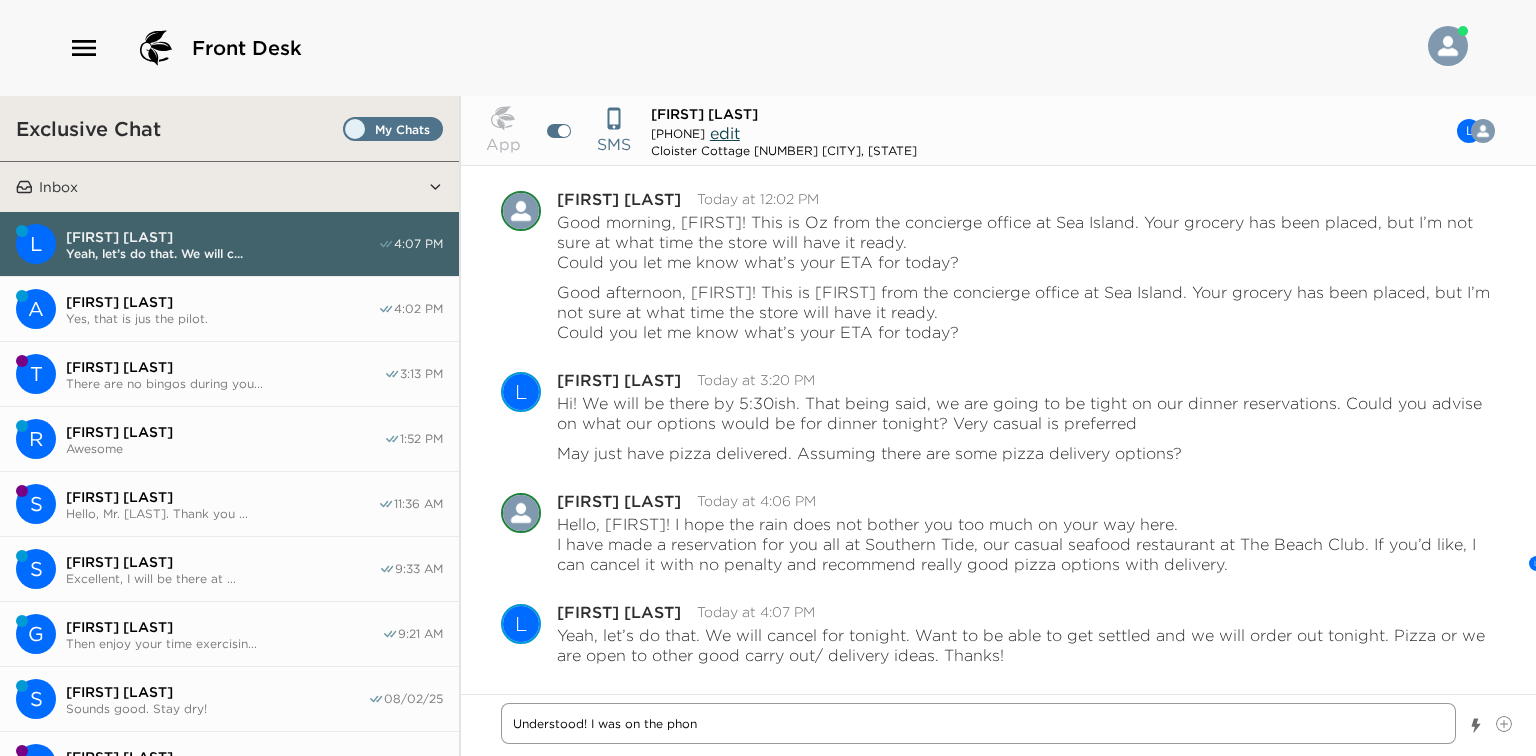 type on "x" 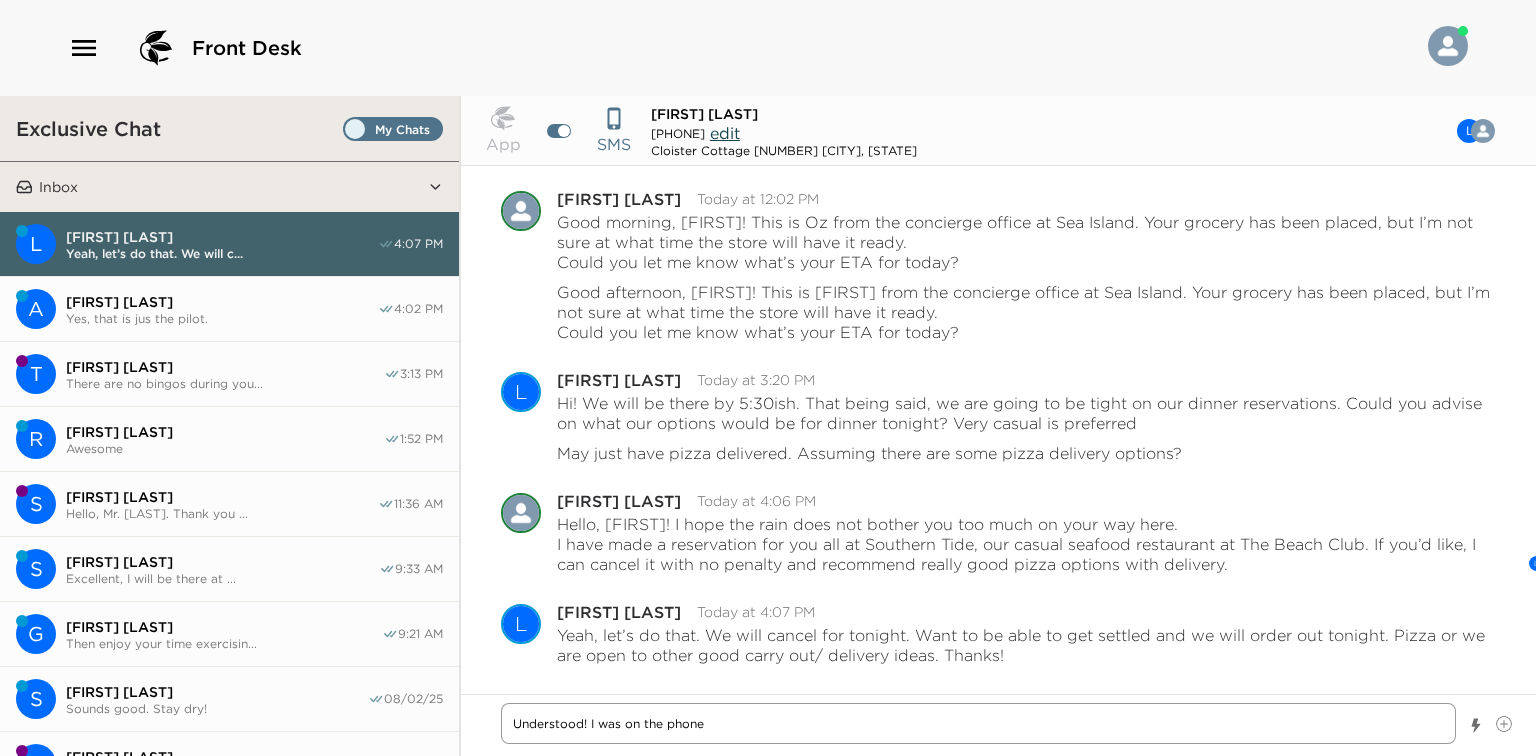 type on "x" 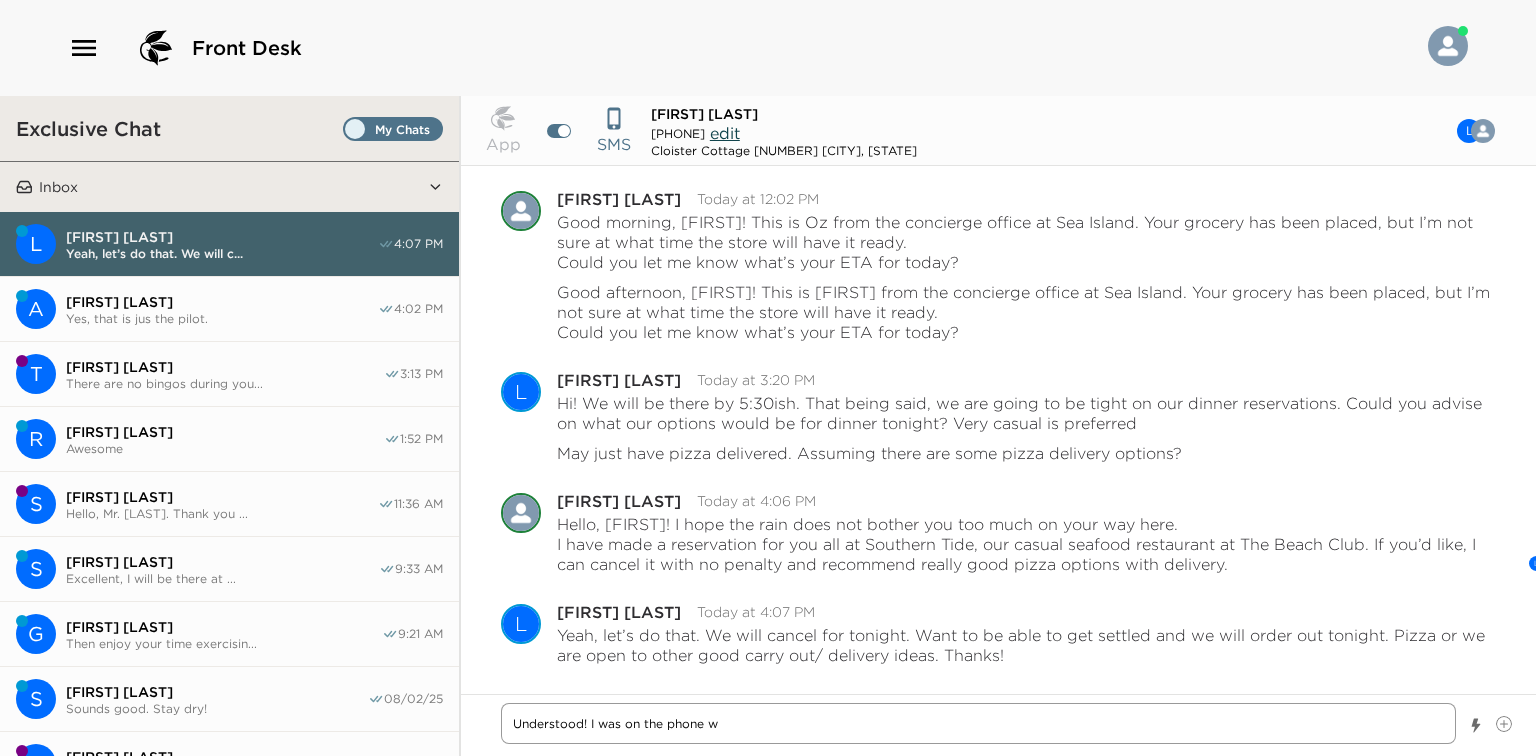 type on "x" 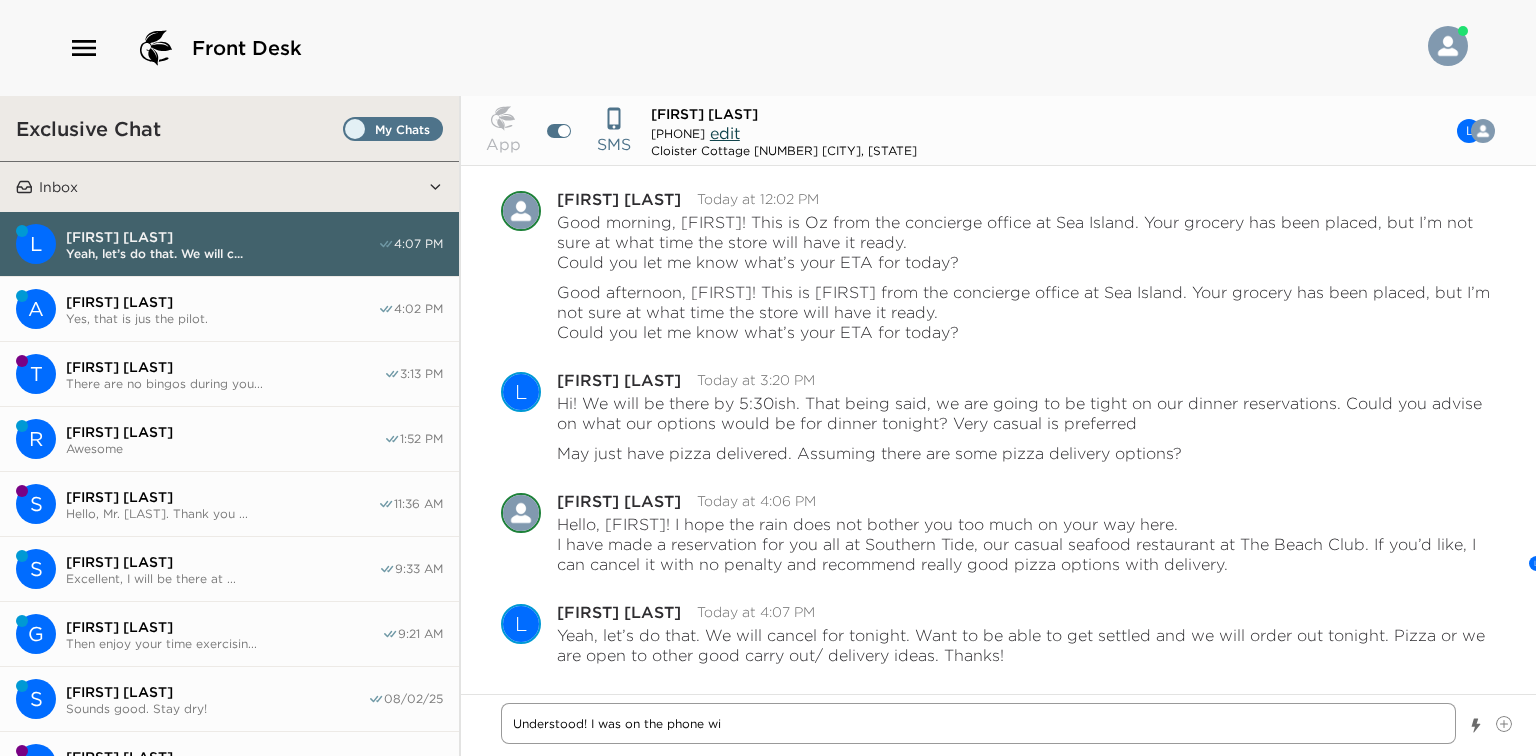 type on "x" 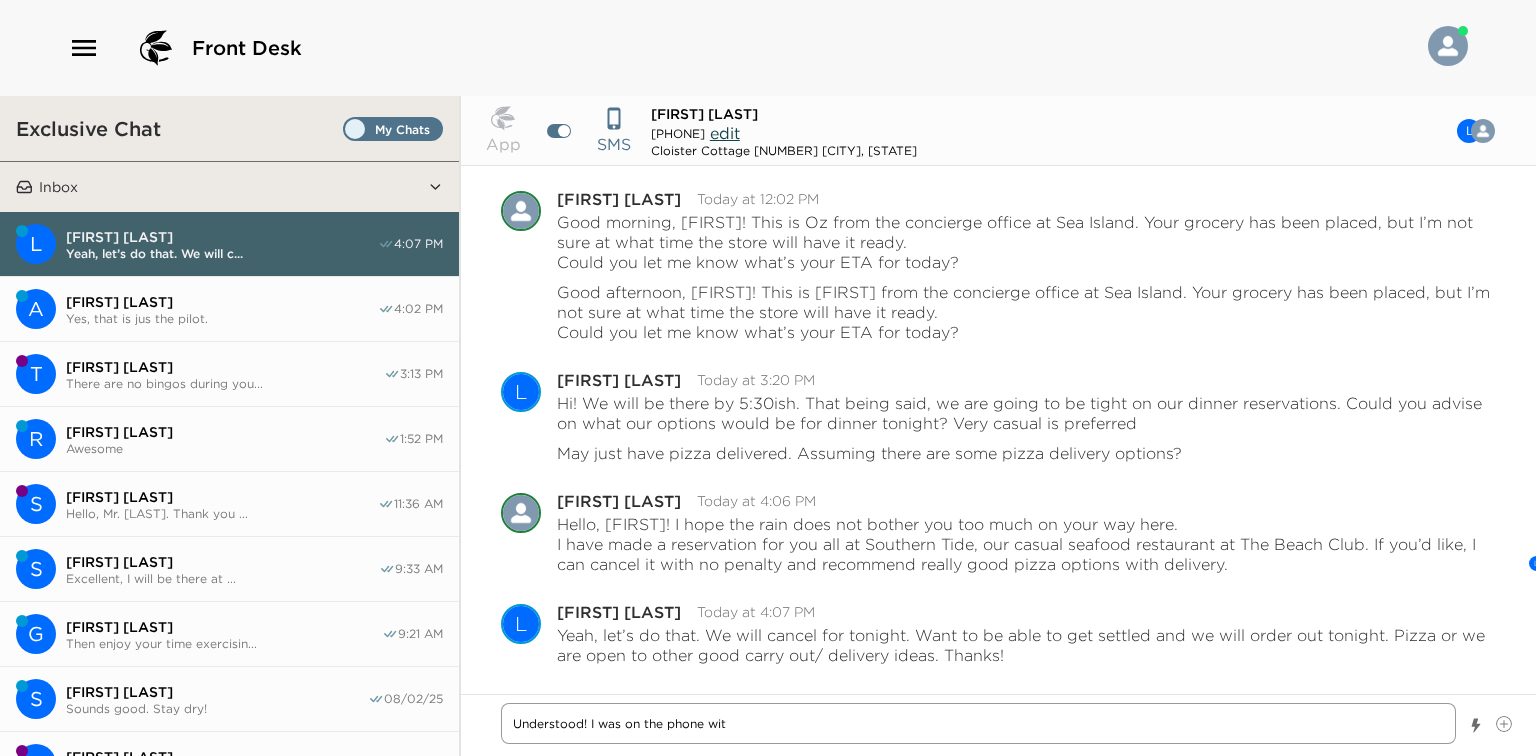 type on "x" 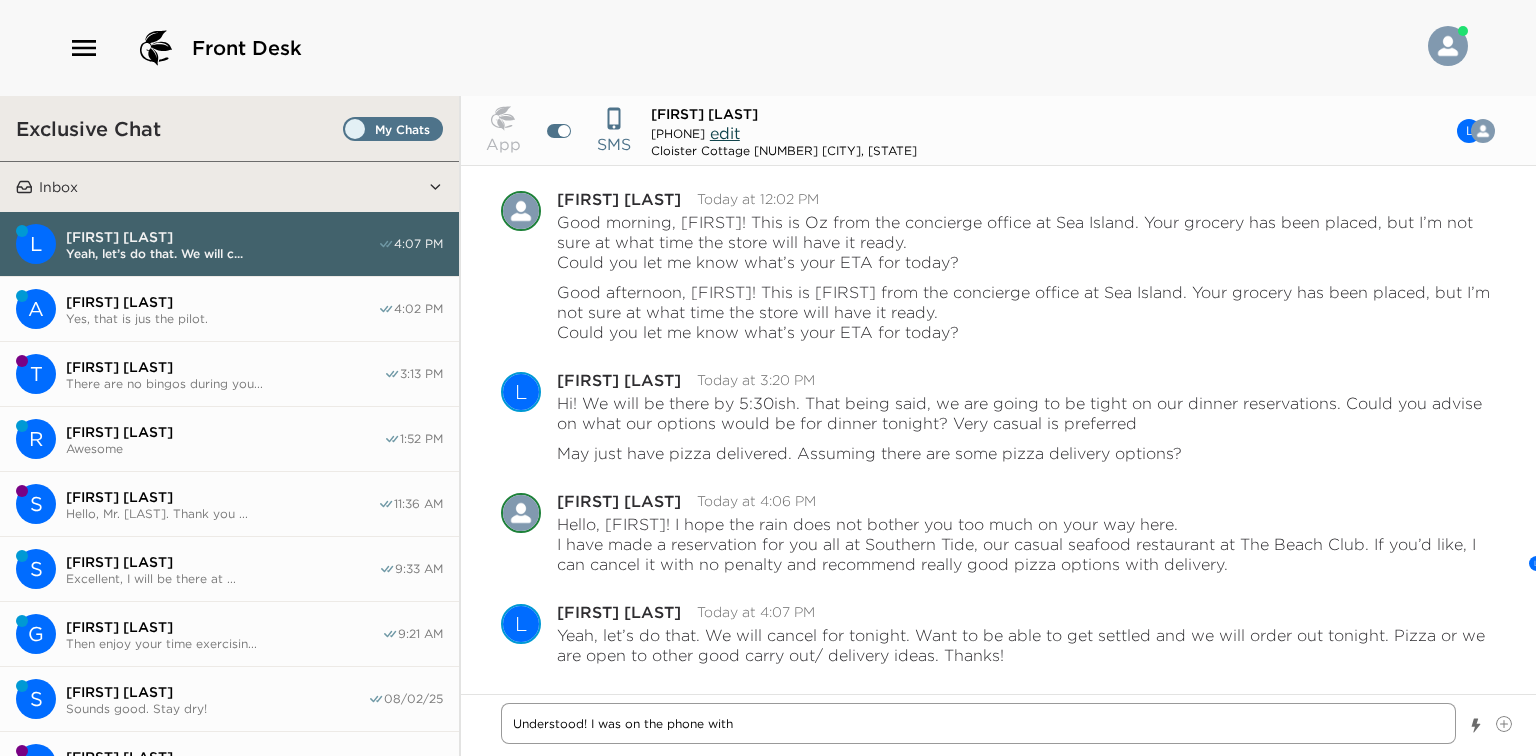 type on "x" 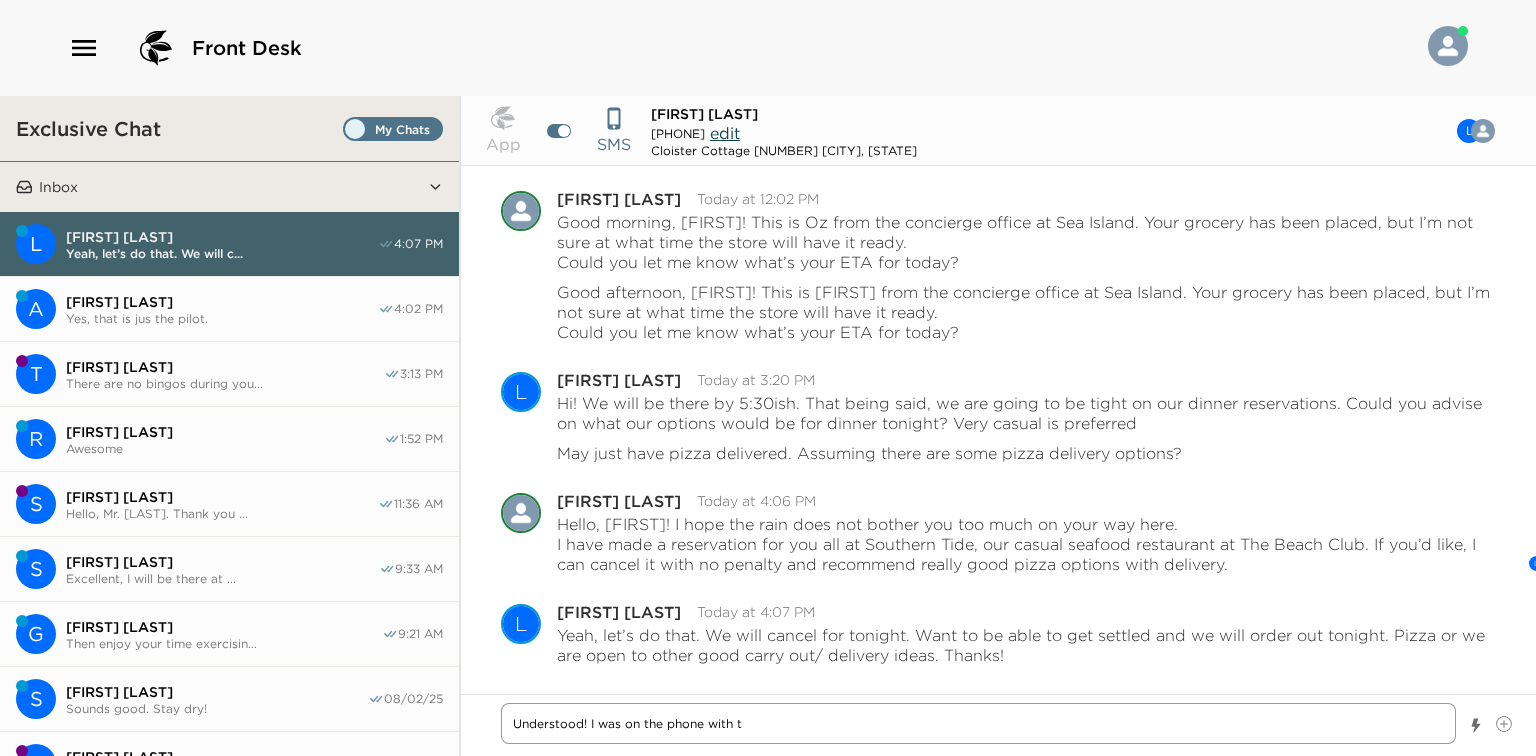 type on "x" 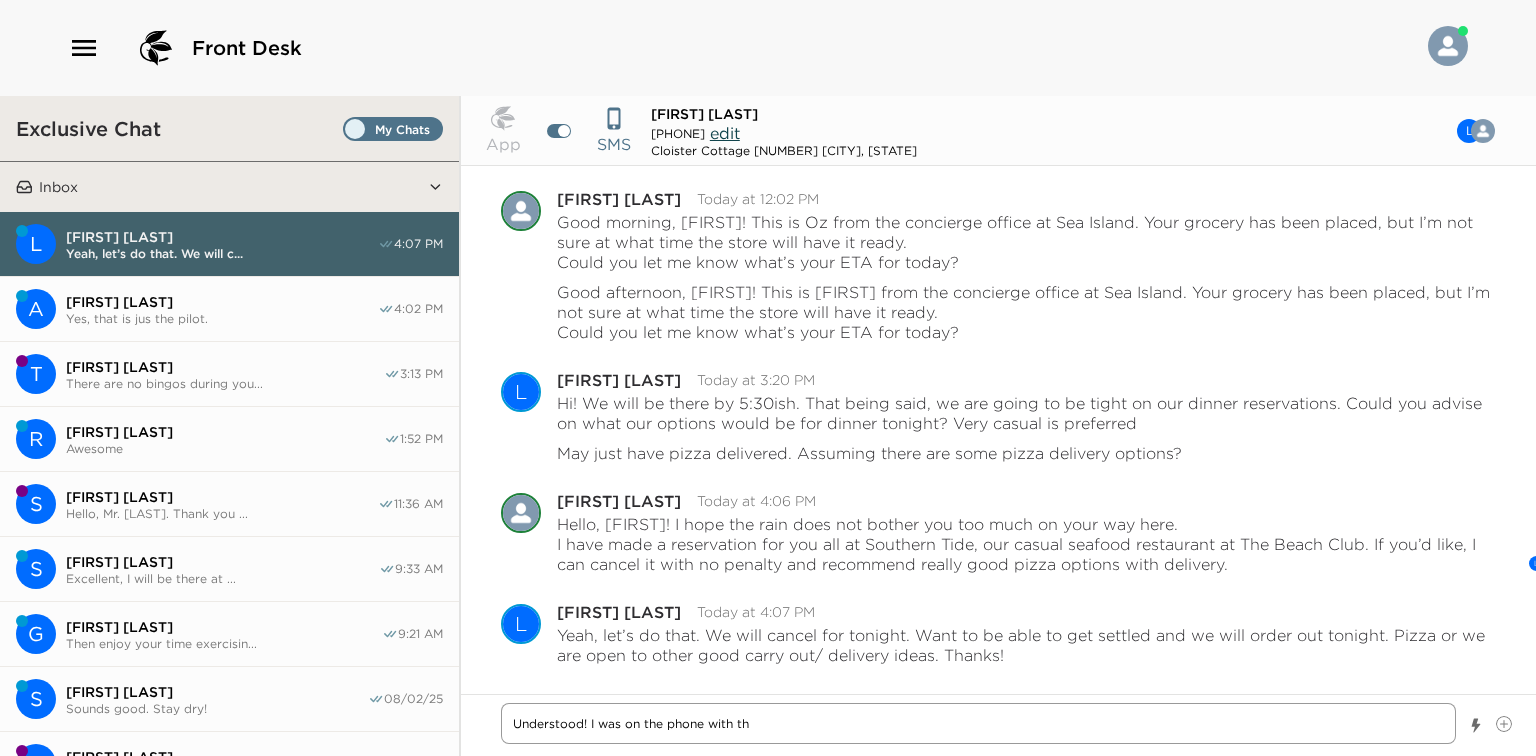 type on "x" 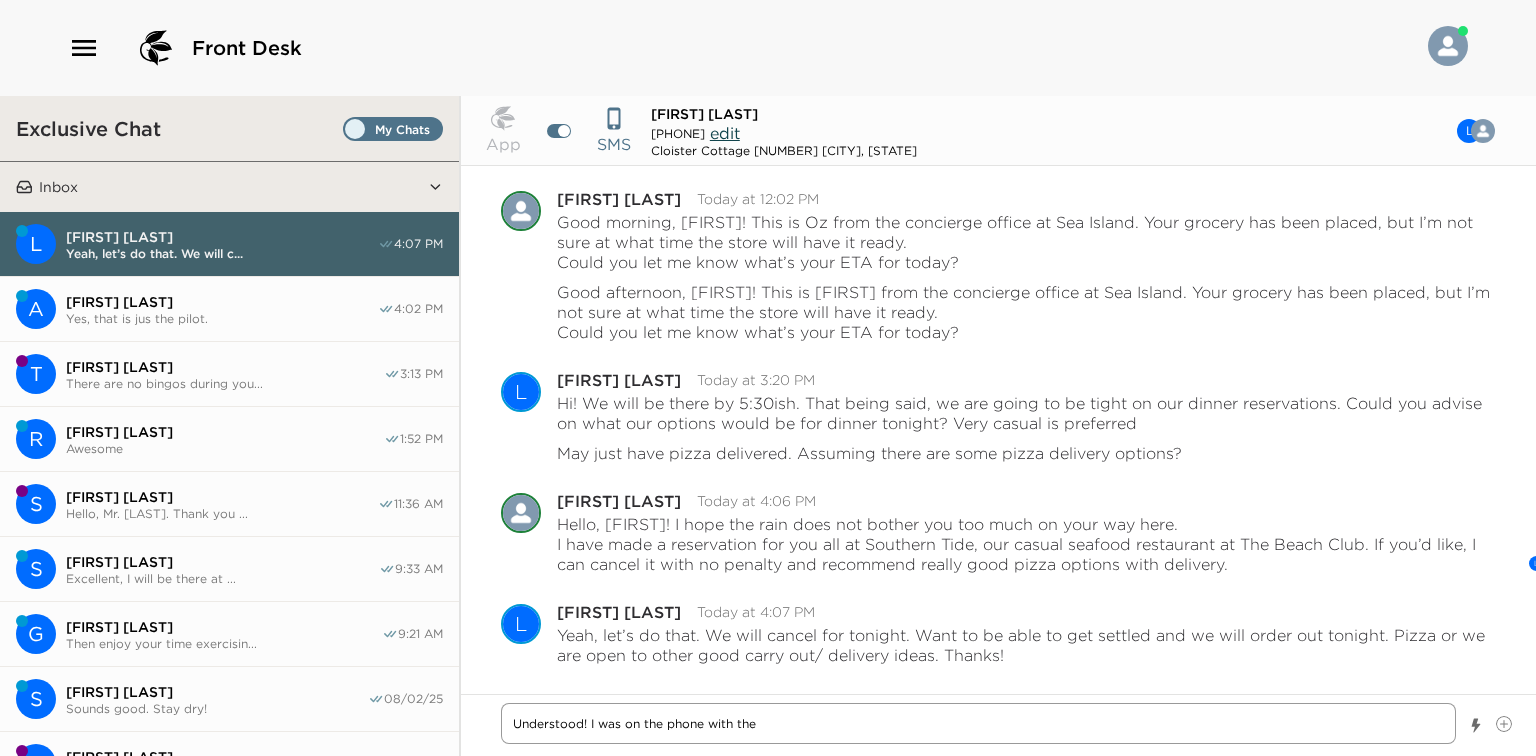type on "x" 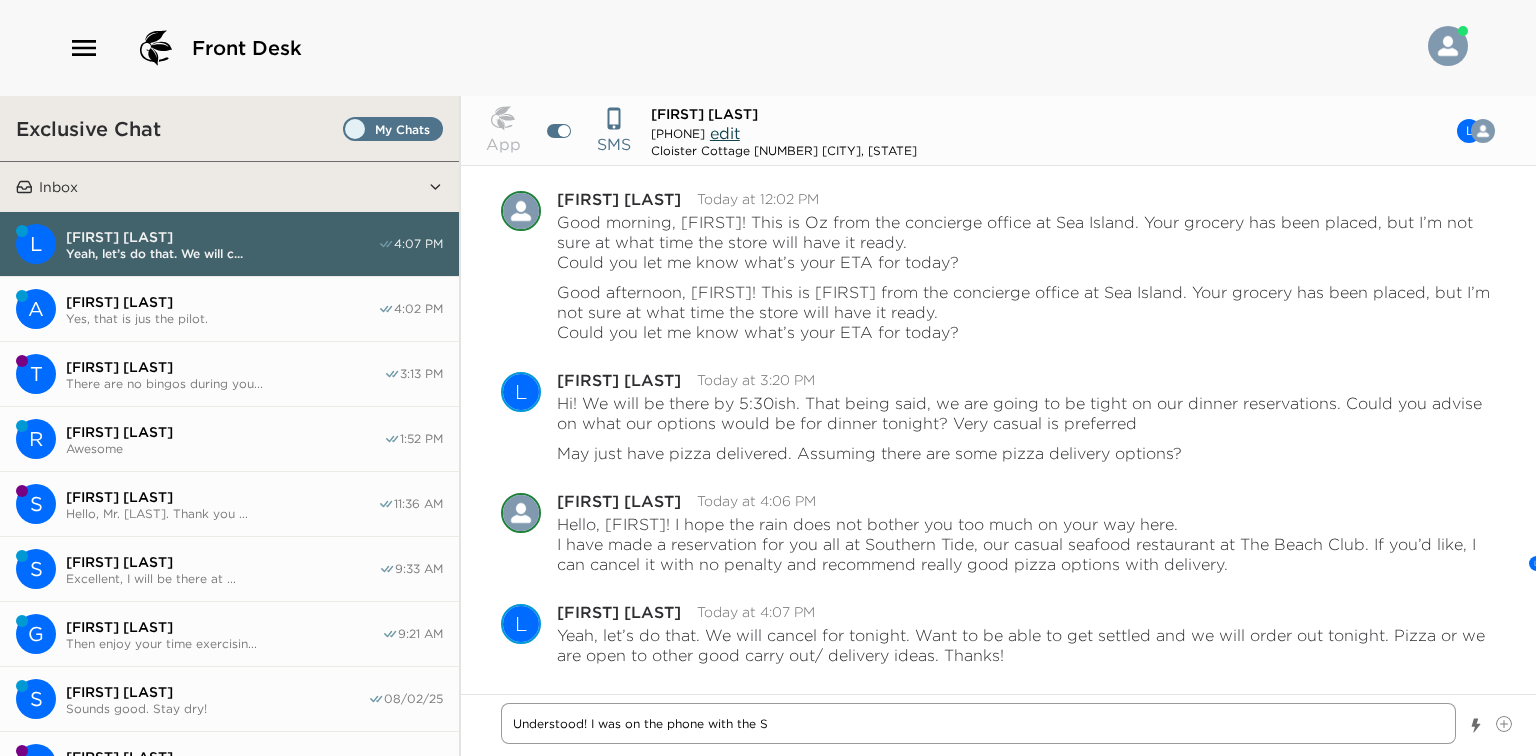type on "x" 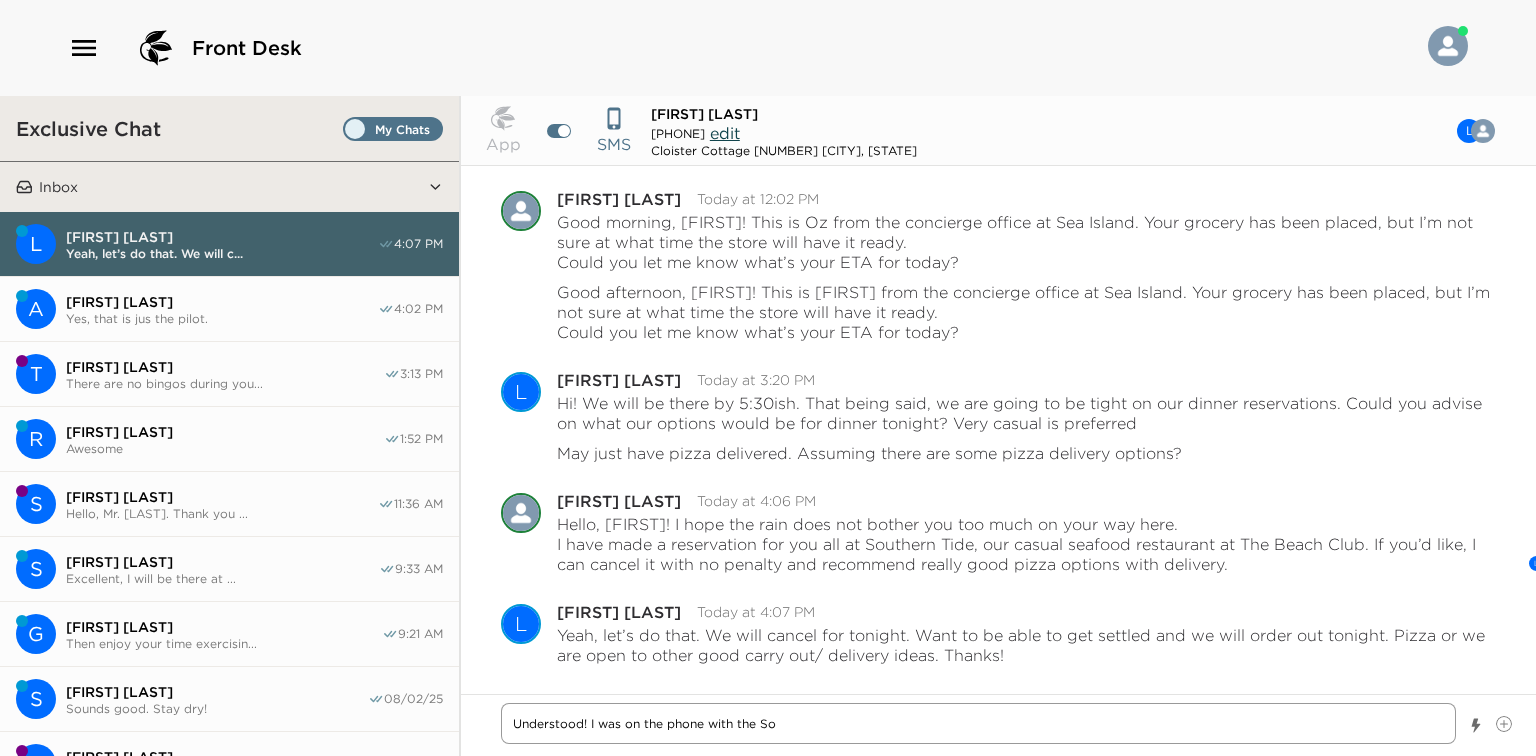 type on "x" 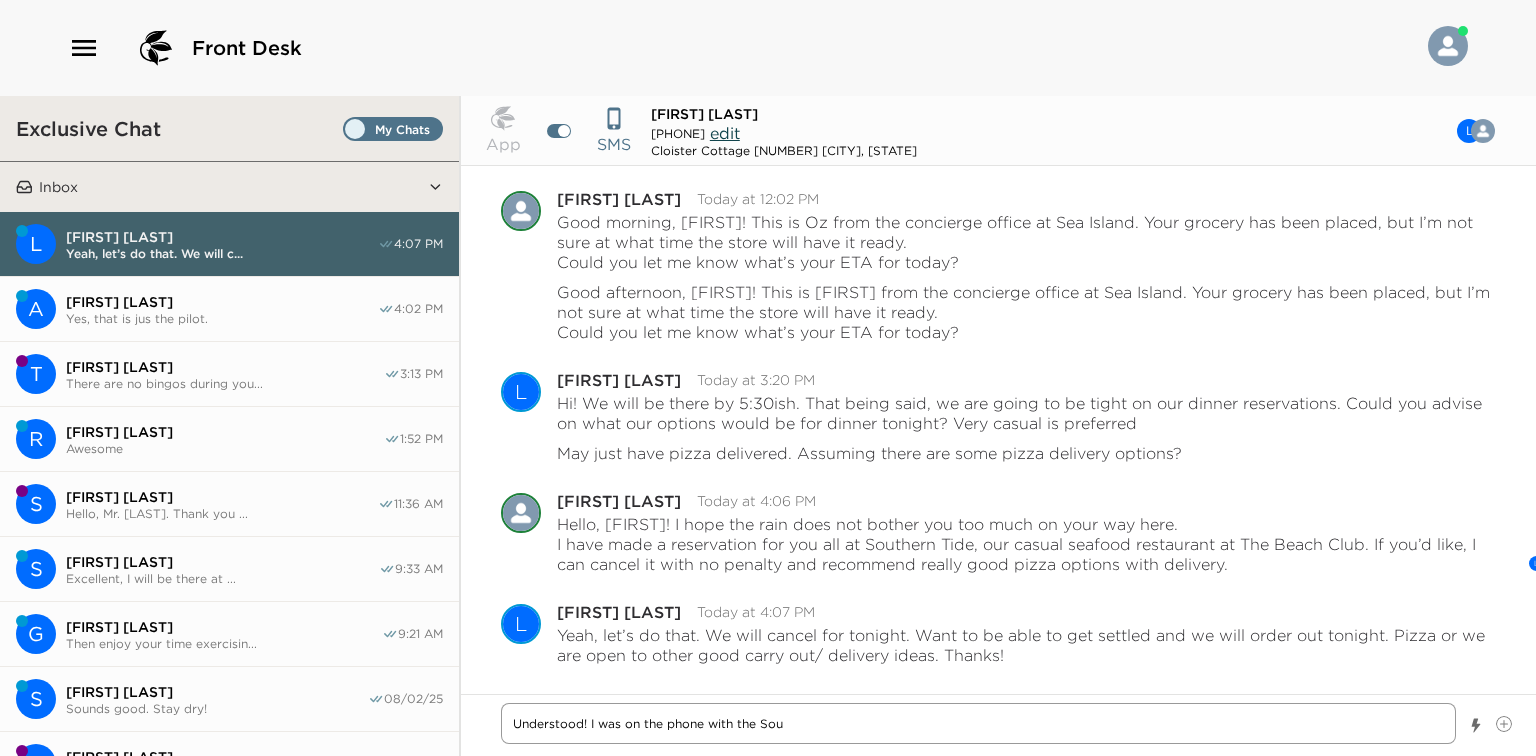 type on "x" 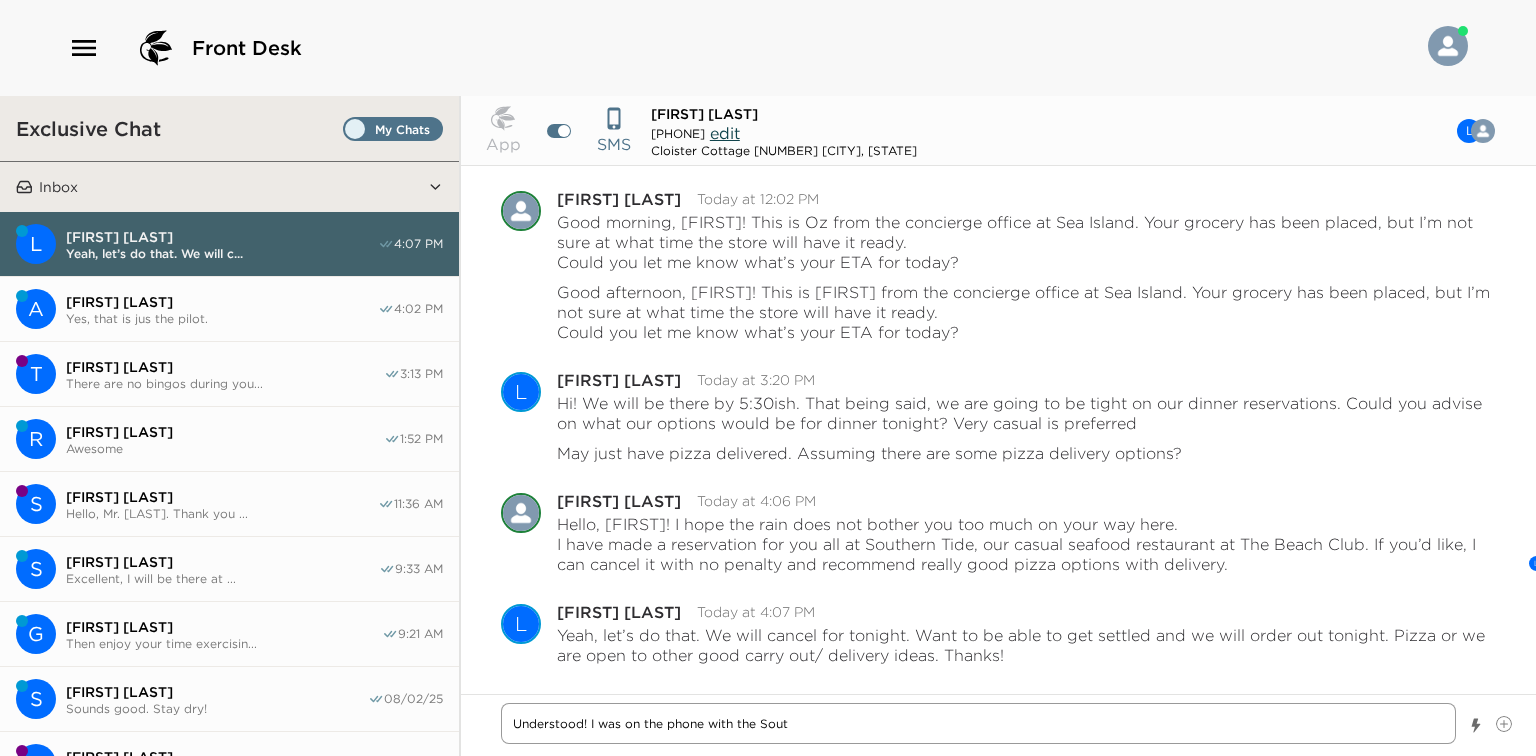 type on "x" 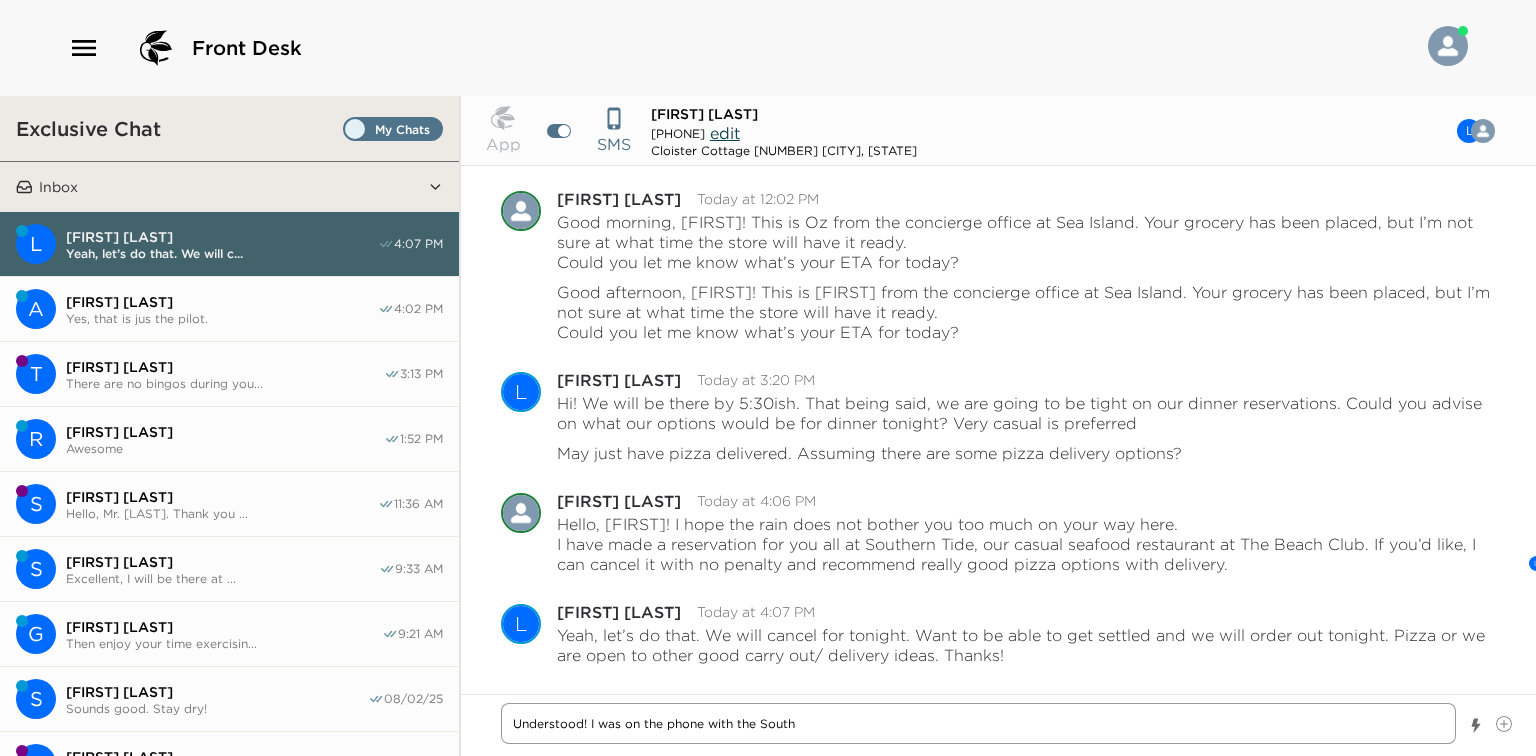 type on "x" 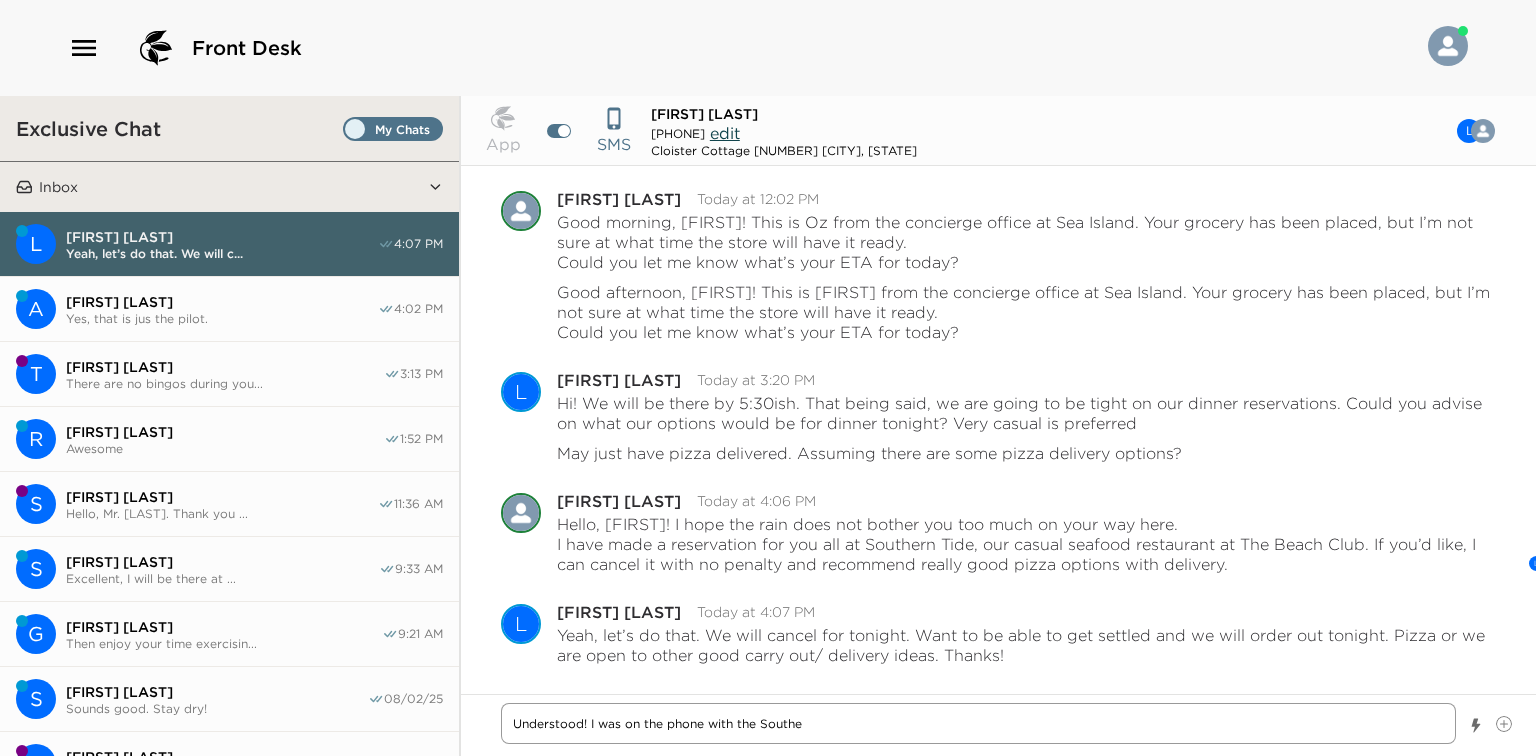 type on "x" 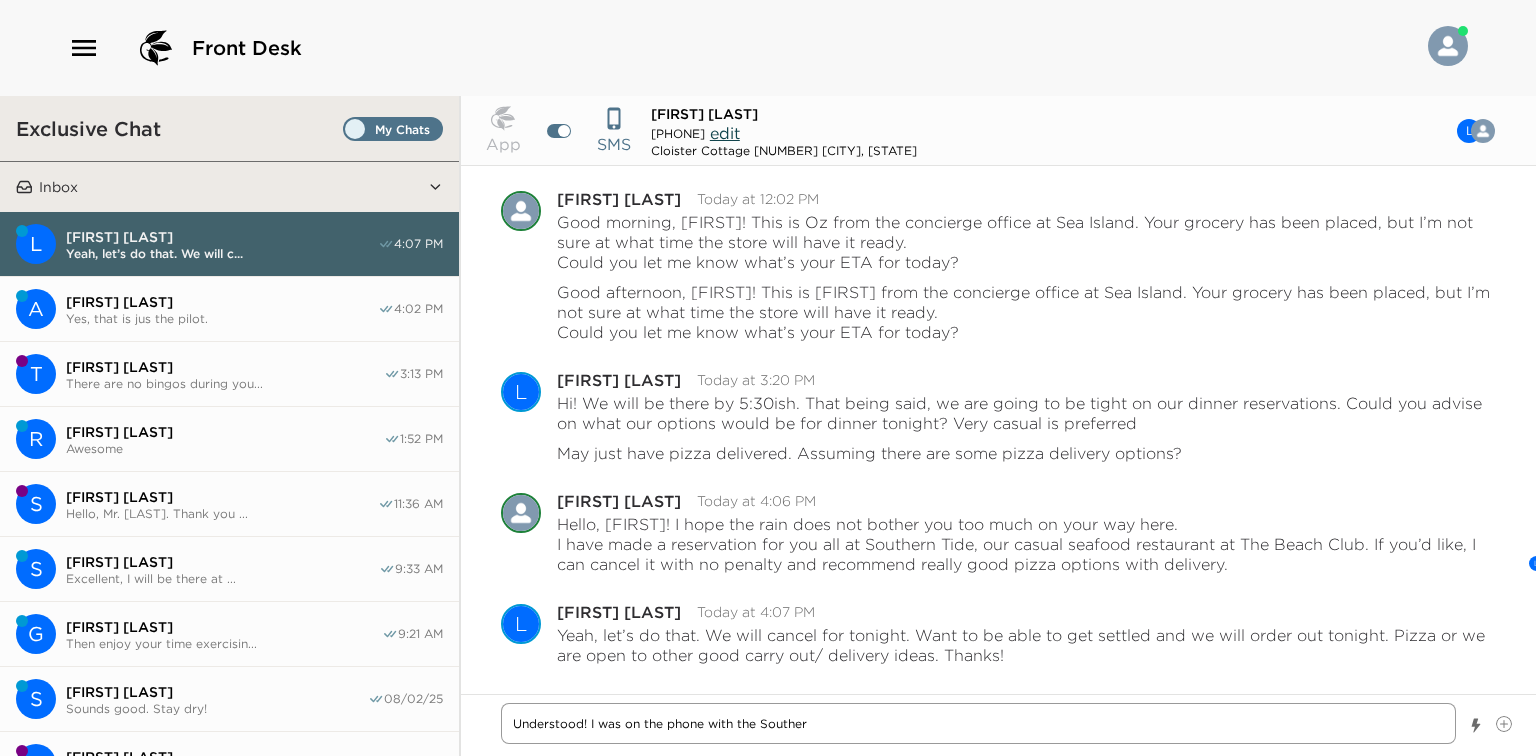 type on "x" 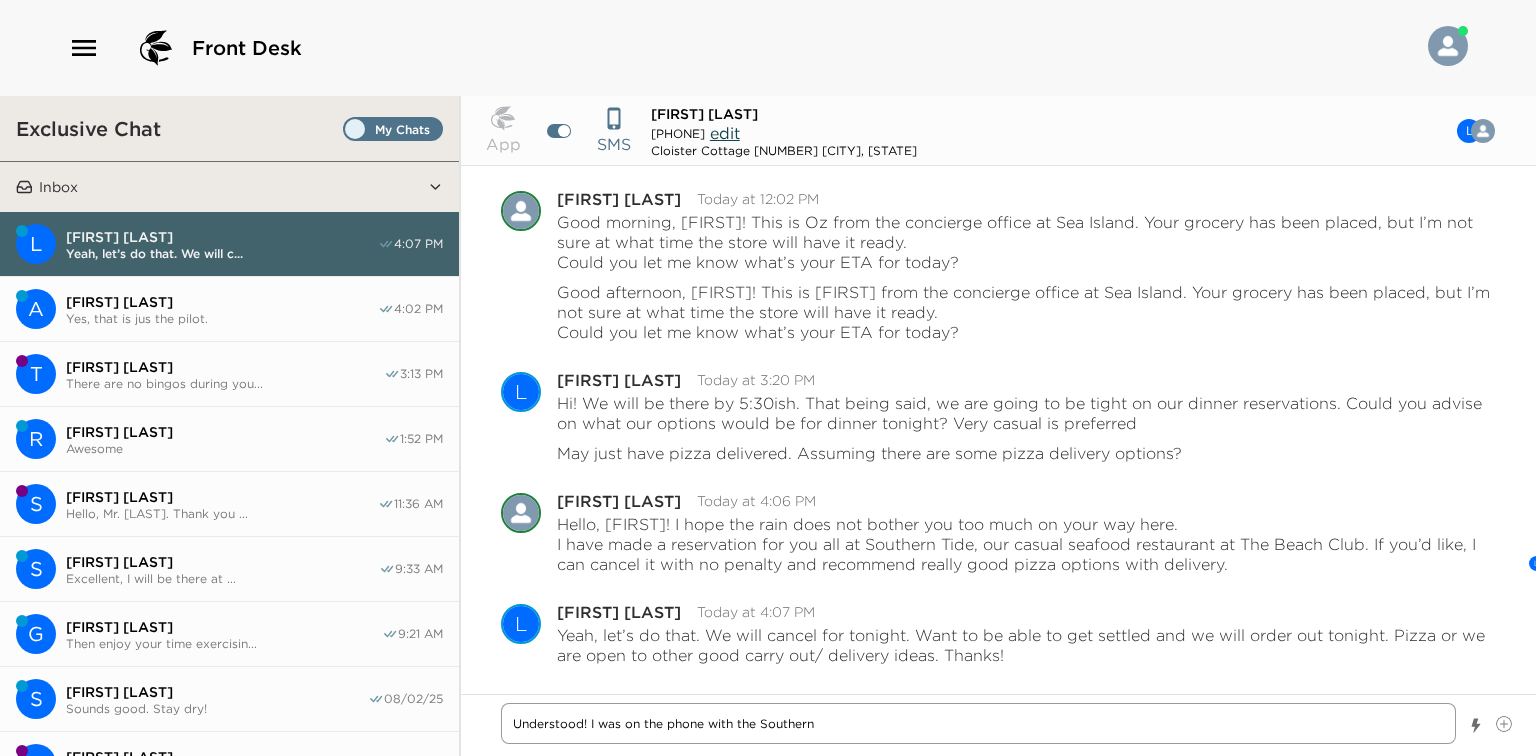 type on "x" 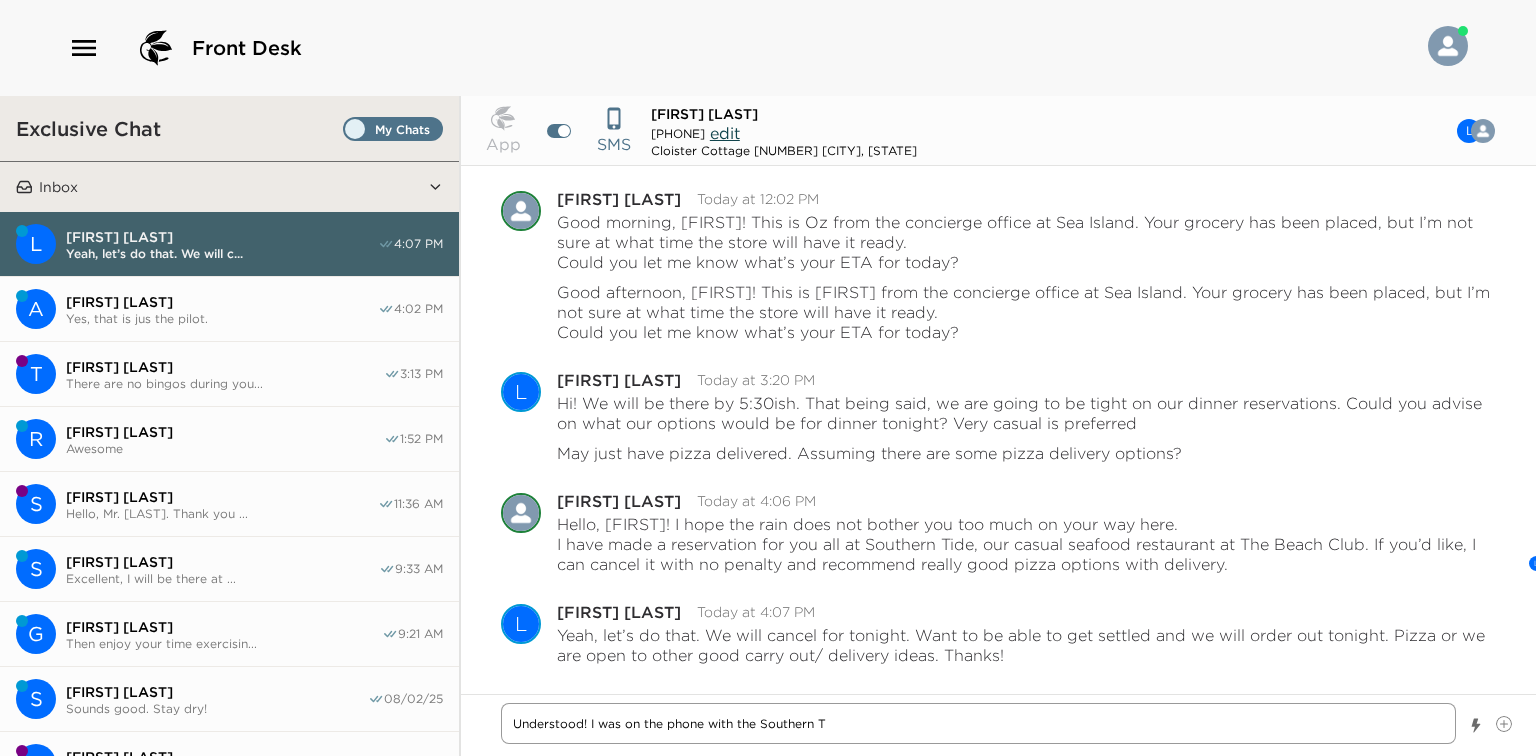 type on "x" 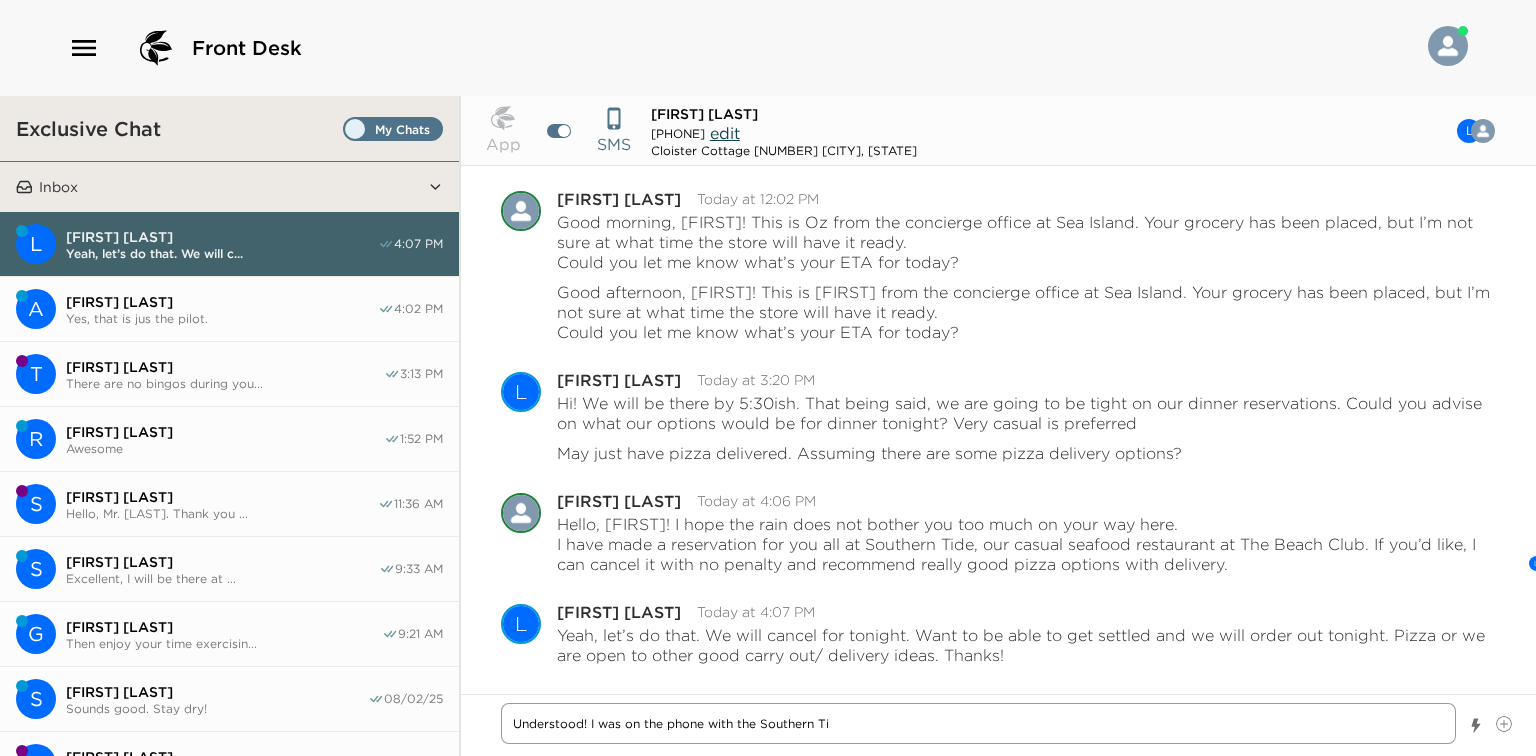 type on "x" 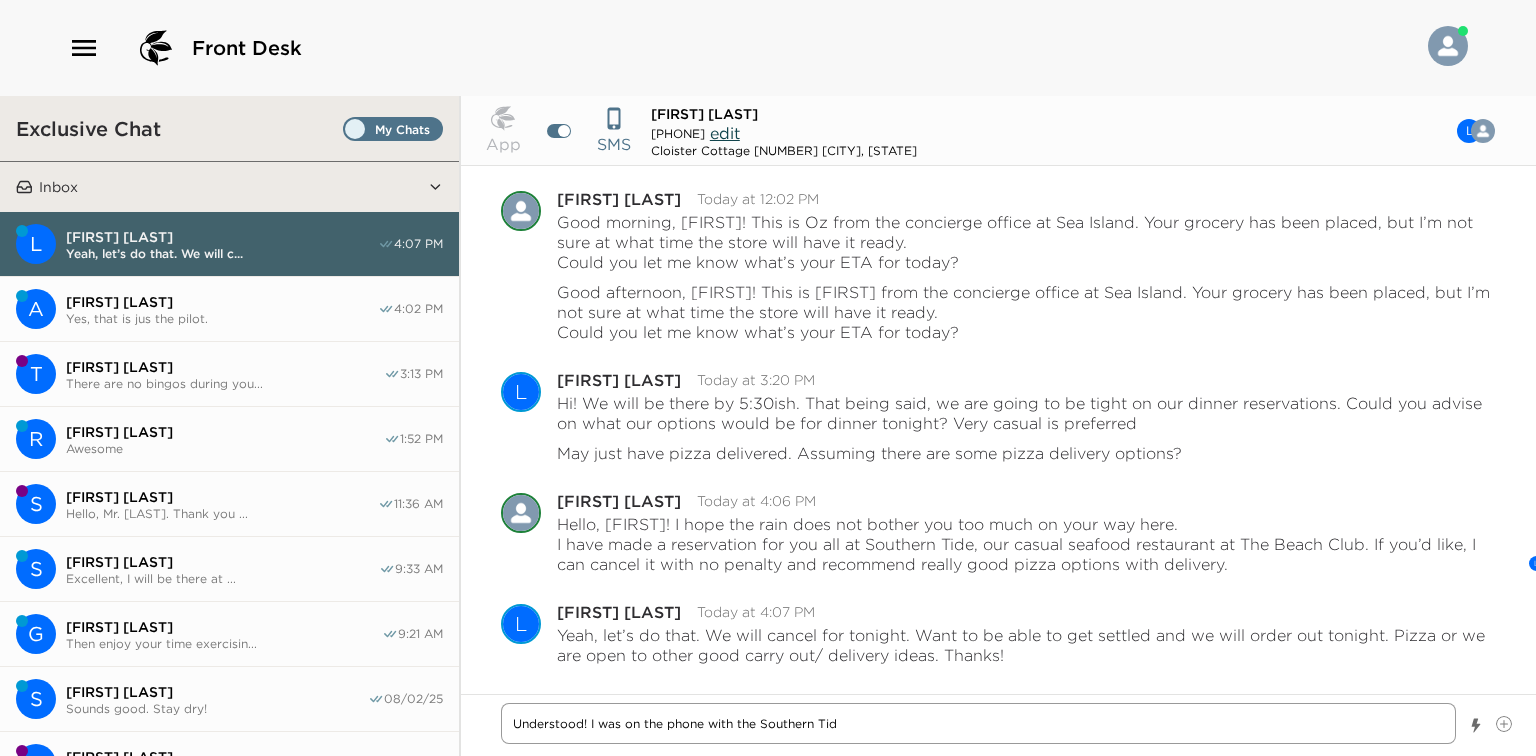 type on "x" 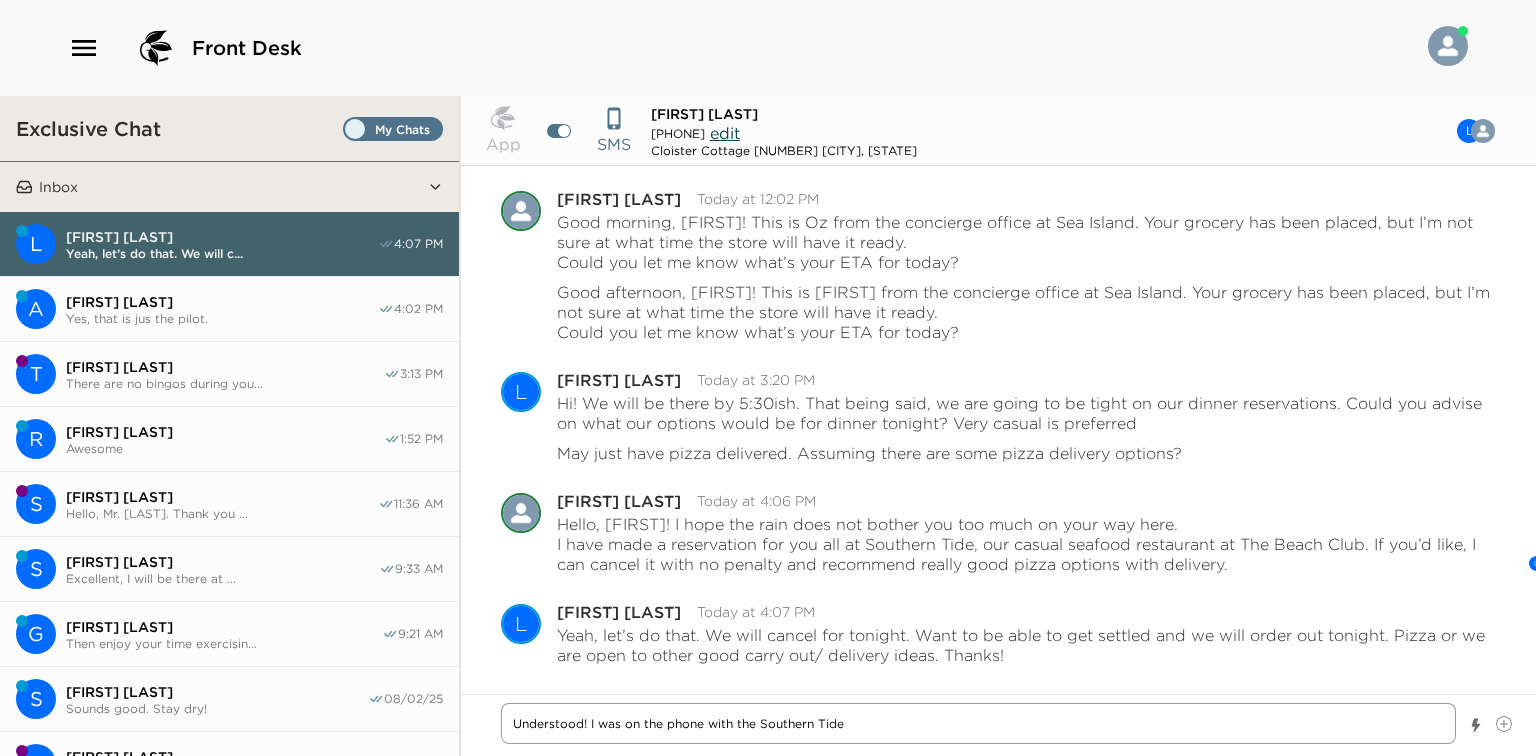 type on "x" 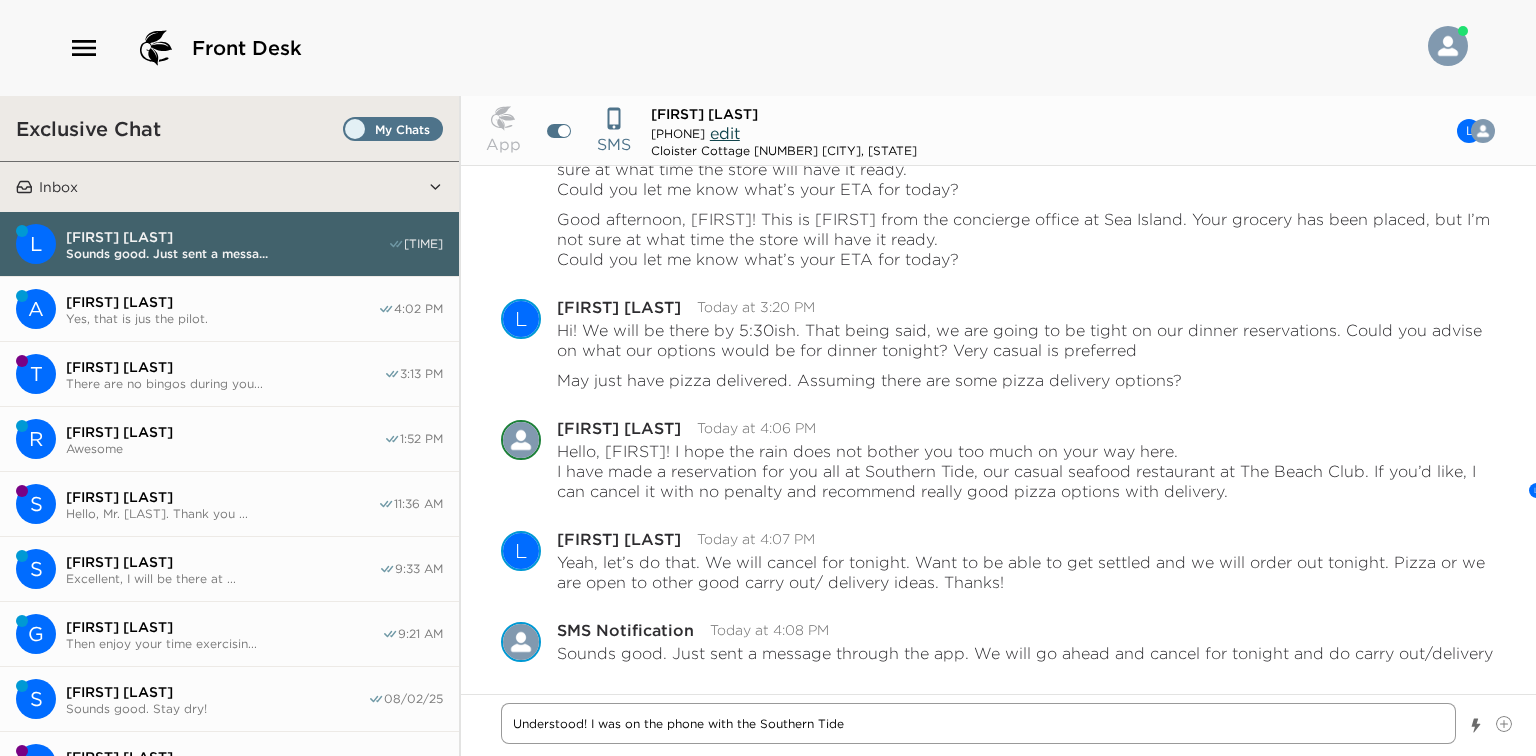 scroll, scrollTop: 141, scrollLeft: 0, axis: vertical 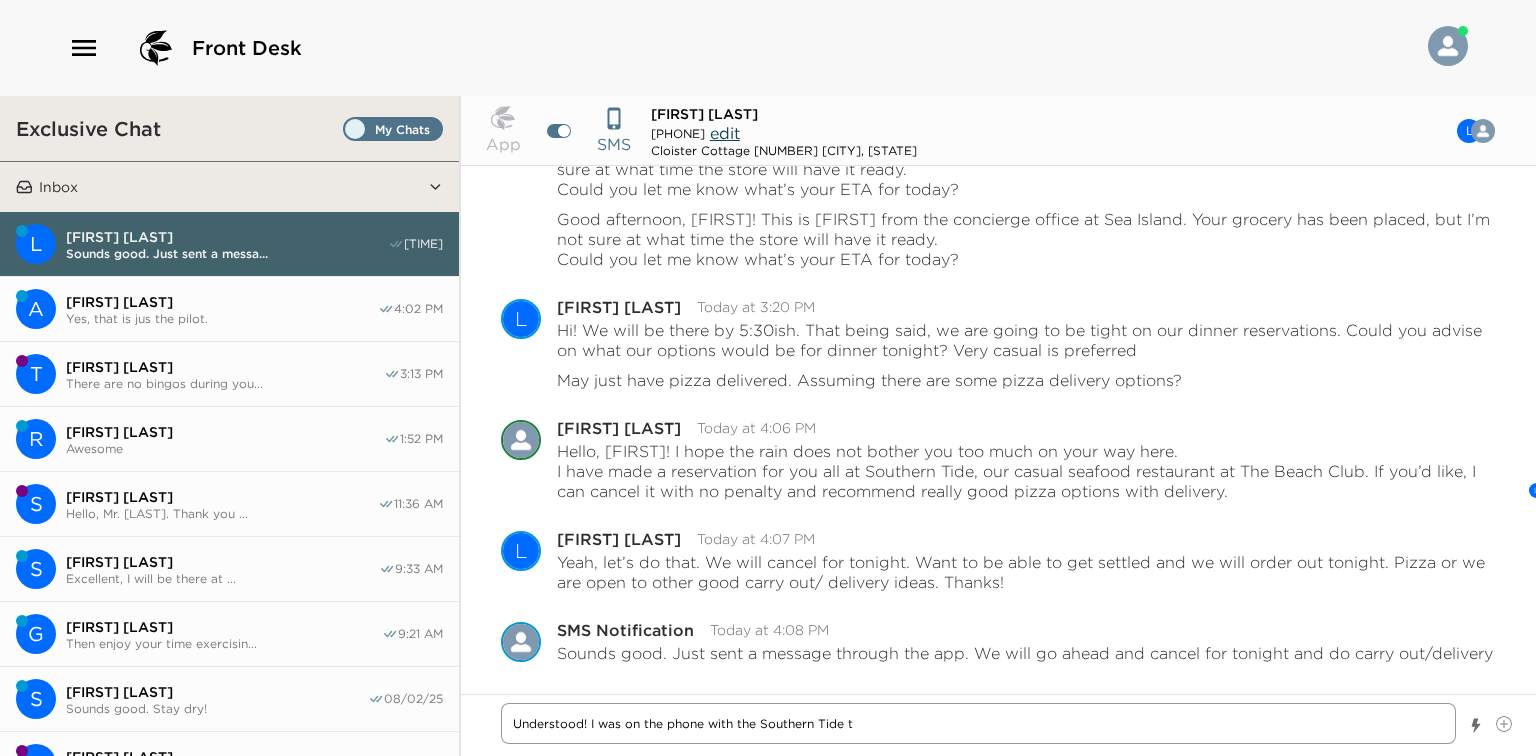 type on "x" 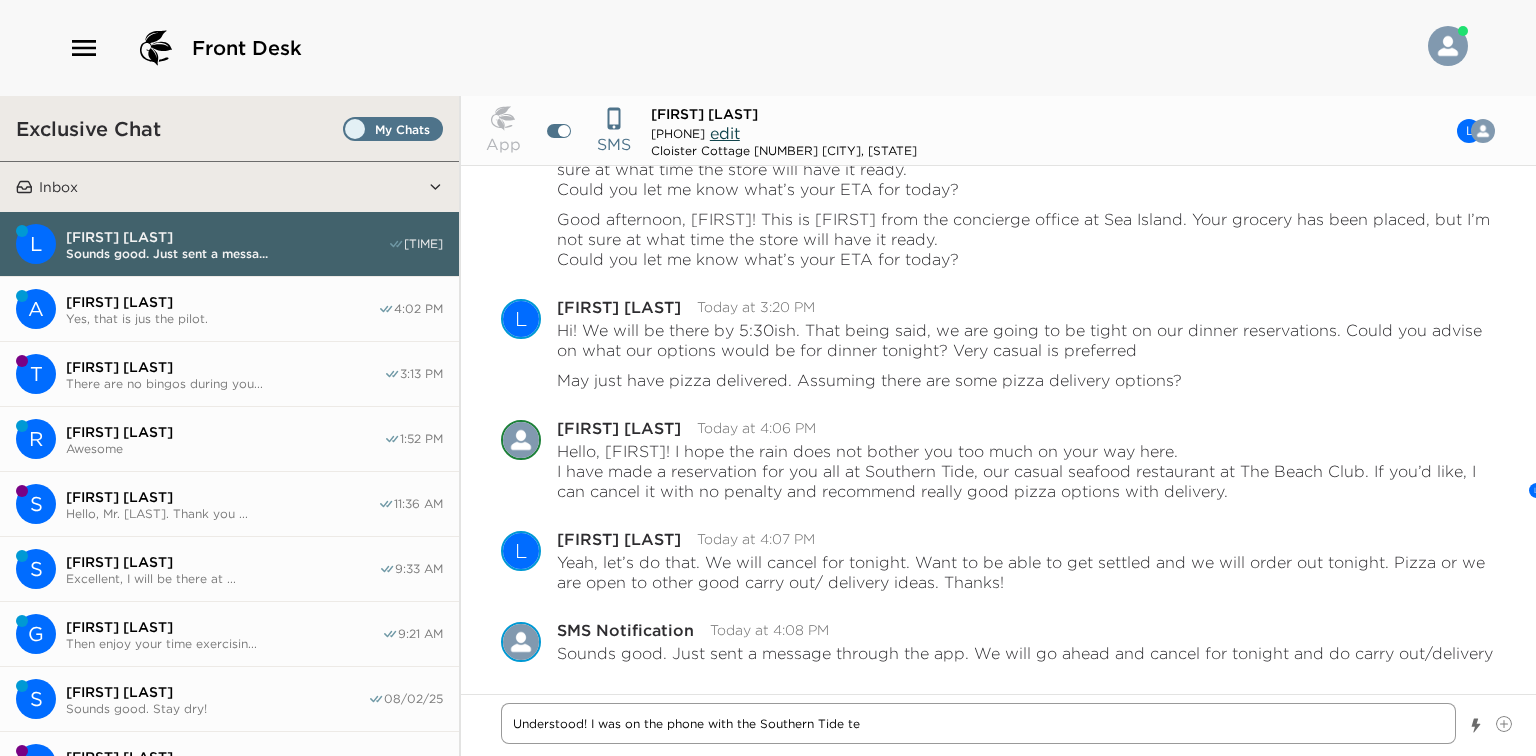 drag, startPoint x: 886, startPoint y: 723, endPoint x: 480, endPoint y: 704, distance: 406.44434 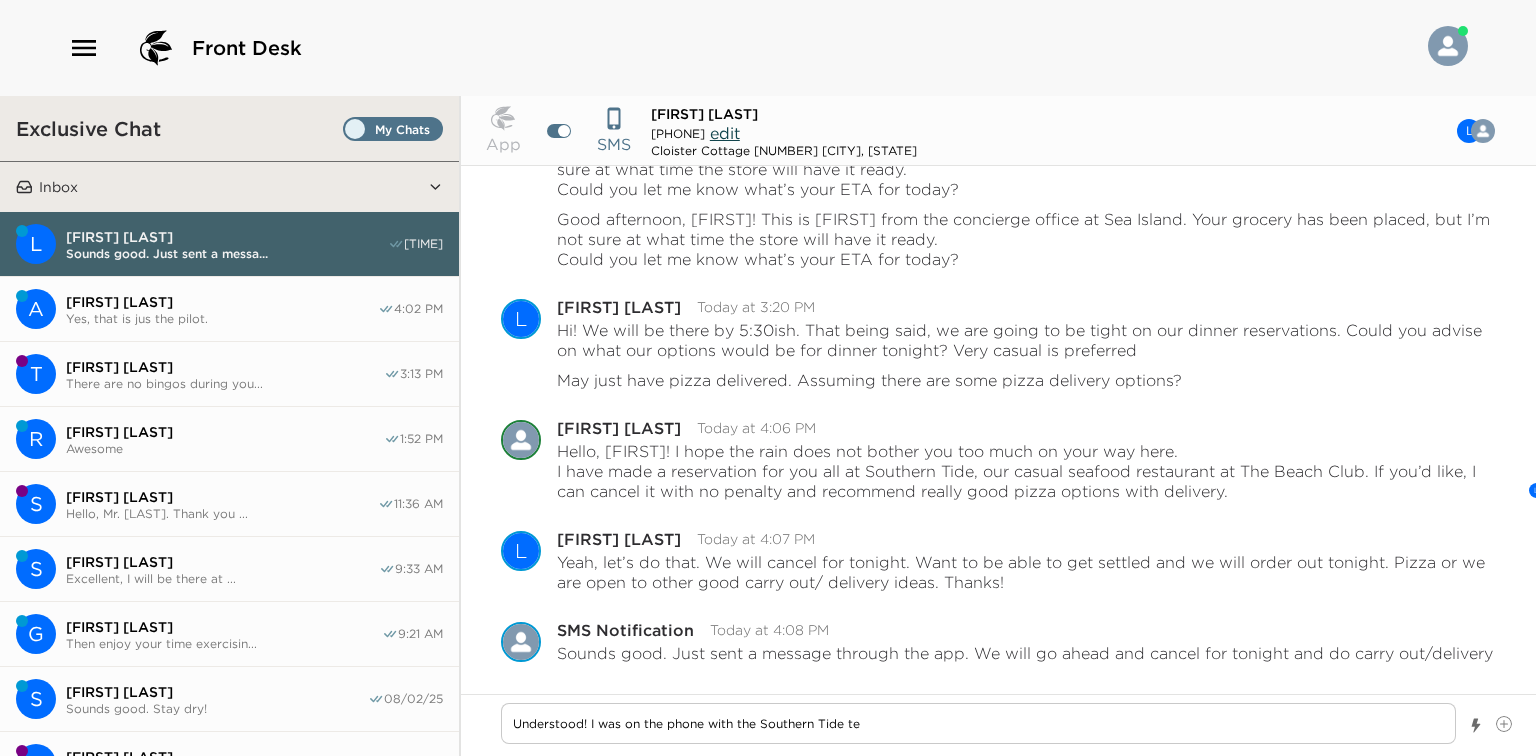 click at bounding box center (564, 131) 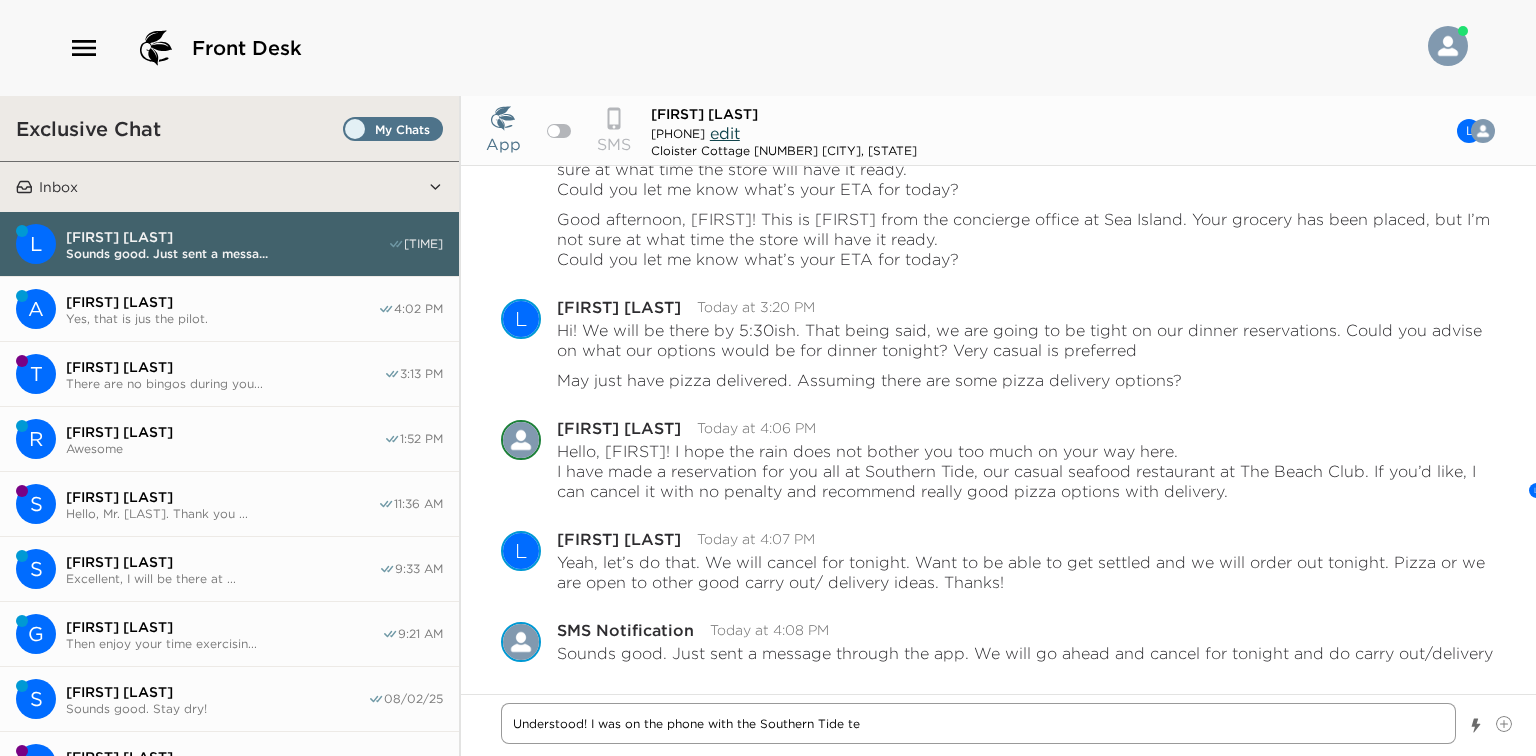 click on "Understood! I was on the phone with the Southern Tide te" at bounding box center (978, 723) 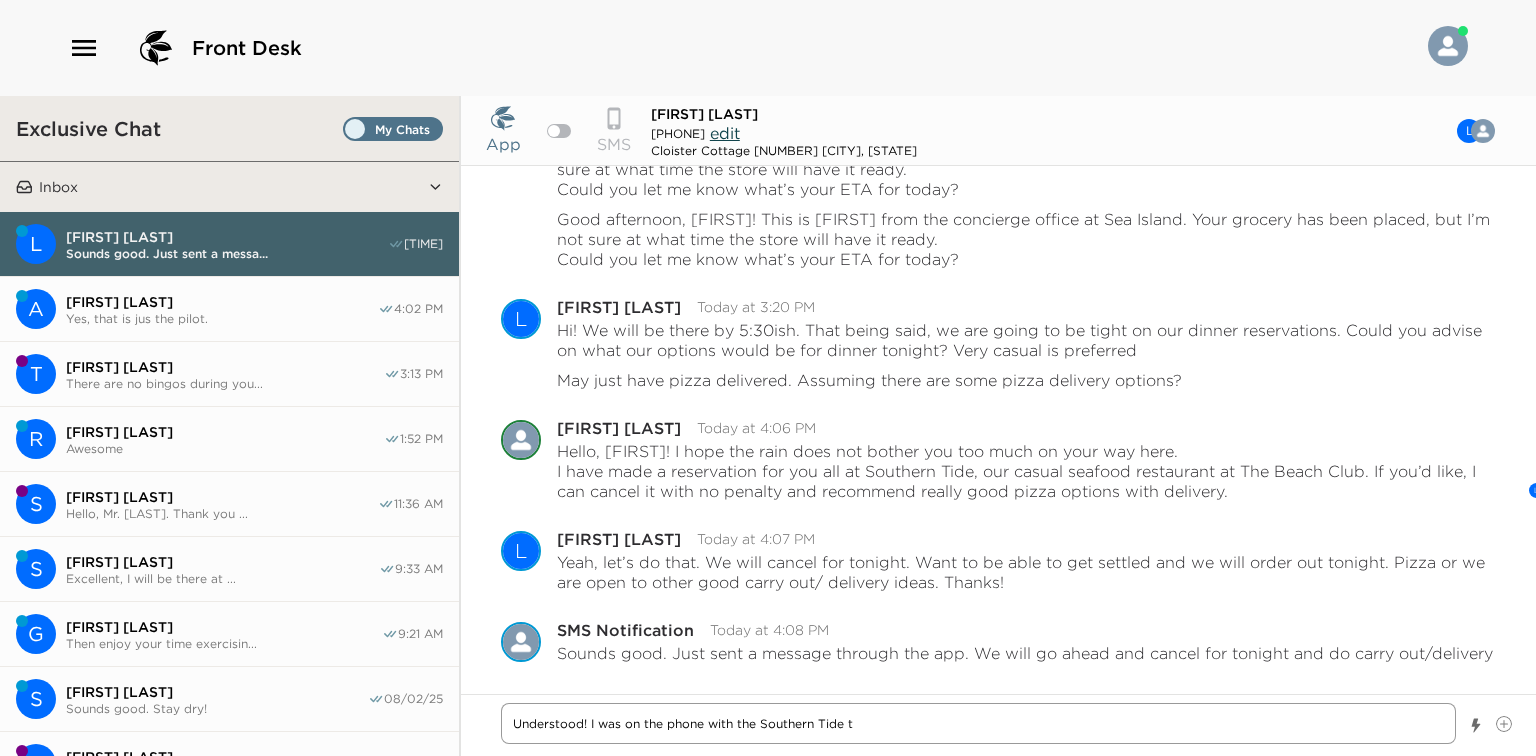 type on "x" 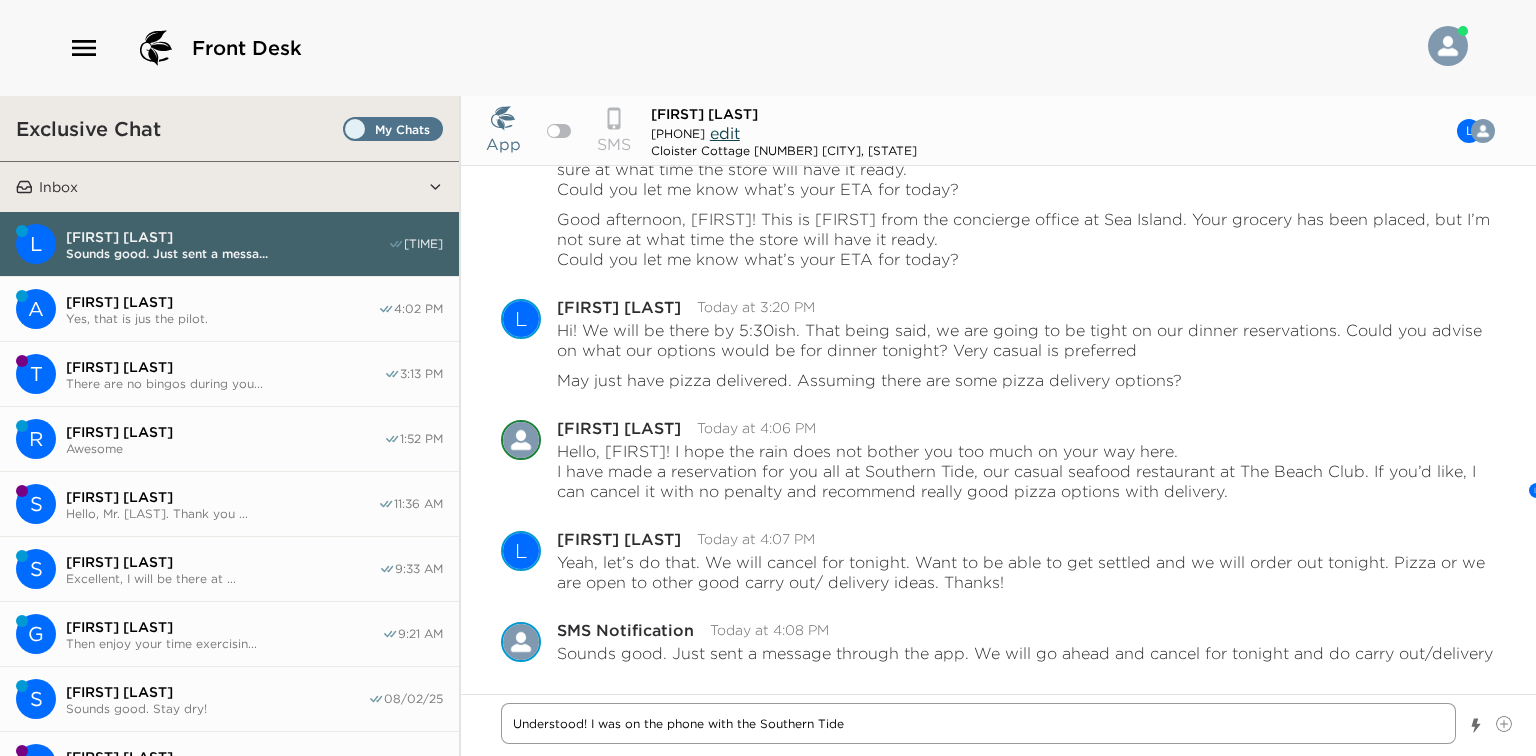 type on "x" 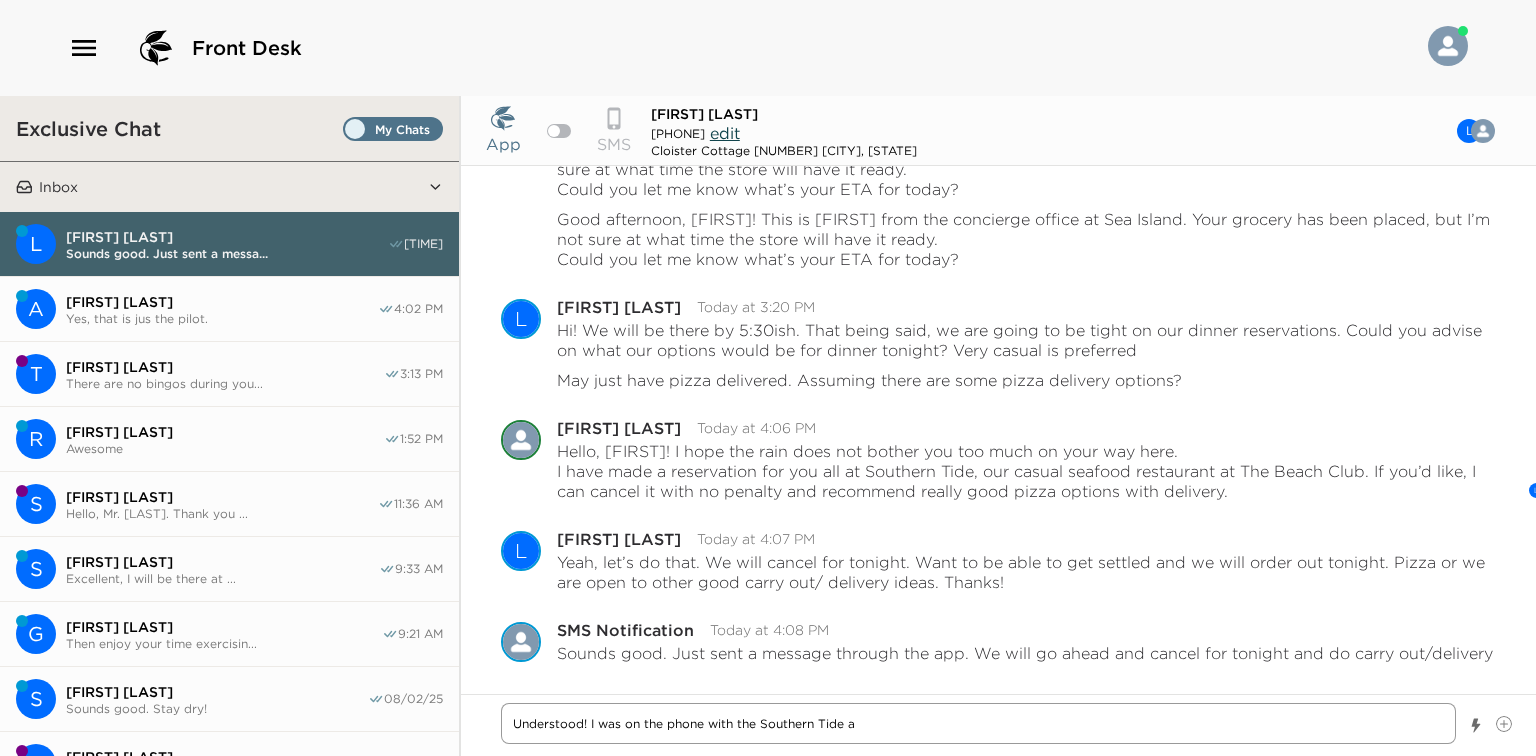 type on "x" 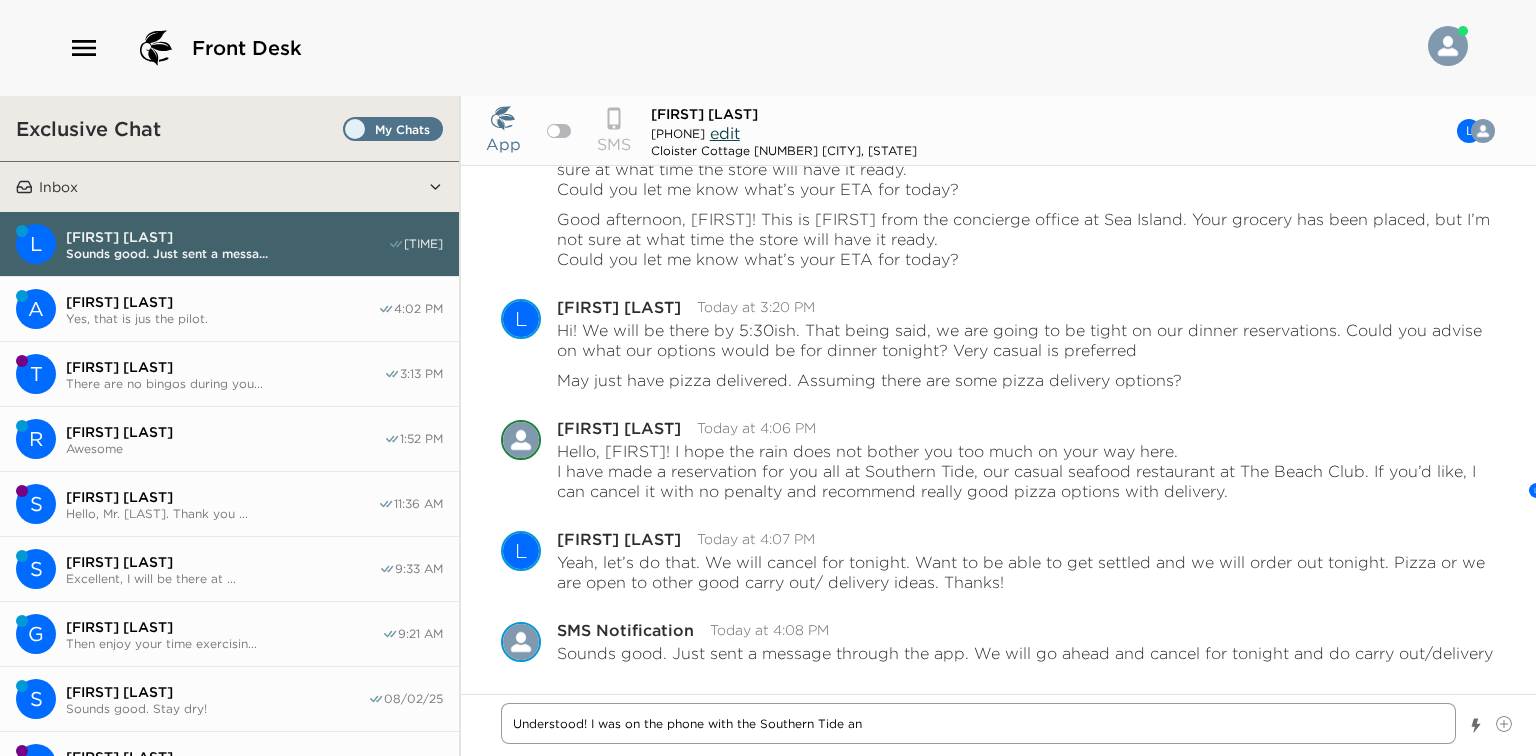 type on "x" 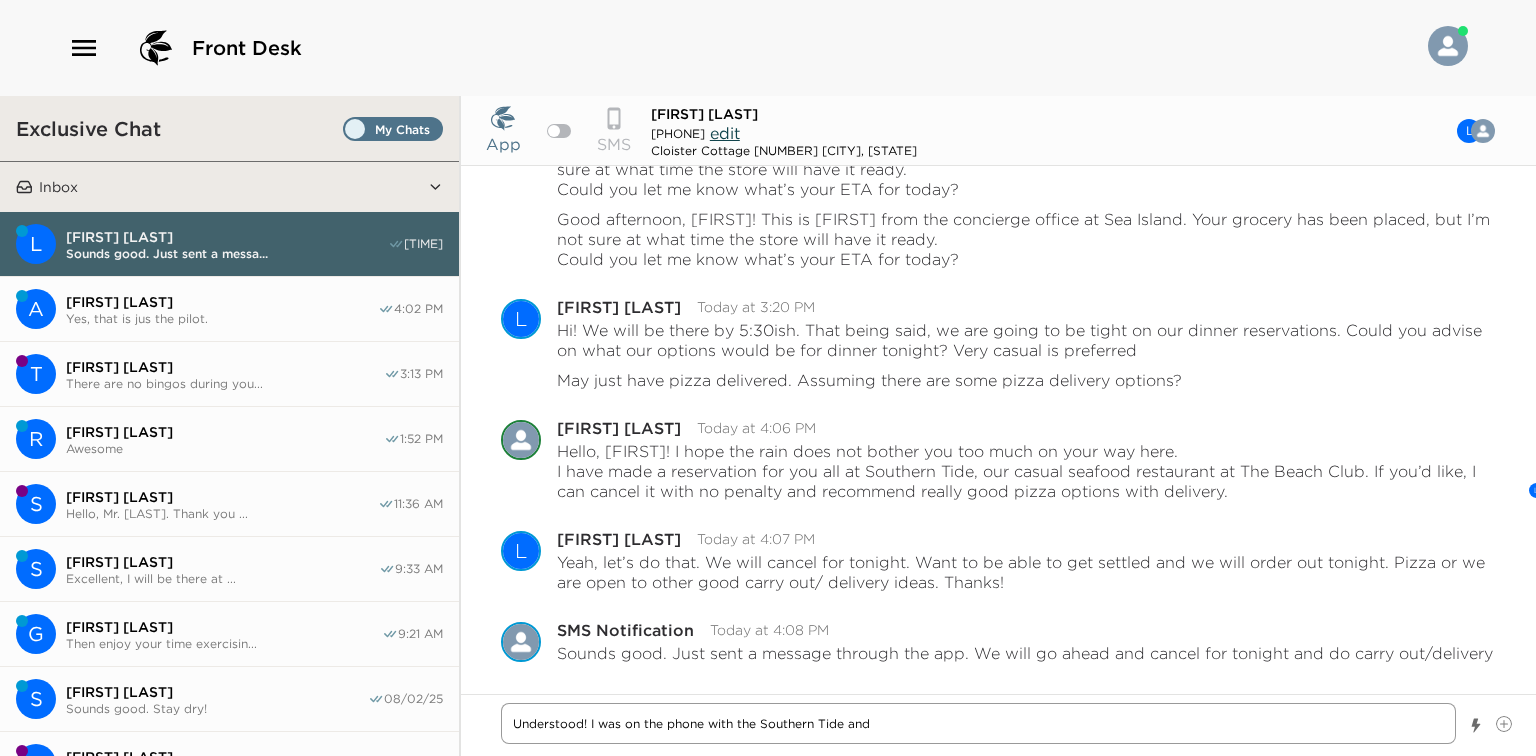 type on "x" 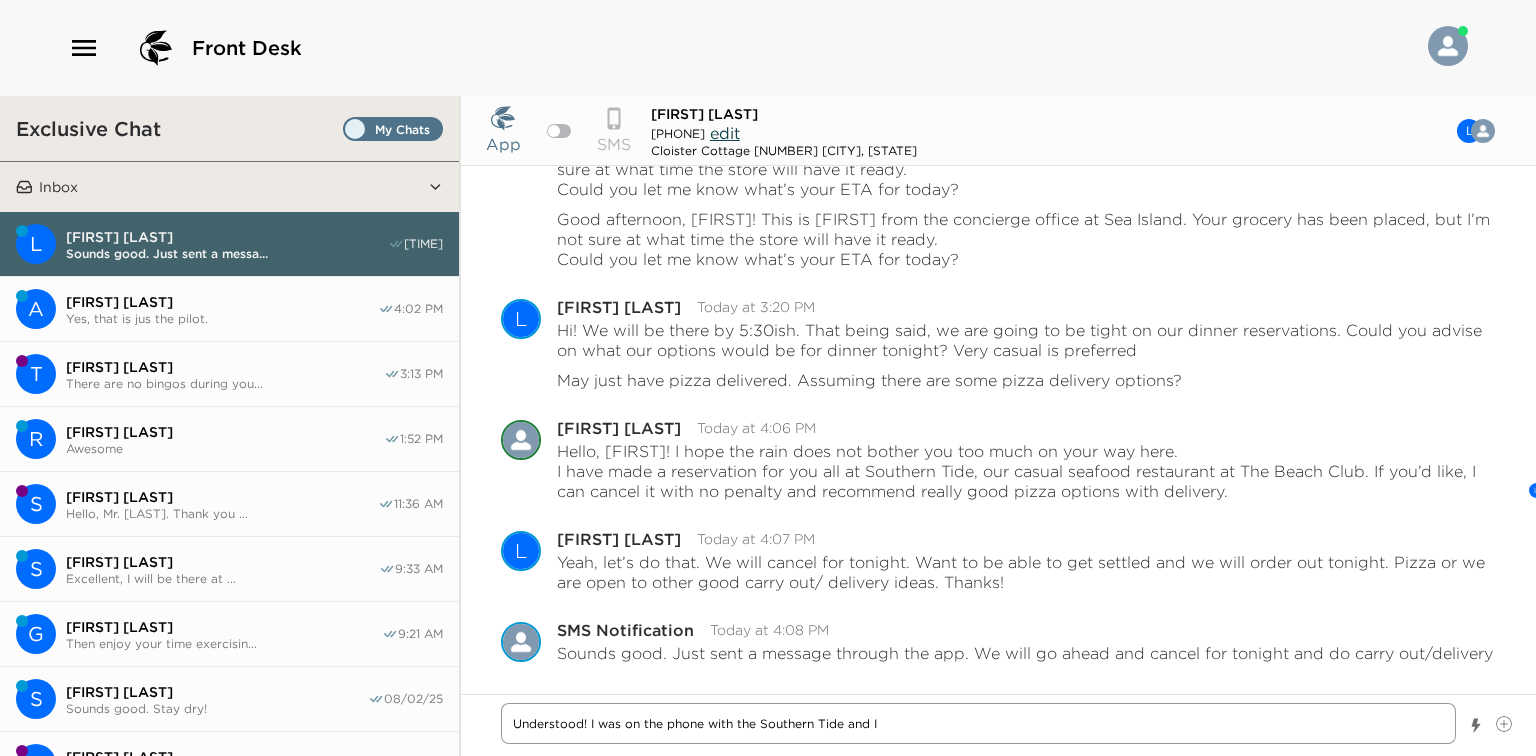 type on "x" 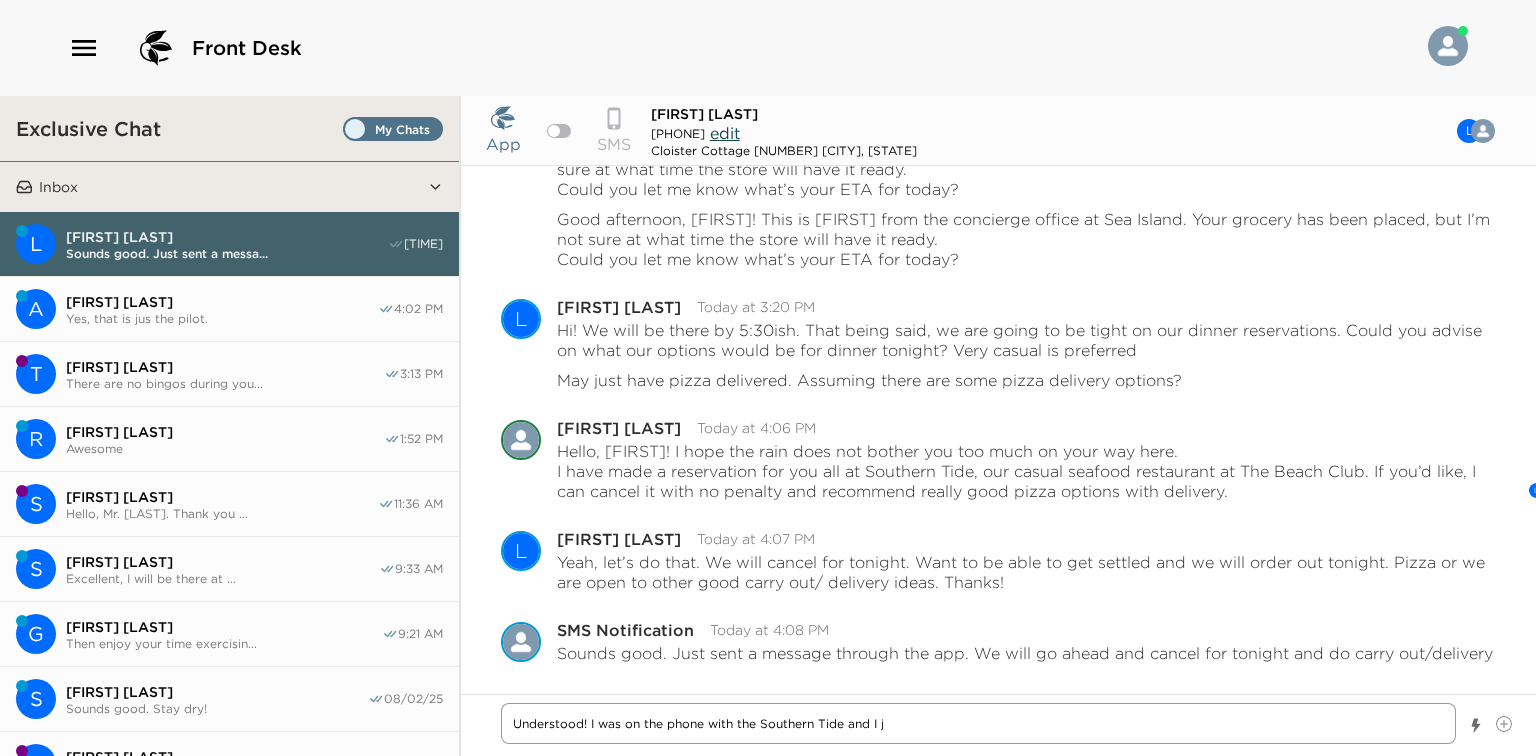 type on "x" 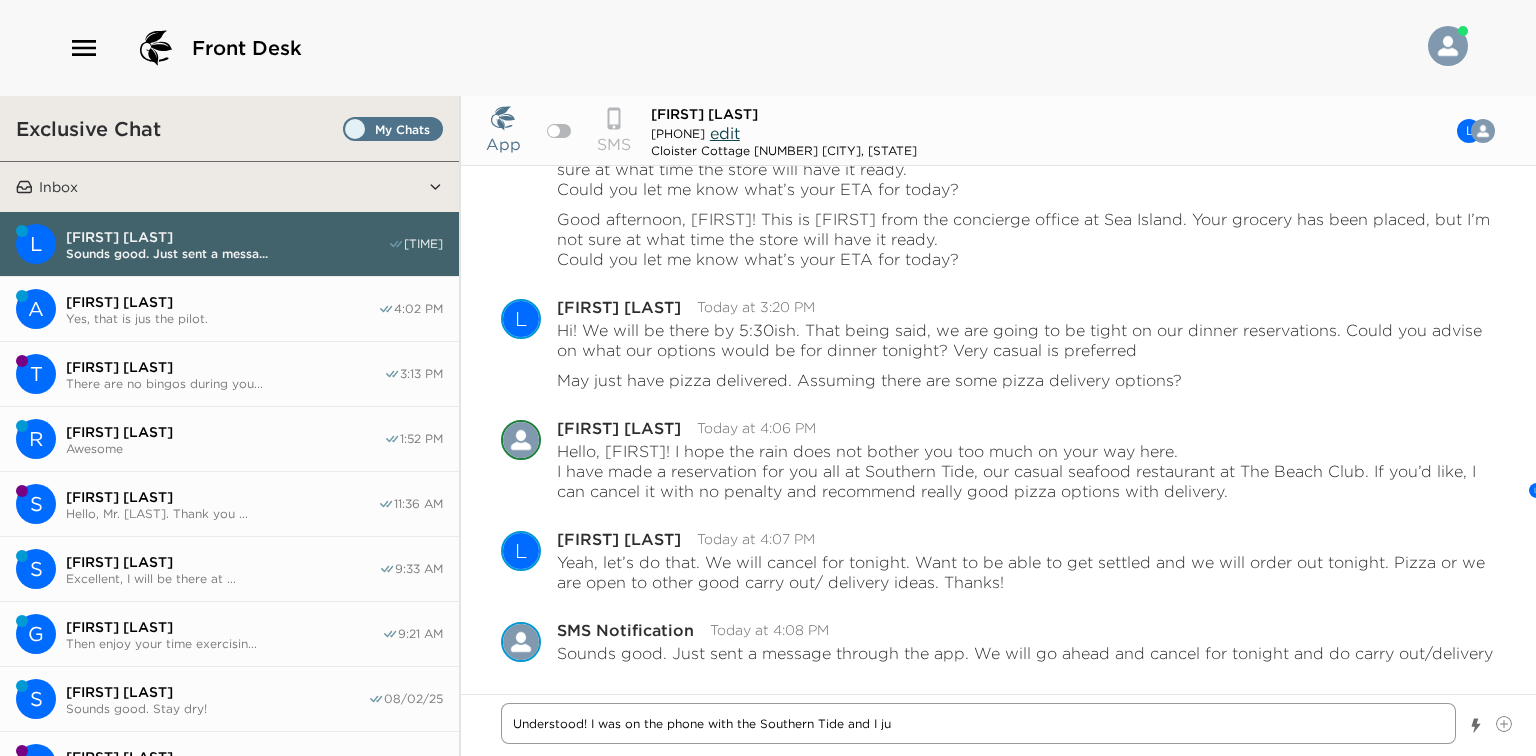 type on "x" 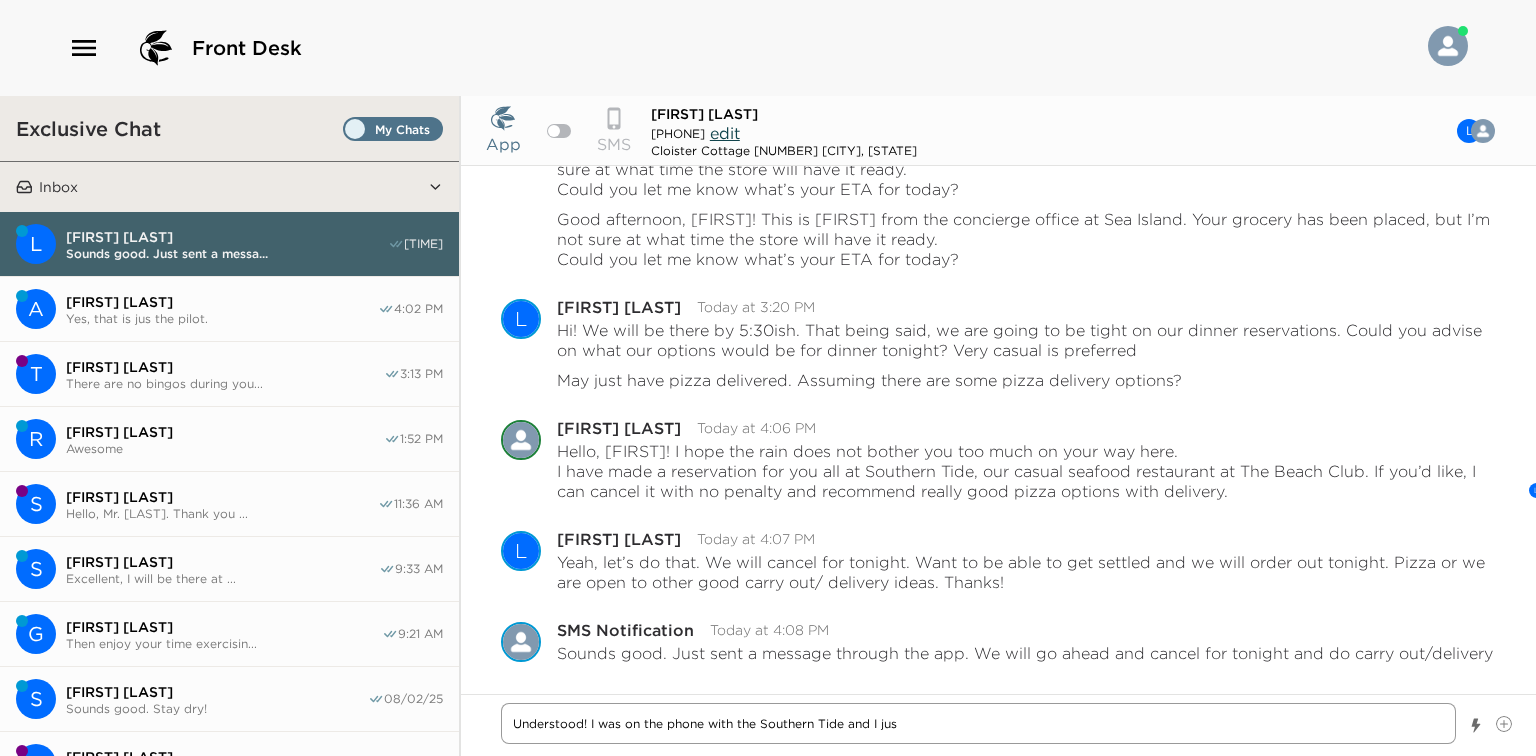type on "x" 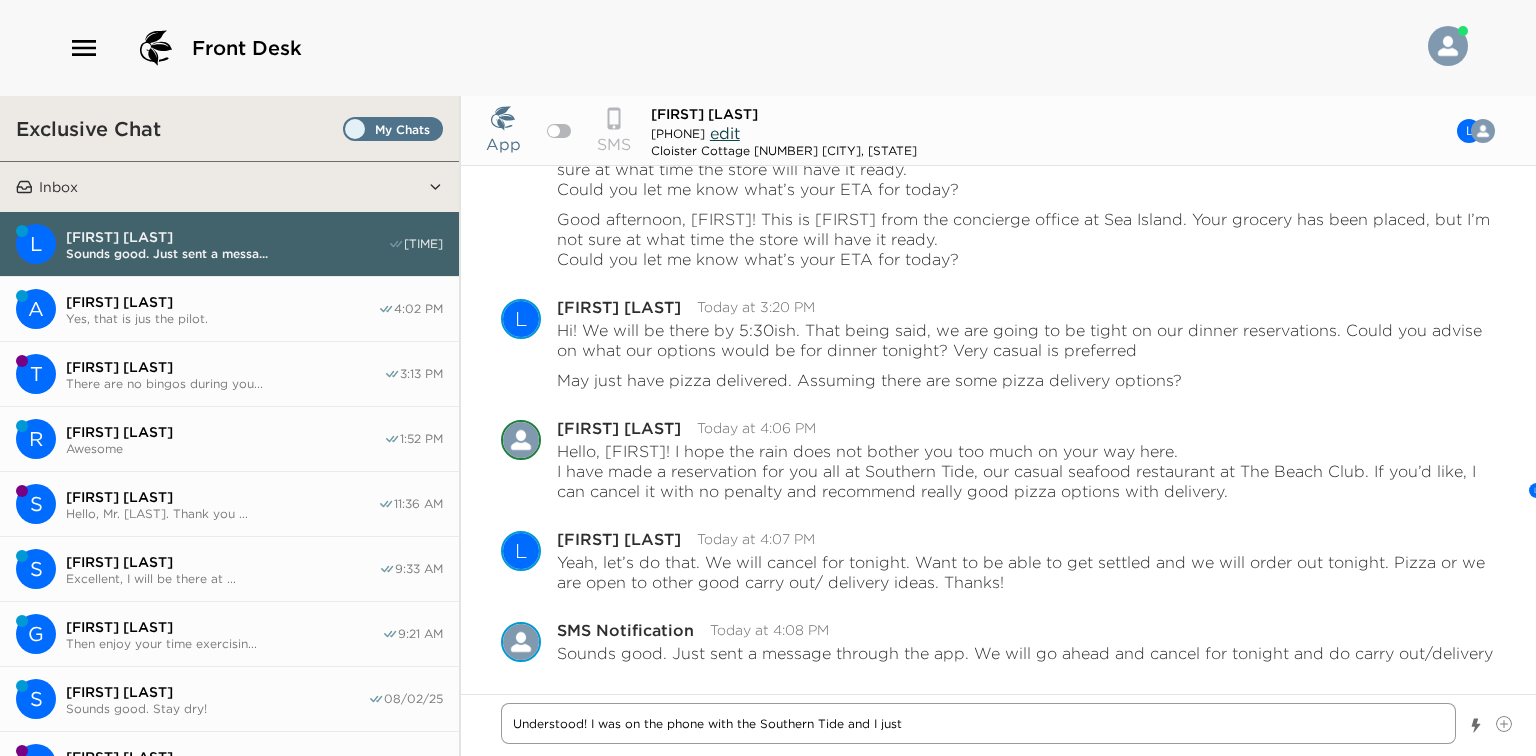 type on "x" 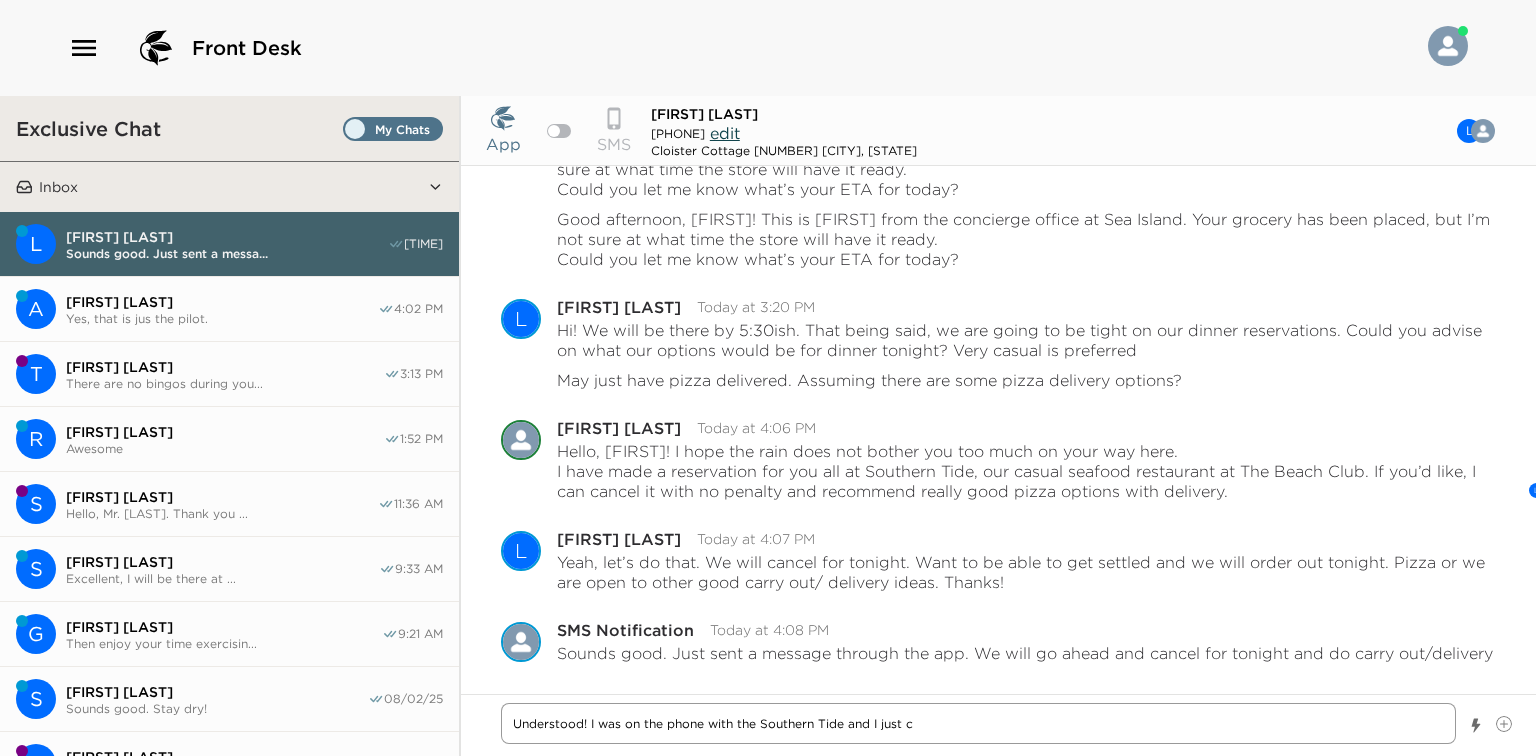 type 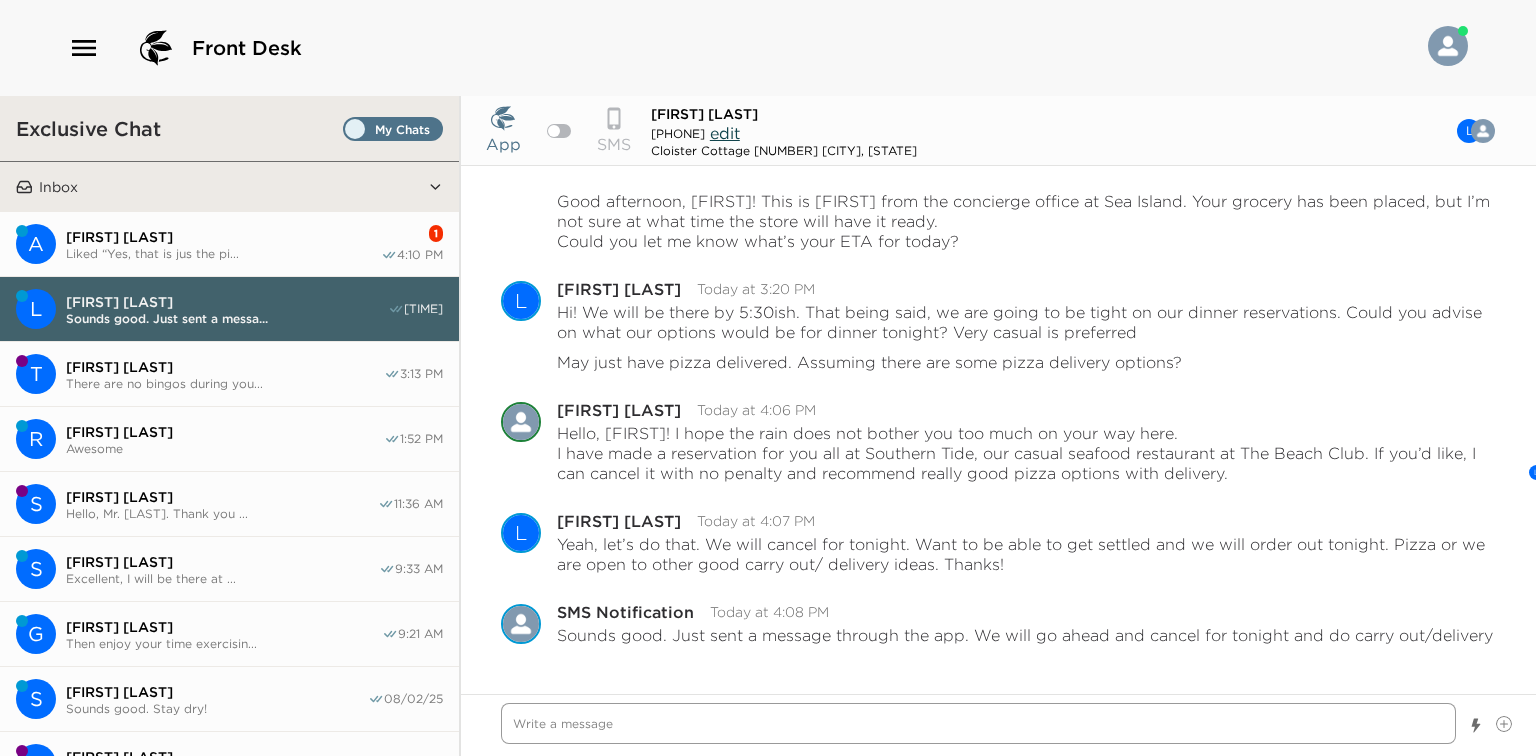 scroll, scrollTop: 252, scrollLeft: 0, axis: vertical 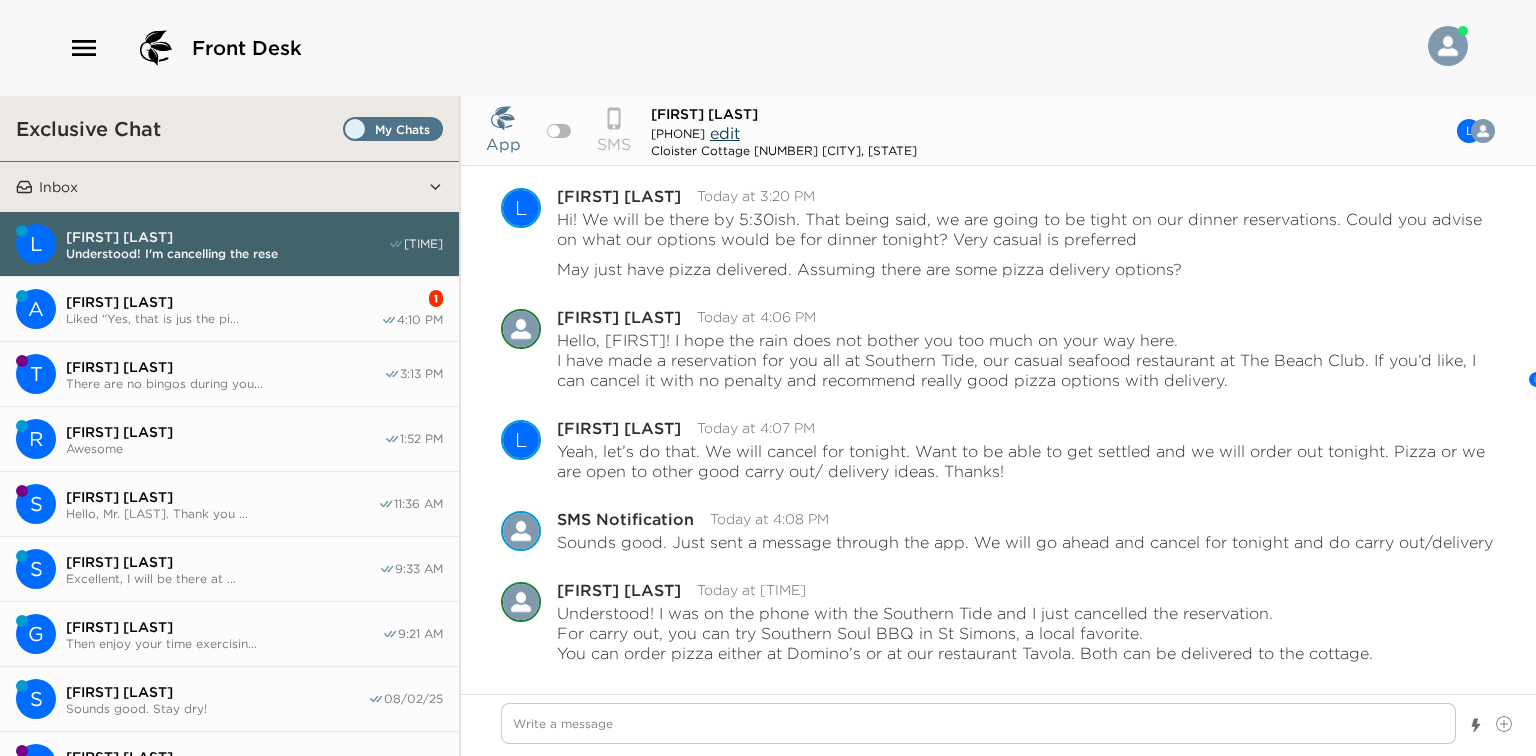 click on "[FIRST] [LAST]" at bounding box center (223, 302) 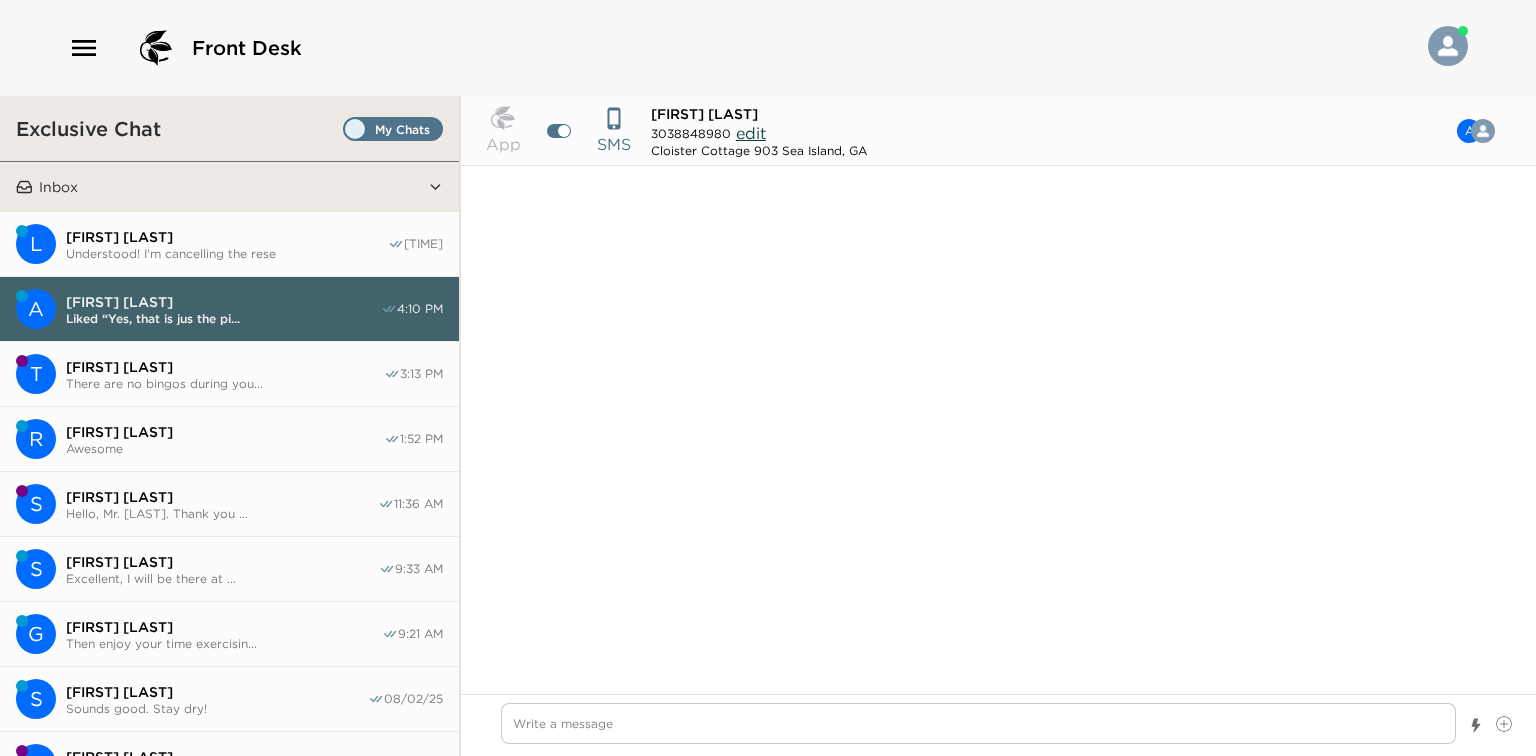 scroll, scrollTop: 880, scrollLeft: 0, axis: vertical 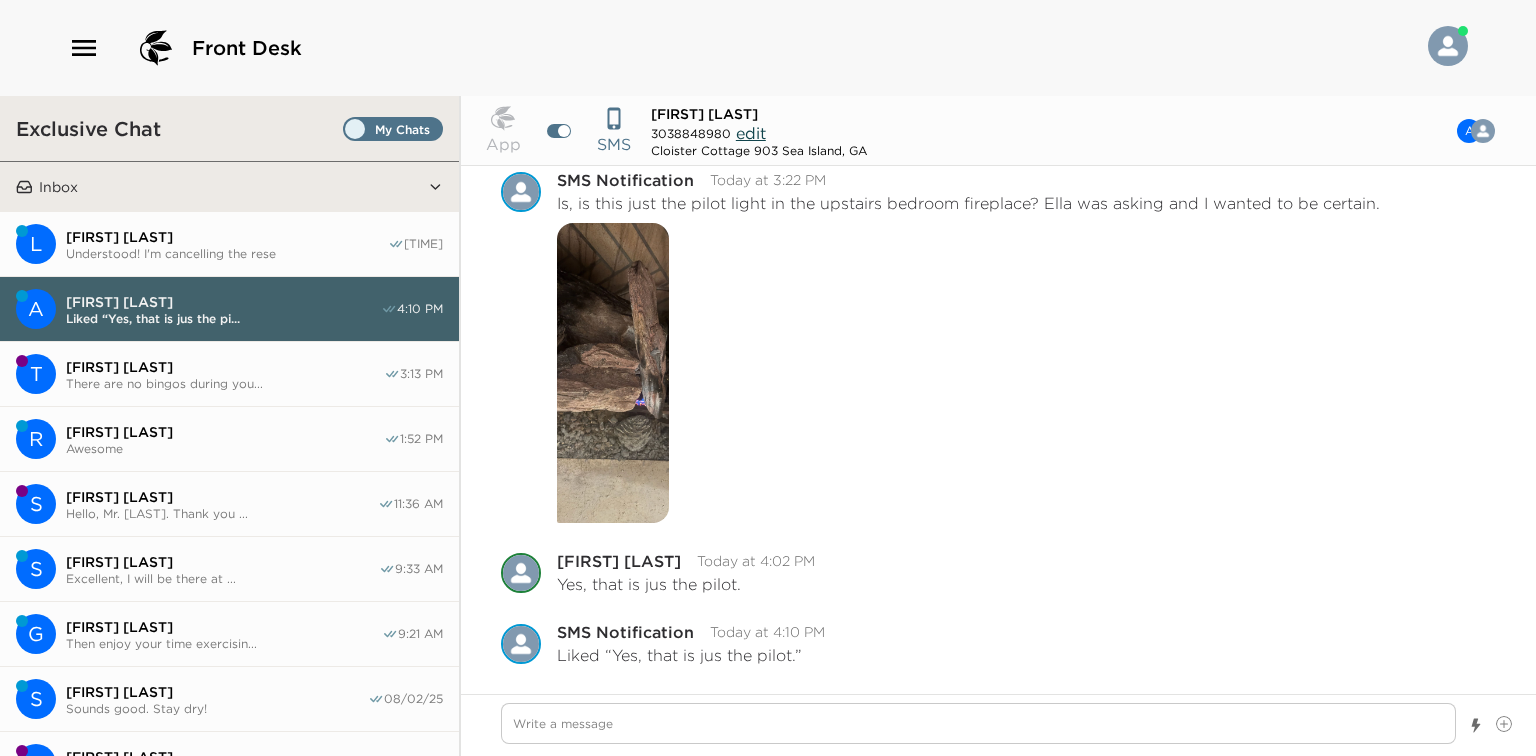 click on "[NAME] [LAST] Understood! I was on the phone... 4:11 PM" at bounding box center [229, 244] 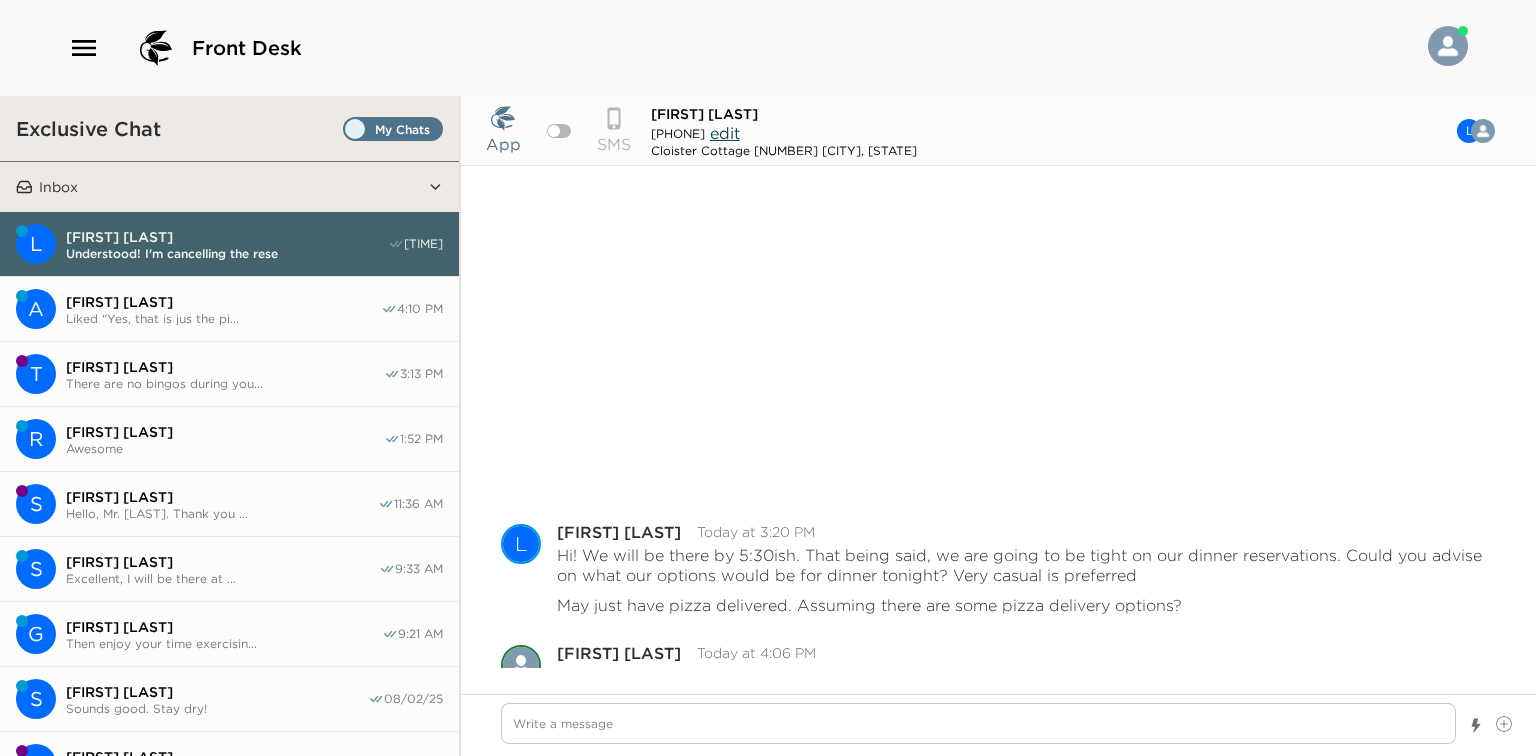scroll, scrollTop: 355, scrollLeft: 0, axis: vertical 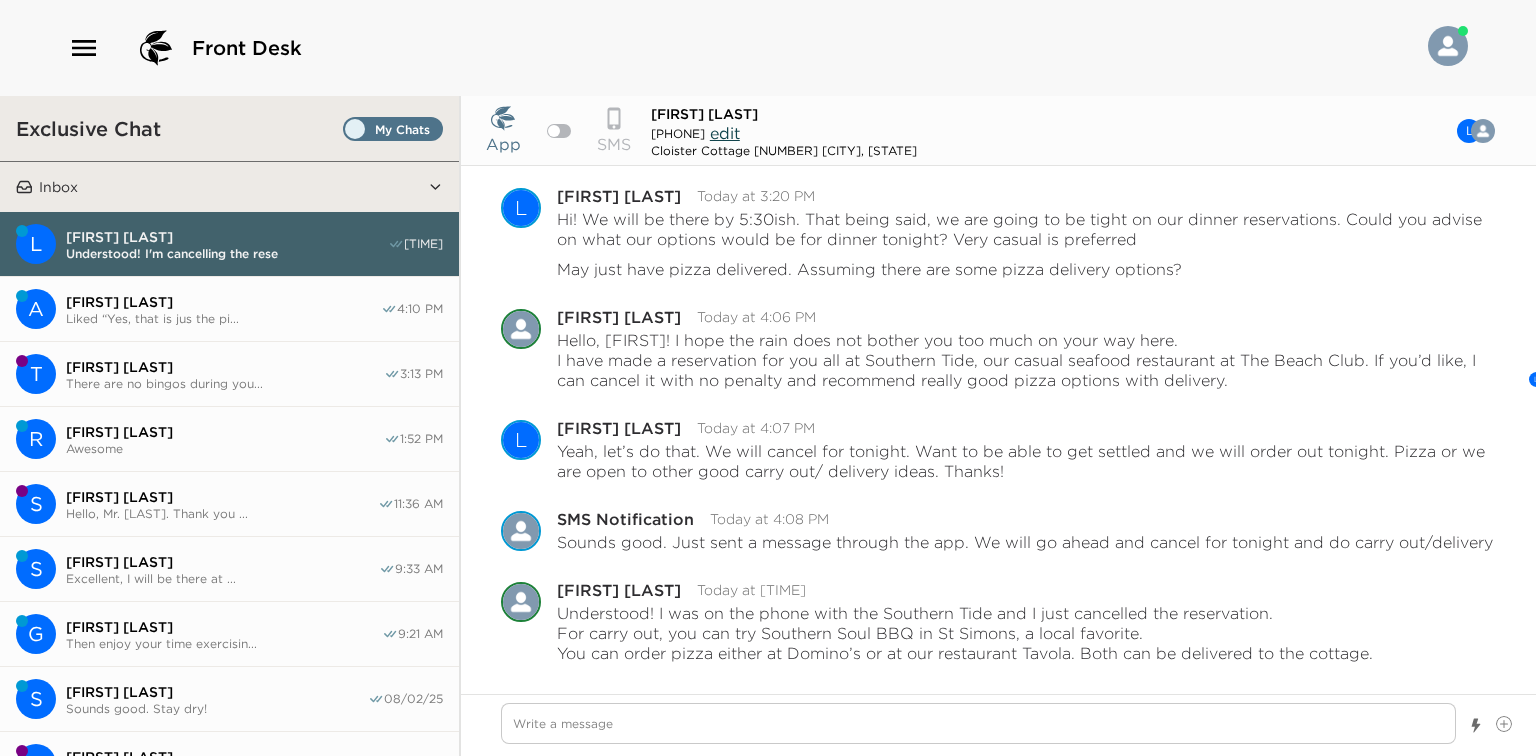 click on "Liked “Yes, that is jus the pi..." at bounding box center [223, 318] 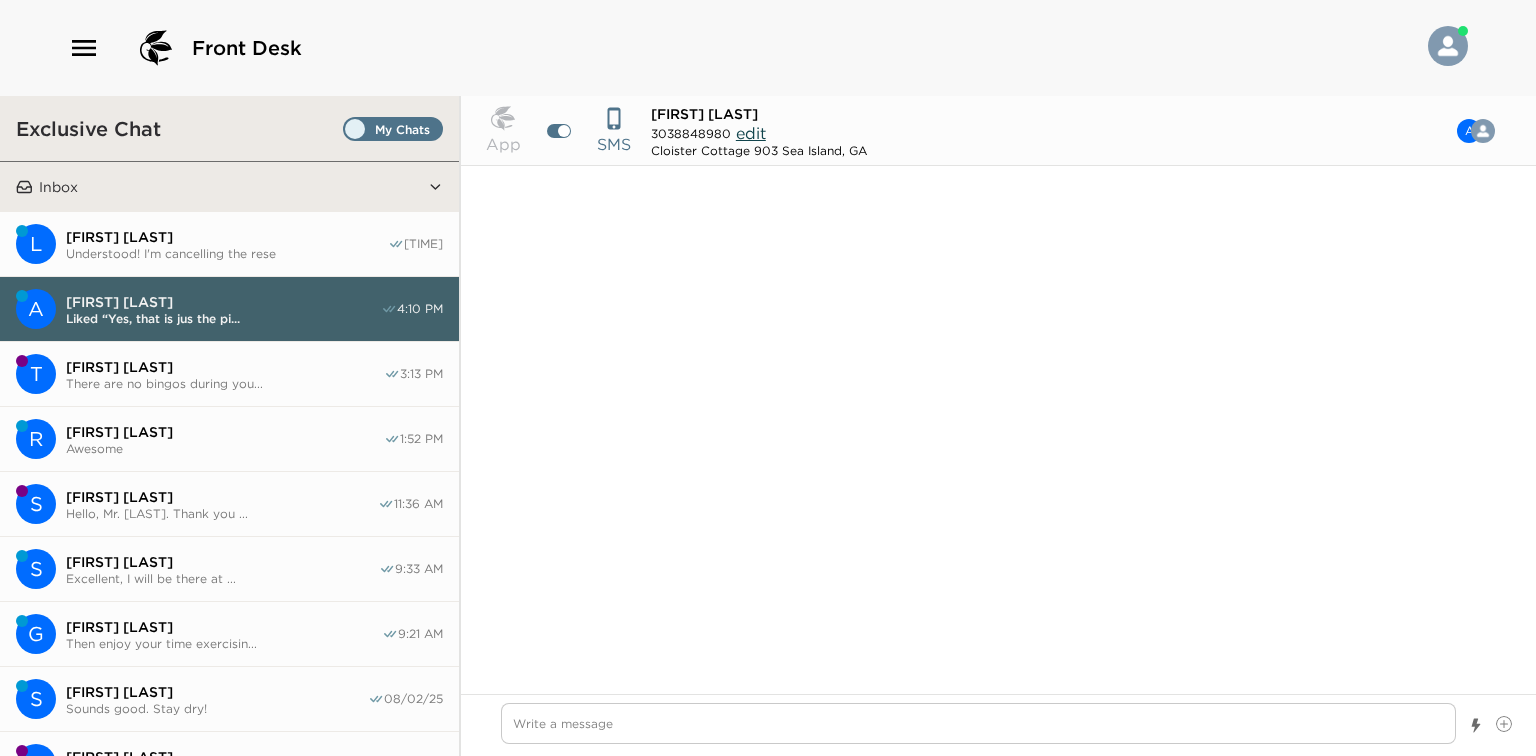 scroll, scrollTop: 880, scrollLeft: 0, axis: vertical 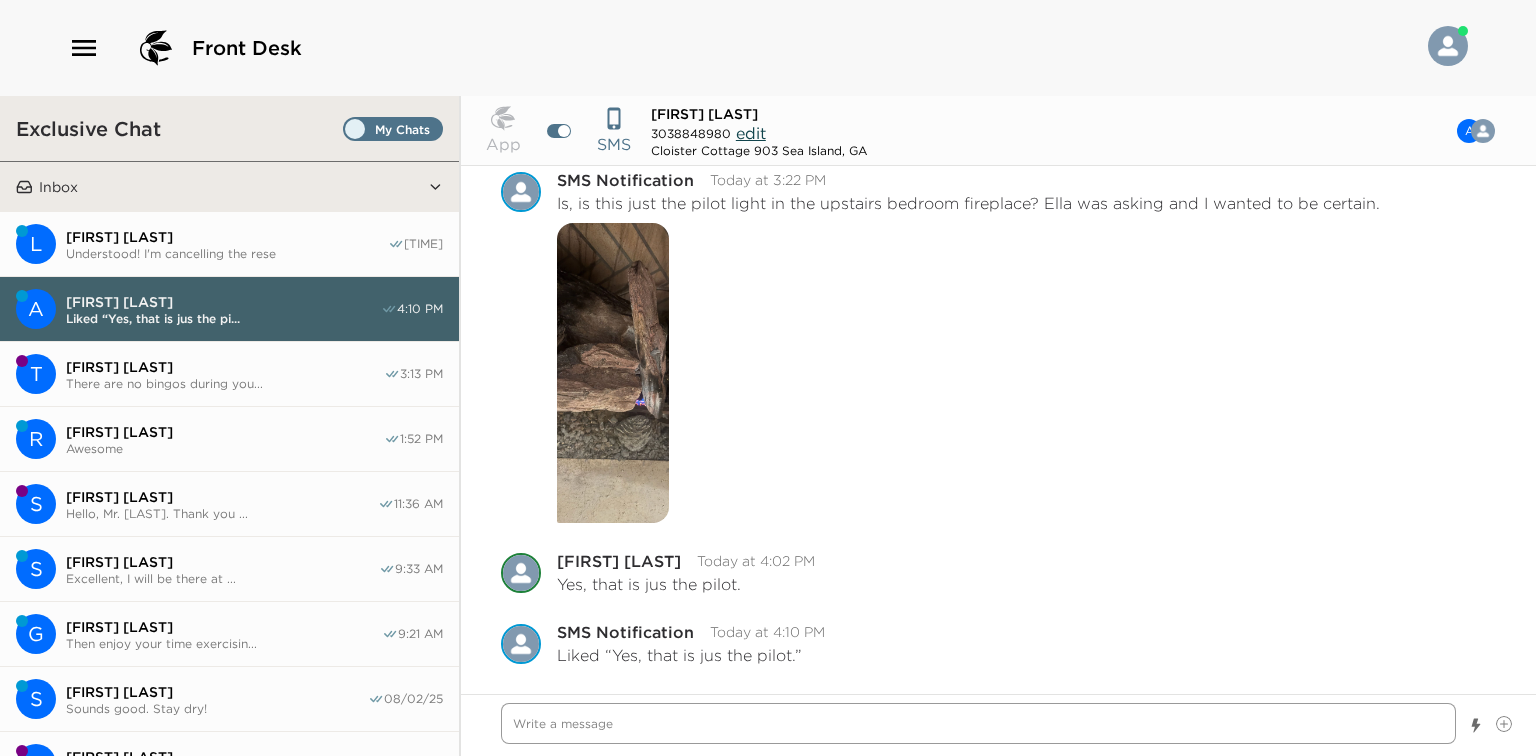 click at bounding box center [978, 723] 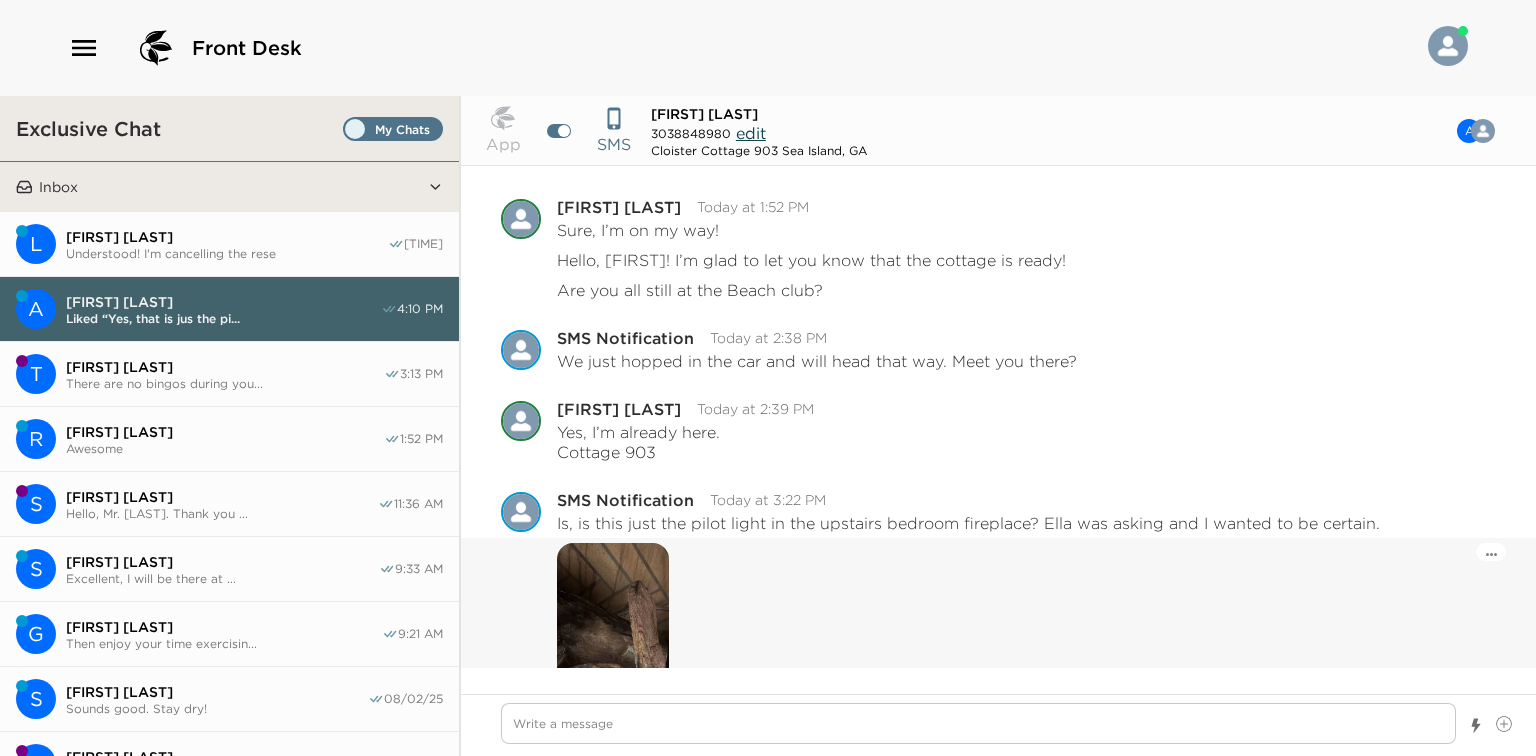 scroll, scrollTop: 880, scrollLeft: 0, axis: vertical 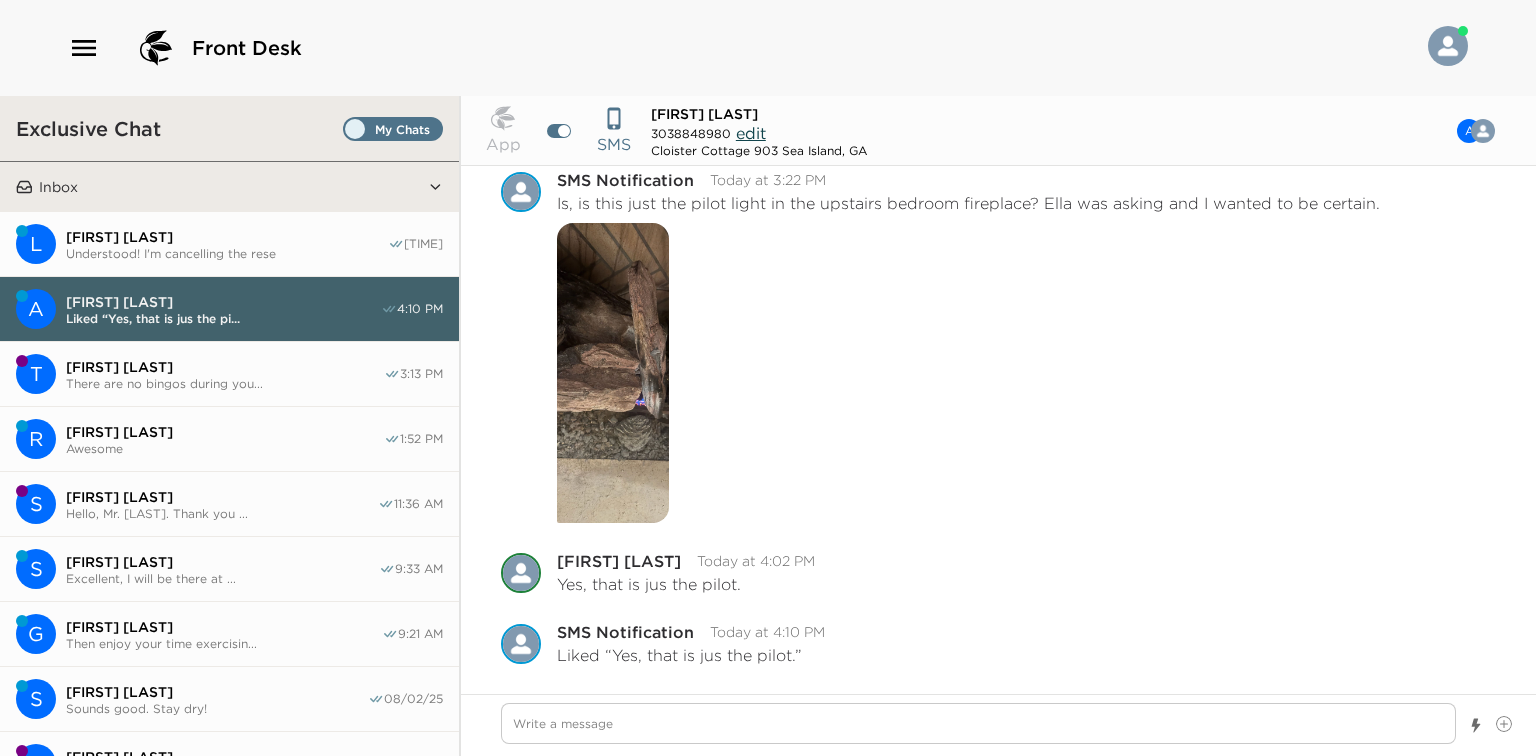 click on "[NAME] [LAST] Understood! I was on the phone... 4:11 PM" at bounding box center (229, 244) 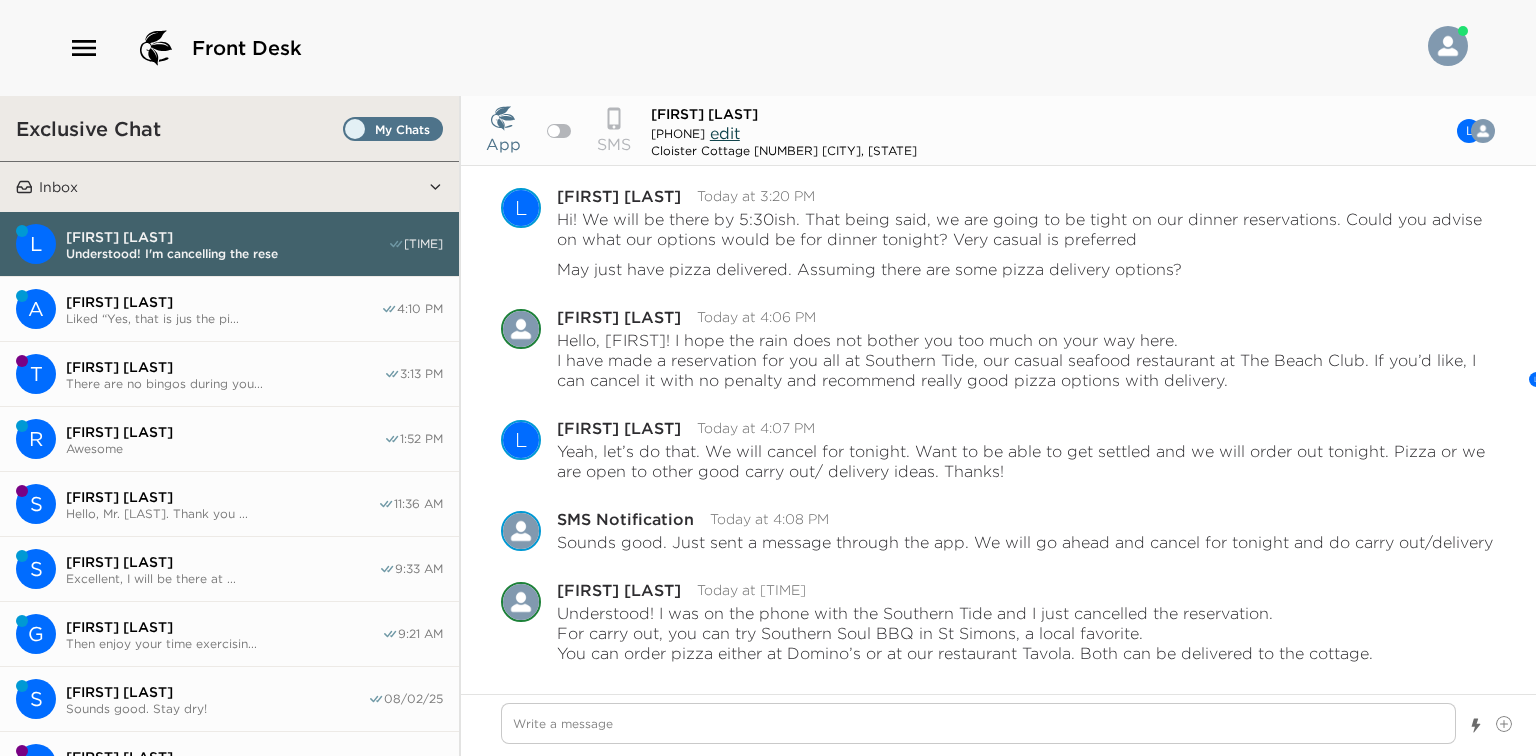 scroll, scrollTop: 354, scrollLeft: 0, axis: vertical 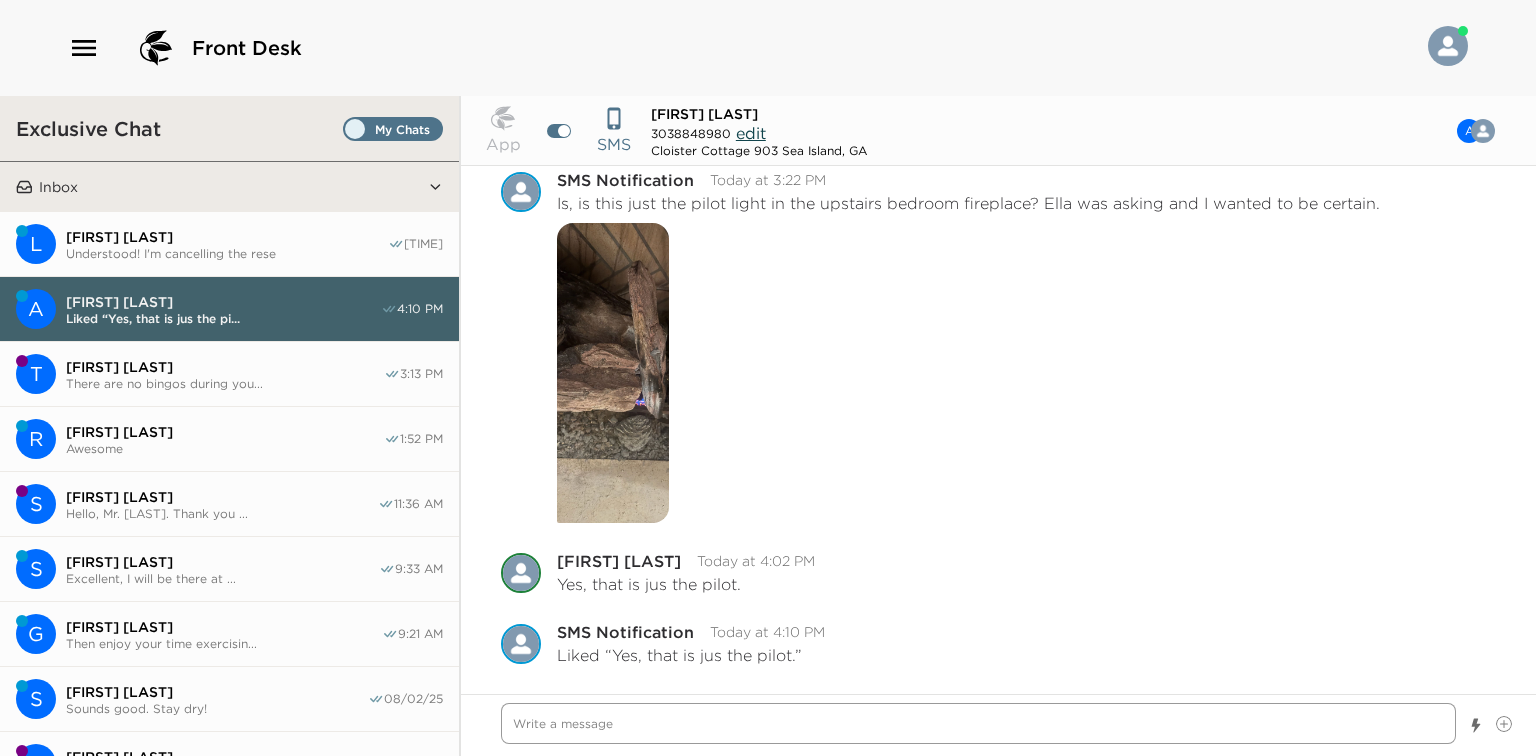 click at bounding box center (978, 723) 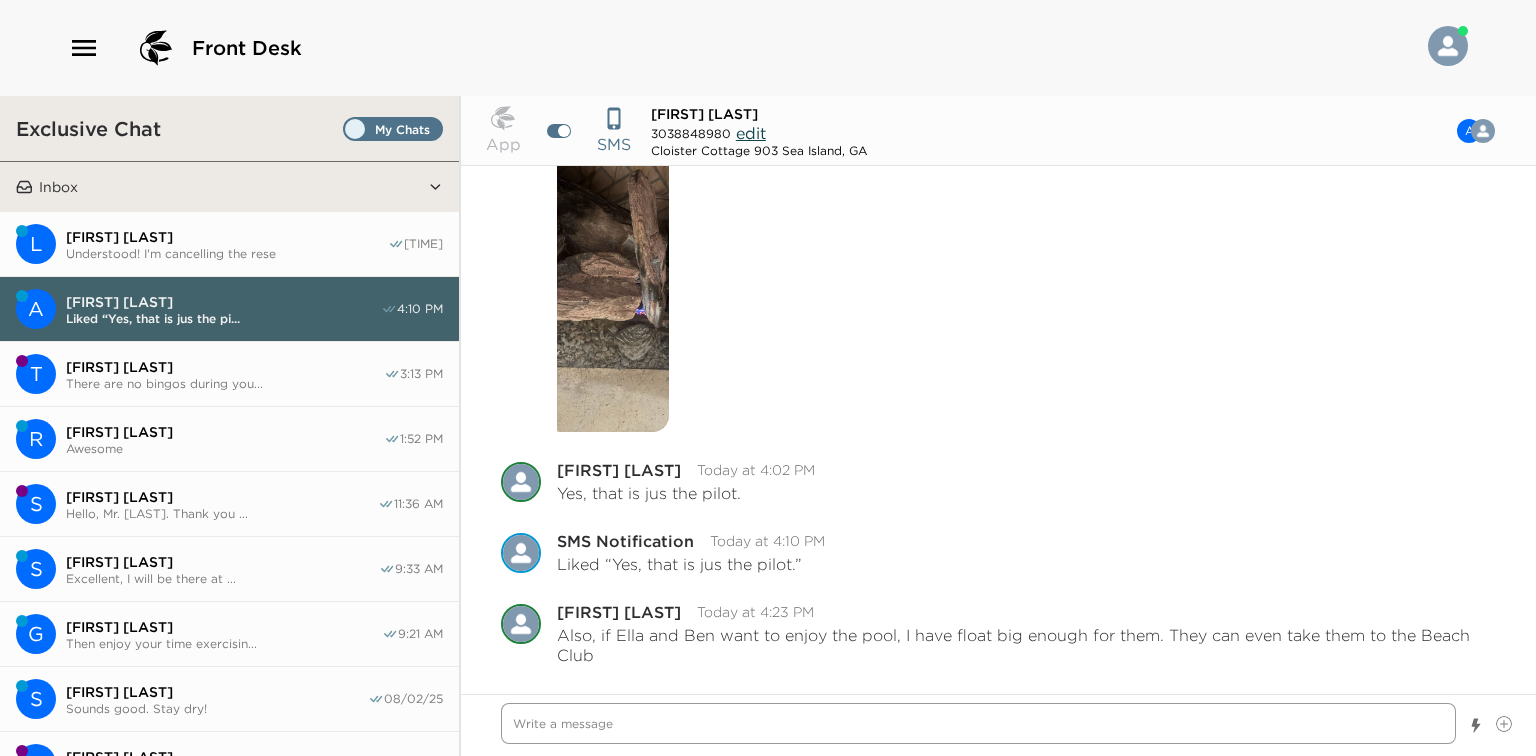 scroll, scrollTop: 972, scrollLeft: 0, axis: vertical 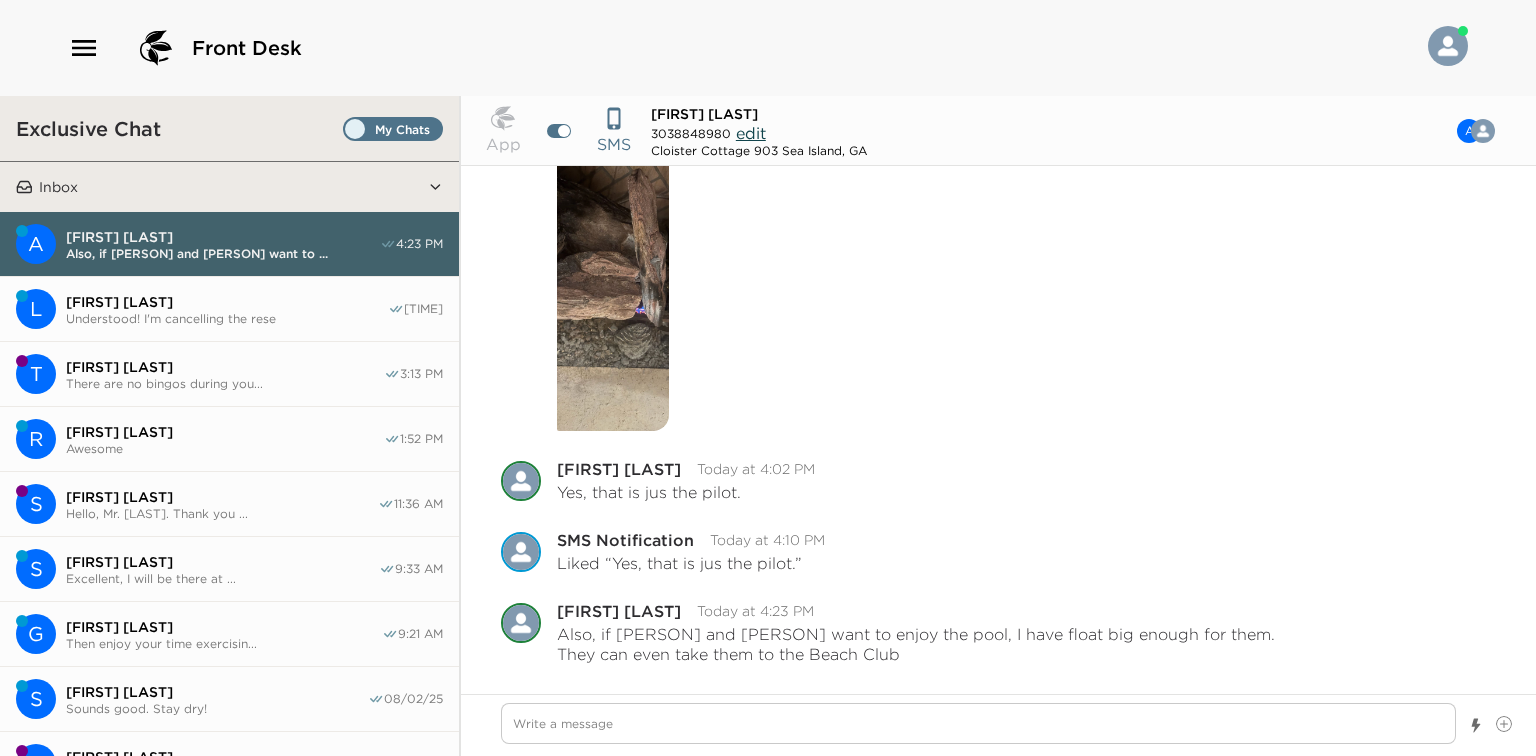 click on "[FIRST] [LAST]" at bounding box center (225, 432) 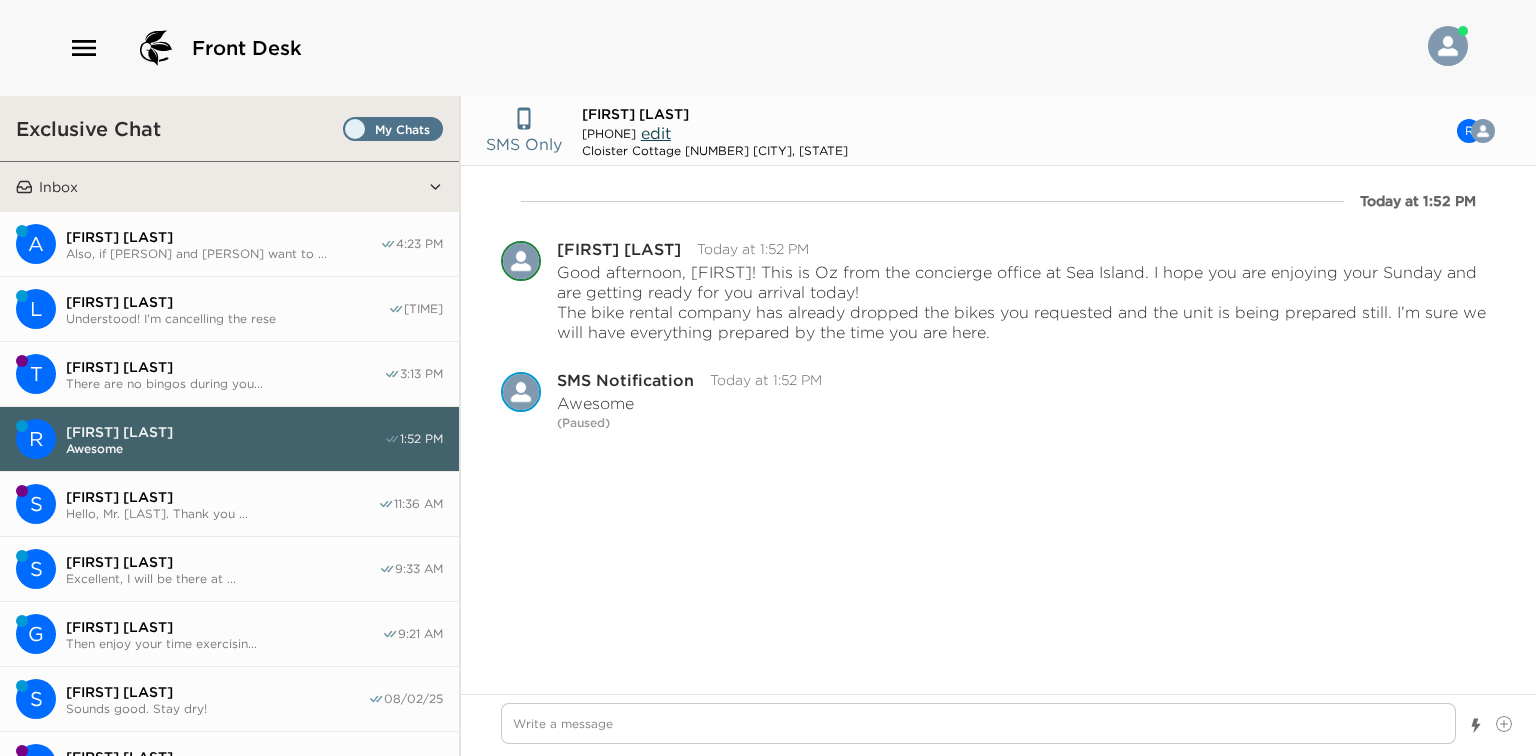 click on "Exclusive Chat" at bounding box center [229, 128] 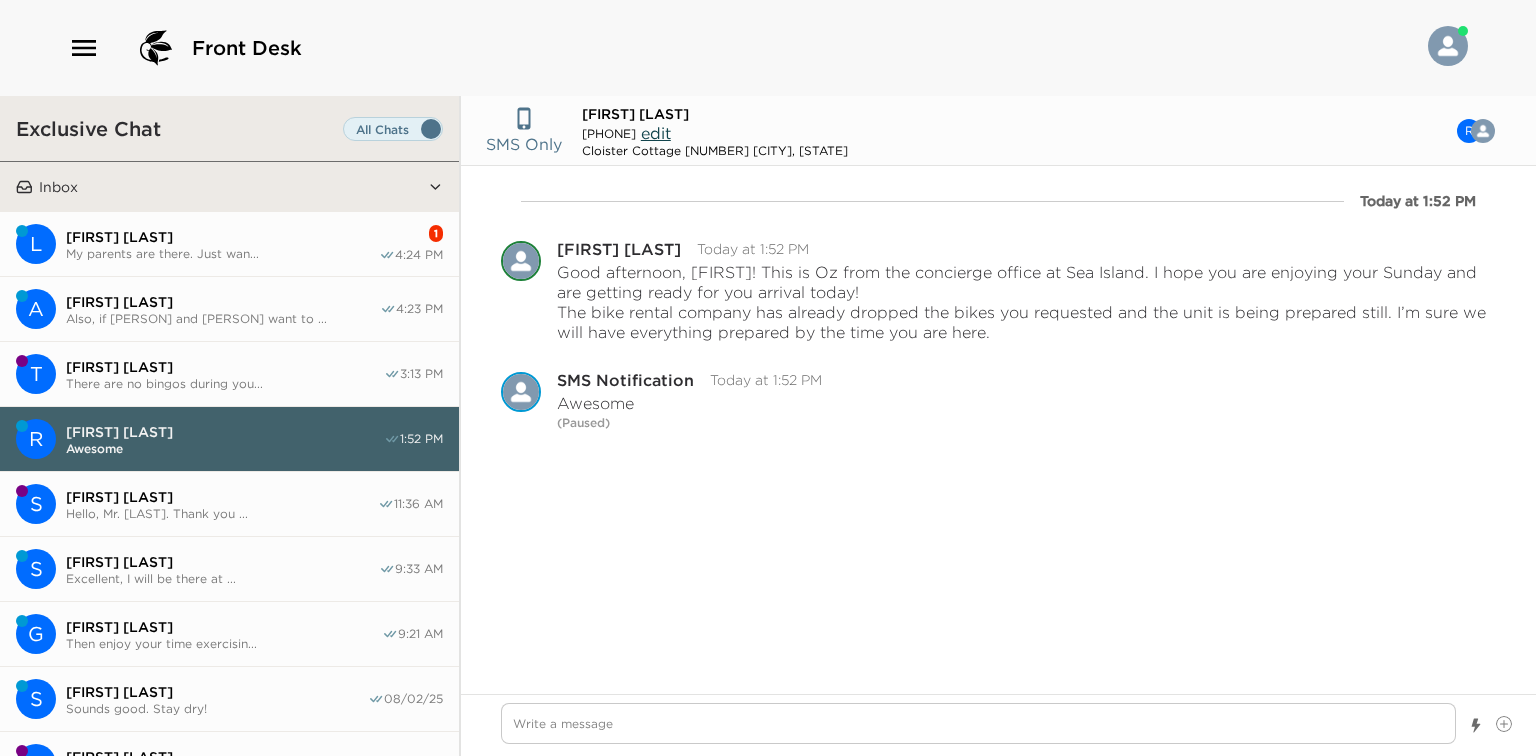 click on "My parents are there. Just wan..." at bounding box center [222, 253] 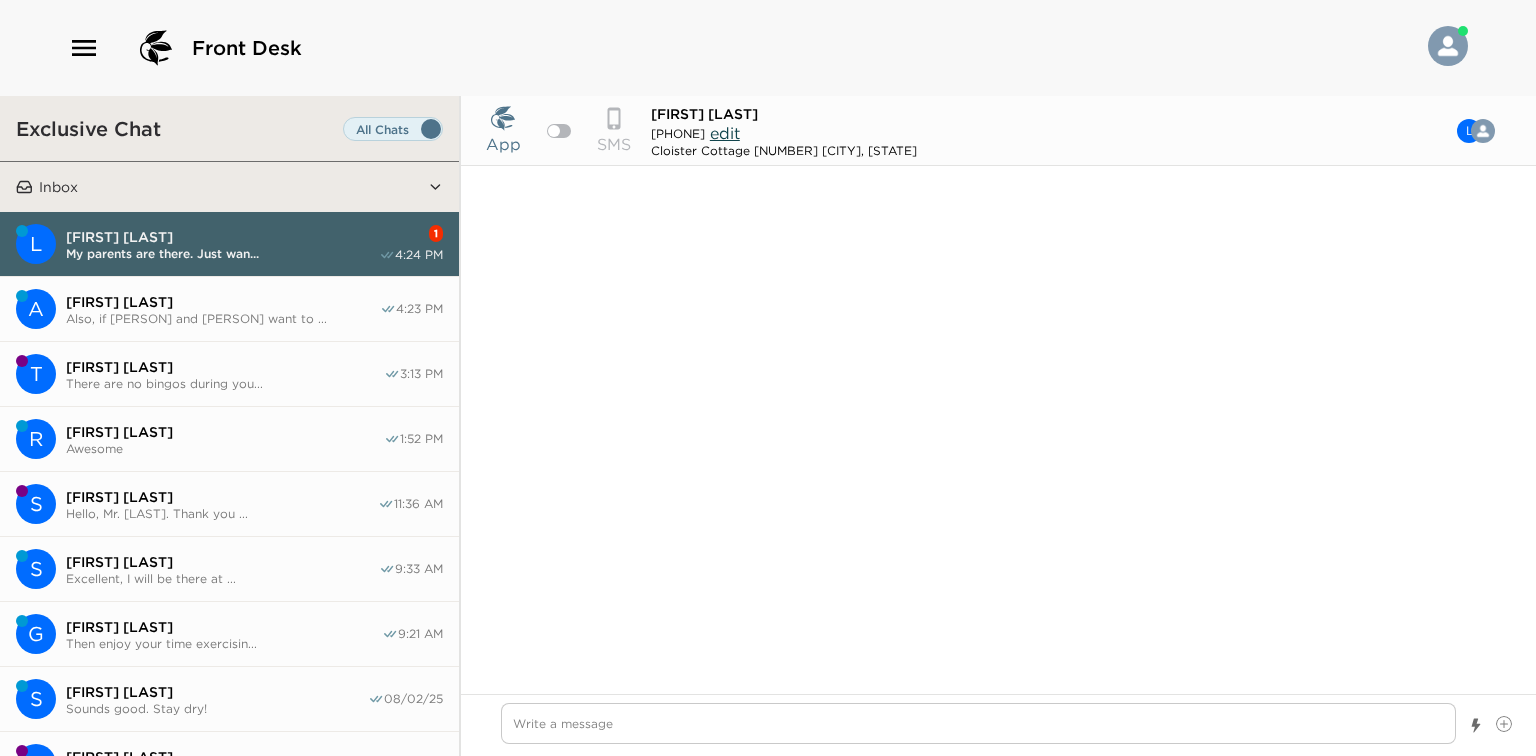 scroll, scrollTop: 304, scrollLeft: 0, axis: vertical 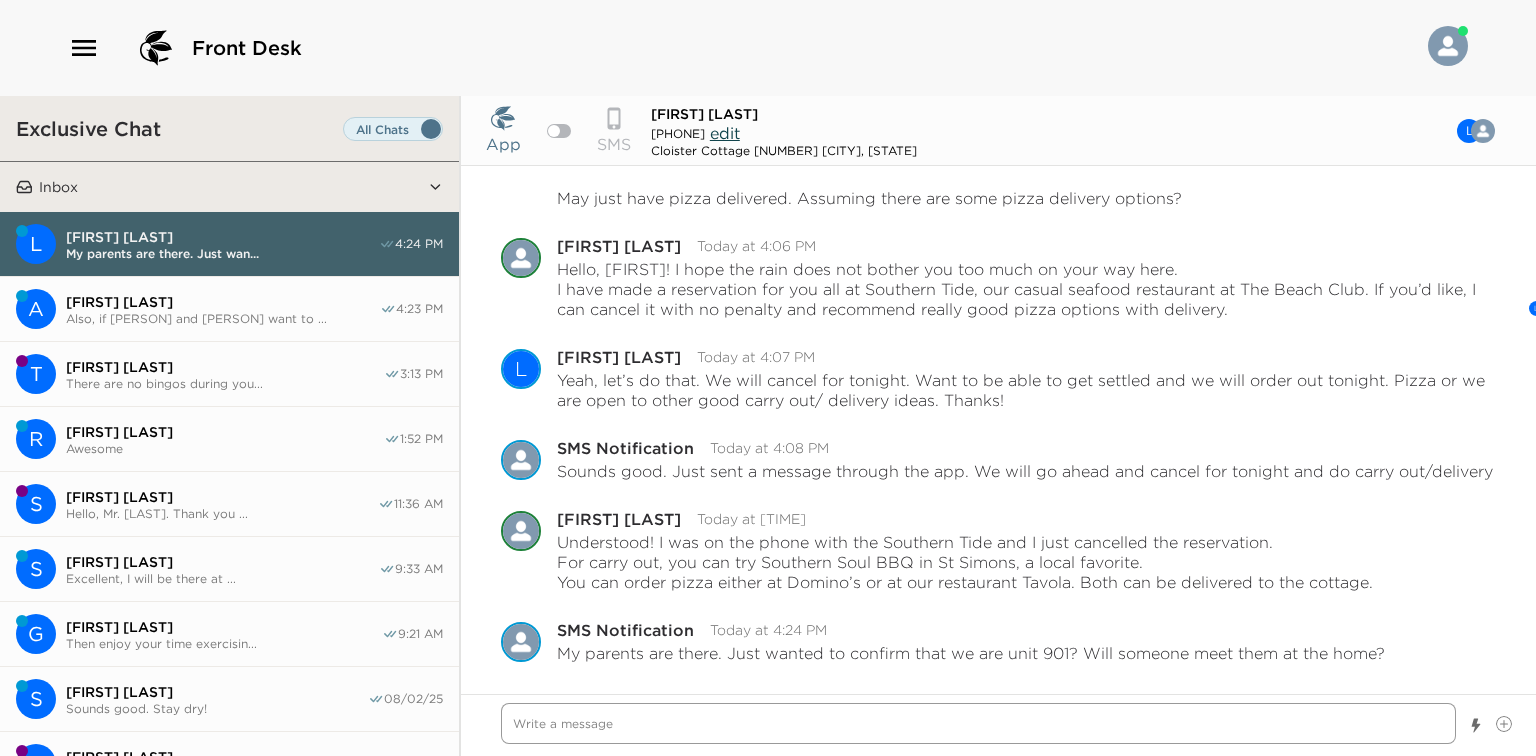 click at bounding box center (978, 723) 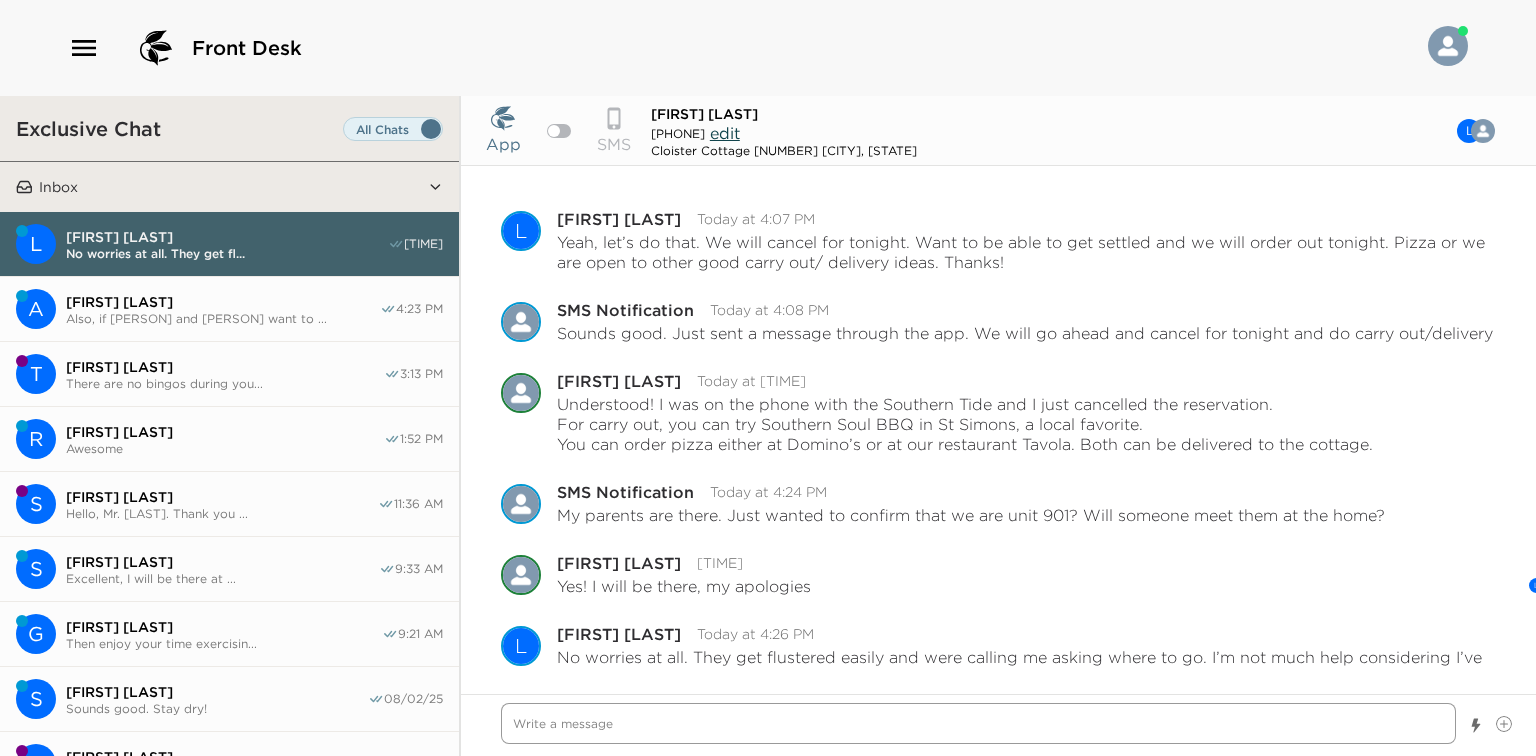 scroll, scrollTop: 466, scrollLeft: 0, axis: vertical 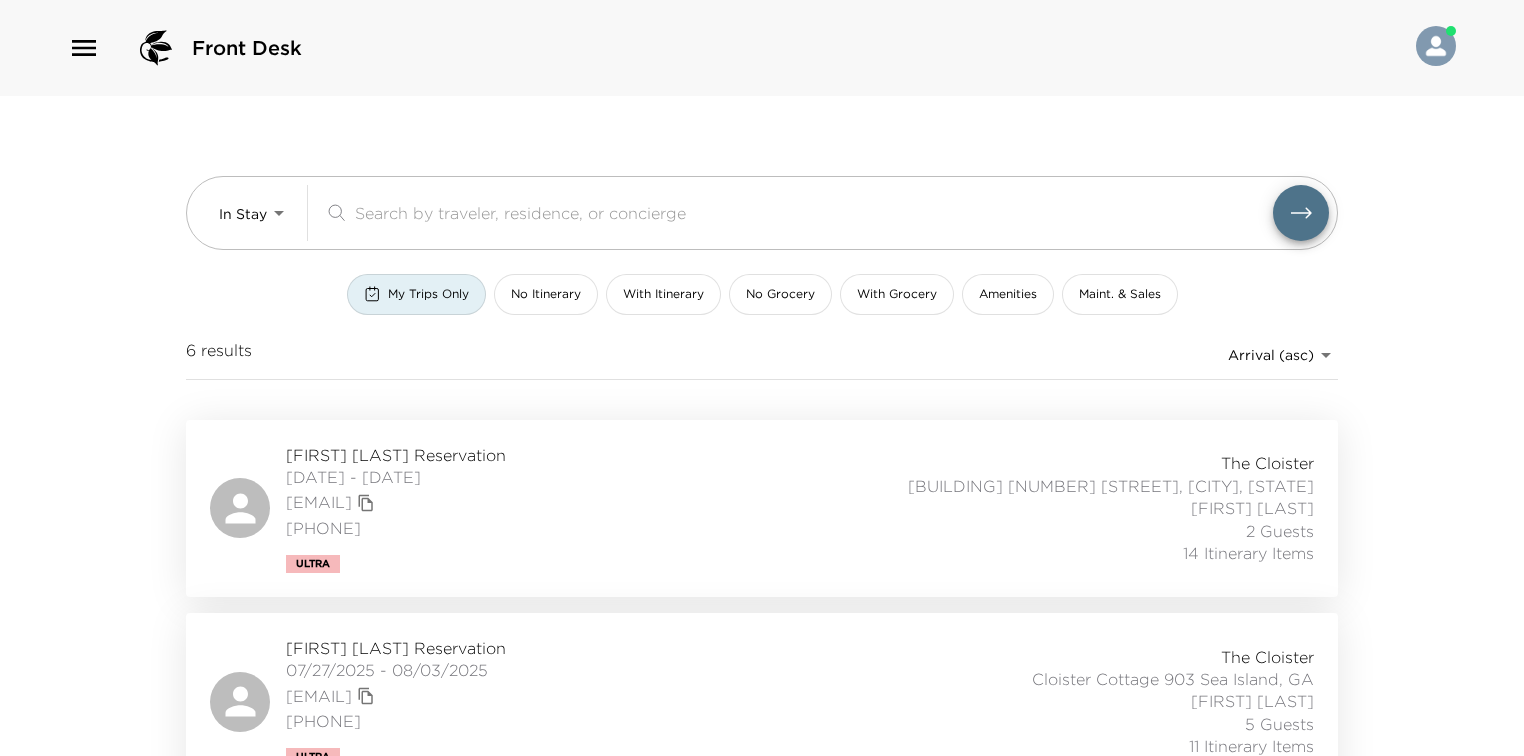 click on "In Stay In-Stay ​ My Trips Only No Itinerary With Itinerary No Grocery With Grocery Amenities Maint. & Sales 6 results Arrival (asc) reservations_prod_arrival_asc" at bounding box center [762, 258] 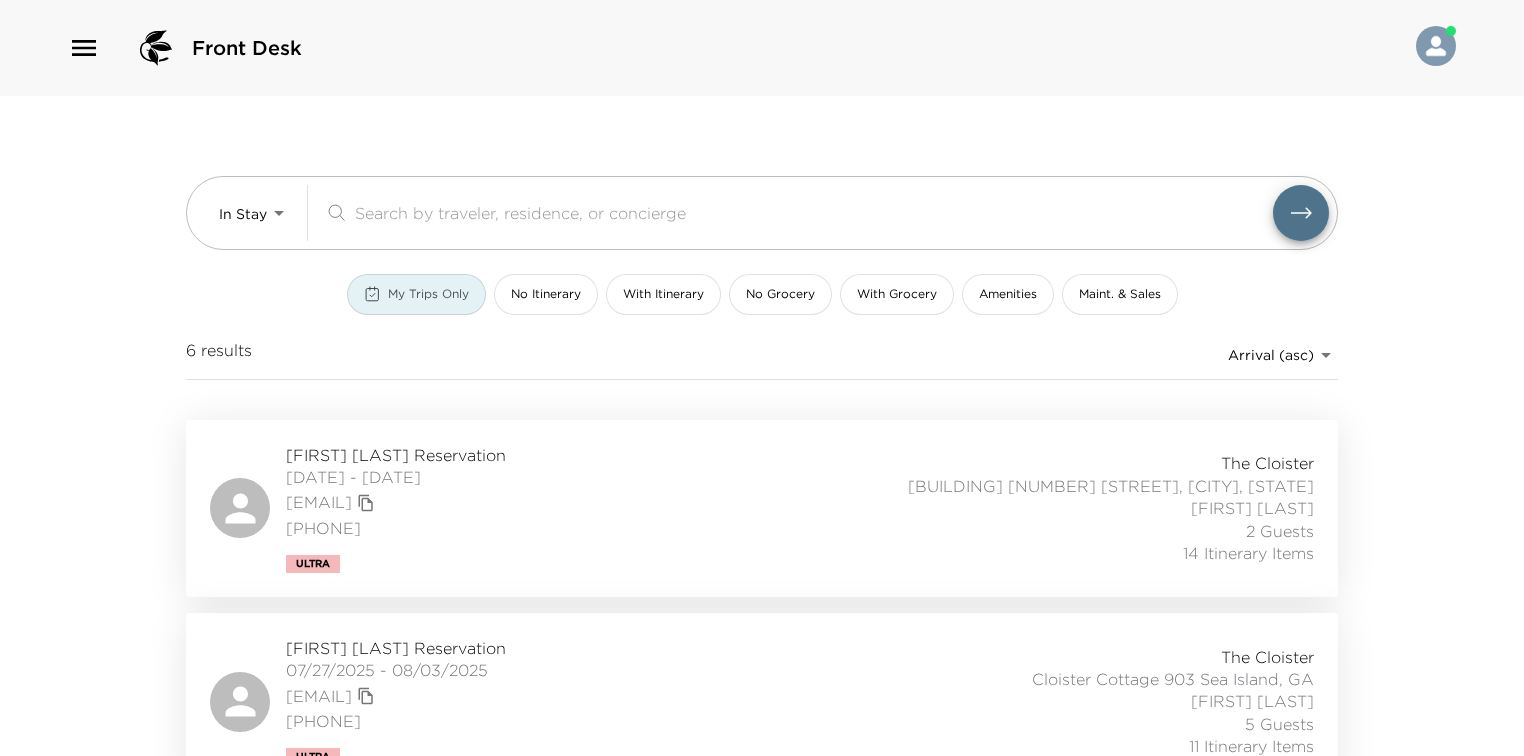 click on "My Trips Only" at bounding box center [416, 294] 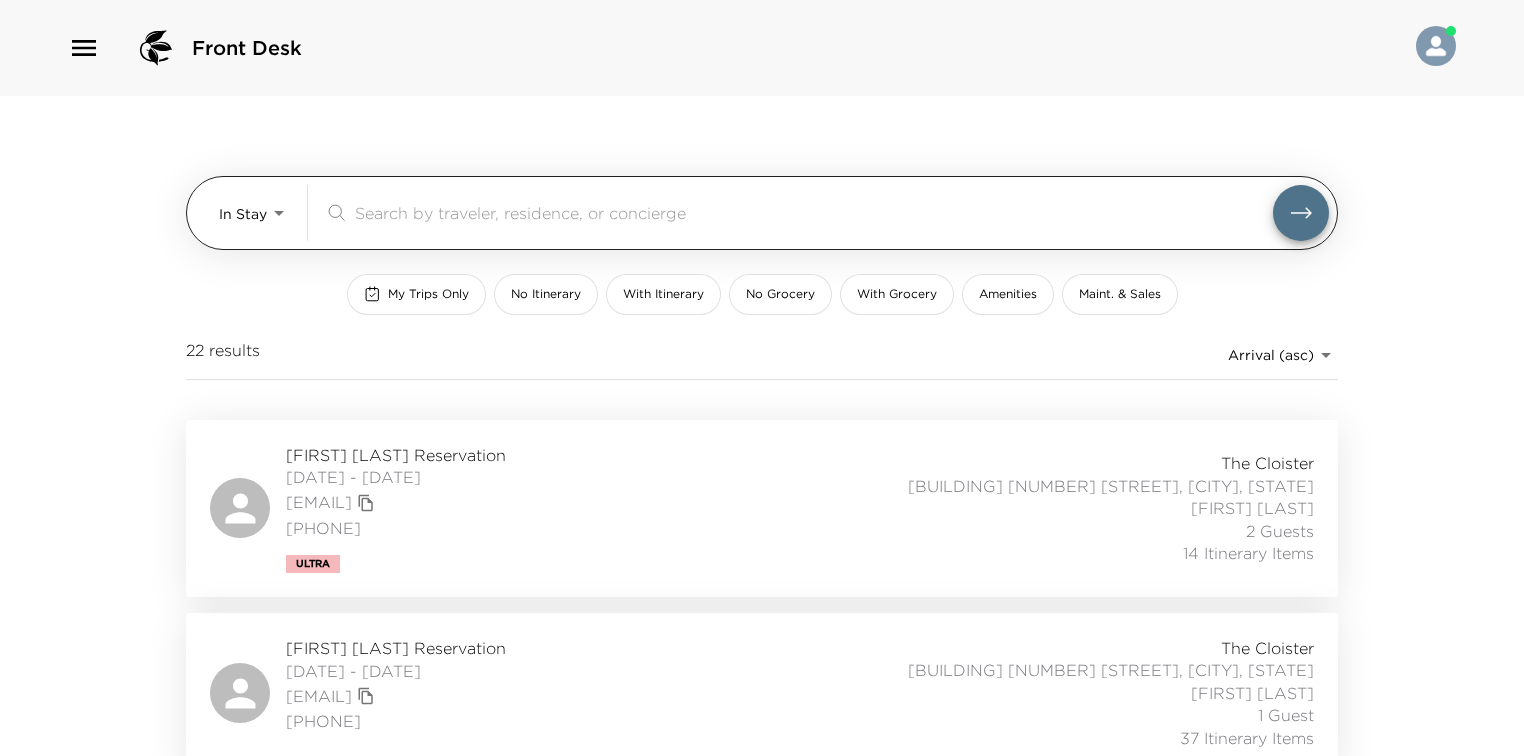 click at bounding box center (814, 212) 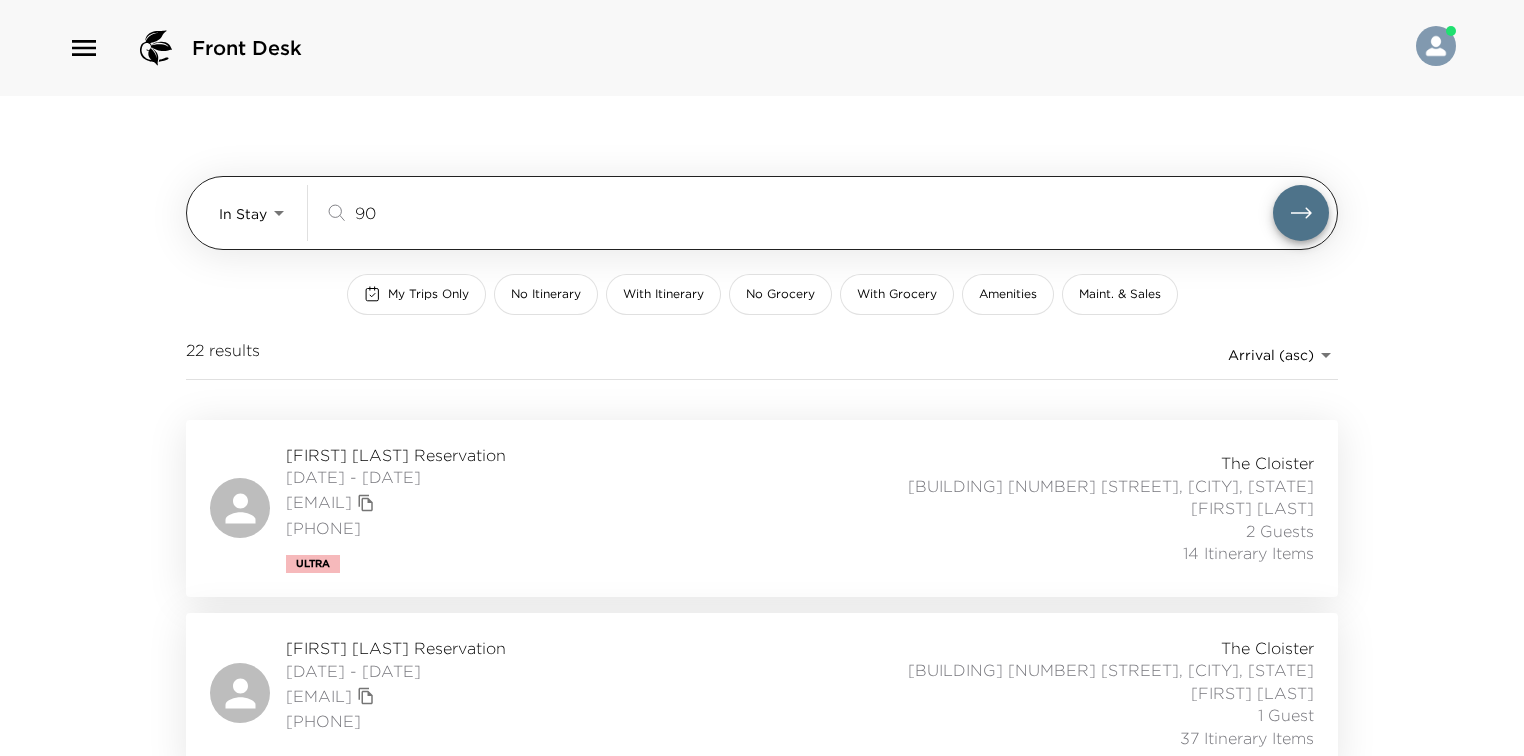 type on "902" 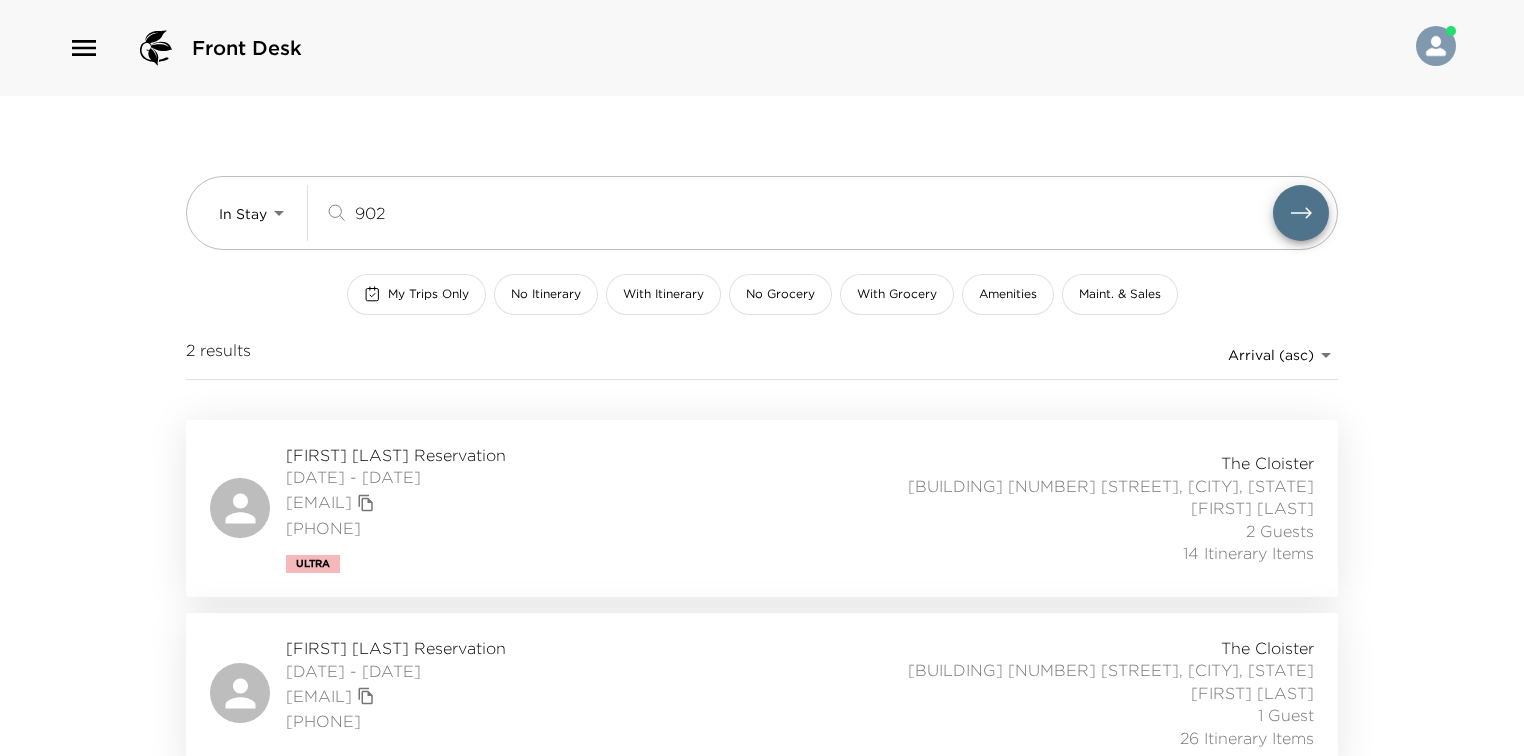 scroll, scrollTop: 16, scrollLeft: 0, axis: vertical 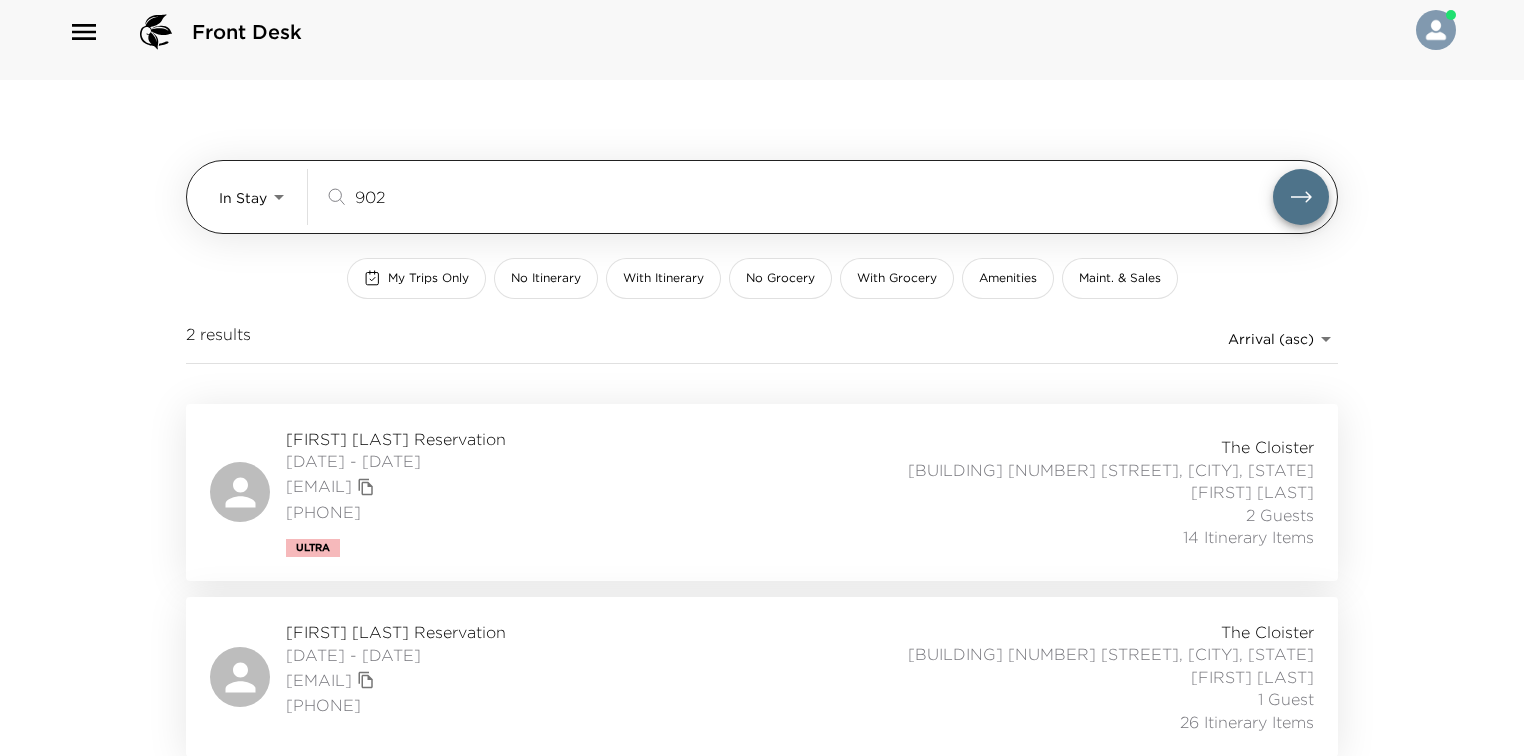 click on "902" at bounding box center (814, 196) 